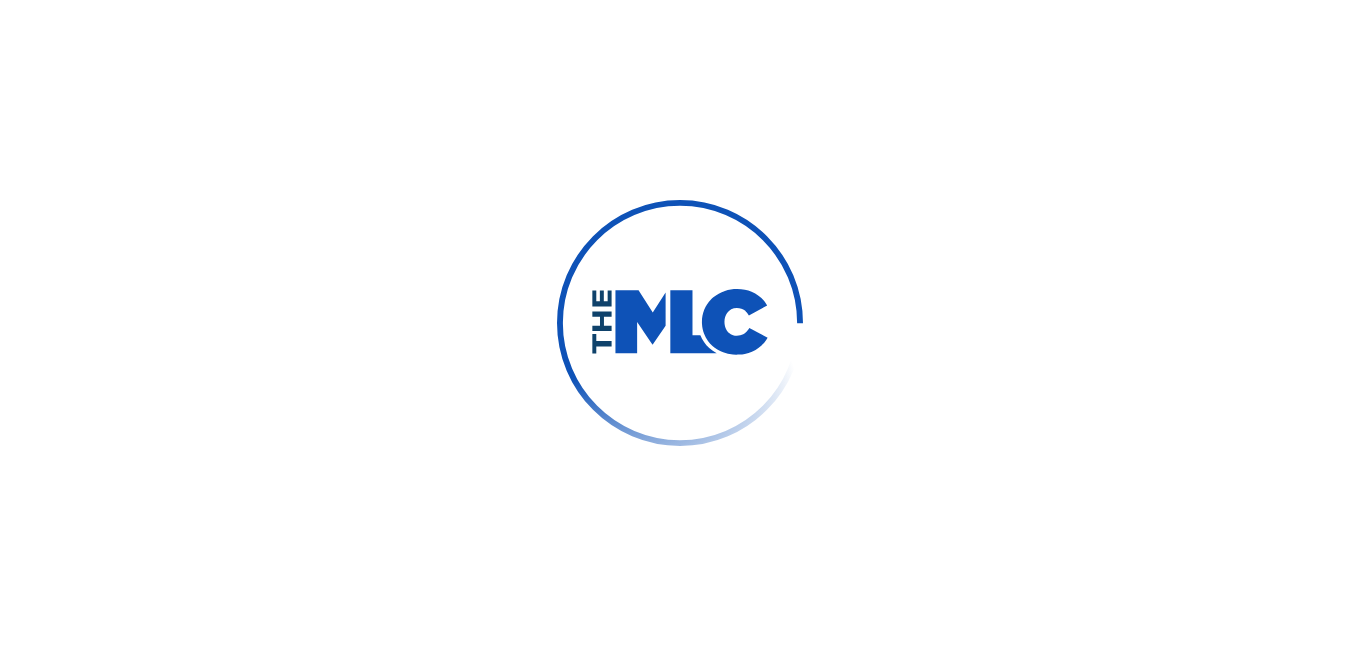 scroll, scrollTop: 0, scrollLeft: 0, axis: both 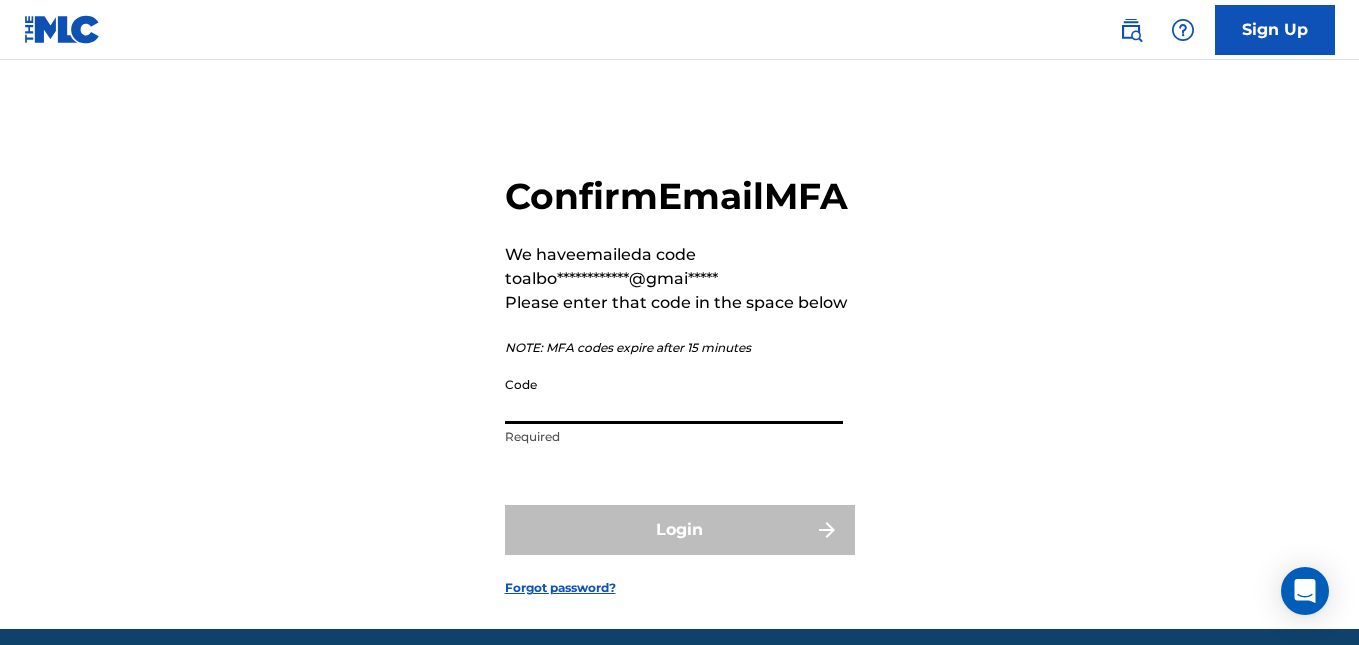 click on "Code" at bounding box center [674, 395] 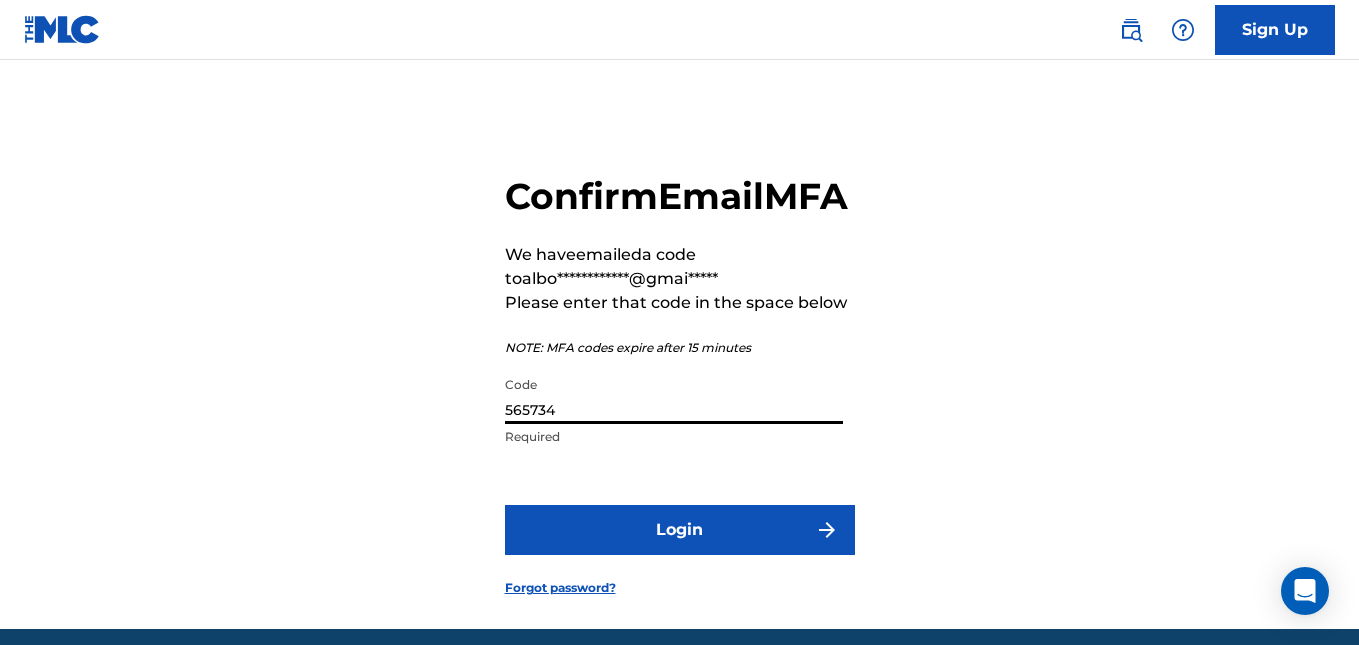 type on "565734" 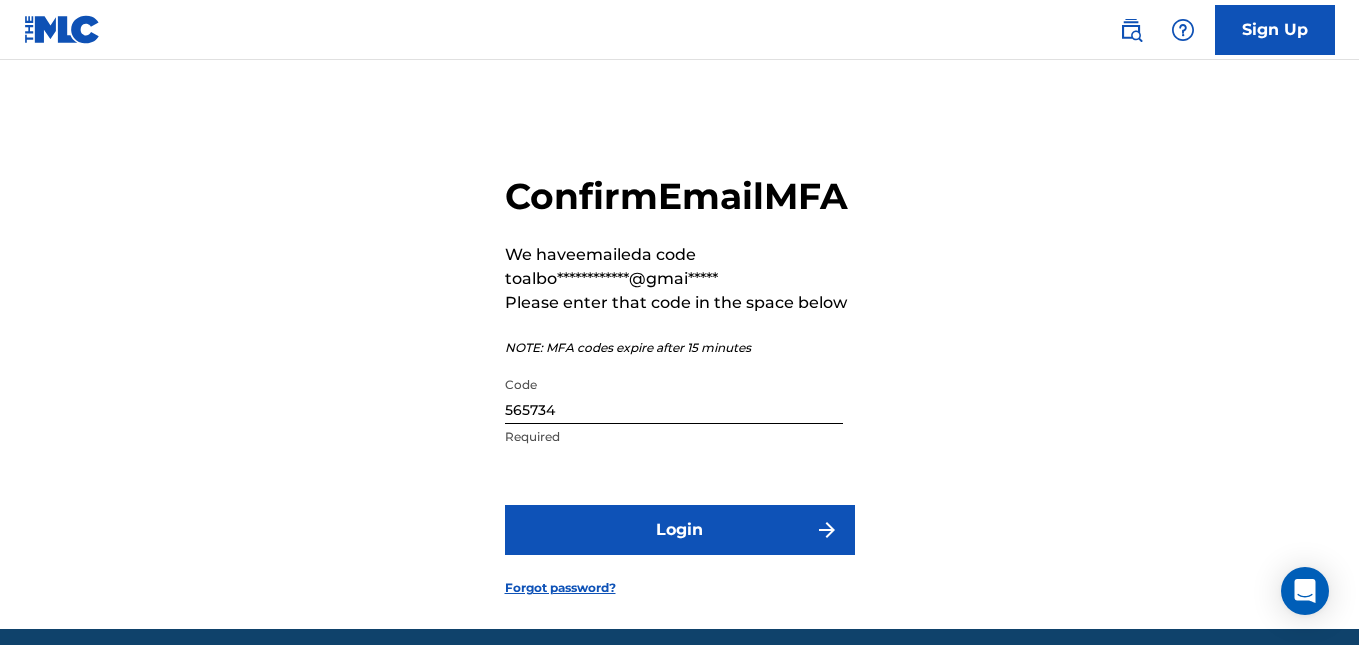 click on "Login" at bounding box center [680, 530] 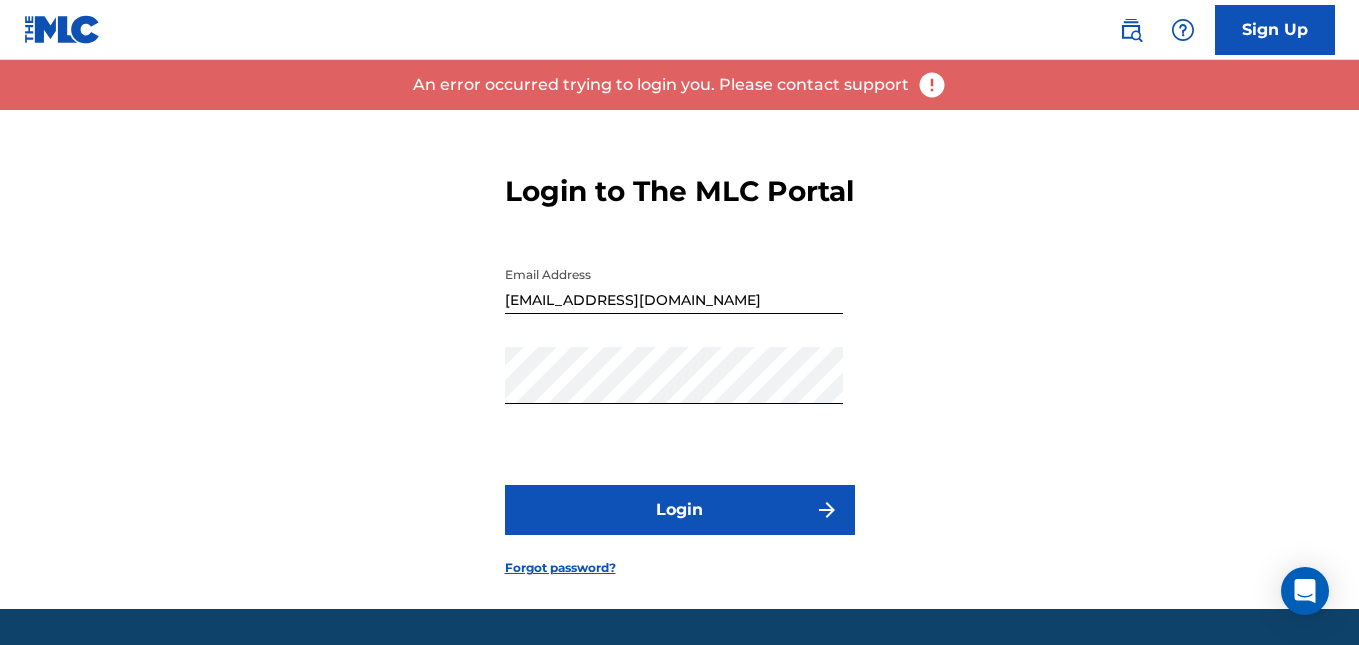 click on "Login" at bounding box center [680, 510] 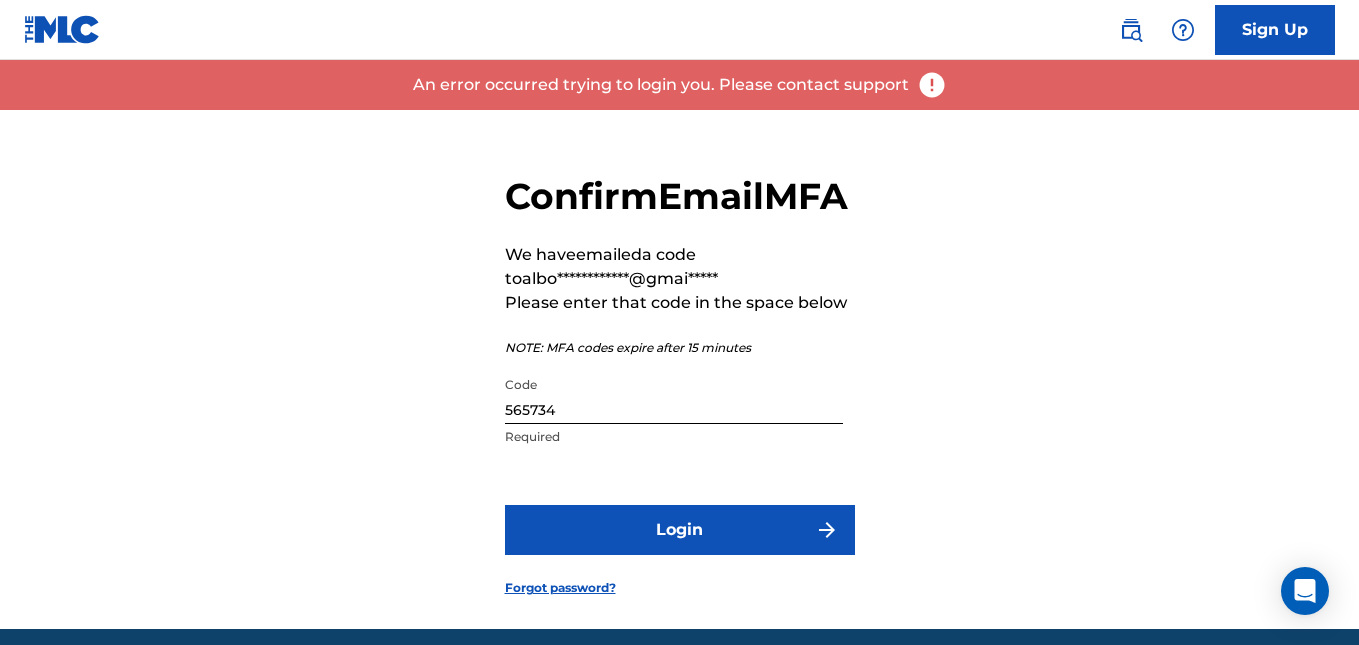 click on "565734" at bounding box center [674, 395] 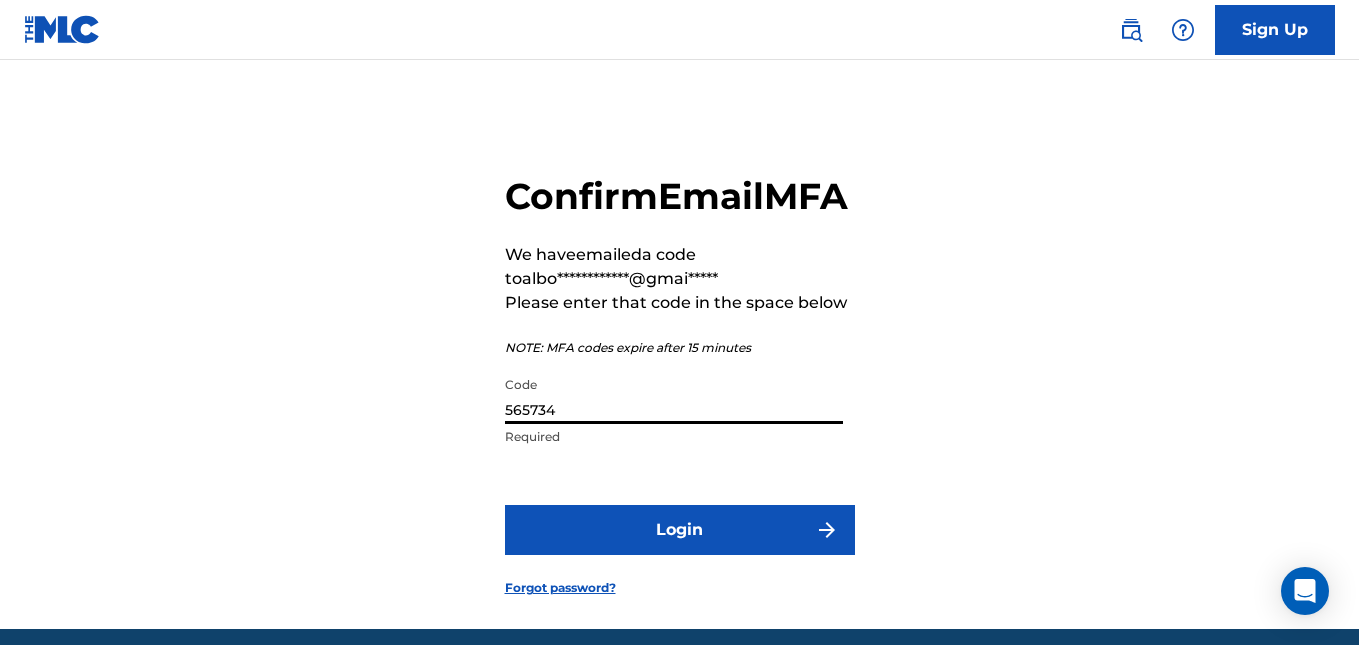 click on "Login" at bounding box center [680, 530] 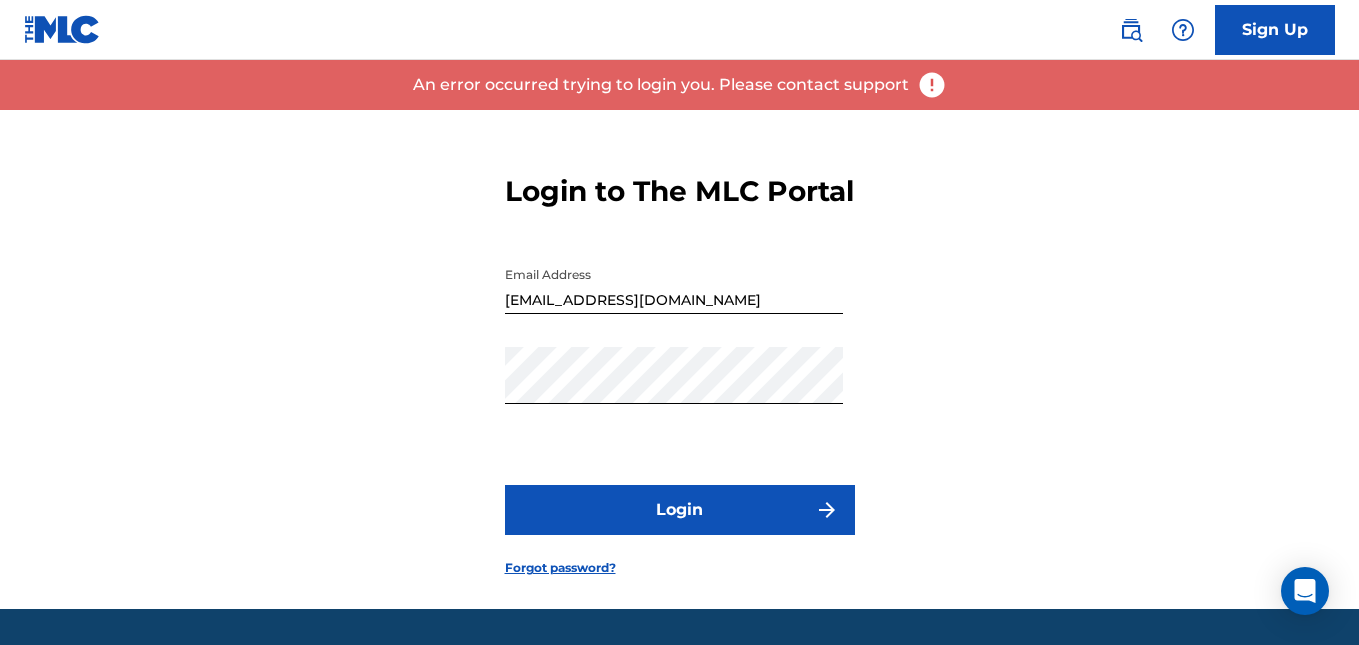 click on "Login" at bounding box center (680, 510) 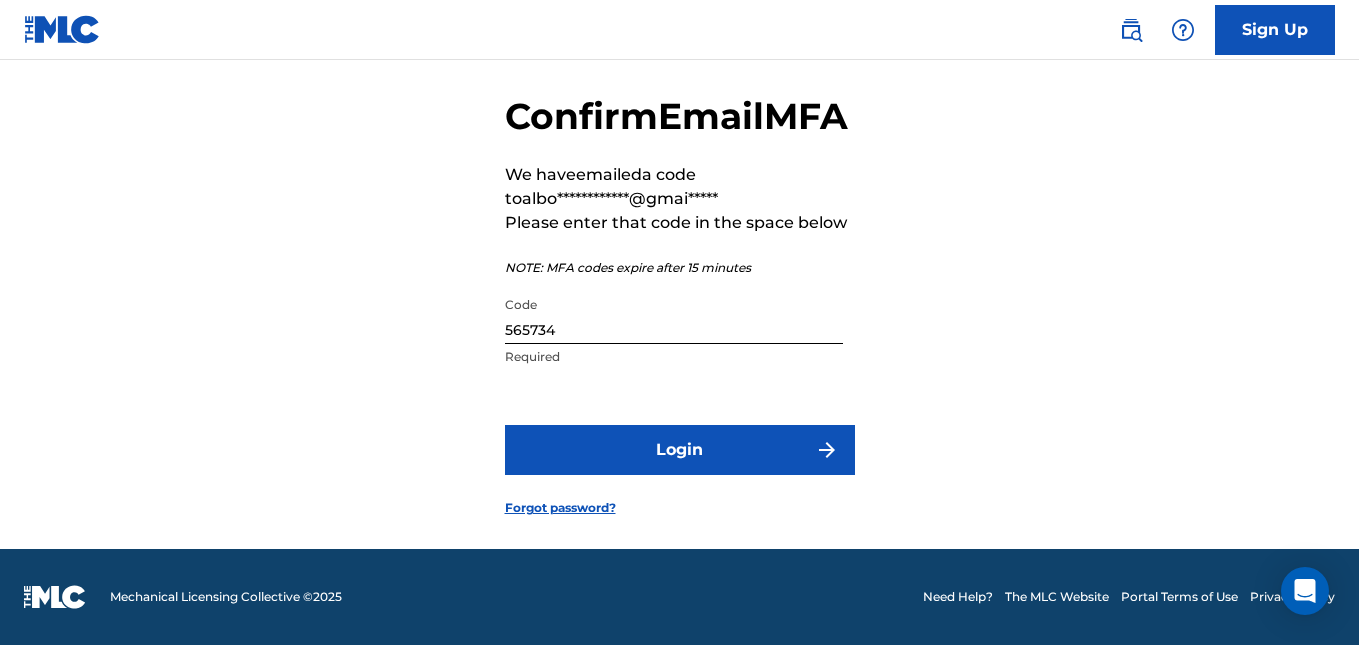 scroll, scrollTop: 125, scrollLeft: 0, axis: vertical 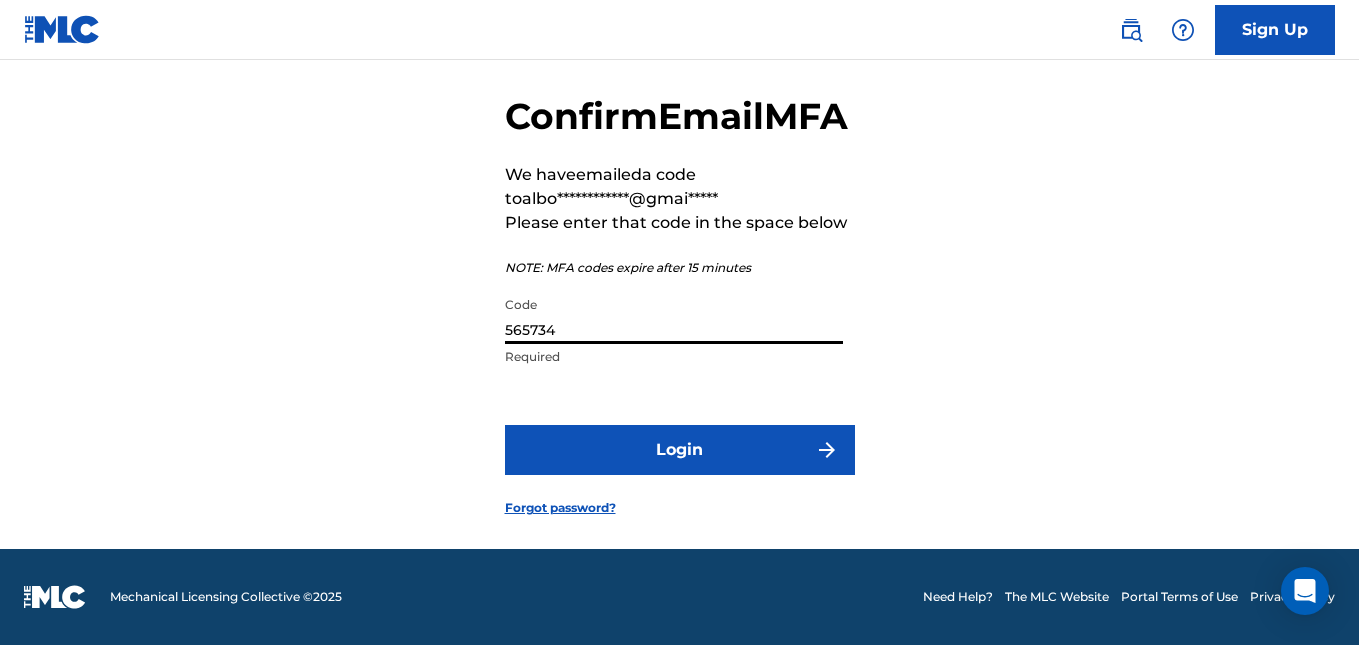 drag, startPoint x: 585, startPoint y: 324, endPoint x: 440, endPoint y: 304, distance: 146.37282 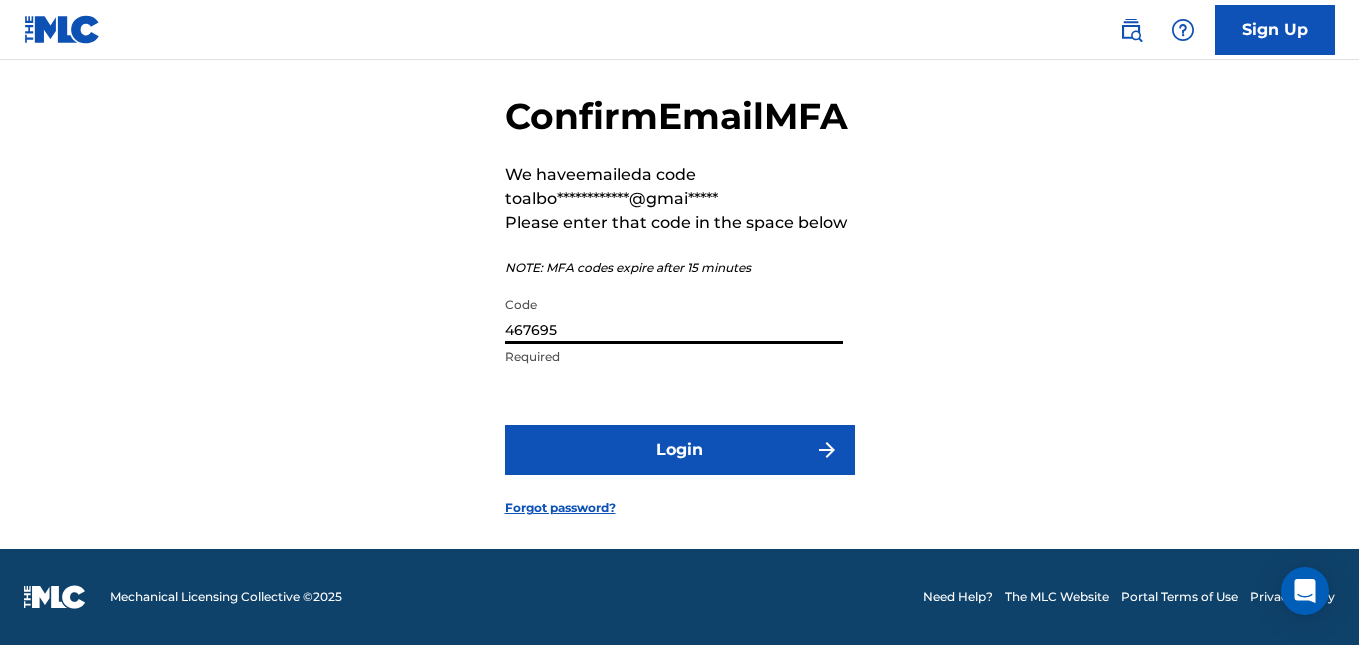 type on "467695" 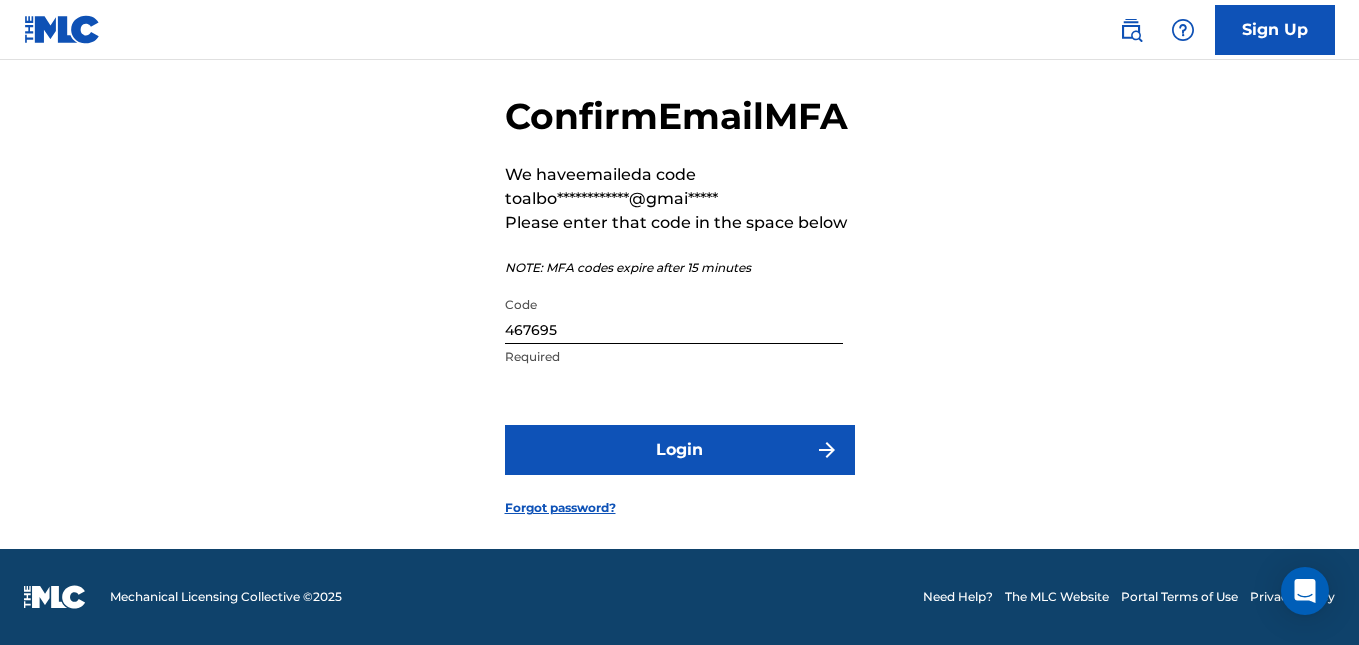 click on "Login" at bounding box center (680, 450) 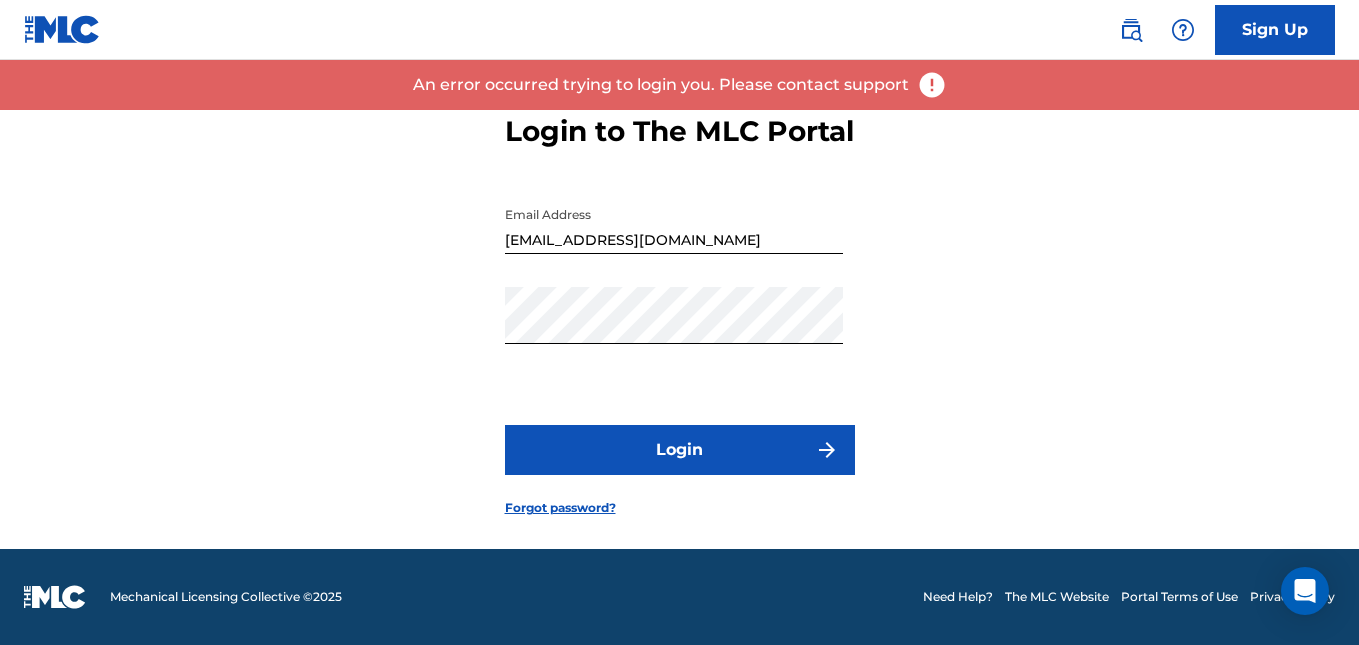 scroll, scrollTop: 95, scrollLeft: 0, axis: vertical 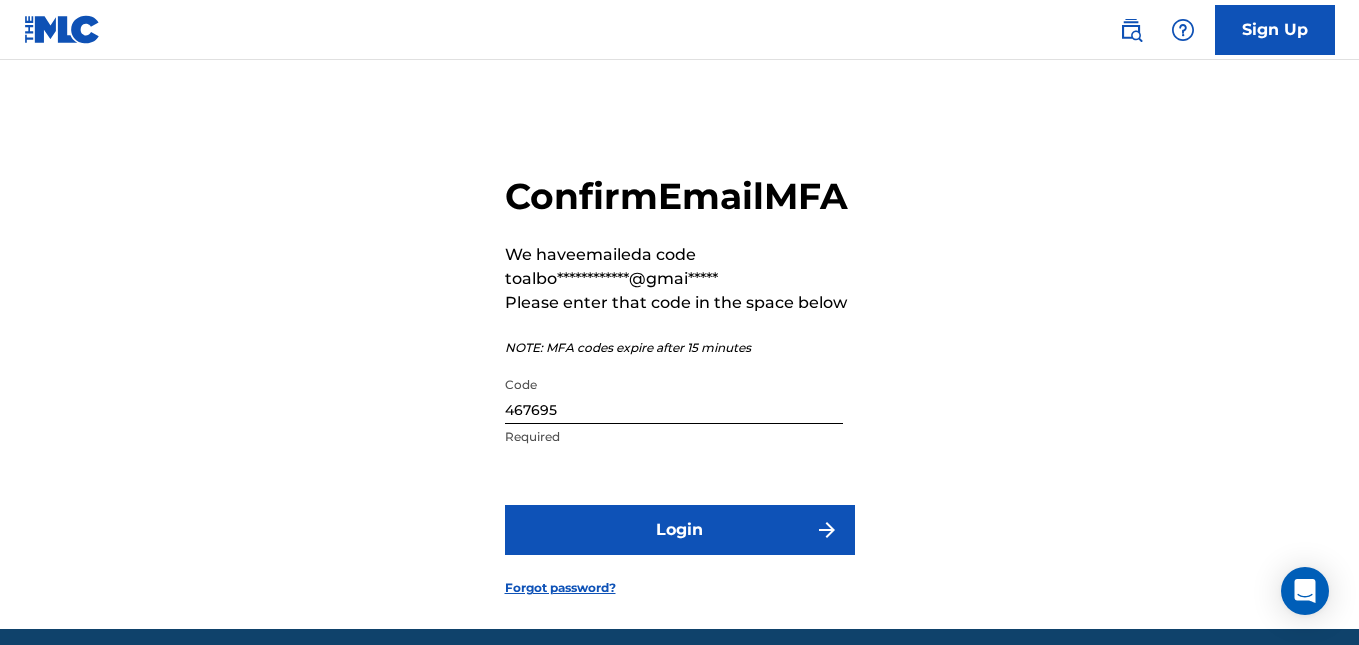 click on "Sign Up" at bounding box center [1275, 30] 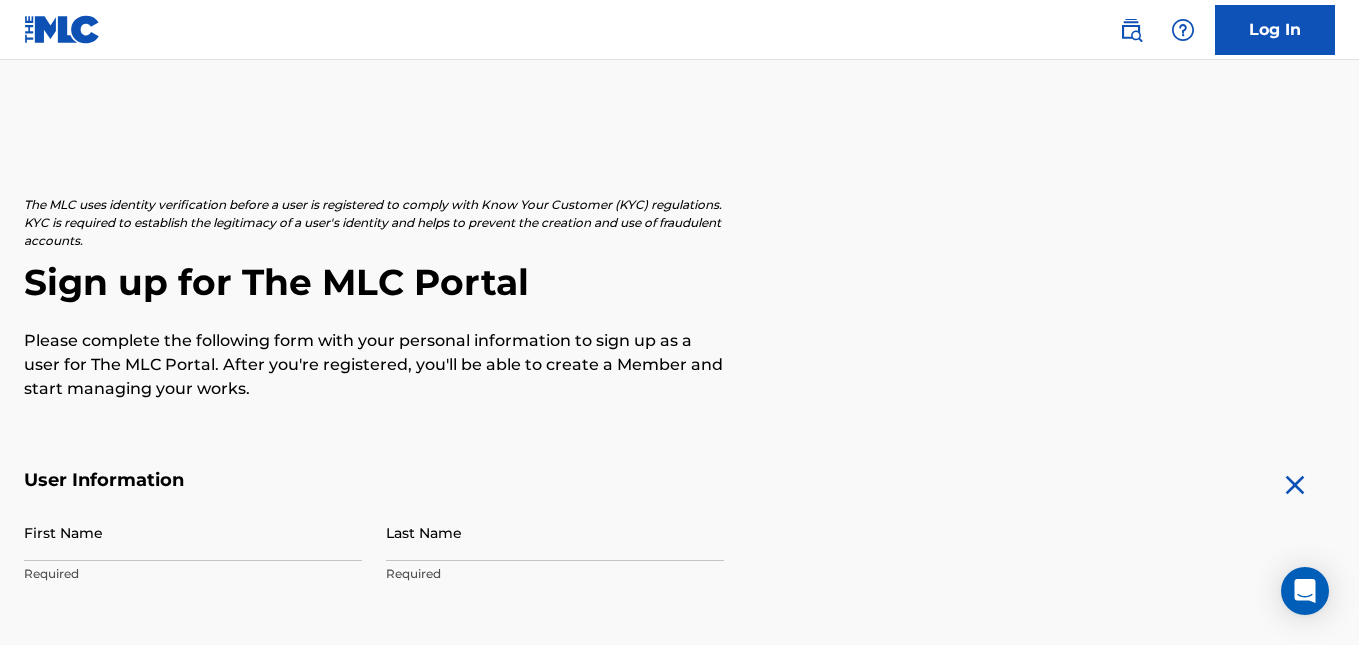 click on "Log In" at bounding box center (1275, 30) 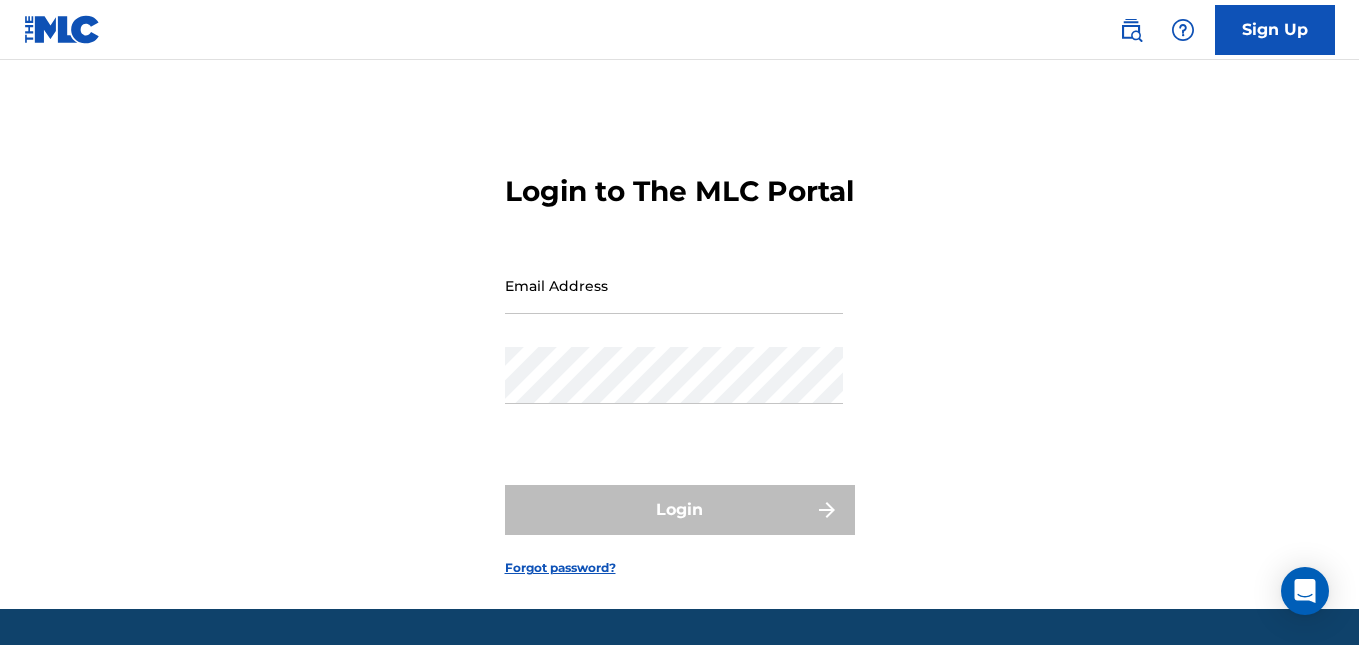 click on "Email Address" at bounding box center (674, 285) 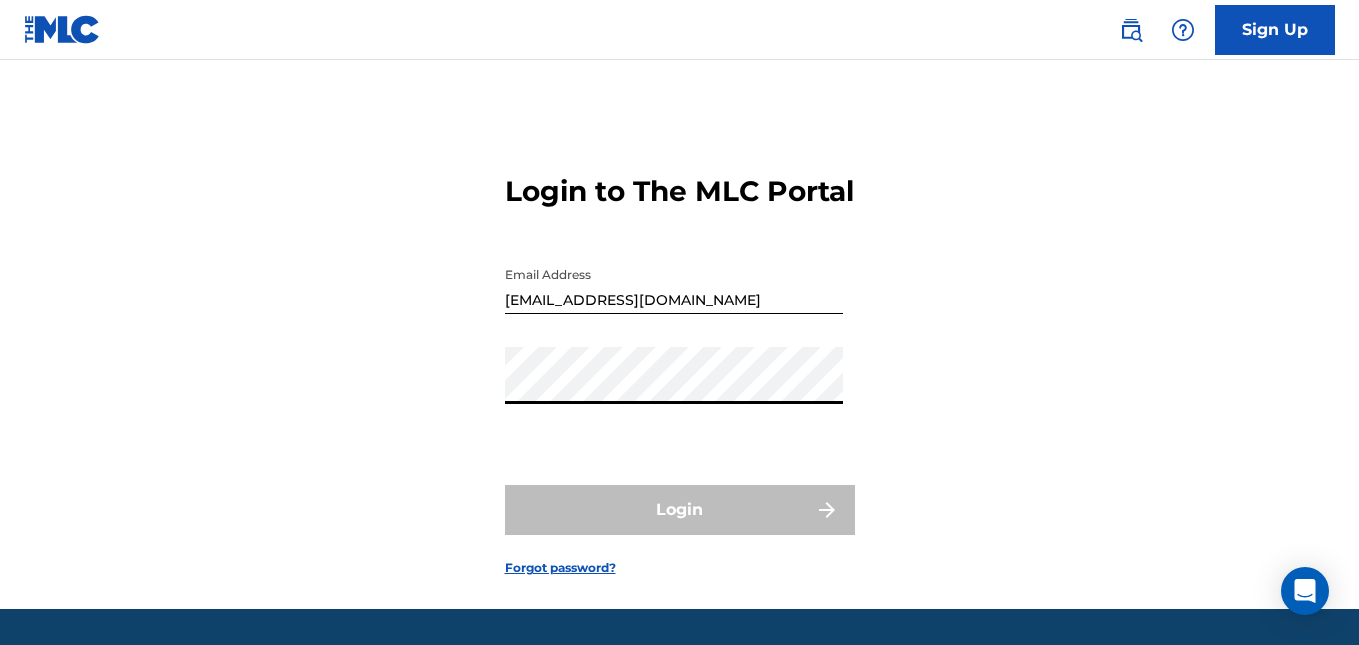 type on "[EMAIL_ADDRESS][DOMAIN_NAME]" 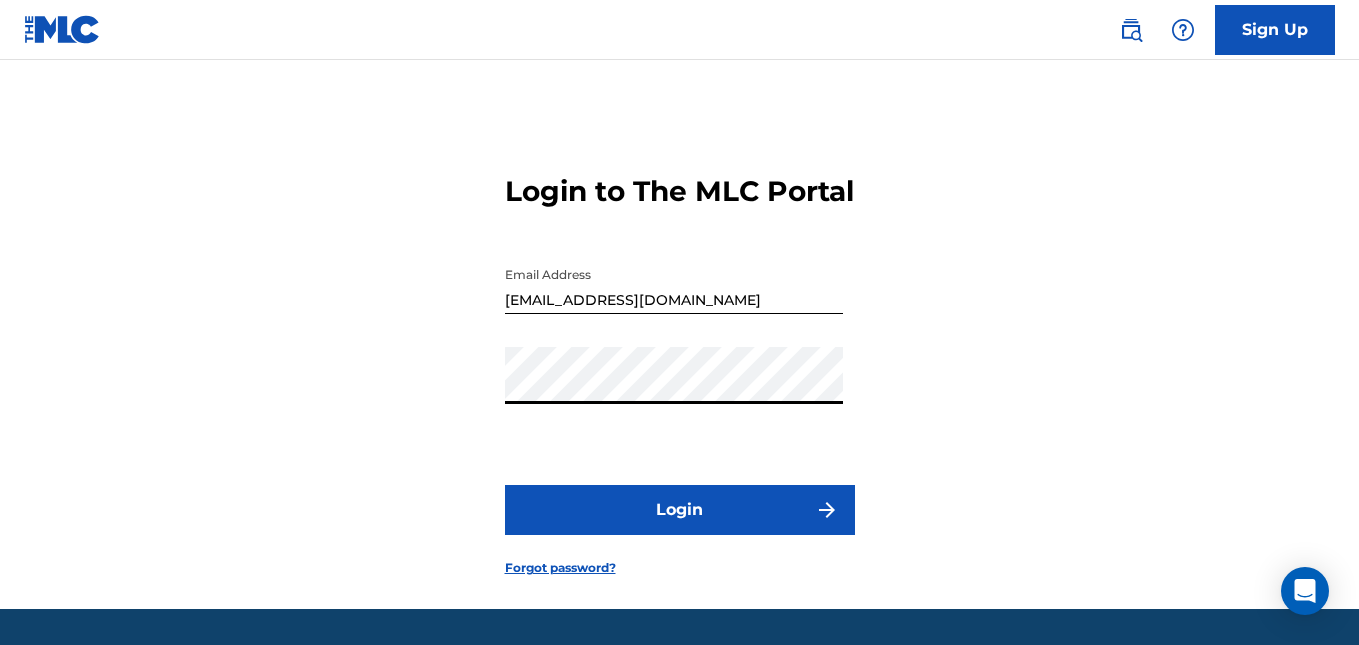 click on "Login" at bounding box center [680, 510] 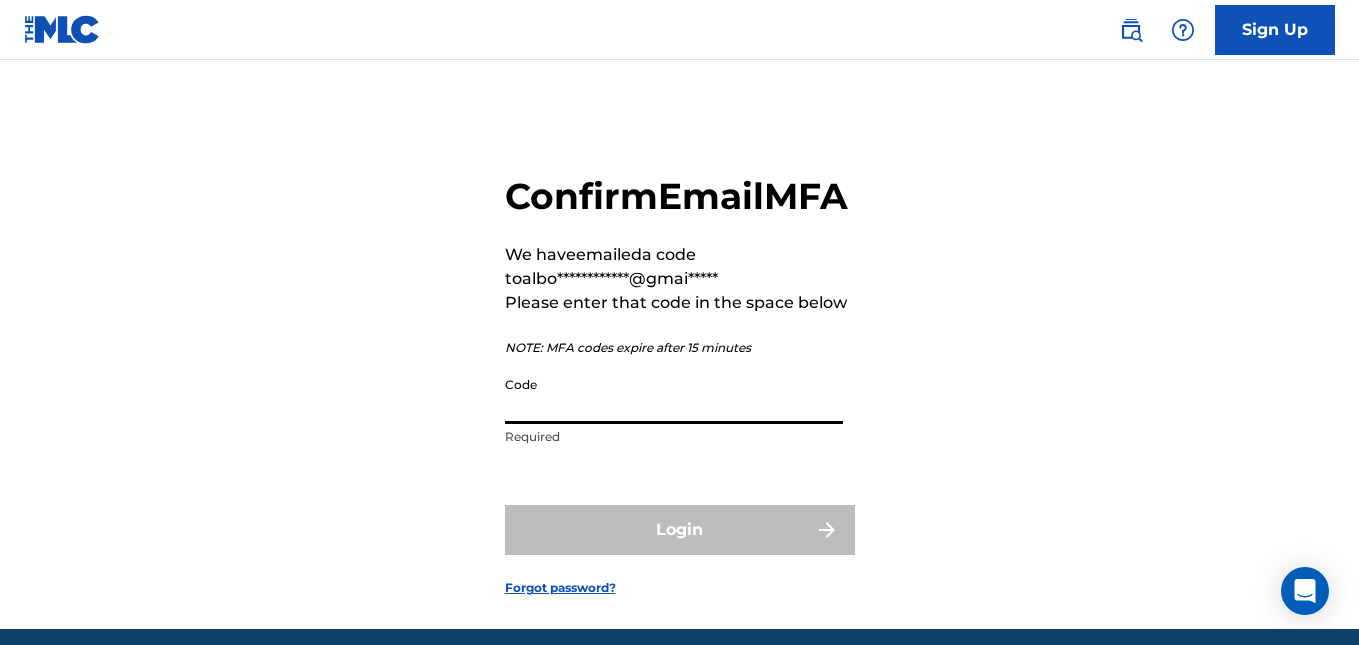 click on "Code" at bounding box center [674, 395] 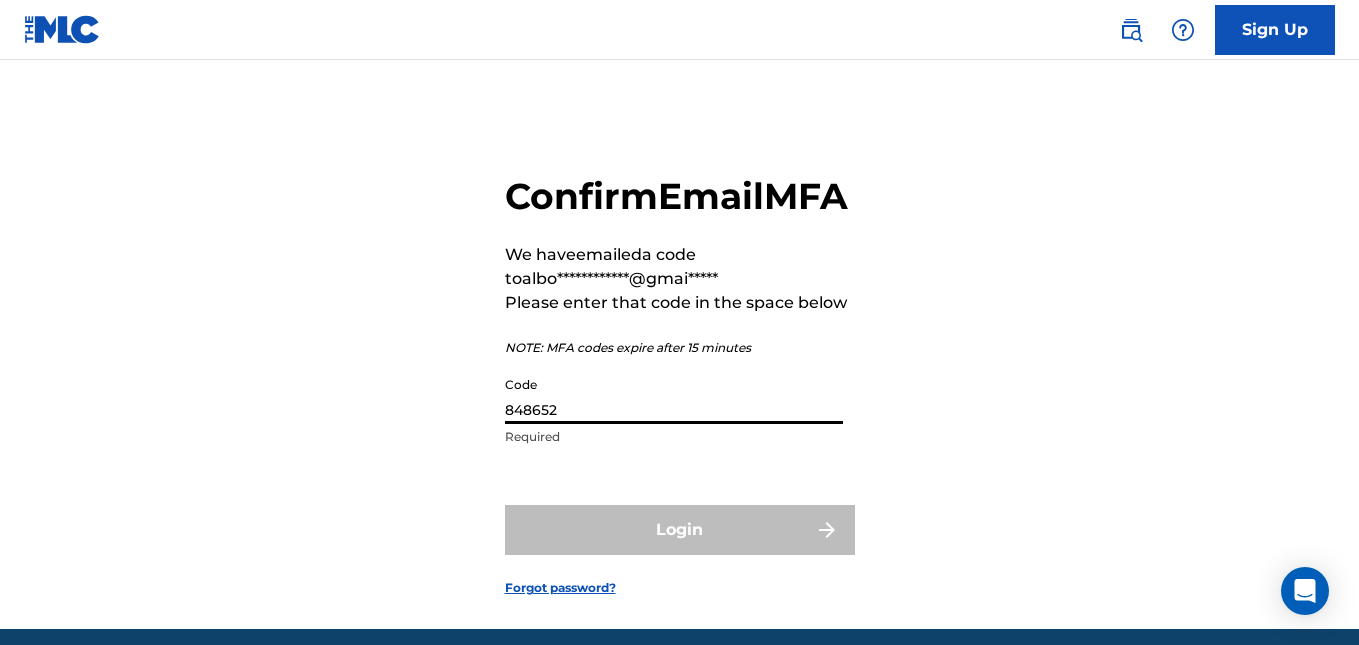 click on "848652" at bounding box center (674, 395) 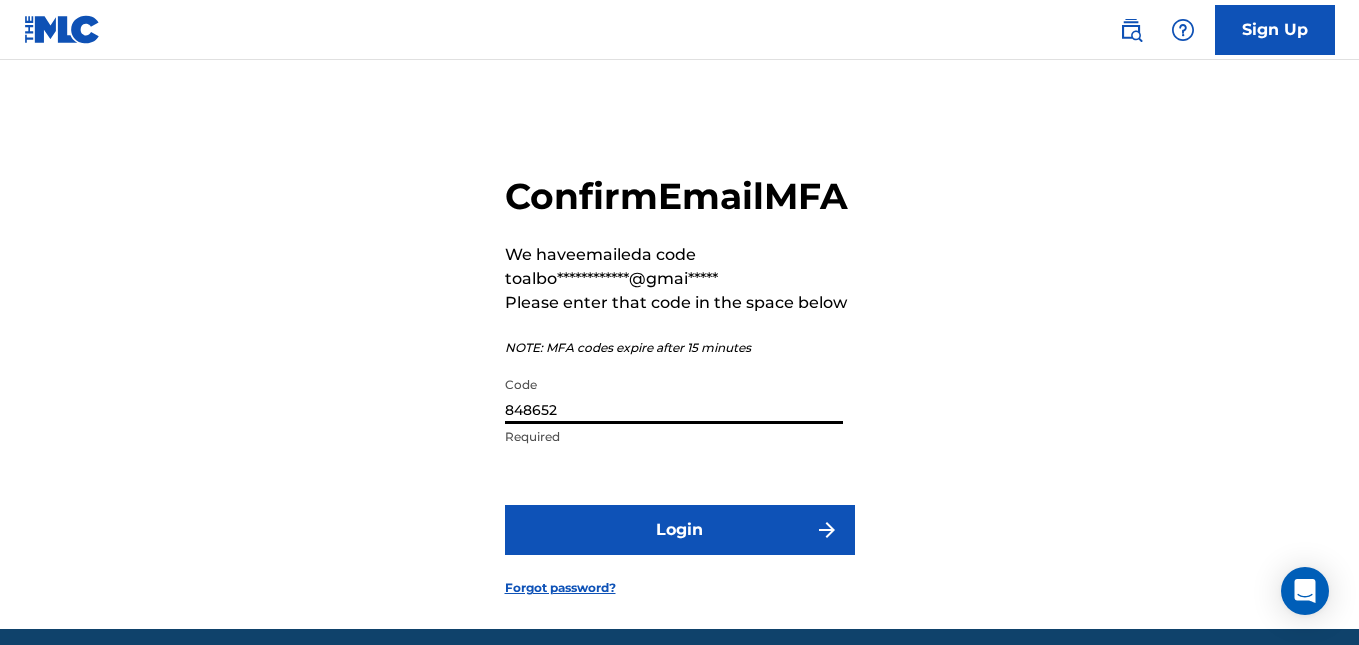 type on "848652" 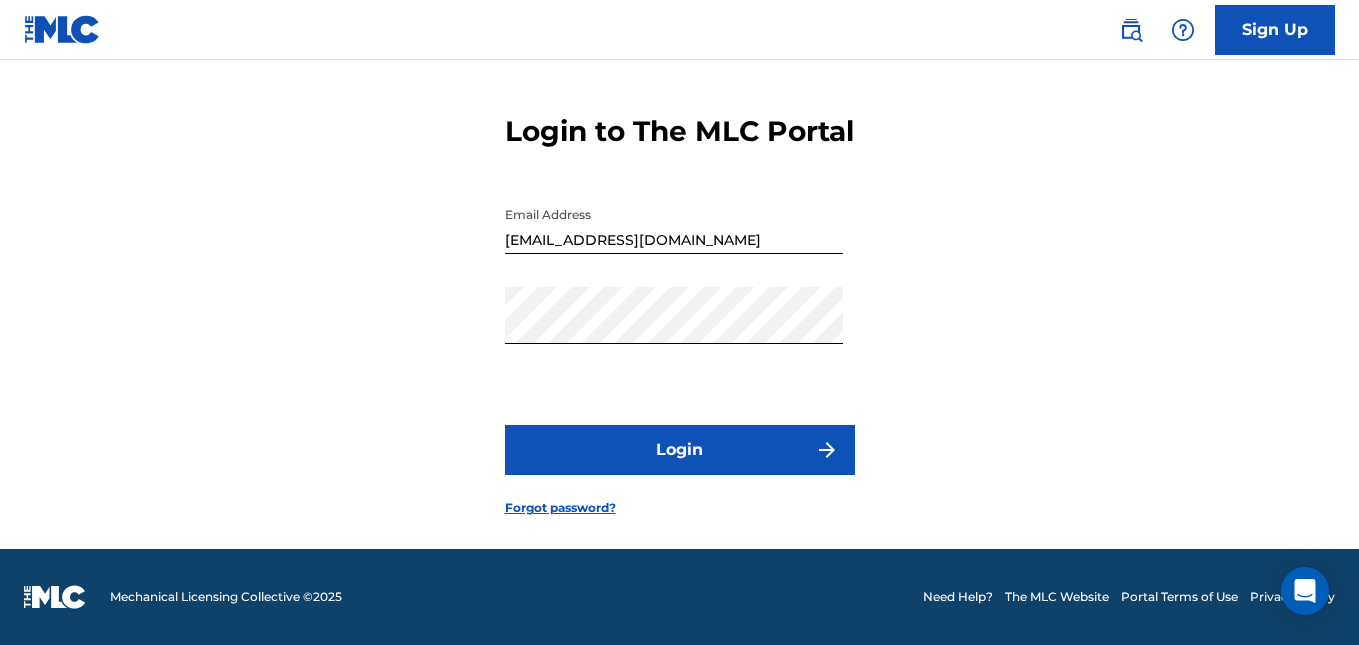 scroll, scrollTop: 0, scrollLeft: 0, axis: both 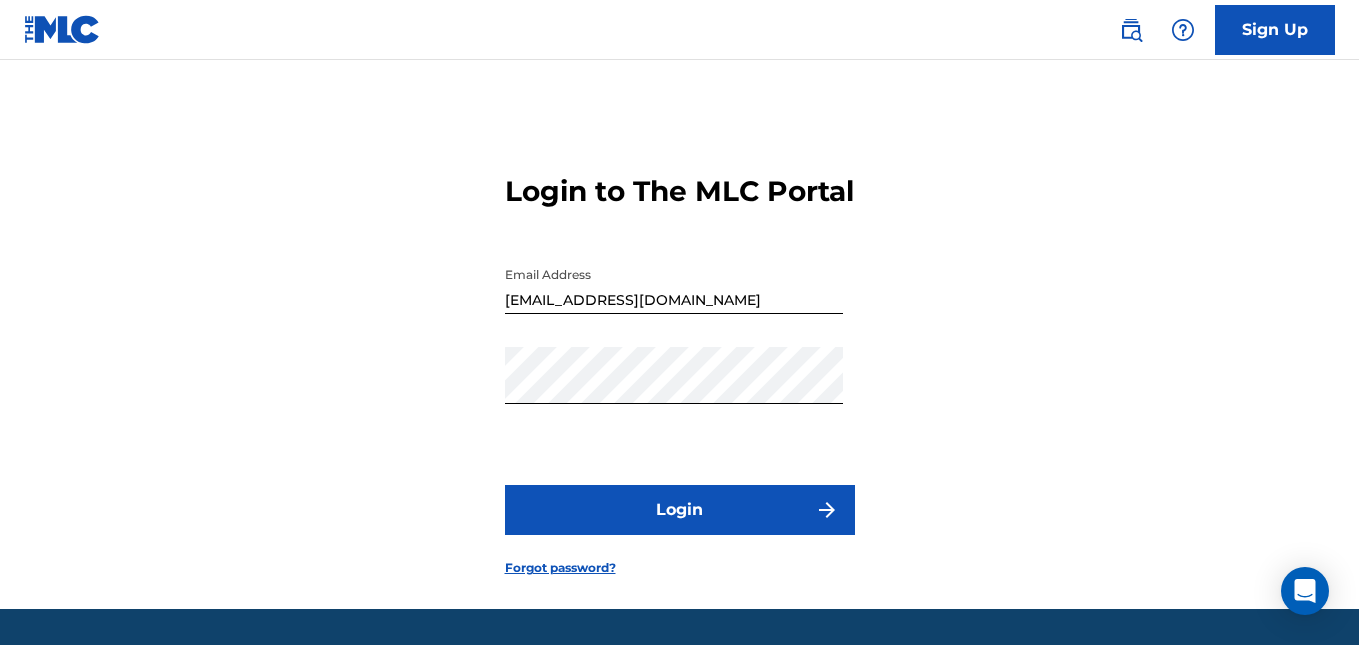 click at bounding box center [62, 29] 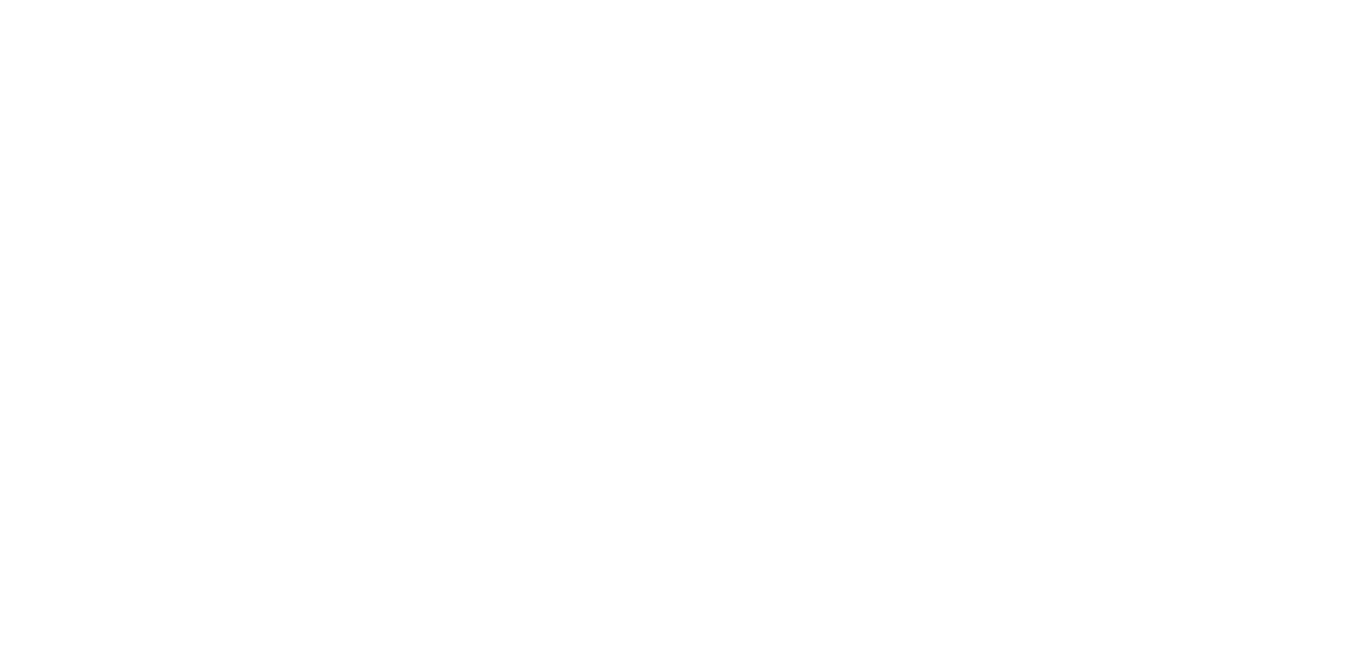 scroll, scrollTop: 0, scrollLeft: 0, axis: both 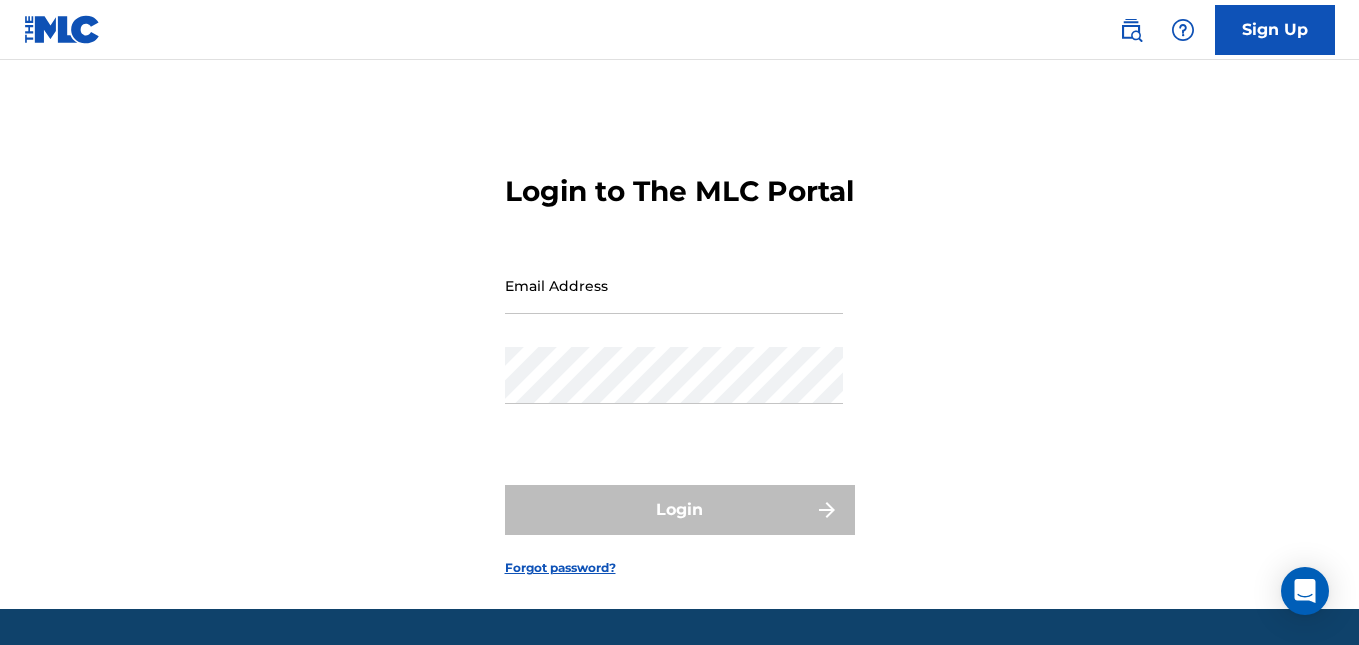 click on "Email Address" at bounding box center (674, 285) 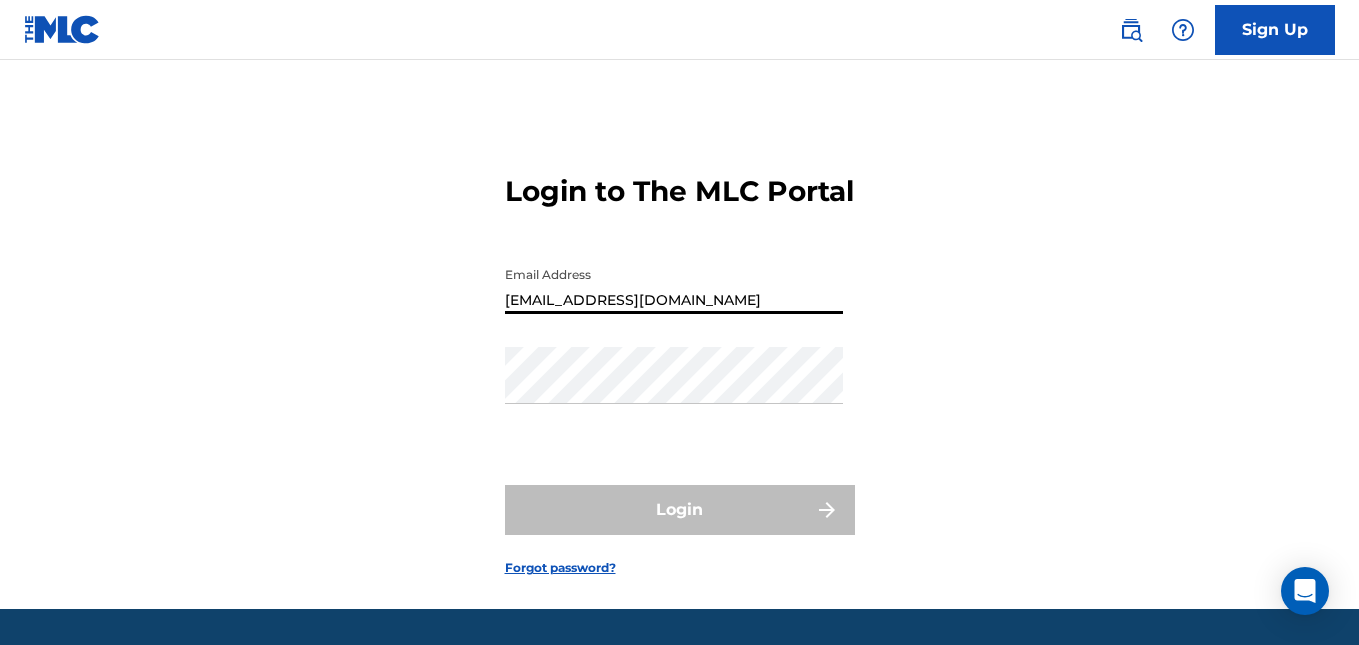 drag, startPoint x: 655, startPoint y: 449, endPoint x: 644, endPoint y: 441, distance: 13.601471 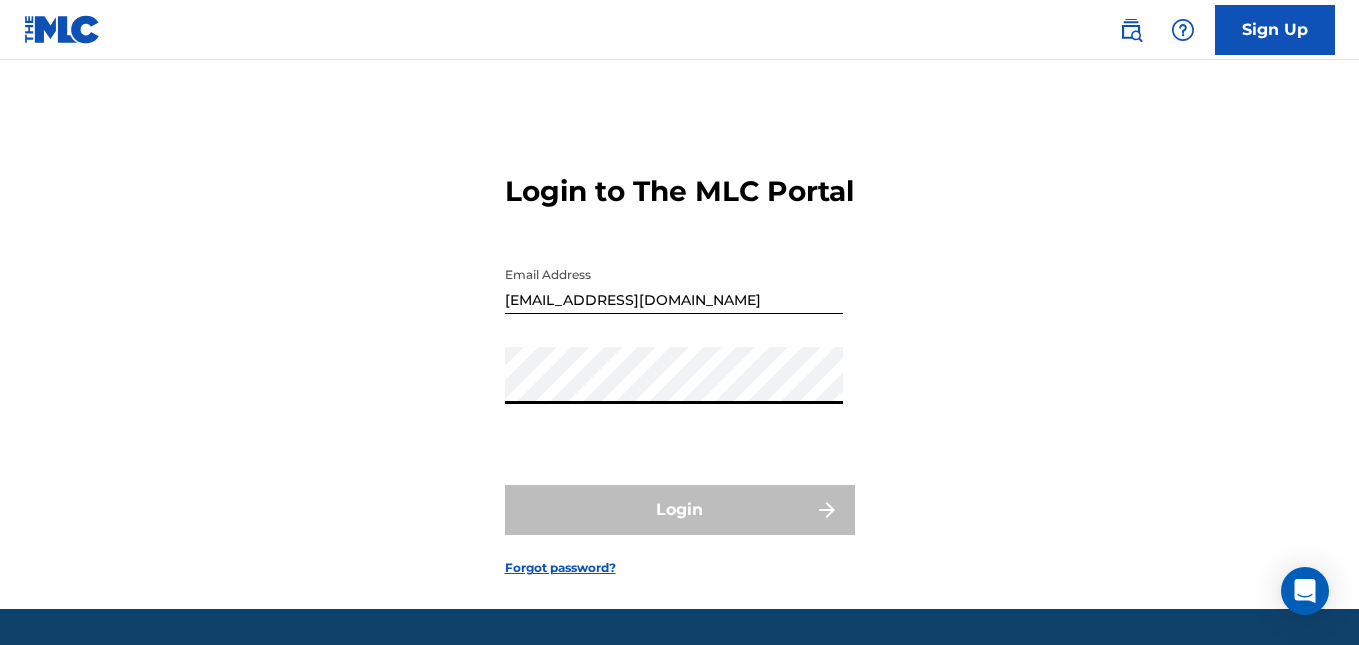type on "[EMAIL_ADDRESS][DOMAIN_NAME]" 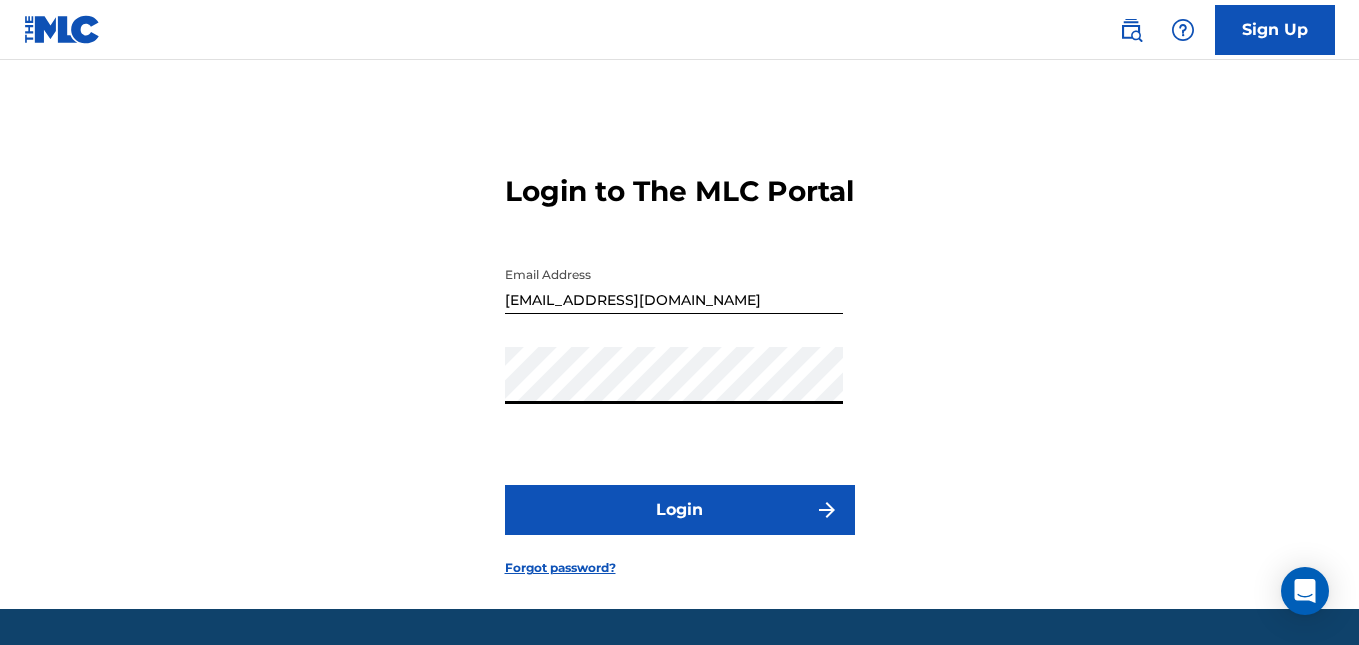 click on "Login" at bounding box center [680, 510] 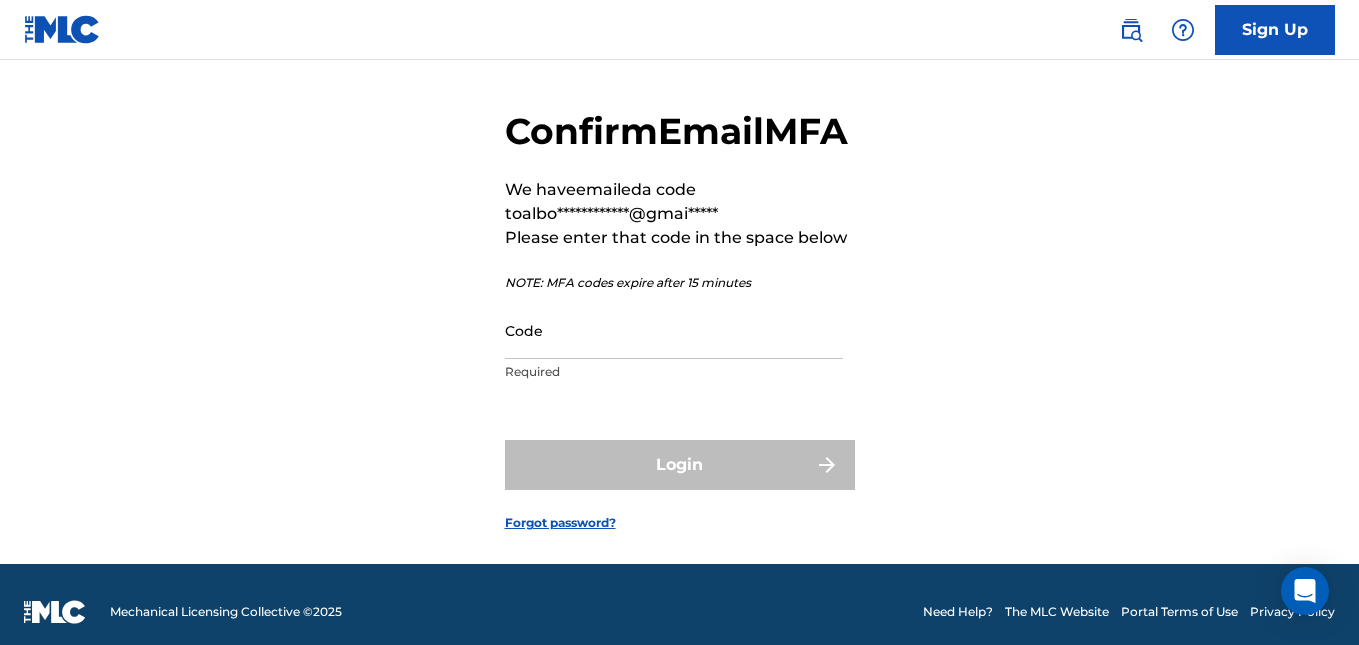 scroll, scrollTop: 100, scrollLeft: 0, axis: vertical 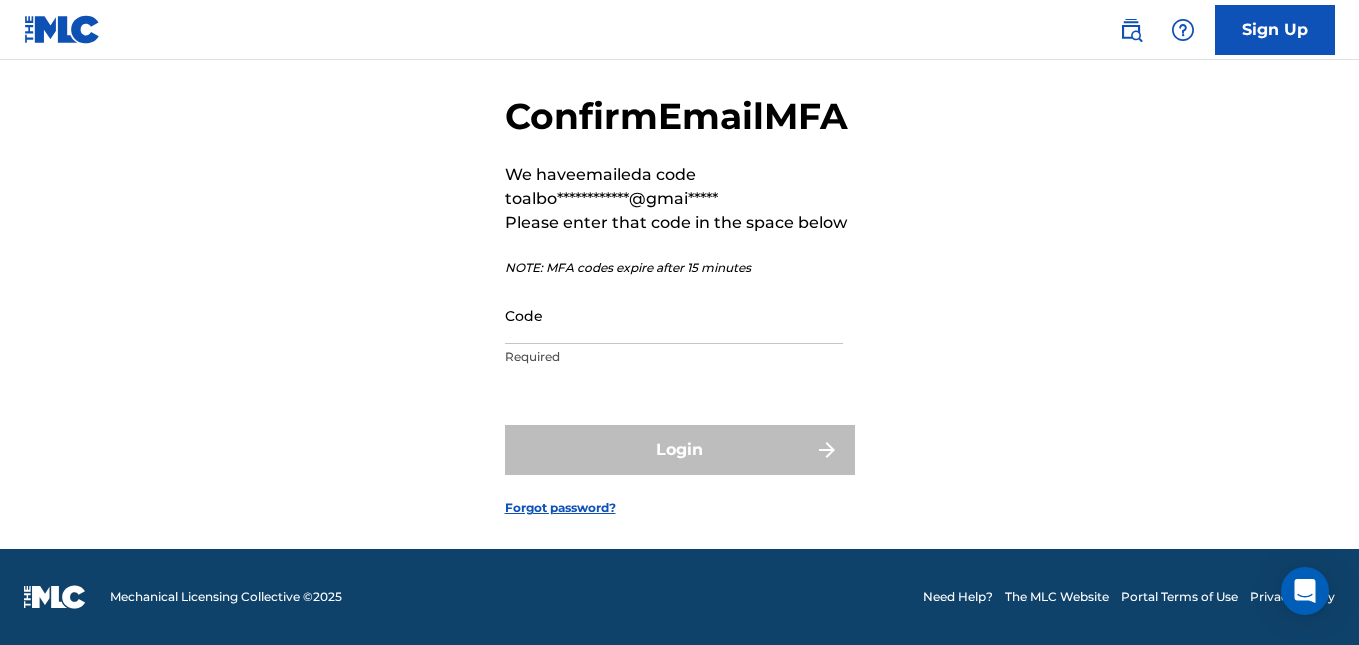 click on "Code Required" at bounding box center [674, 332] 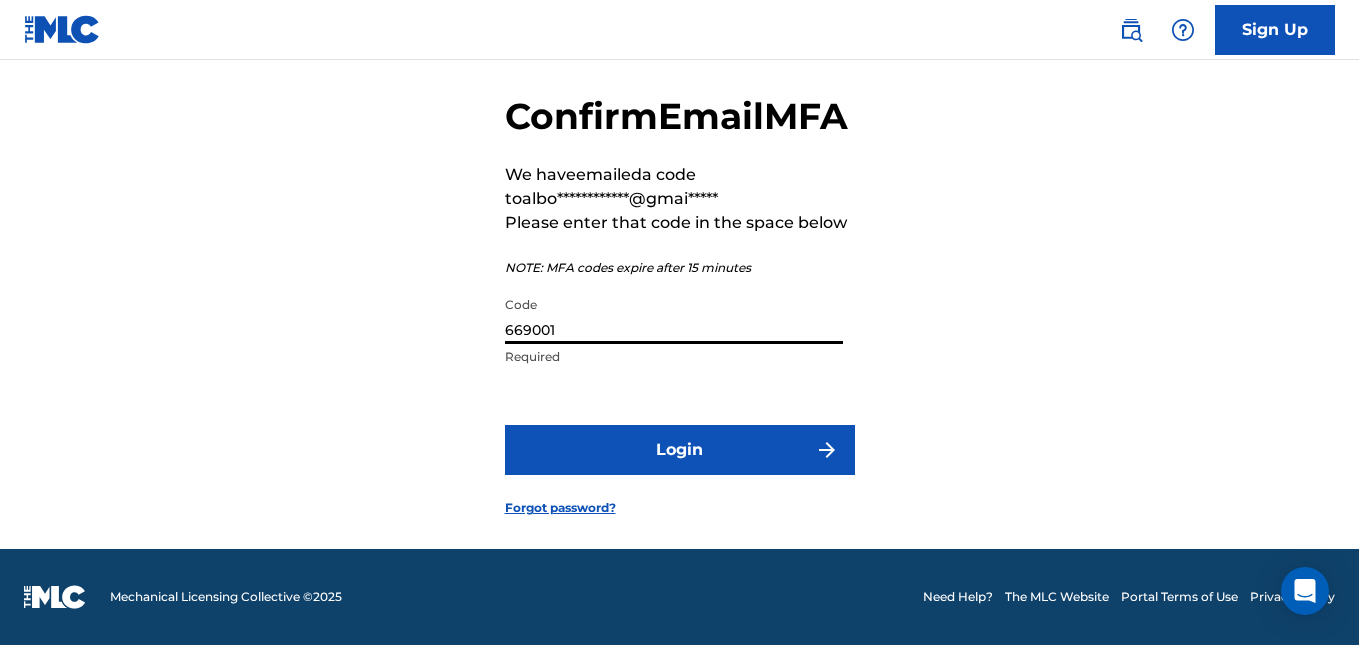 type on "669001" 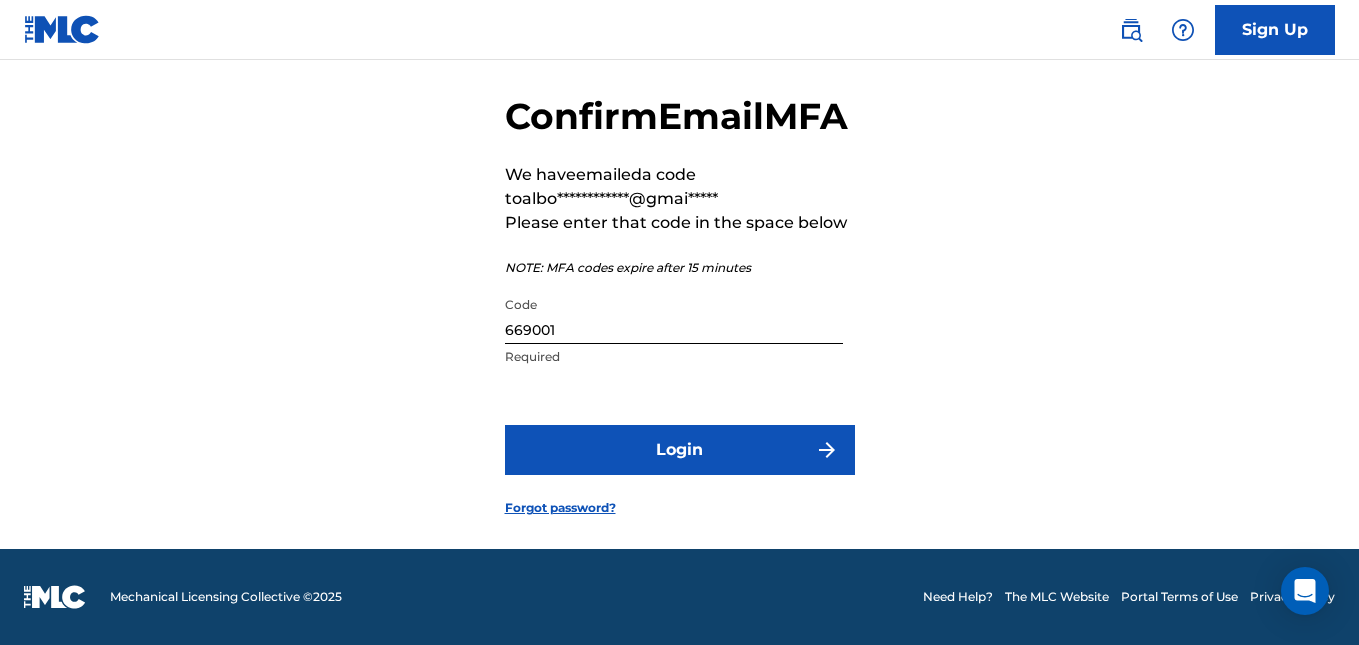 click on "Login" at bounding box center [680, 450] 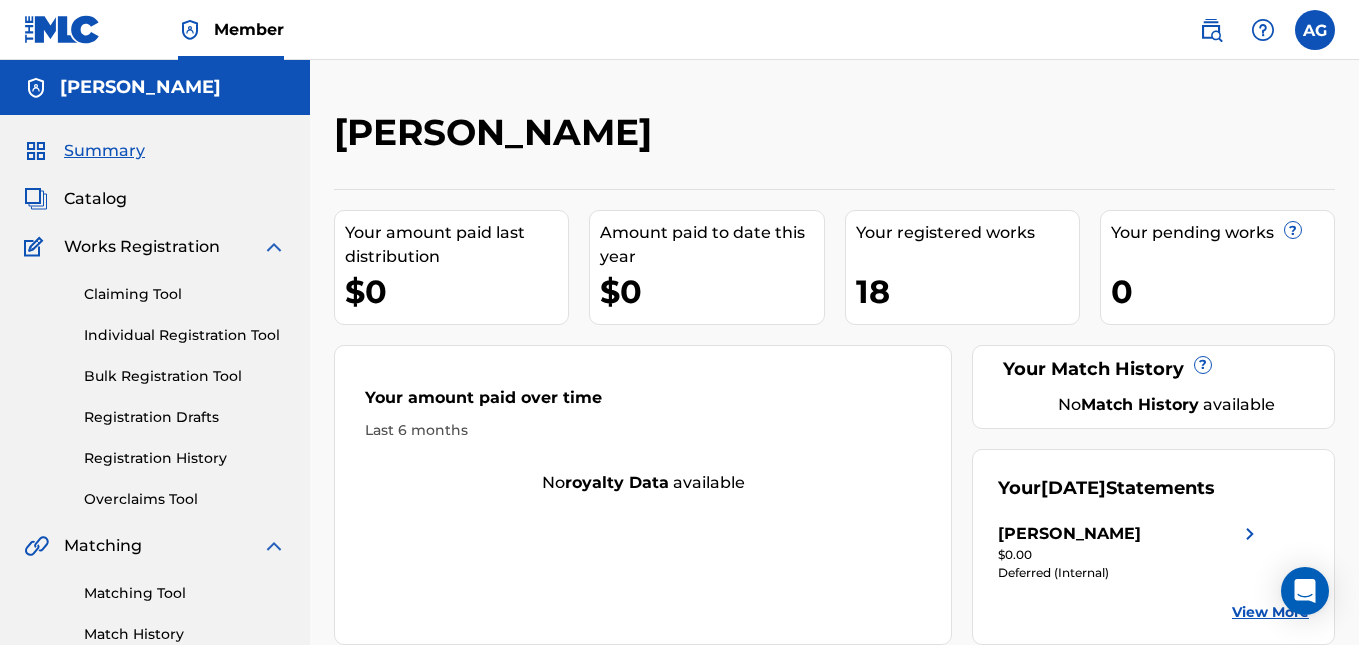scroll, scrollTop: 463, scrollLeft: 0, axis: vertical 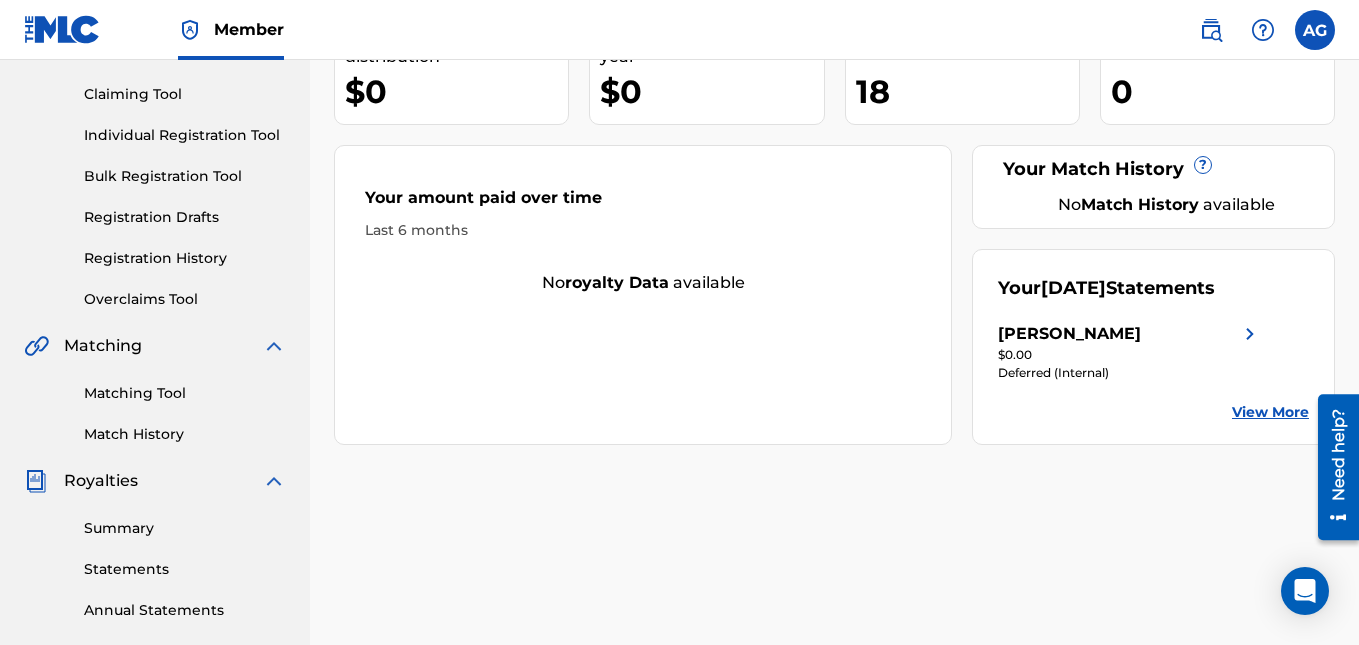 click on "Claiming Tool" at bounding box center (185, 94) 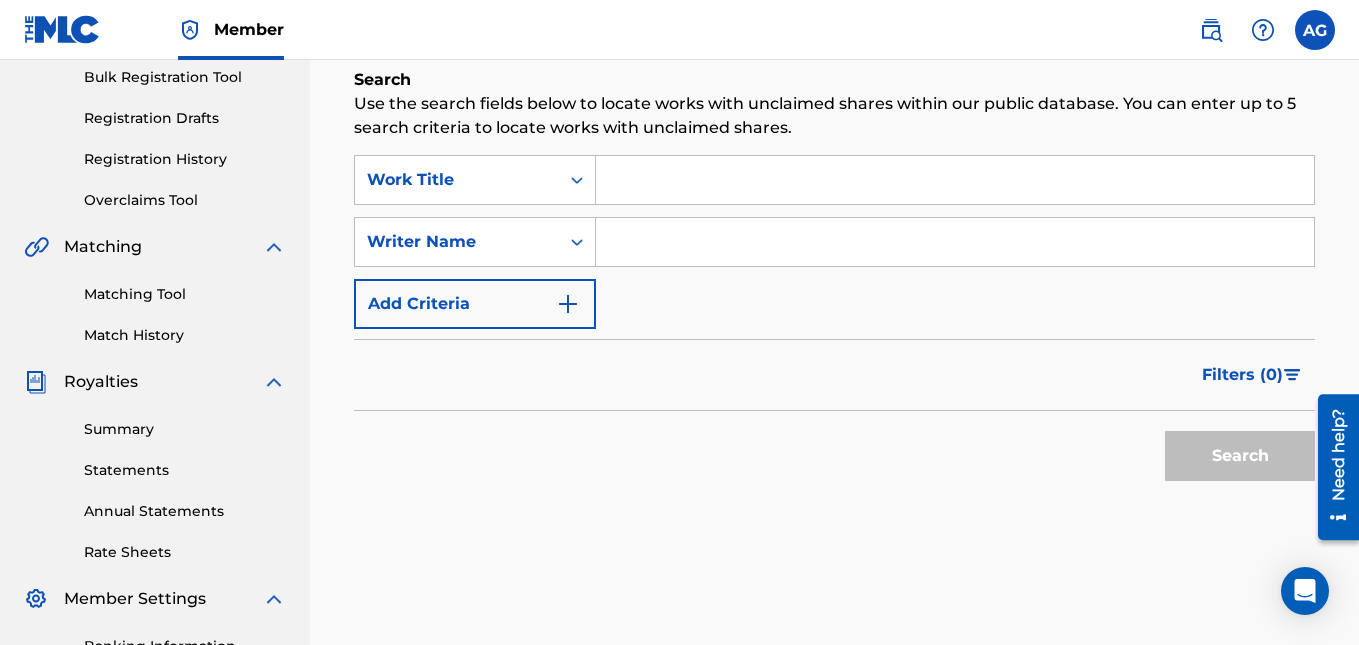 scroll, scrollTop: 300, scrollLeft: 0, axis: vertical 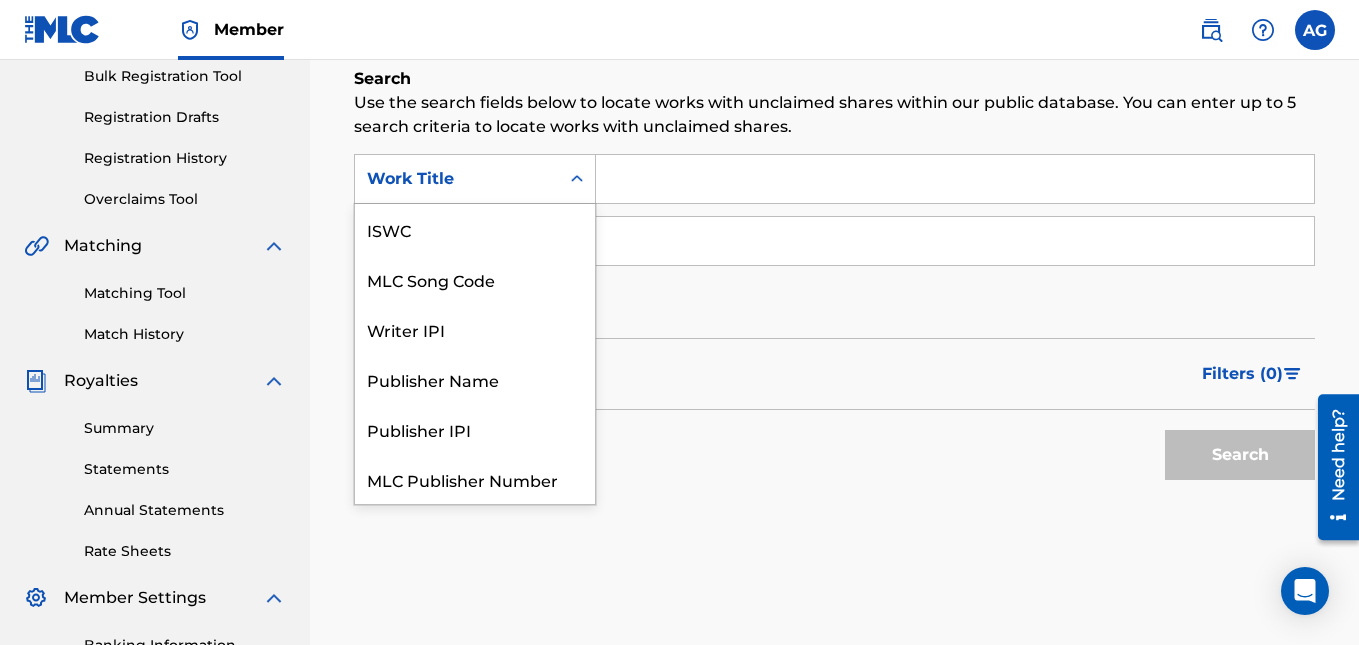 click at bounding box center [577, 179] 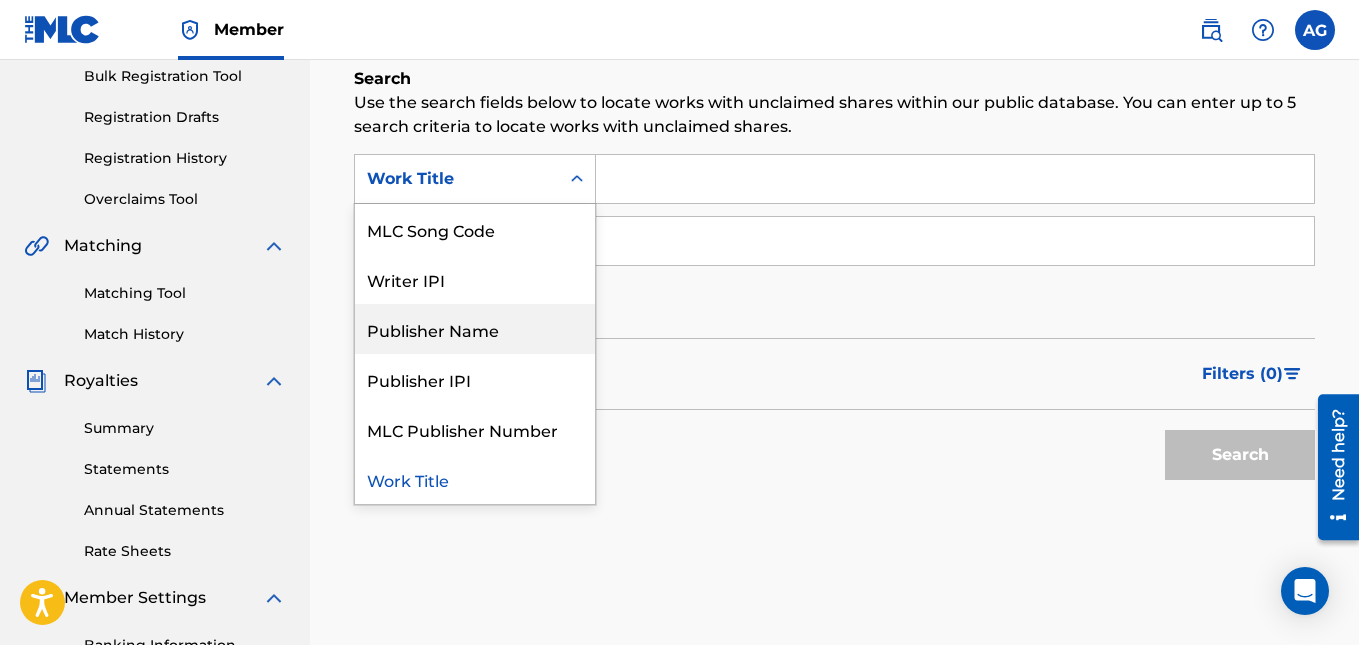 click on "SearchWithCriteria99f9429b-5583-4119-b317-f1b1a703ba88 7 results available. Use Up and Down to choose options, press Enter to select the currently focused option, press Escape to exit the menu, press Tab to select the option and exit the menu. Work Title ISWC MLC Song Code Writer IPI Publisher Name Publisher IPI MLC Publisher Number Work Title SearchWithCriteriaab471fca-56d8-4cc7-b3ad-db07cd0b22d5 Writer Name Add Criteria" at bounding box center (834, 241) 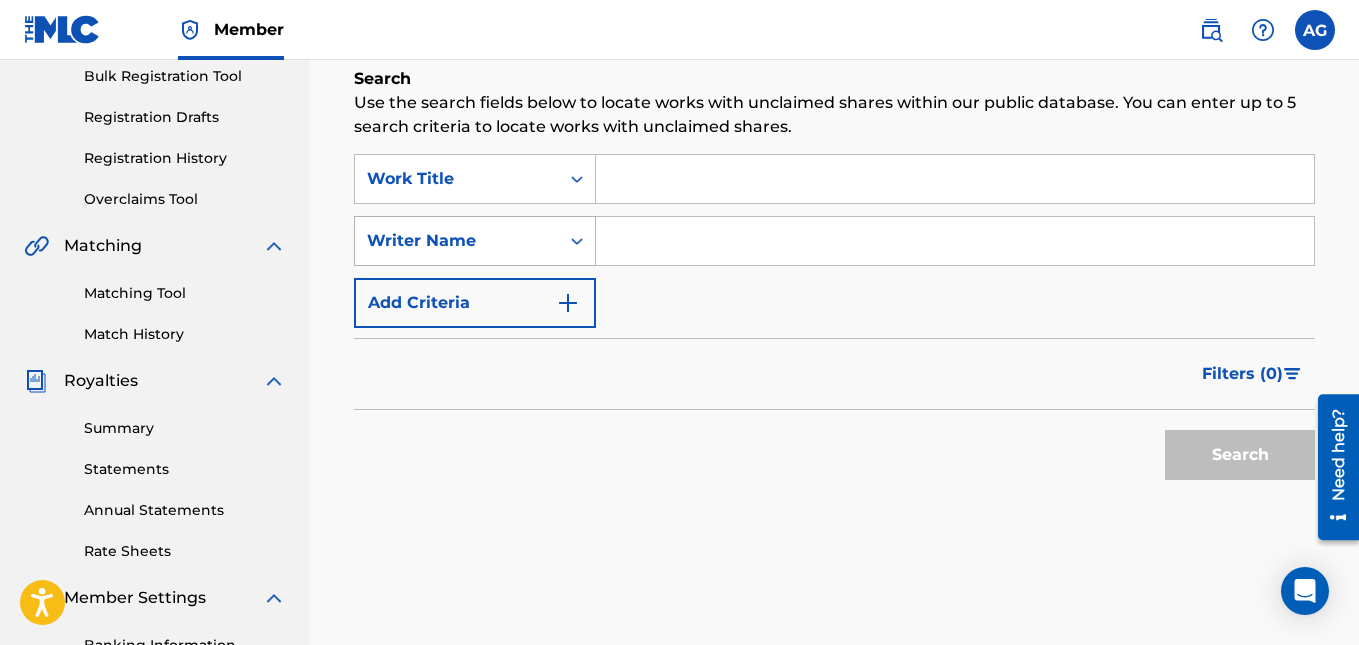 click on "Writer Name" at bounding box center (457, 241) 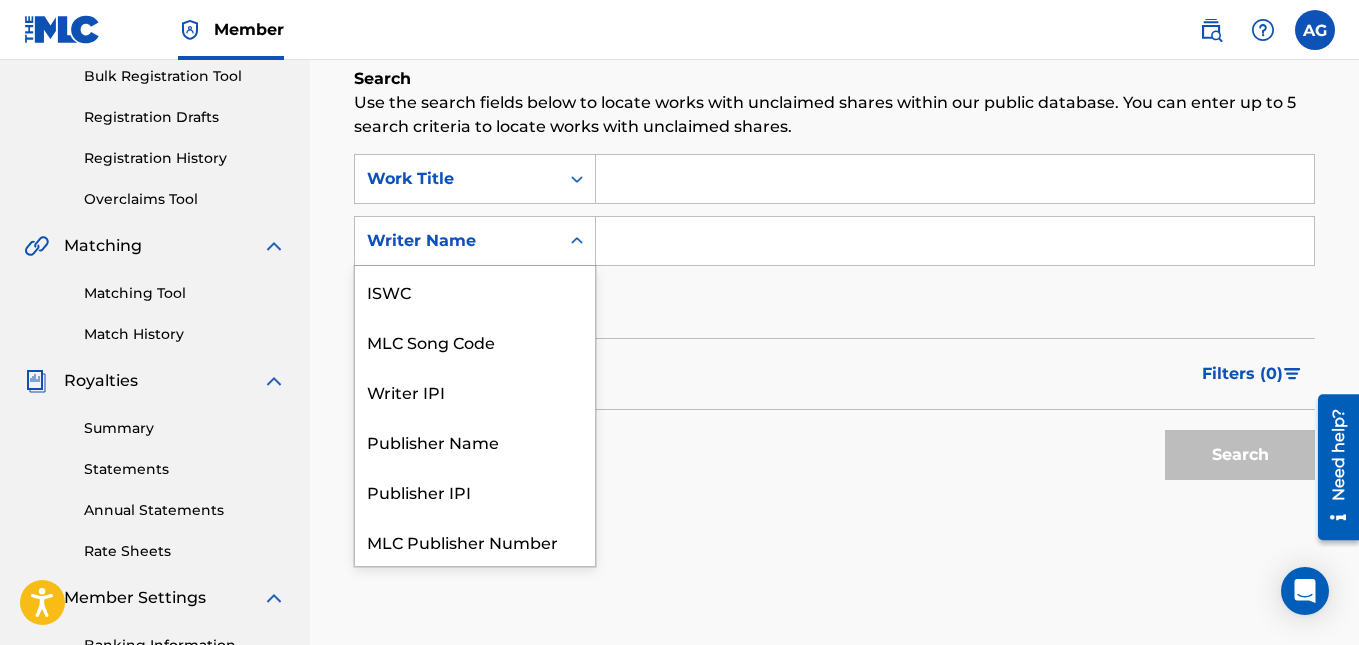 scroll, scrollTop: 50, scrollLeft: 0, axis: vertical 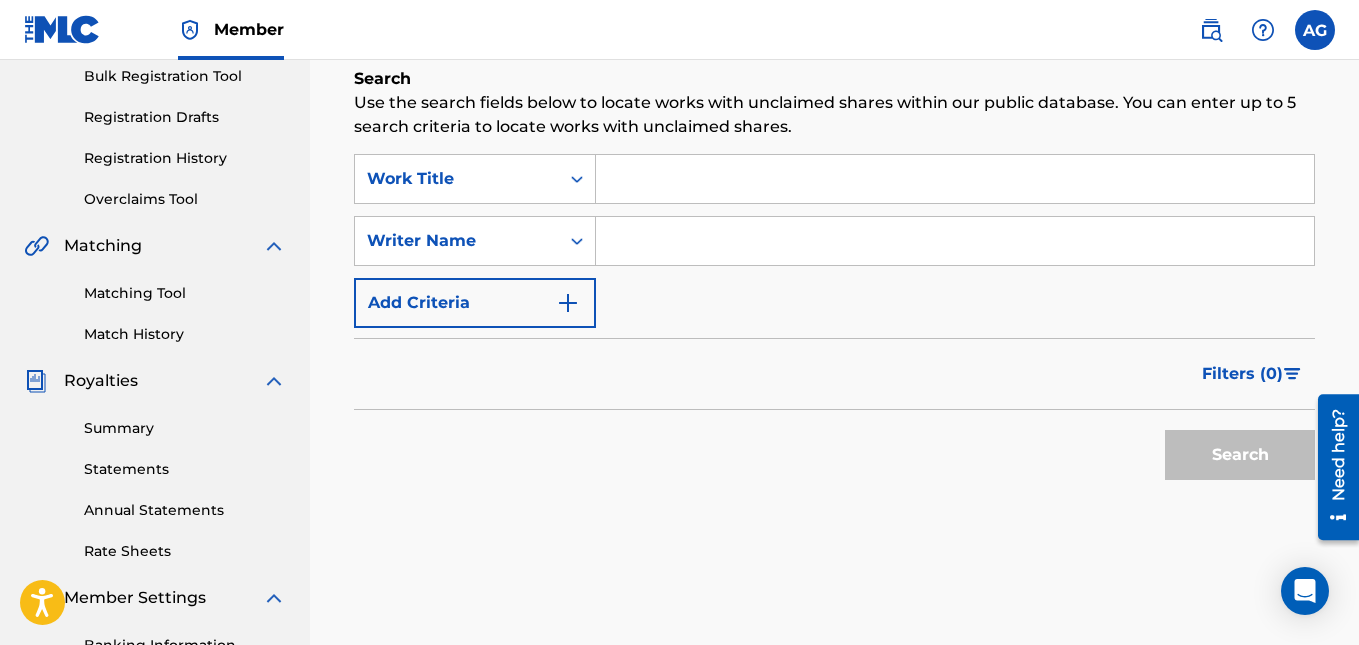 click at bounding box center [955, 241] 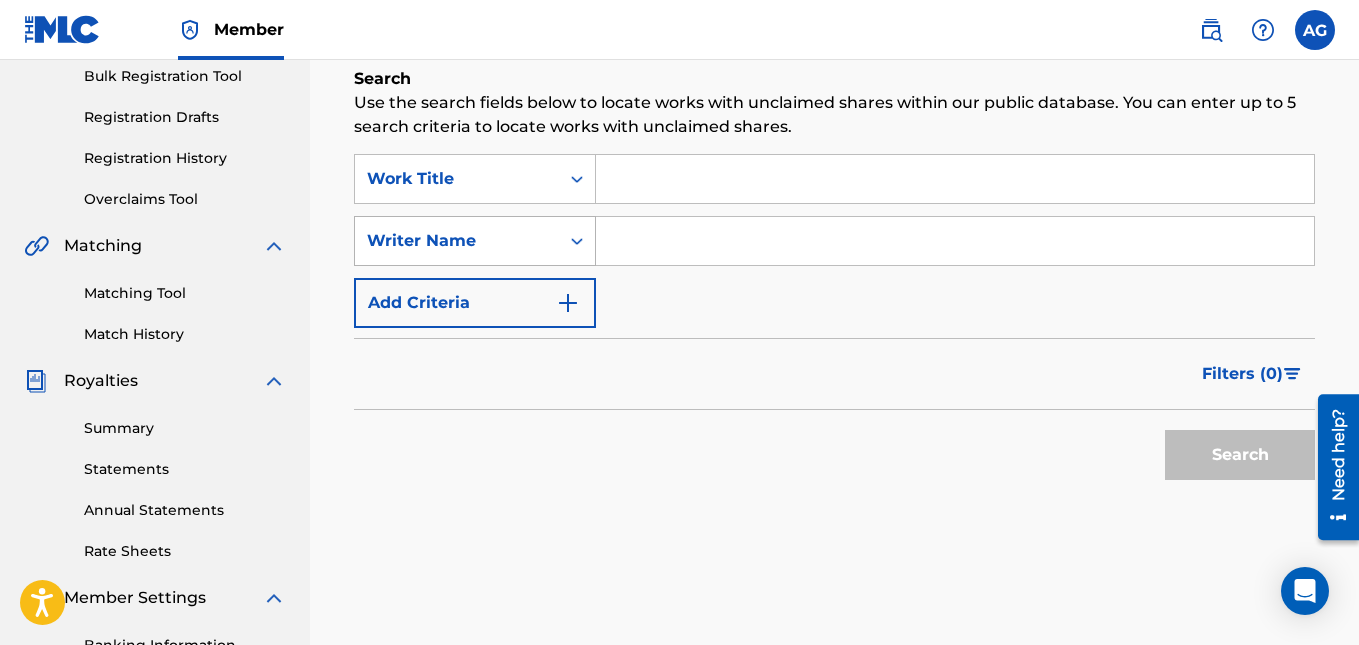 click on "Writer Name" at bounding box center (457, 241) 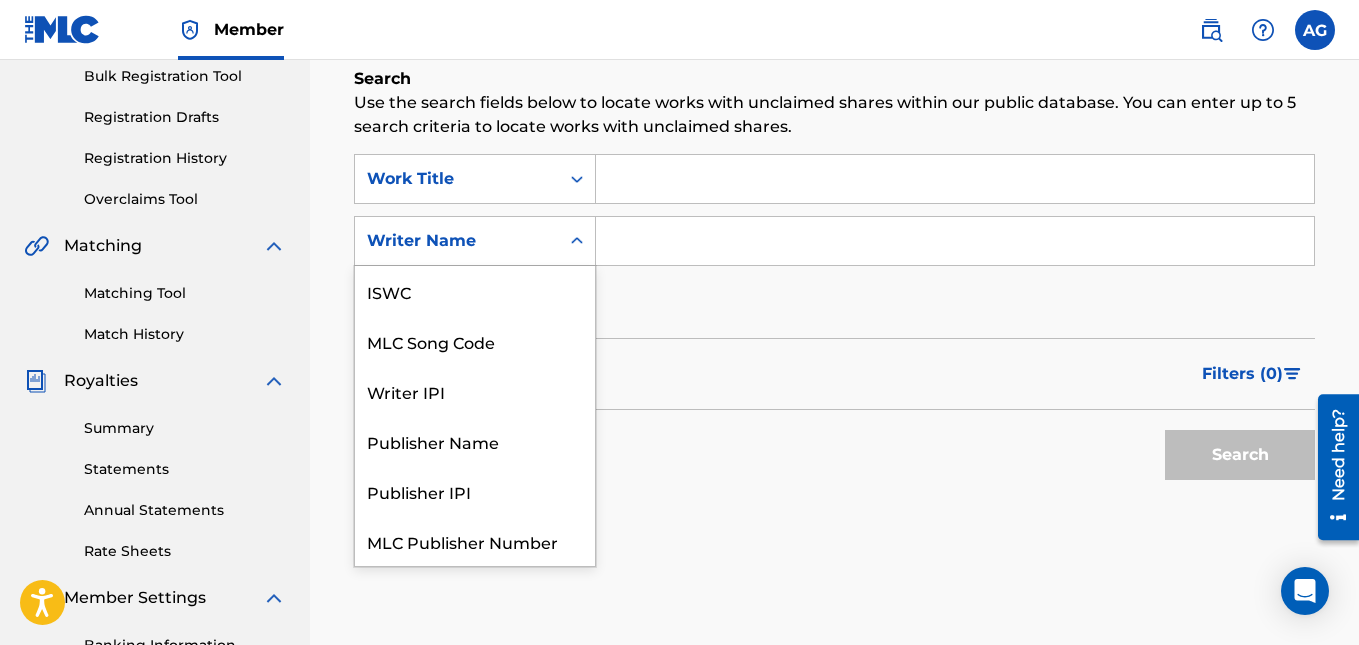 scroll, scrollTop: 50, scrollLeft: 0, axis: vertical 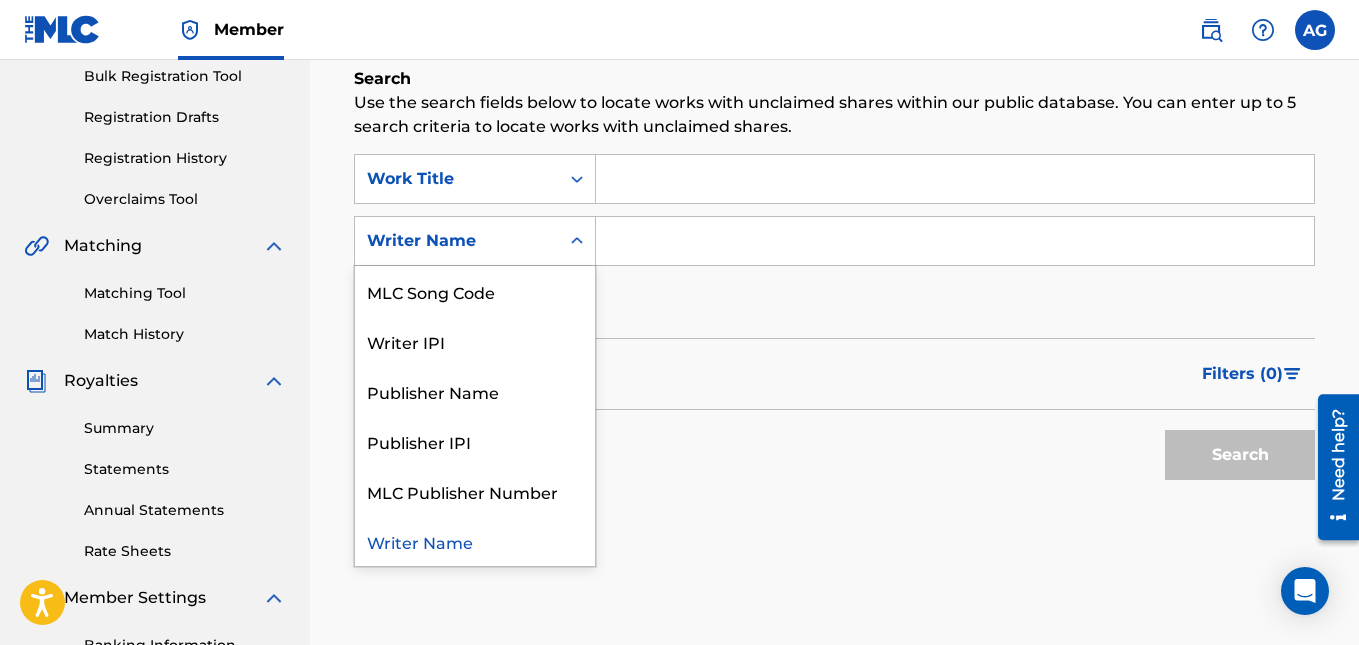 click on "Writer Name" at bounding box center [475, 541] 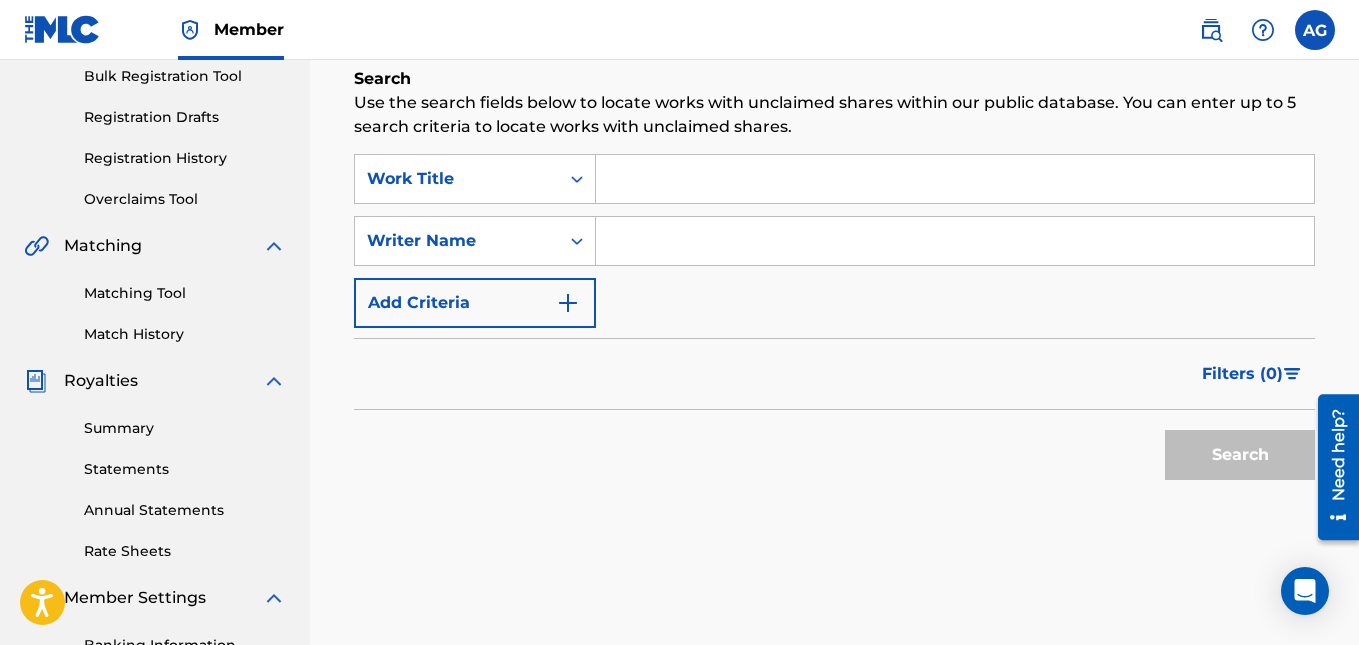 click at bounding box center [955, 241] 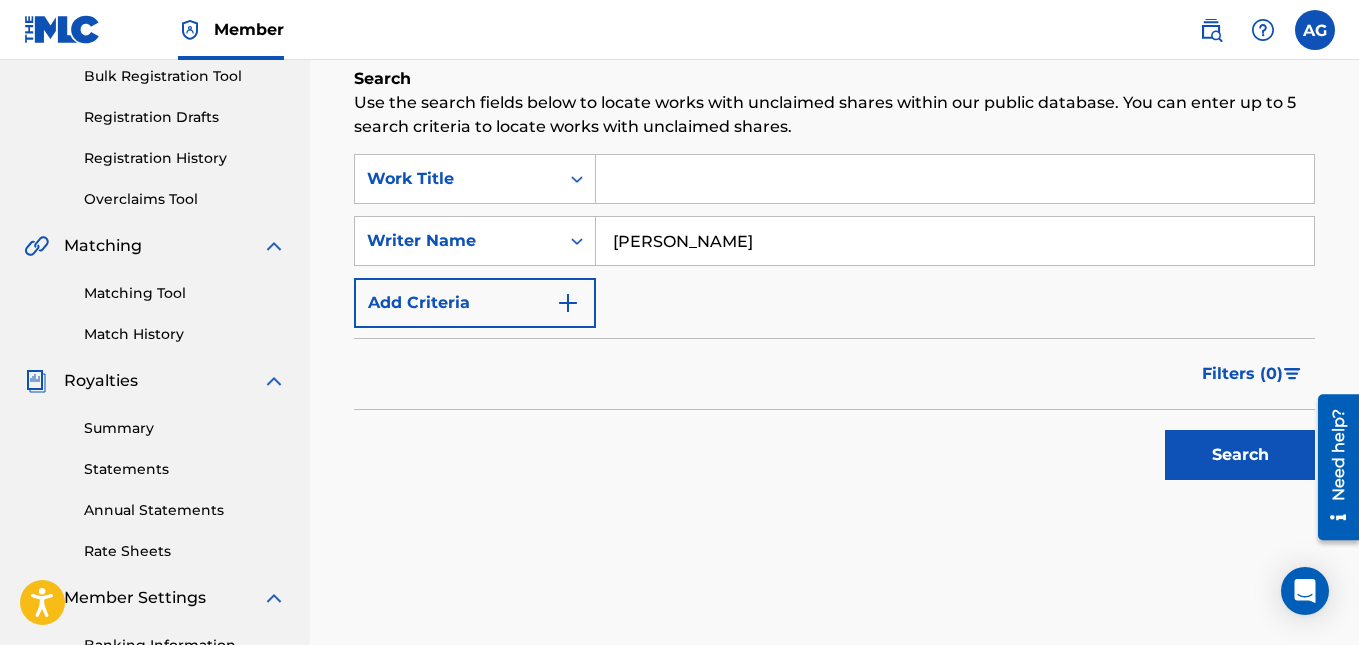 type on "[PERSON_NAME]" 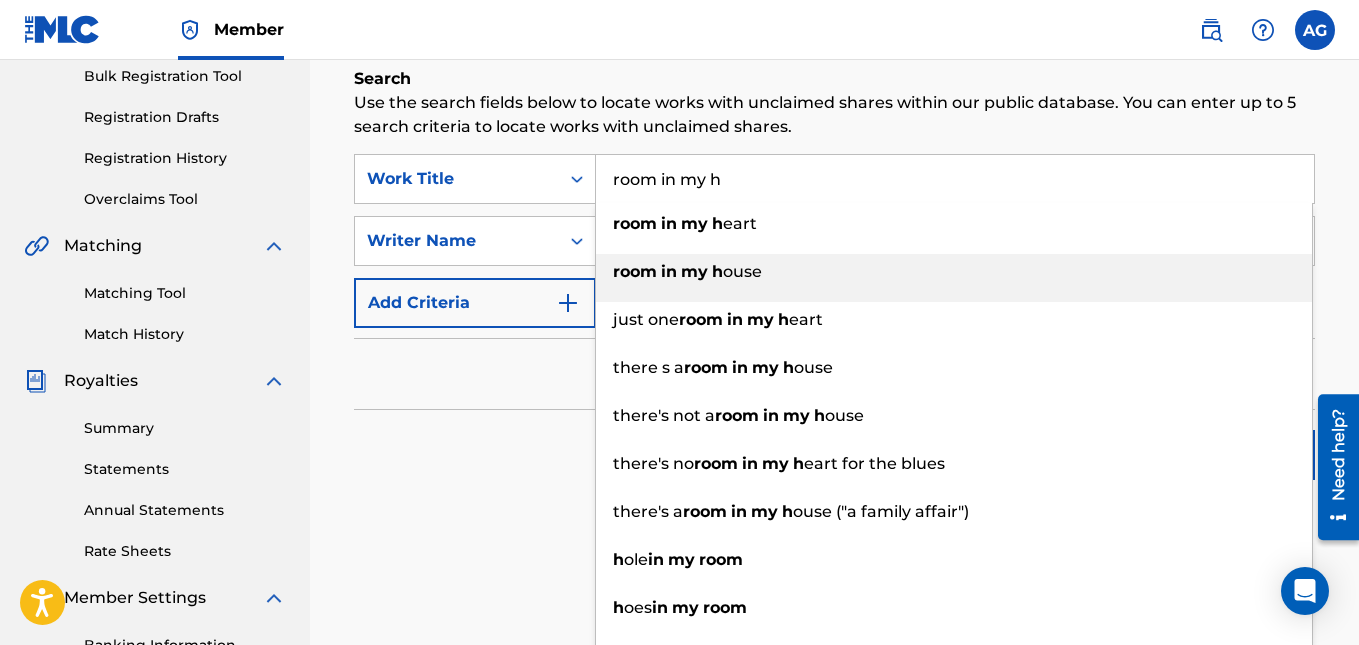 click on "ouse" at bounding box center (742, 271) 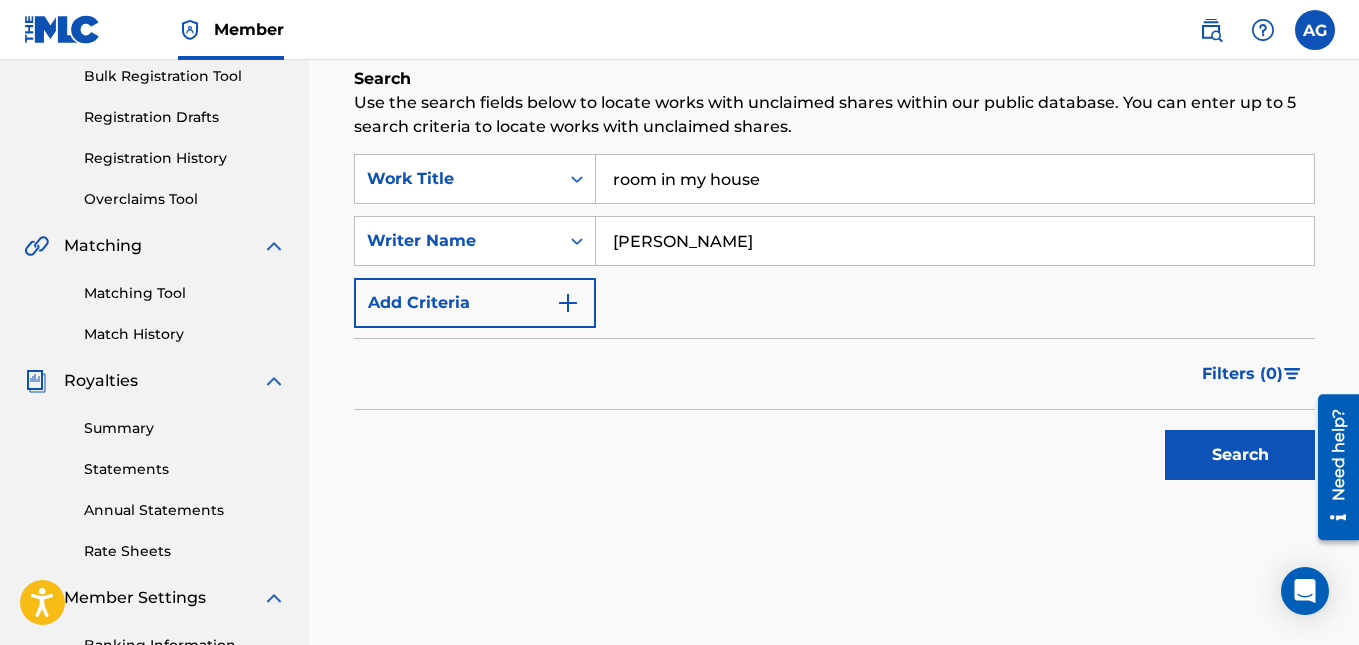 click on "Search" at bounding box center (1240, 455) 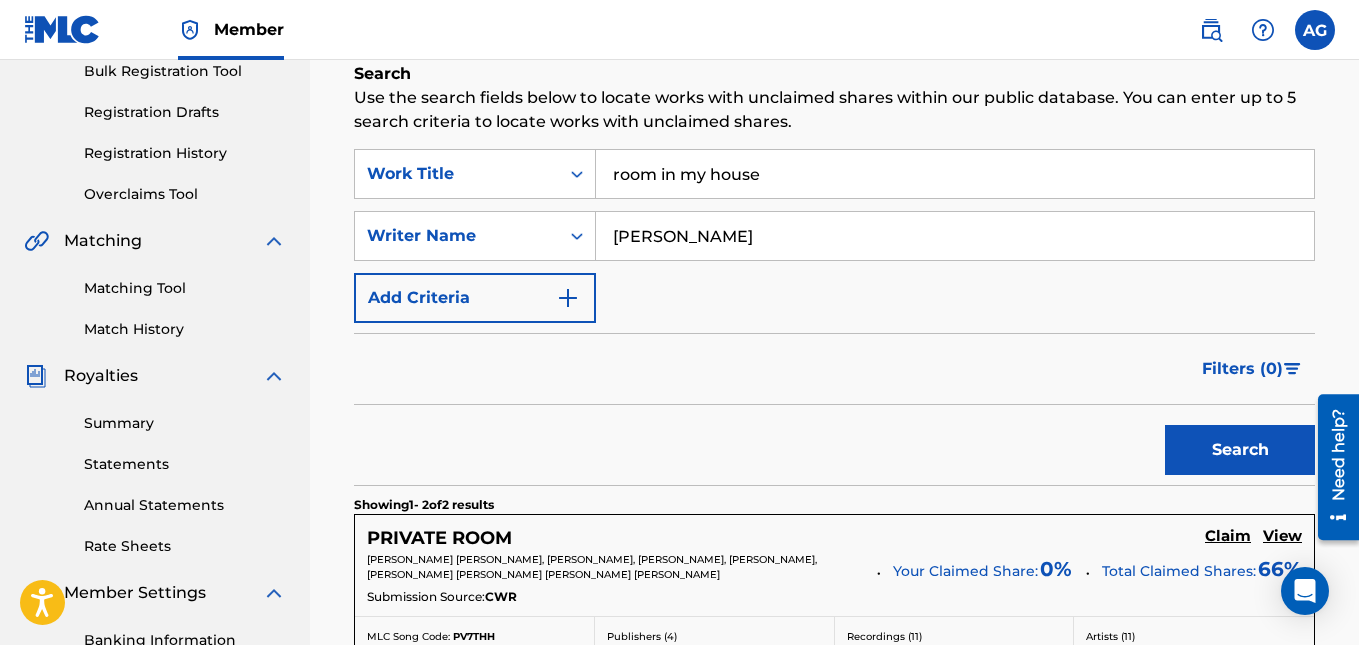 scroll, scrollTop: 300, scrollLeft: 0, axis: vertical 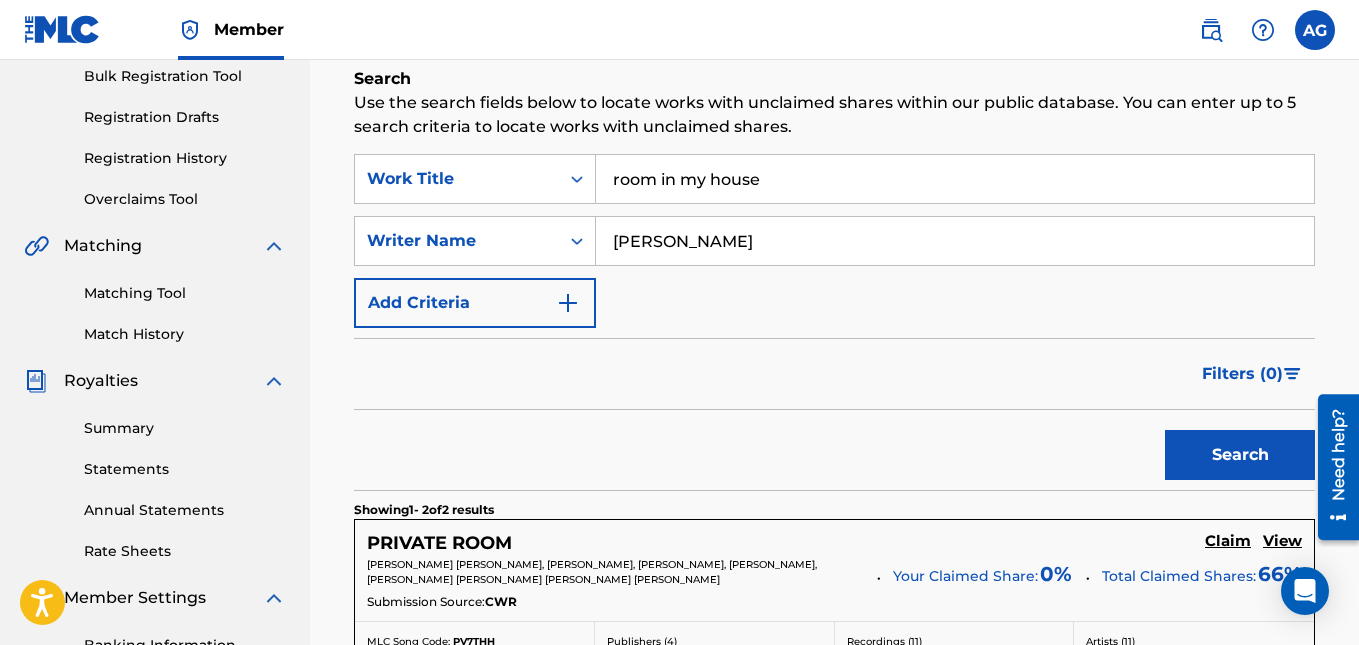 click on "[PERSON_NAME]" at bounding box center (955, 241) 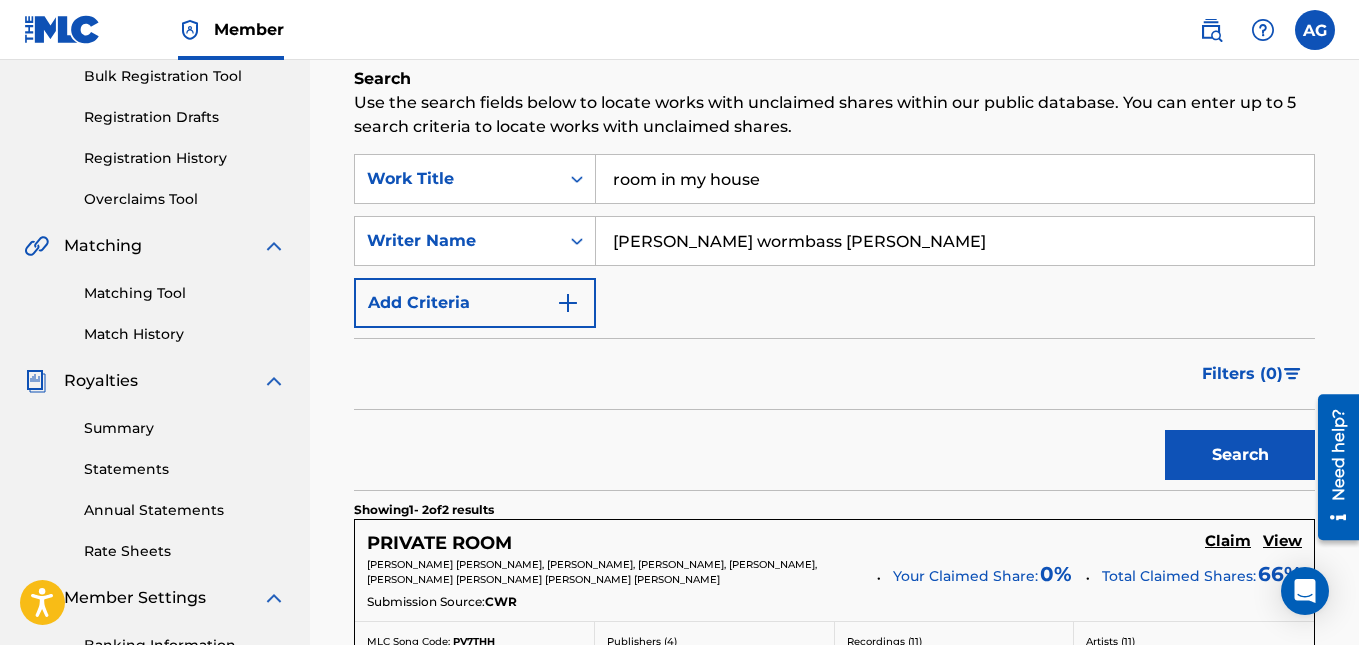 click on "Search" at bounding box center (1240, 455) 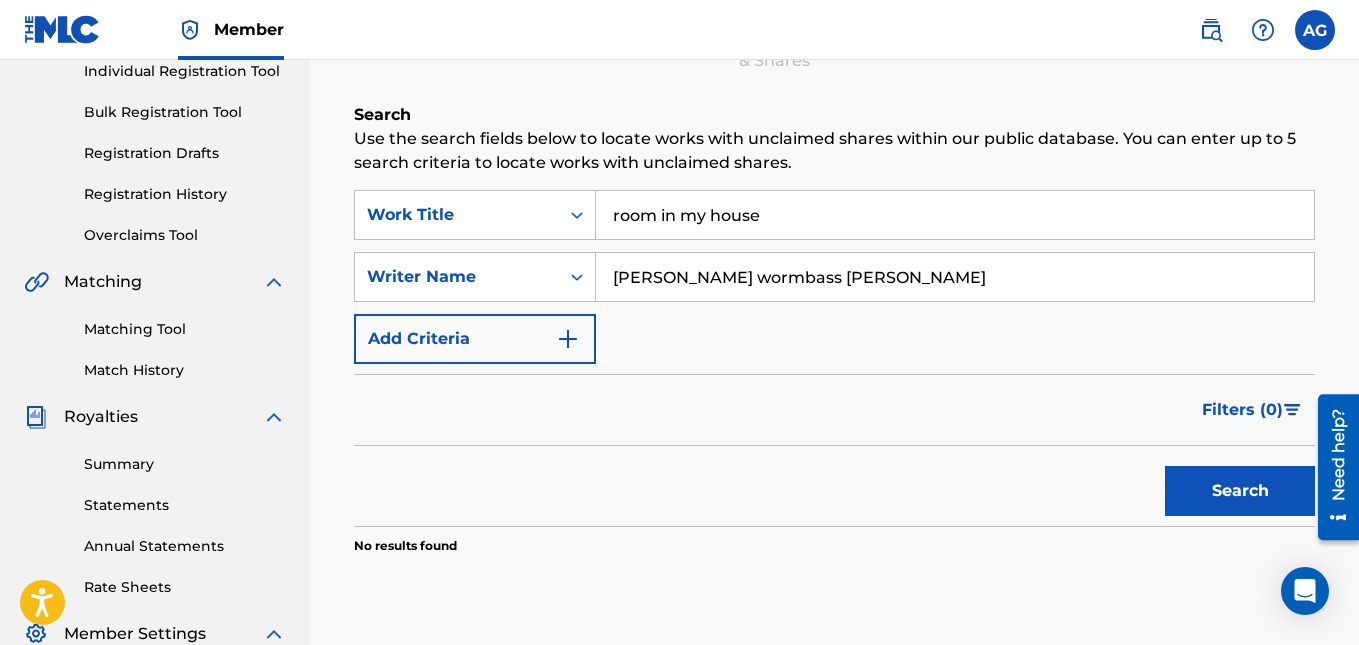 scroll, scrollTop: 195, scrollLeft: 0, axis: vertical 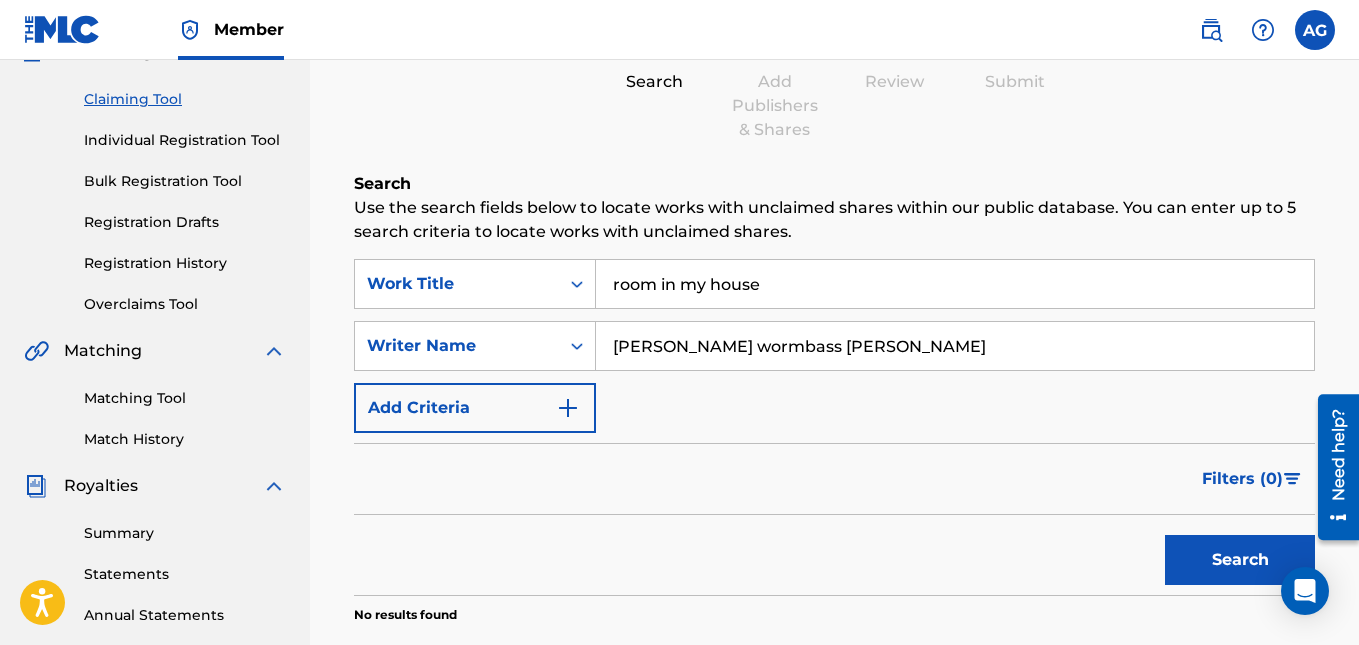 drag, startPoint x: 813, startPoint y: 350, endPoint x: 758, endPoint y: 336, distance: 56.753853 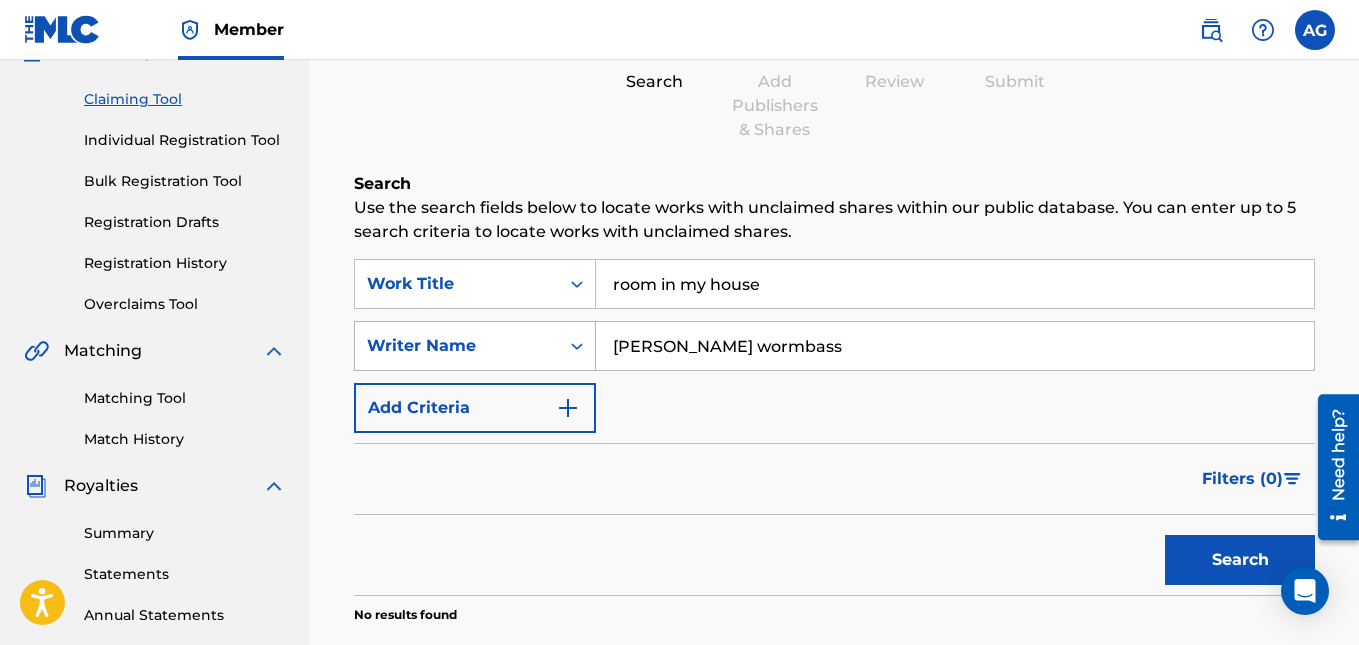 drag, startPoint x: 671, startPoint y: 346, endPoint x: 588, endPoint y: 335, distance: 83.725746 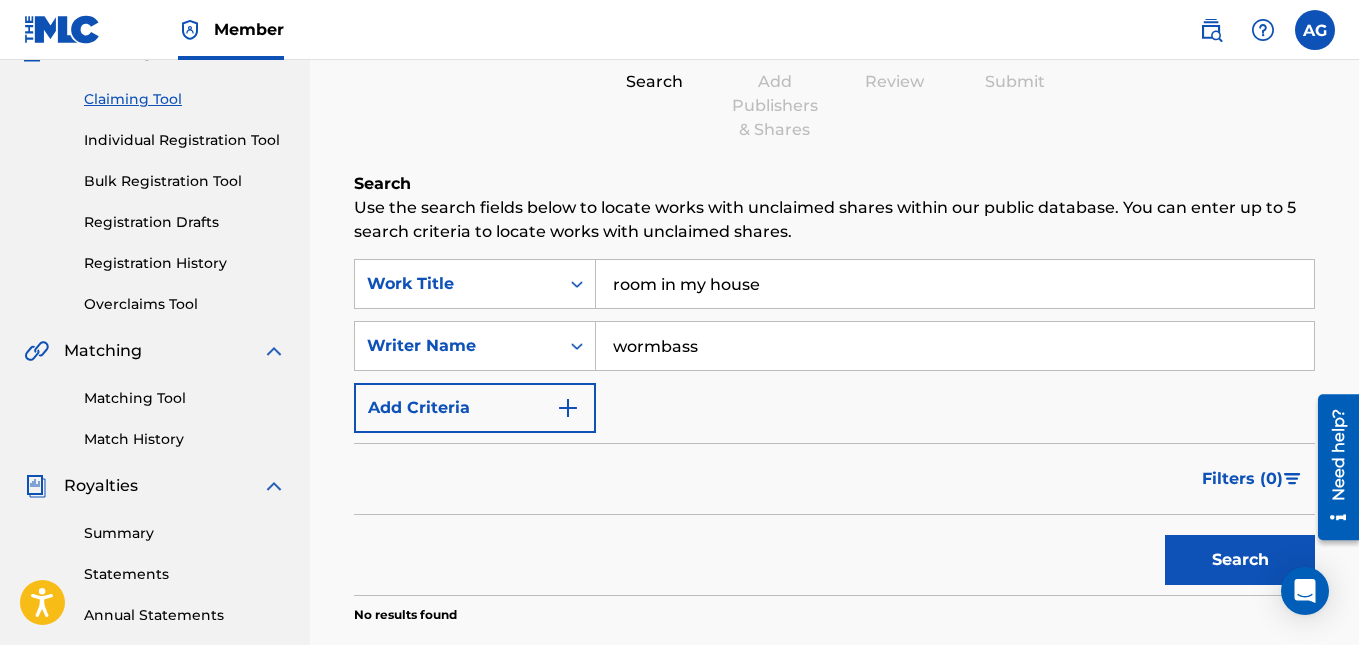 click on "Search" at bounding box center [1240, 560] 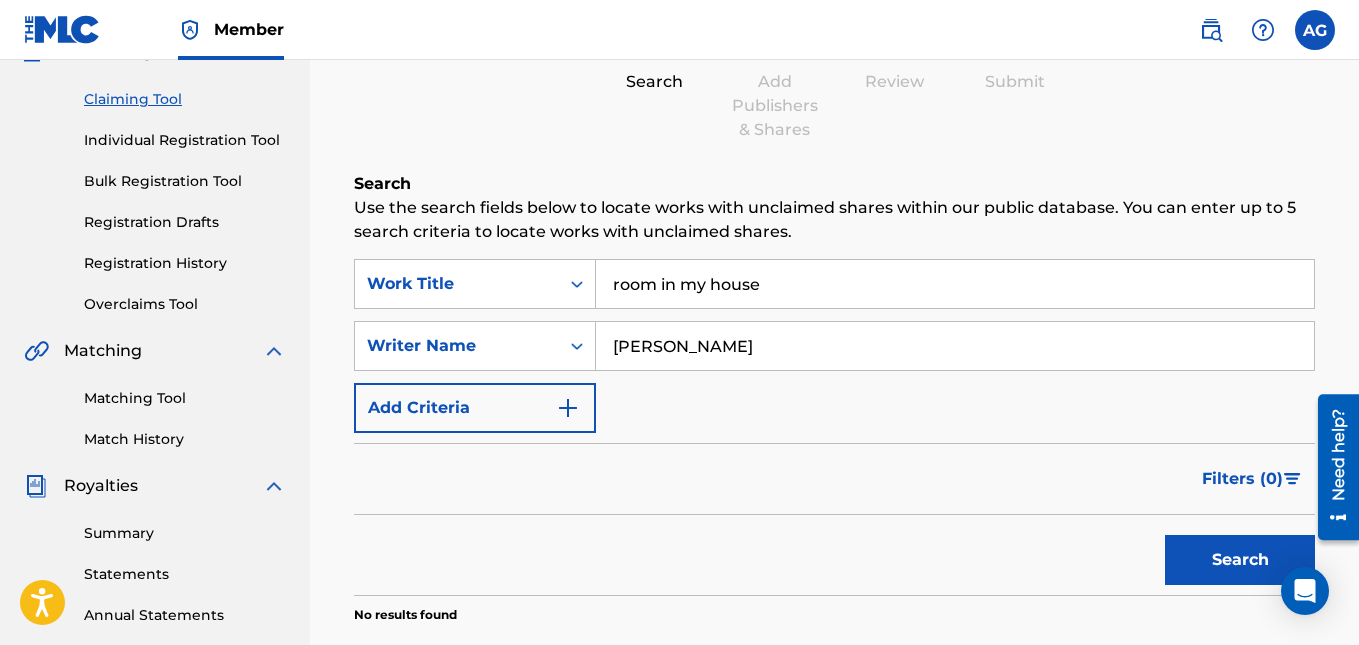 type on "[PERSON_NAME]" 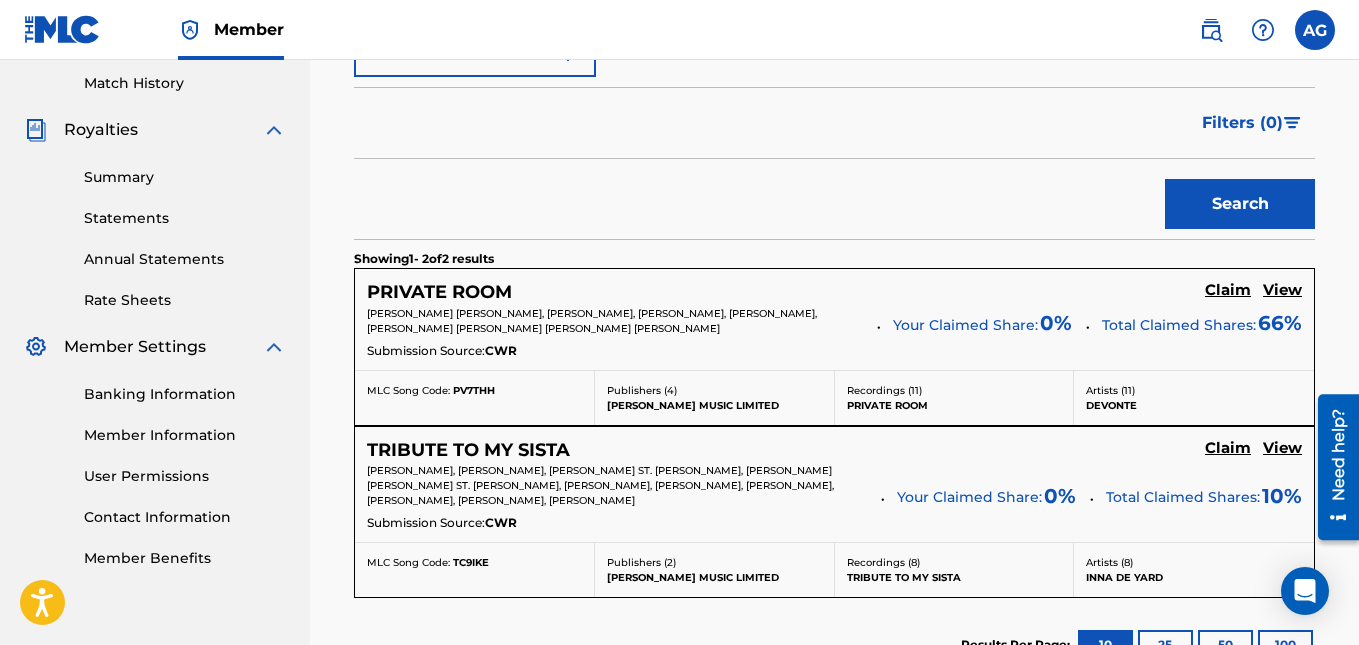scroll, scrollTop: 595, scrollLeft: 0, axis: vertical 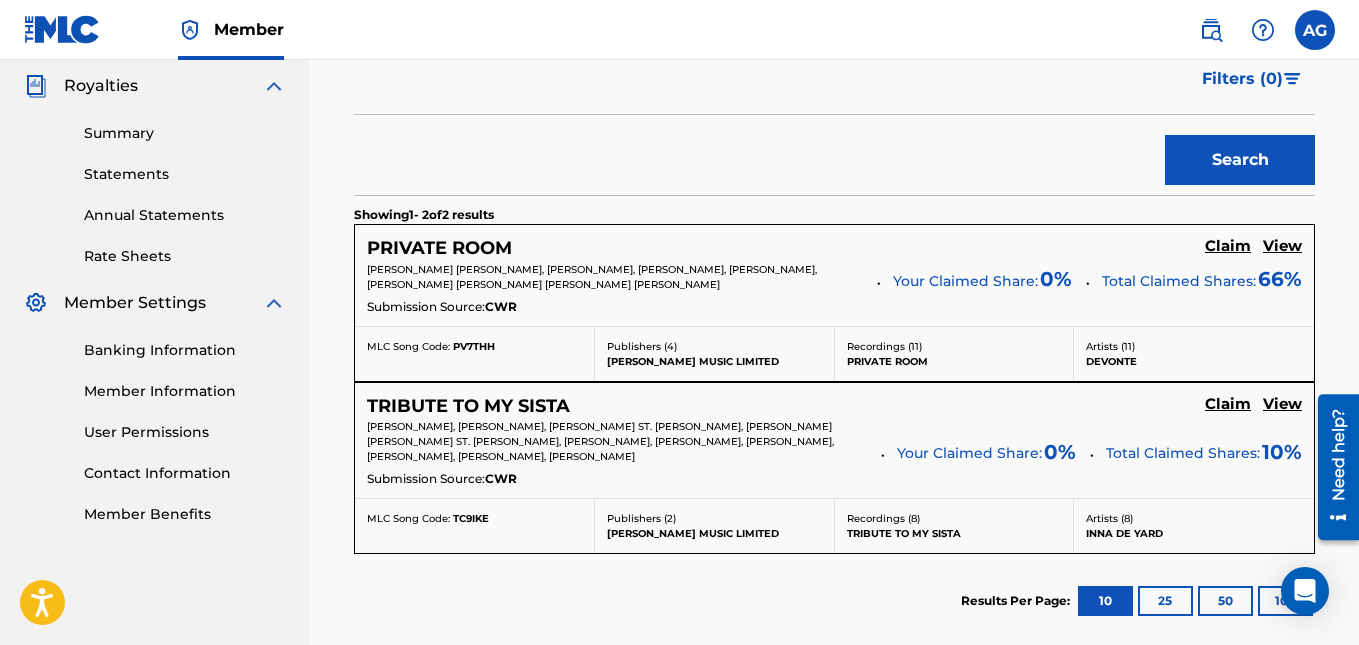 click on "[PERSON_NAME], [PERSON_NAME], [PERSON_NAME] ST. [PERSON_NAME], [PERSON_NAME] [PERSON_NAME] ST. [PERSON_NAME], [PERSON_NAME], [PERSON_NAME], [PERSON_NAME], [PERSON_NAME], [PERSON_NAME], [PERSON_NAME]" at bounding box center (600, 441) 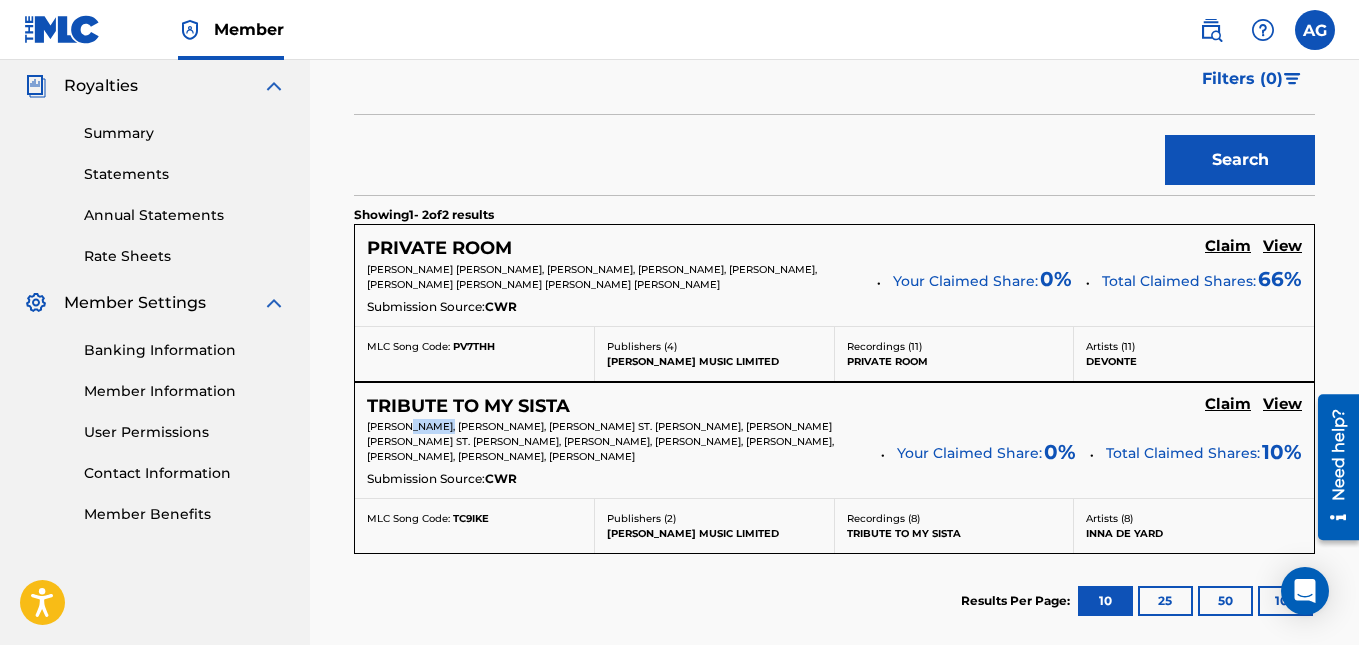 click on "[PERSON_NAME], [PERSON_NAME], [PERSON_NAME] ST. [PERSON_NAME], [PERSON_NAME] [PERSON_NAME] ST. [PERSON_NAME], [PERSON_NAME], [PERSON_NAME], [PERSON_NAME], [PERSON_NAME], [PERSON_NAME], [PERSON_NAME]" at bounding box center [600, 441] 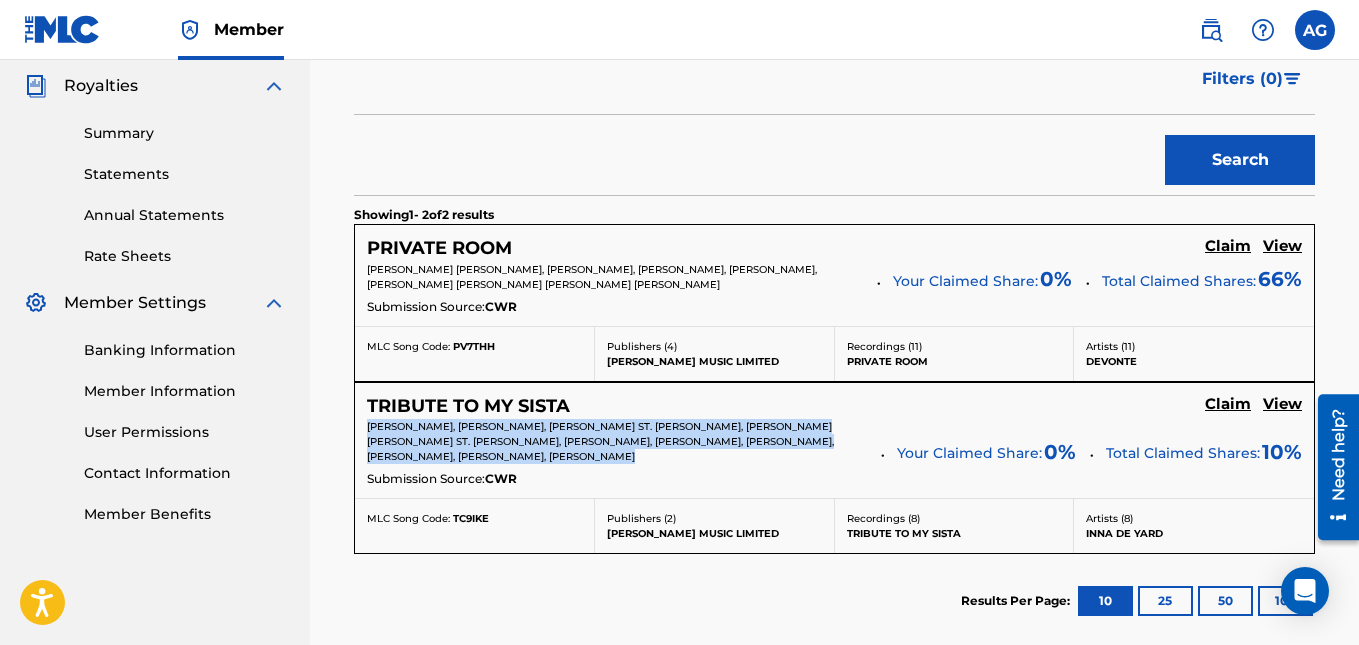 click on "[PERSON_NAME], [PERSON_NAME], [PERSON_NAME] ST. [PERSON_NAME], [PERSON_NAME] [PERSON_NAME] ST. [PERSON_NAME], [PERSON_NAME], [PERSON_NAME], [PERSON_NAME], [PERSON_NAME], [PERSON_NAME], [PERSON_NAME]" at bounding box center (600, 441) 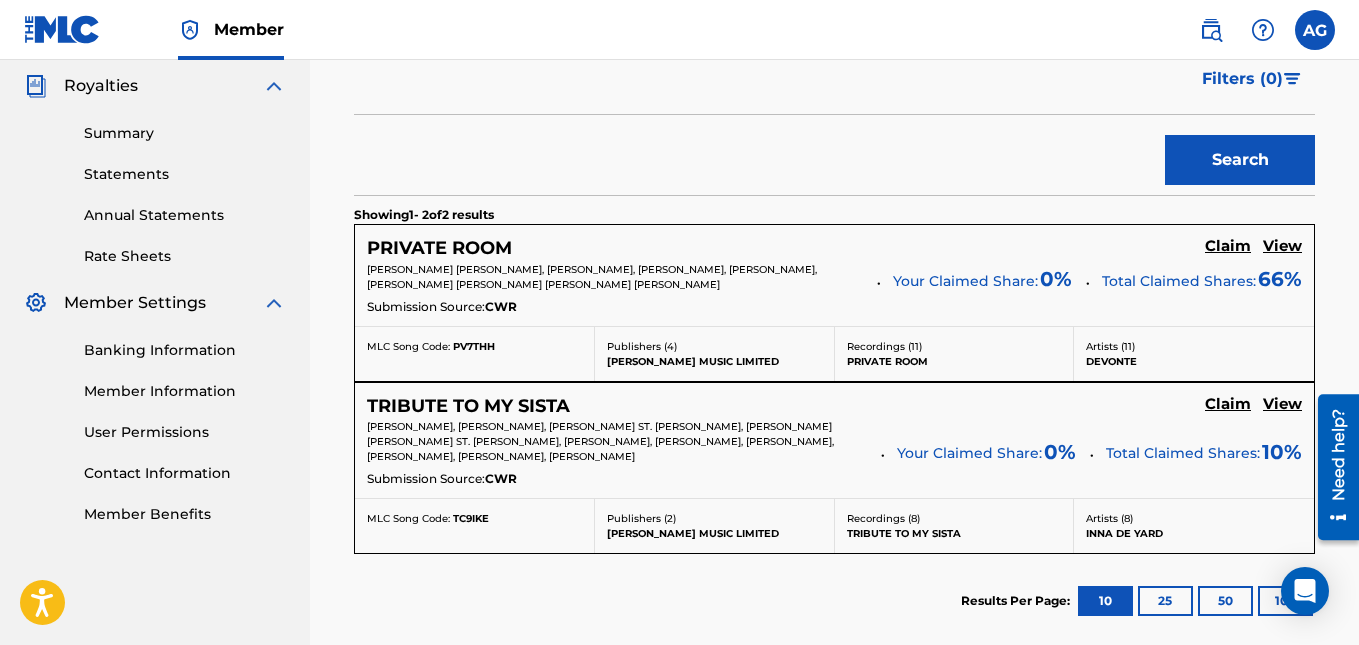 click on "Submission Source:  CWR" at bounding box center [834, 481] 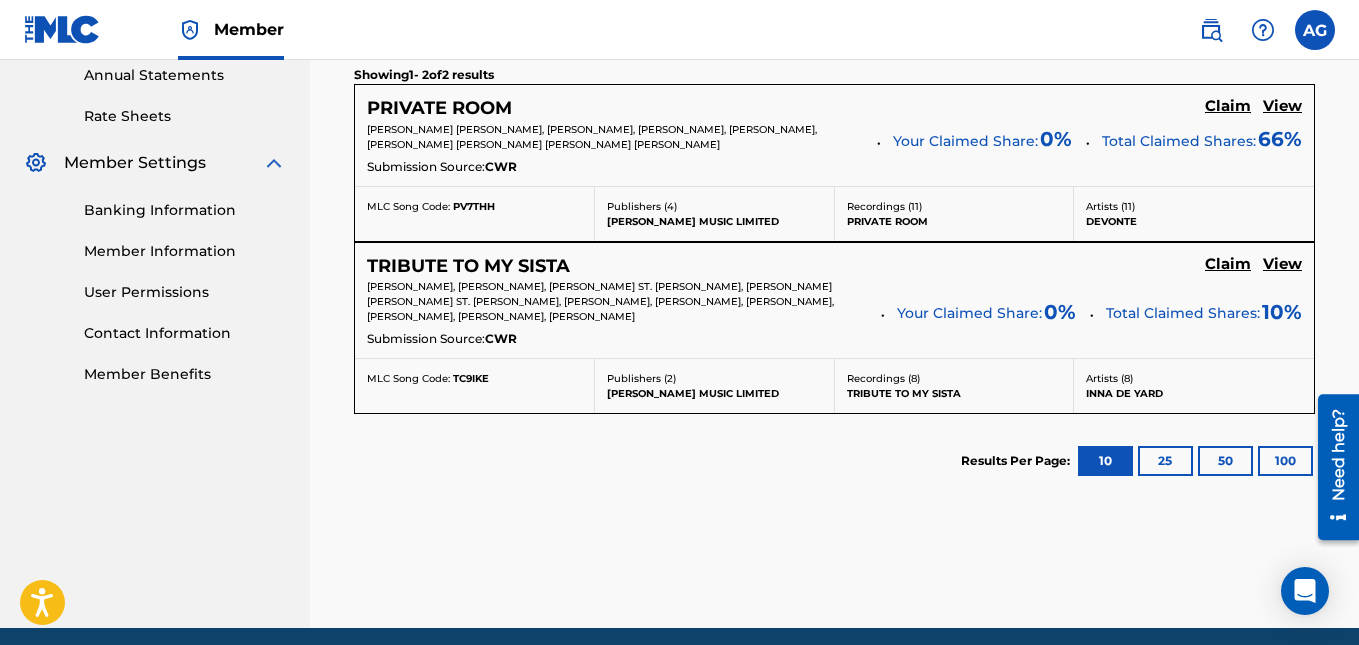 scroll, scrollTop: 700, scrollLeft: 0, axis: vertical 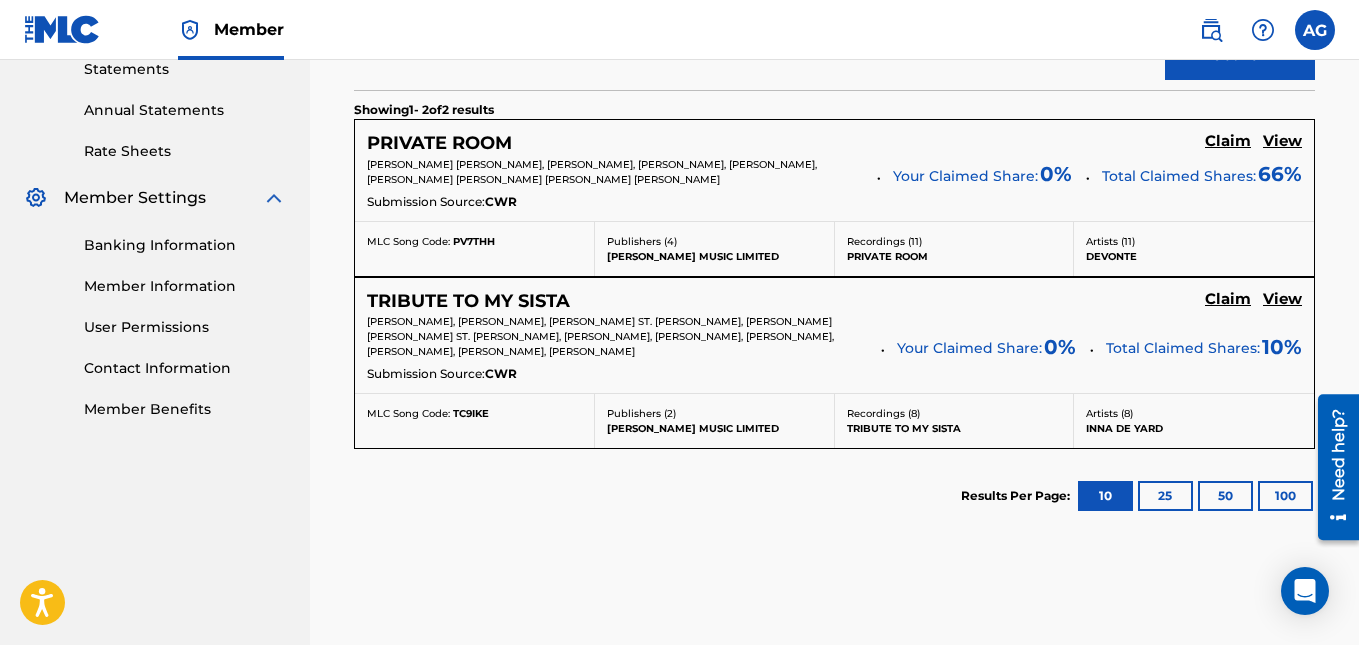 click on "View" at bounding box center [1282, 299] 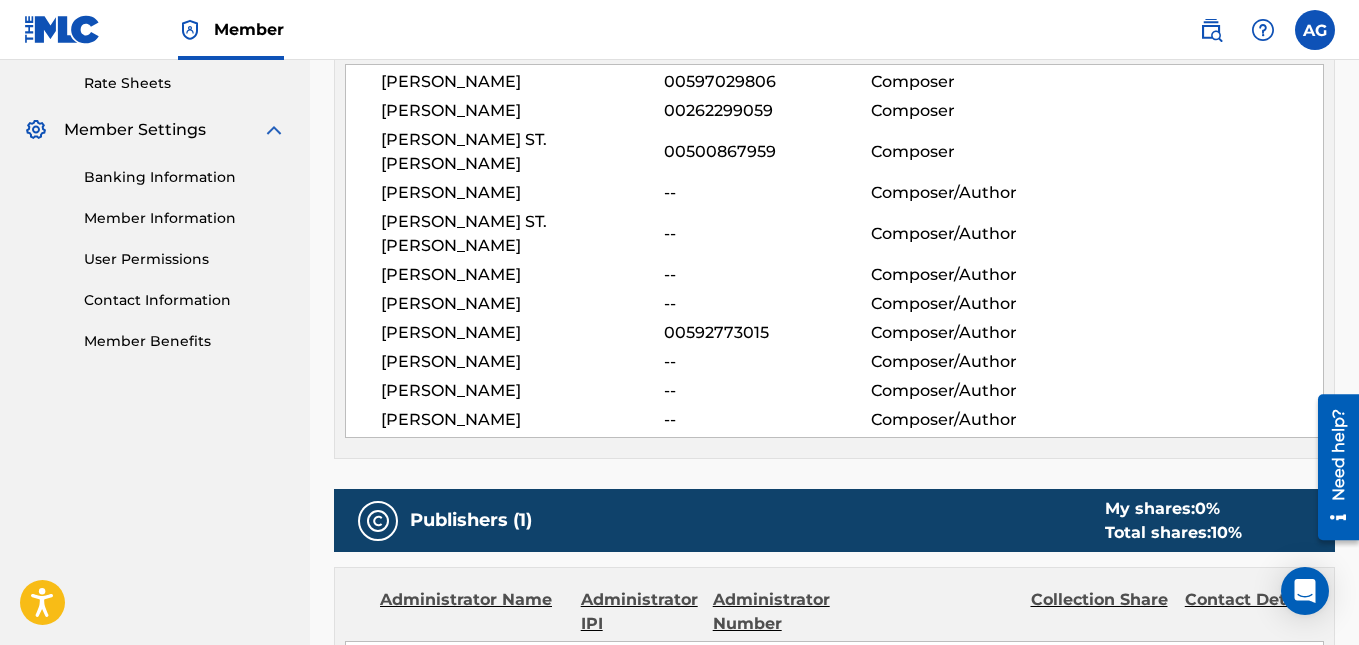 scroll, scrollTop: 800, scrollLeft: 0, axis: vertical 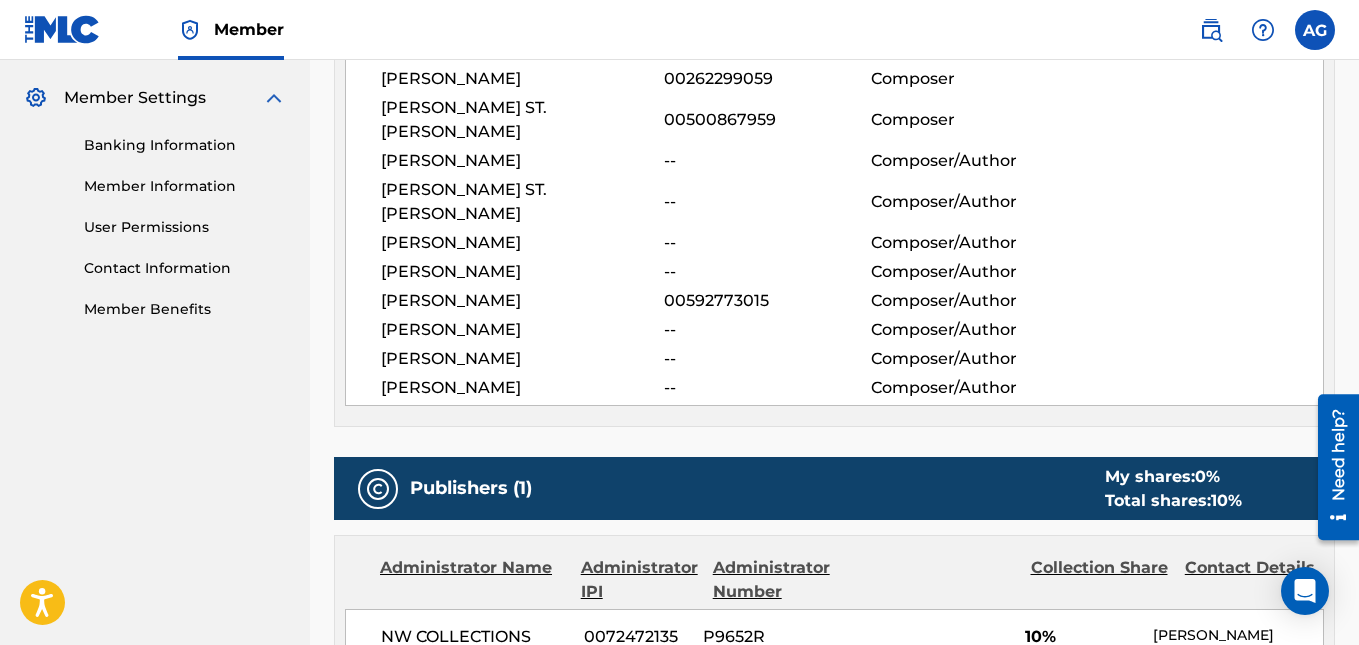 click on "--" at bounding box center [767, 330] 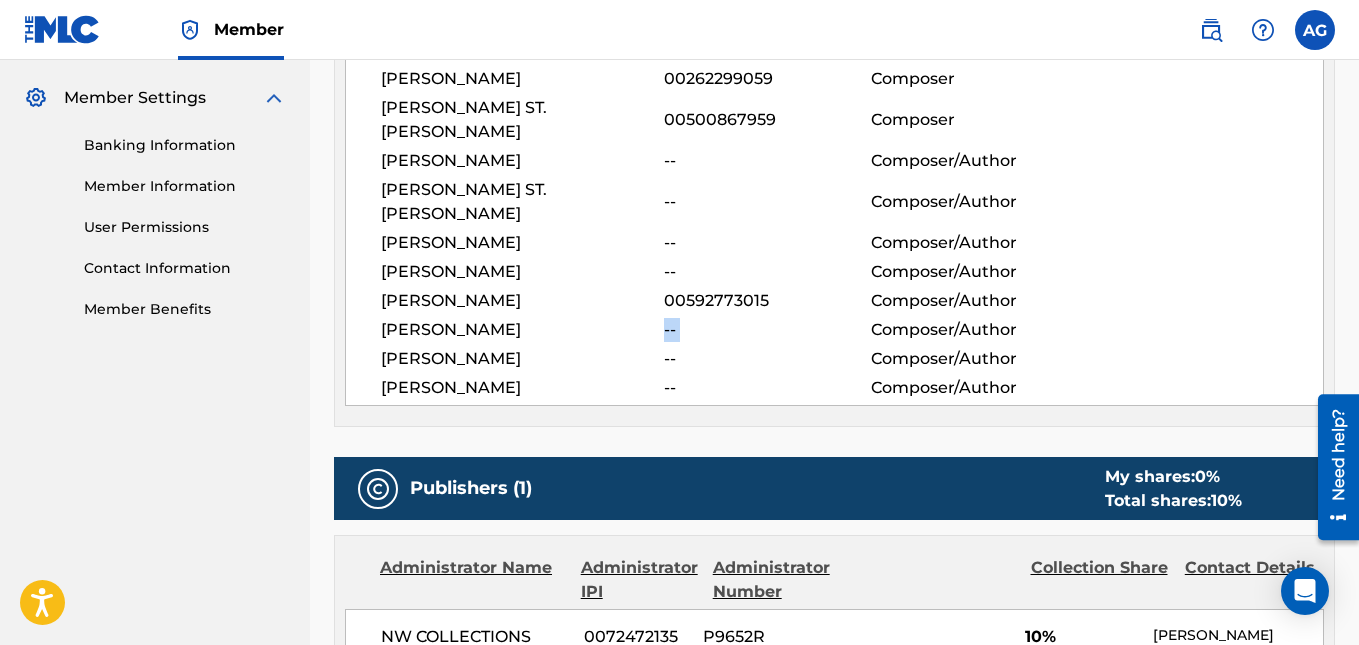 click on "--" at bounding box center [767, 330] 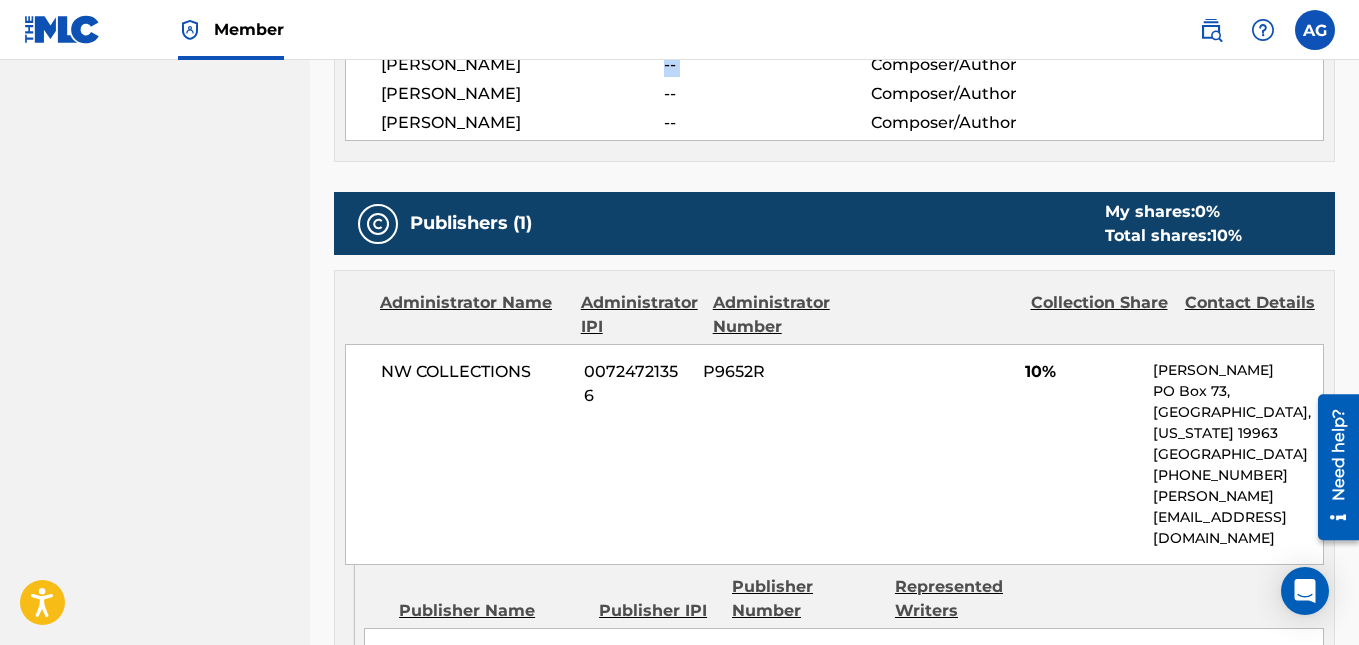 scroll, scrollTop: 1100, scrollLeft: 0, axis: vertical 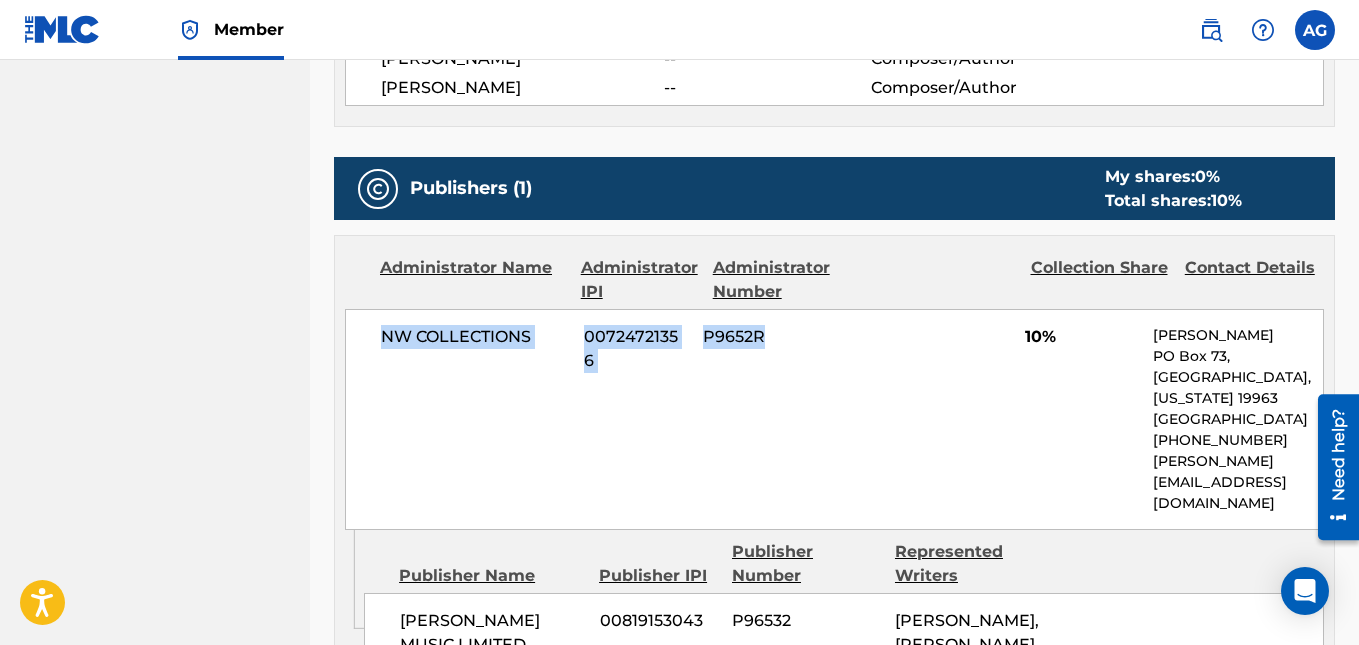 drag, startPoint x: 386, startPoint y: 285, endPoint x: 881, endPoint y: 297, distance: 495.14545 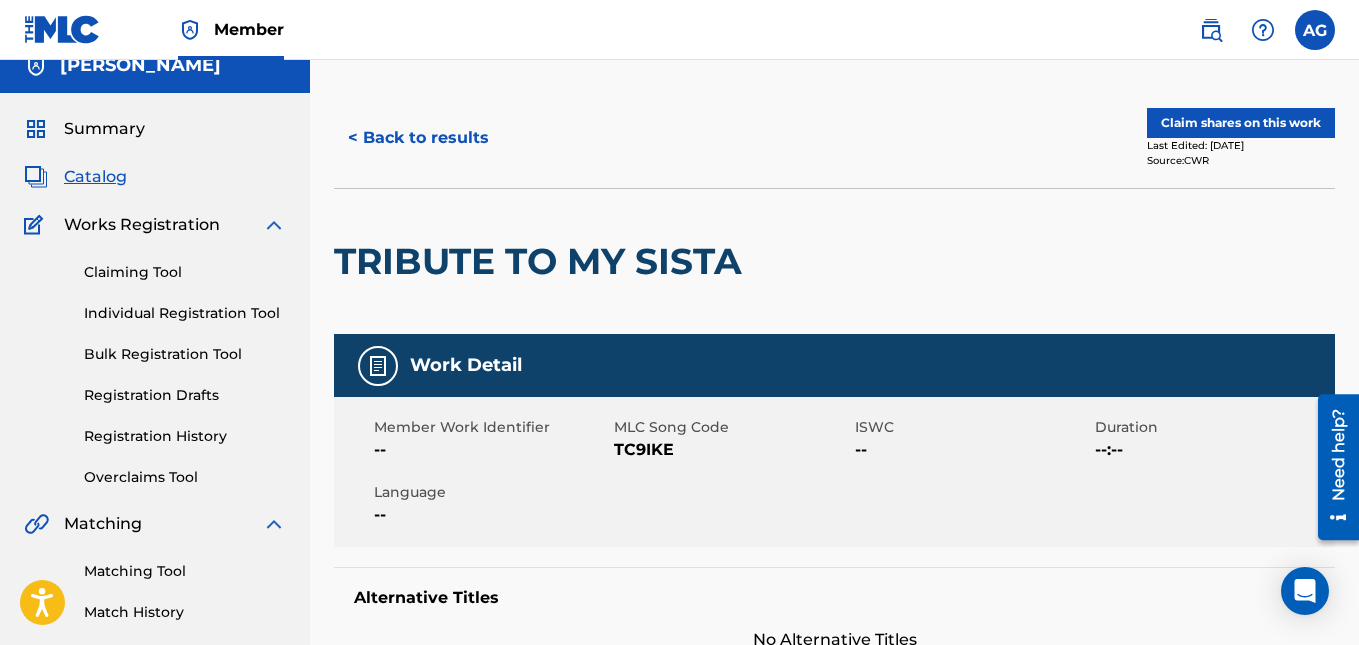 scroll, scrollTop: 0, scrollLeft: 0, axis: both 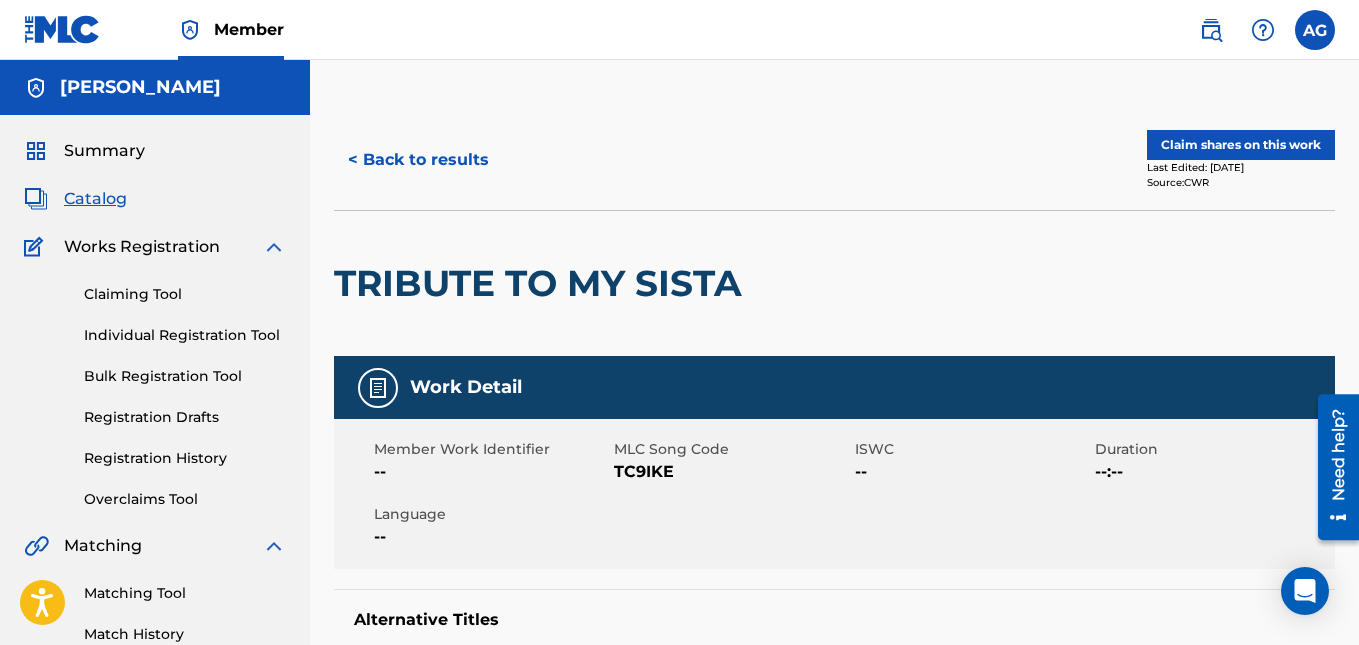click on "< Back to results" at bounding box center (418, 160) 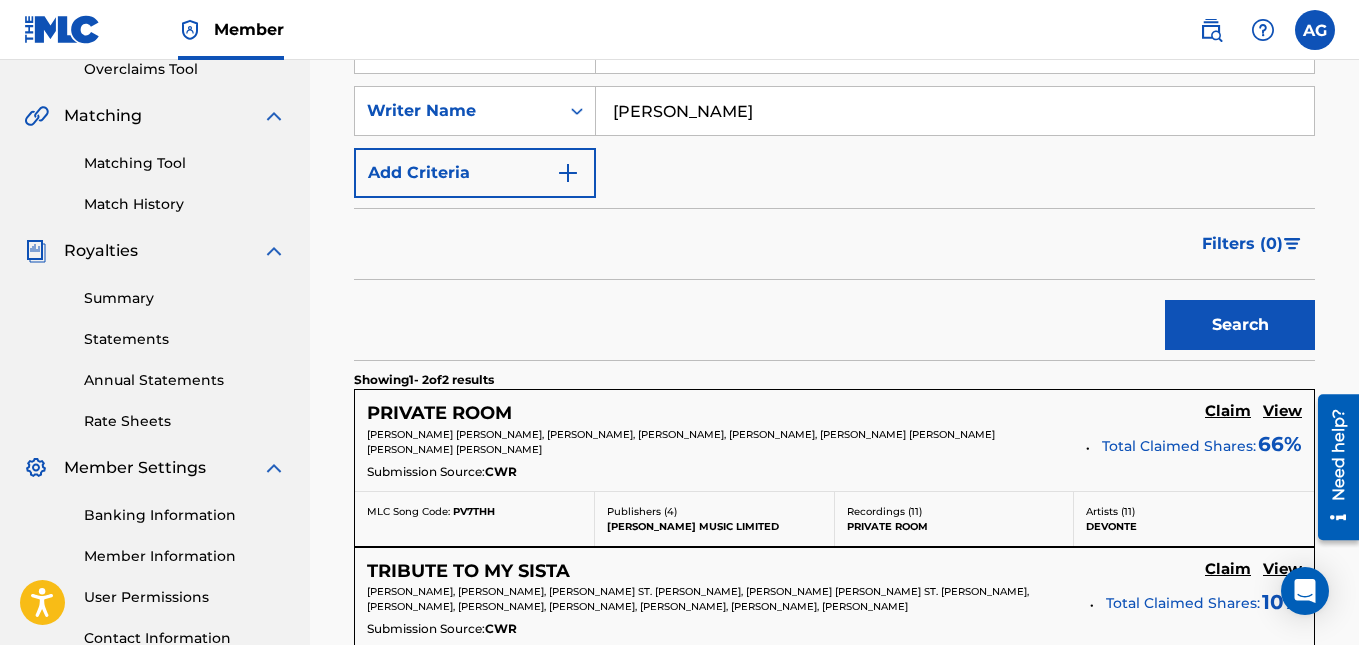 scroll, scrollTop: 300, scrollLeft: 0, axis: vertical 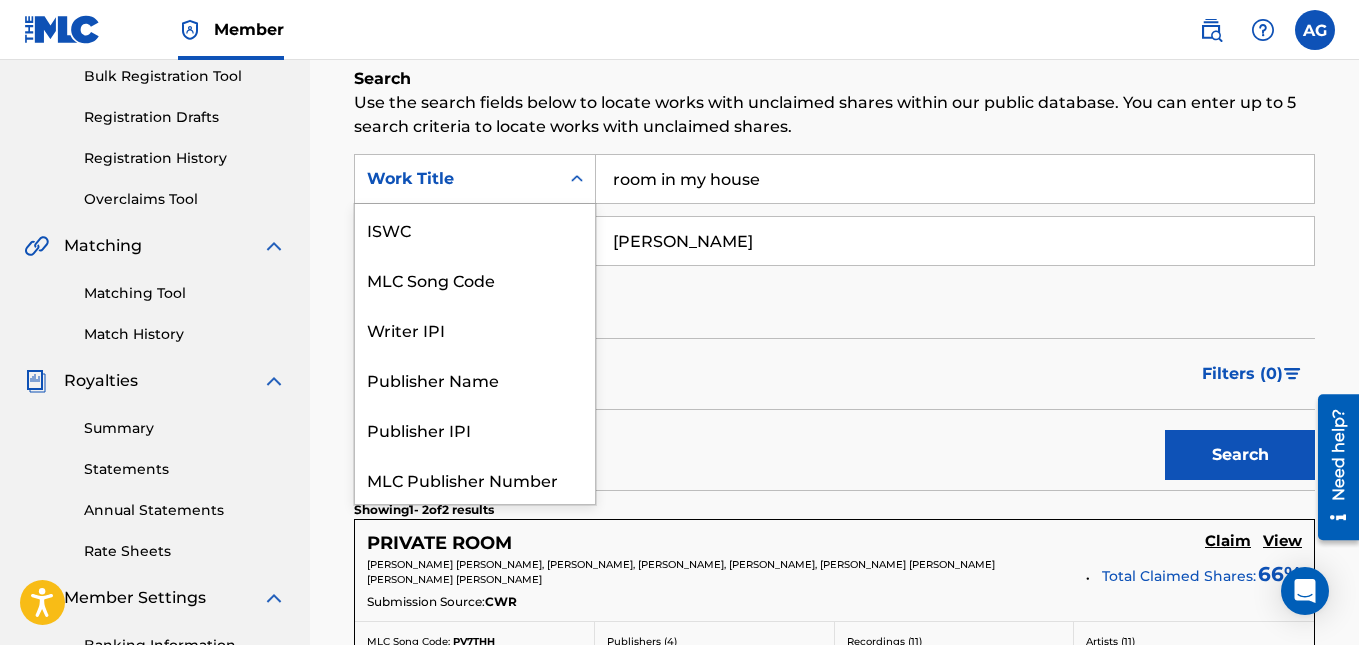 click 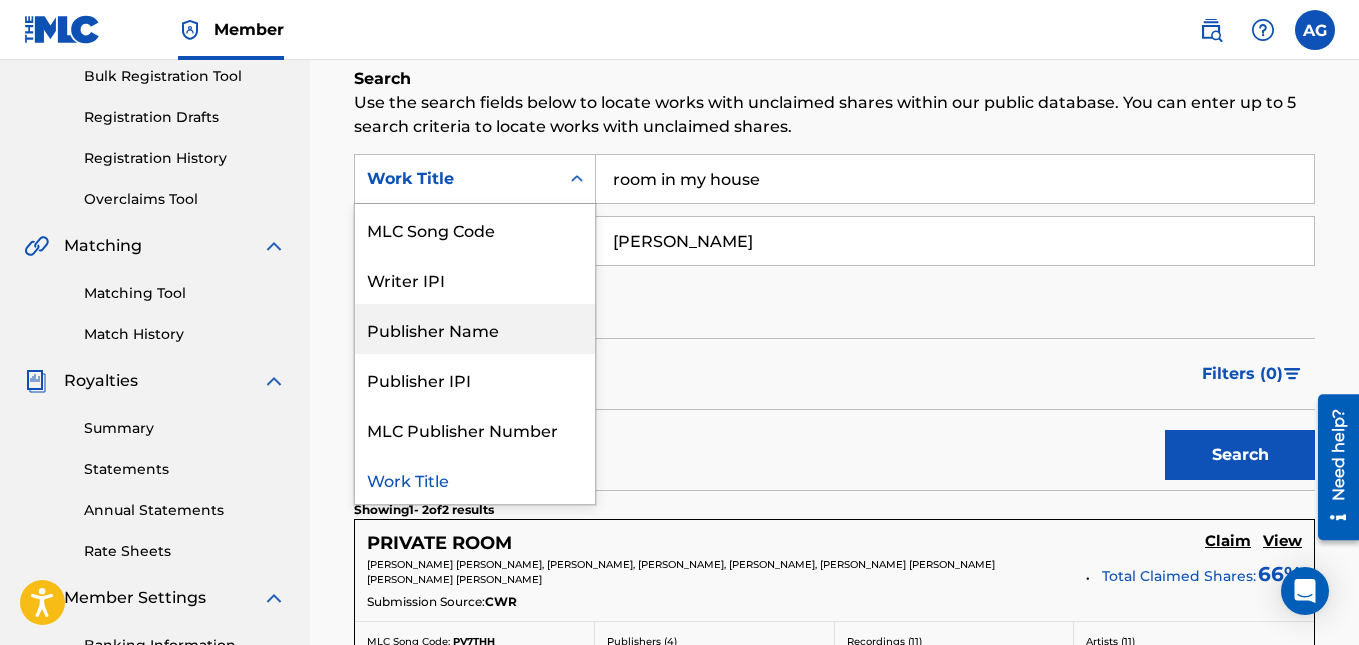 click on "SearchWithCriteria99f9429b-5583-4119-b317-f1b1a703ba88 7 results available. Use Up and Down to choose options, press Enter to select the currently focused option, press Escape to exit the menu, press Tab to select the option and exit the menu. Work Title ISWC MLC Song Code Writer IPI Publisher Name Publisher IPI MLC Publisher Number Work Title room in my house SearchWithCriteriad6f039dc-e04e-4231-89aa-09044727ba7f Writer Name [PERSON_NAME] Add Criteria" at bounding box center (834, 241) 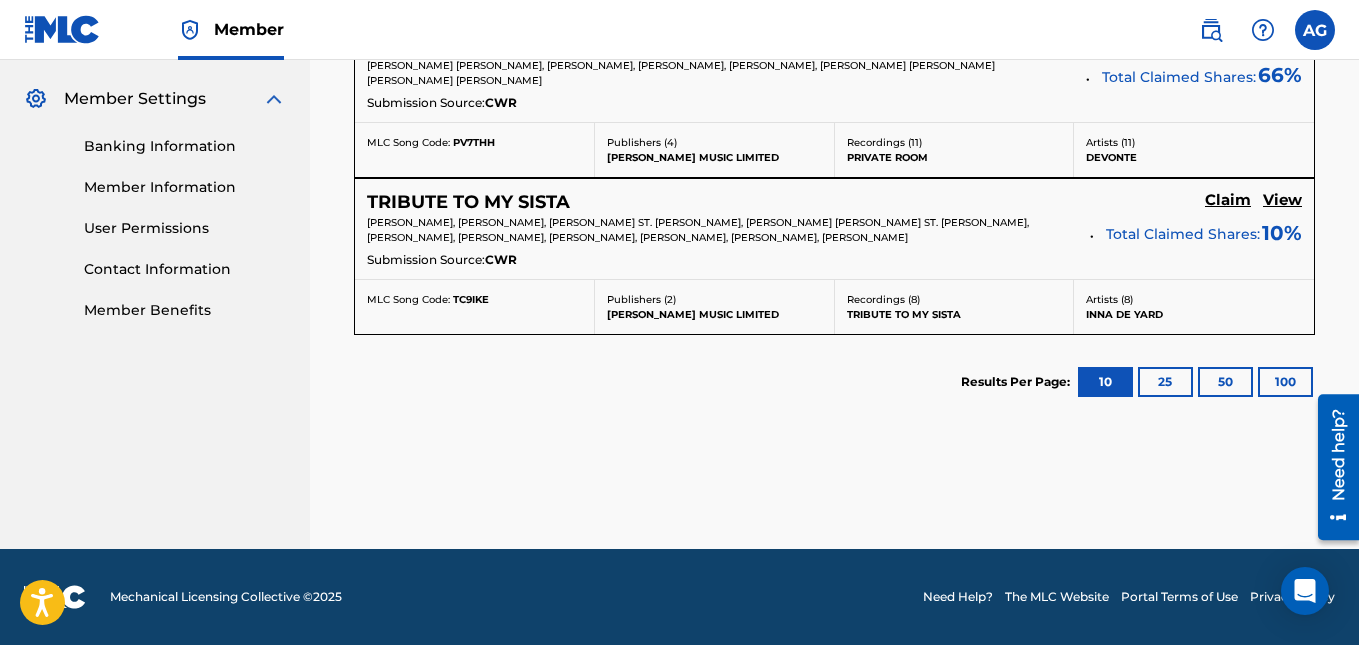 scroll, scrollTop: 699, scrollLeft: 0, axis: vertical 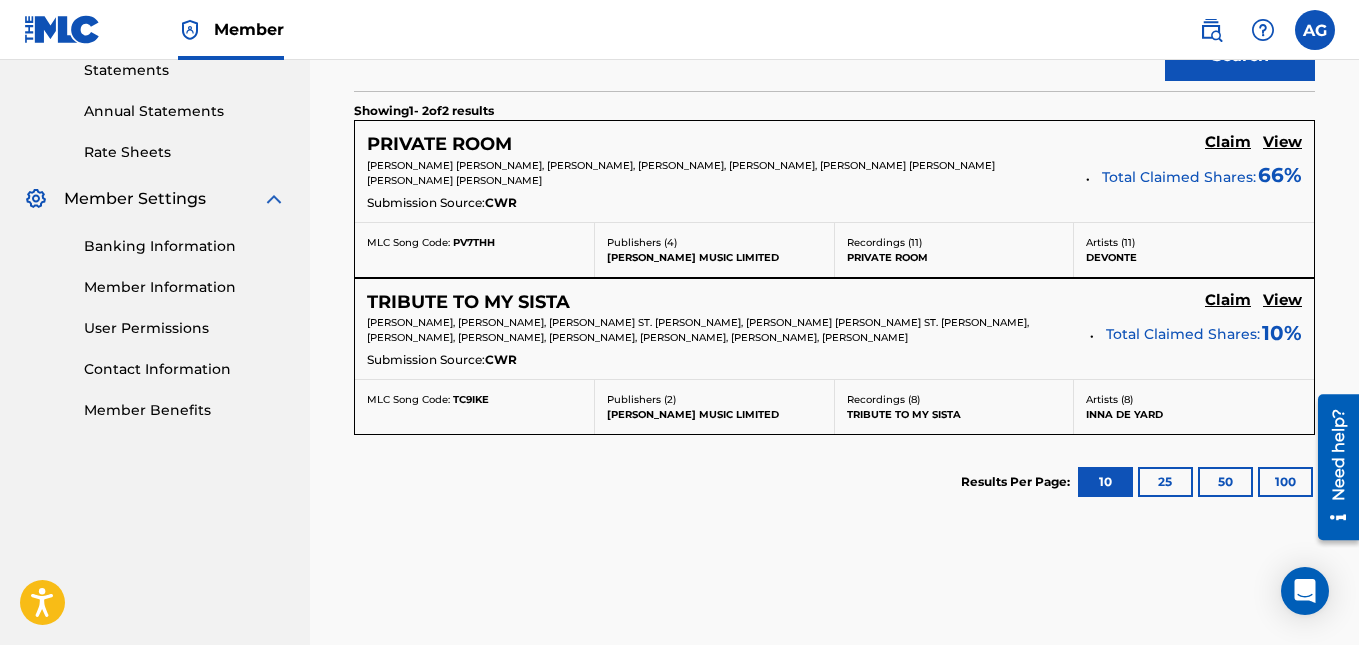 click on "View" at bounding box center [1282, 300] 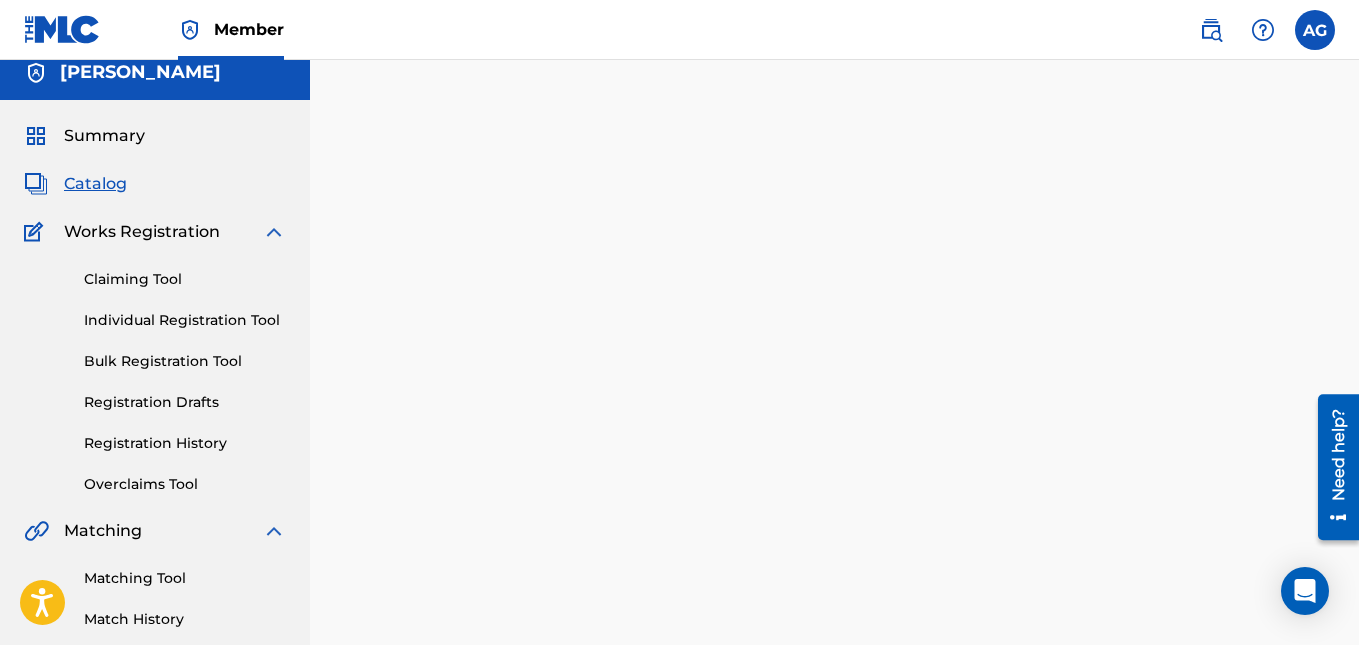 scroll, scrollTop: 0, scrollLeft: 0, axis: both 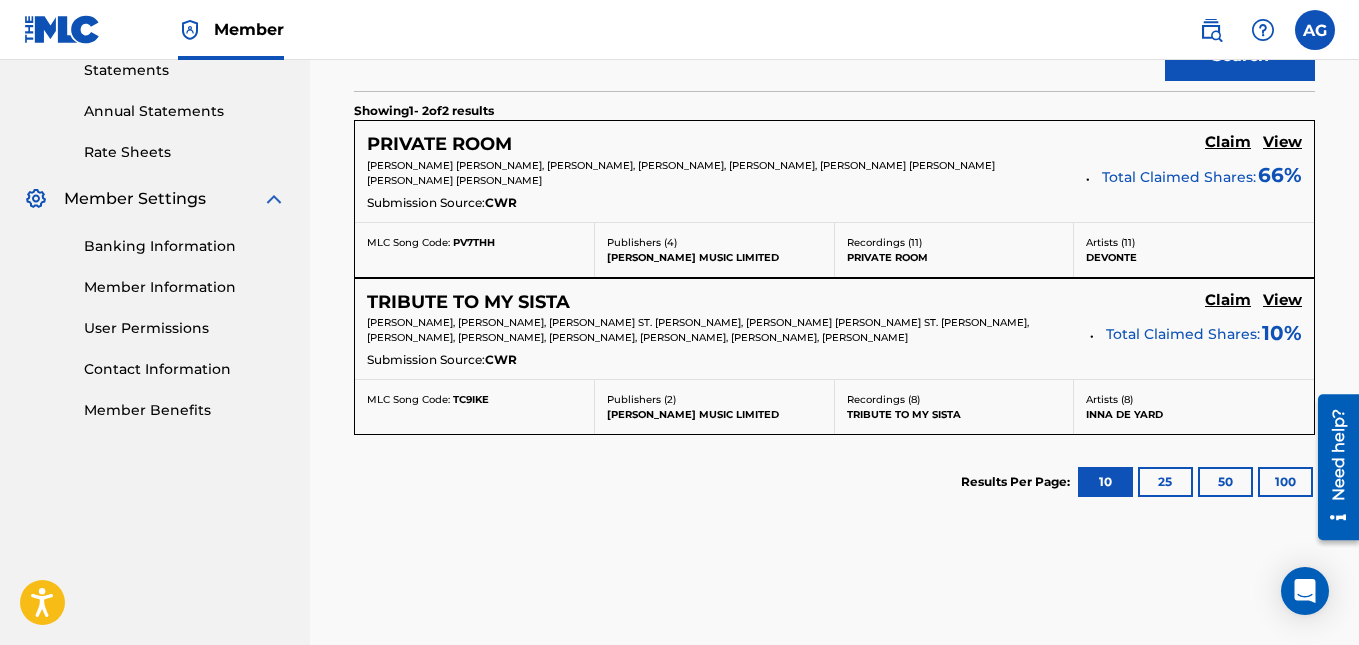 click on "Results Per Page: 10 25 50 100" at bounding box center [834, 482] 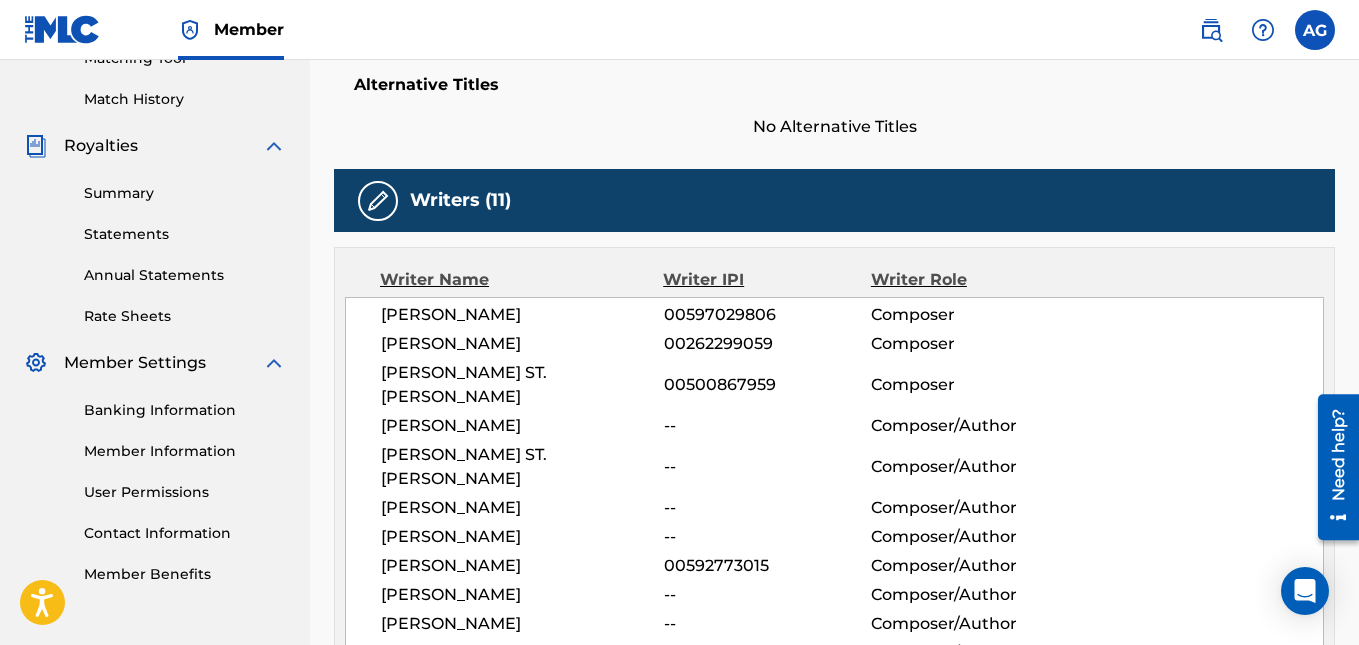 scroll, scrollTop: 700, scrollLeft: 0, axis: vertical 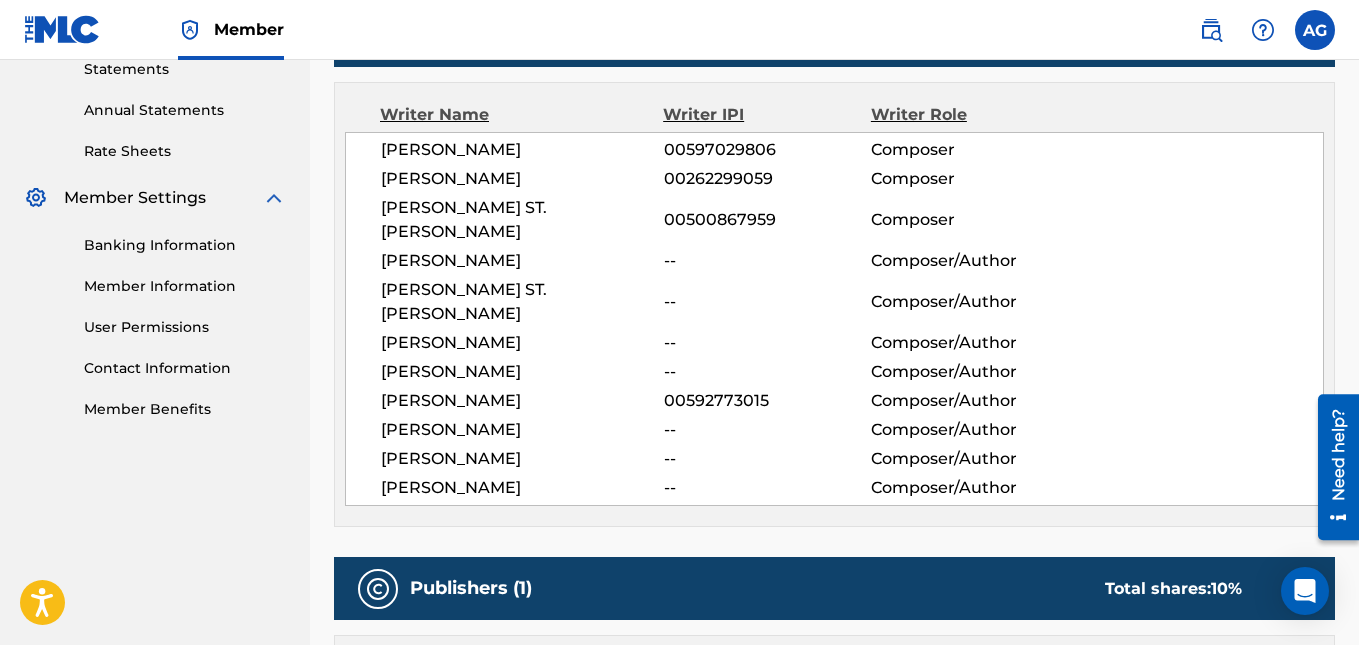 click on "00597029806" at bounding box center (767, 150) 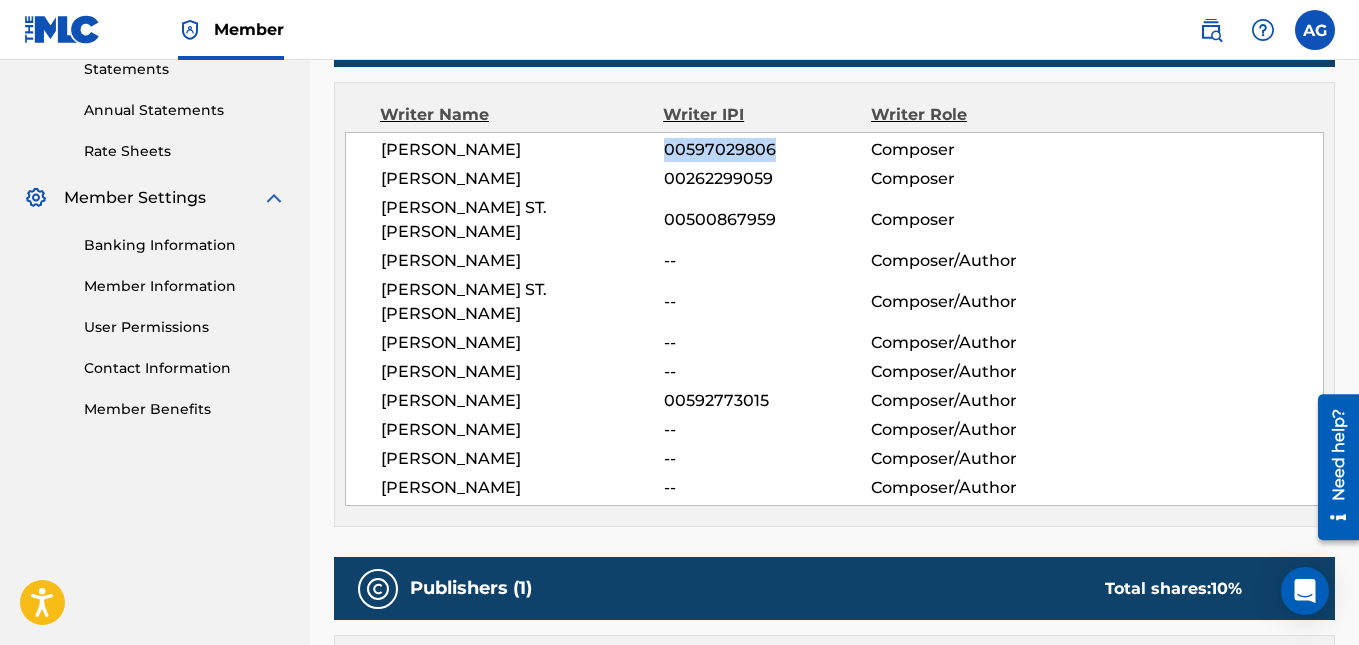 click on "00597029806" at bounding box center (767, 150) 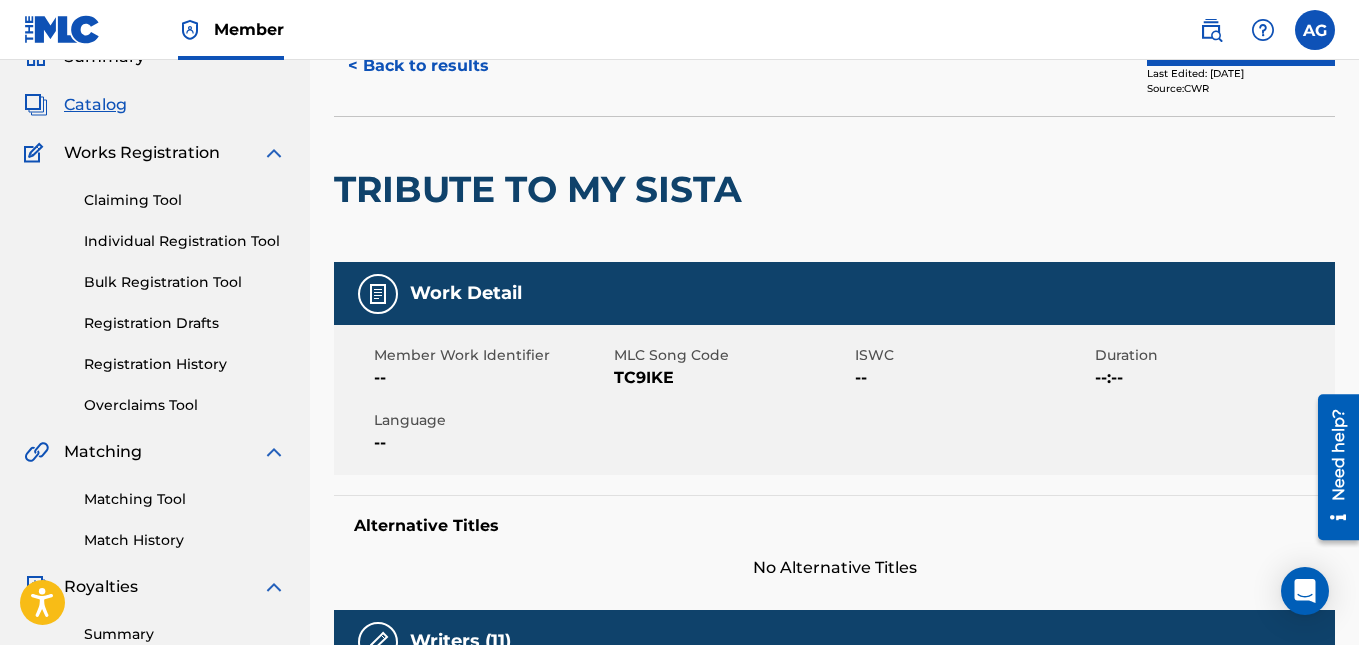 scroll, scrollTop: 0, scrollLeft: 0, axis: both 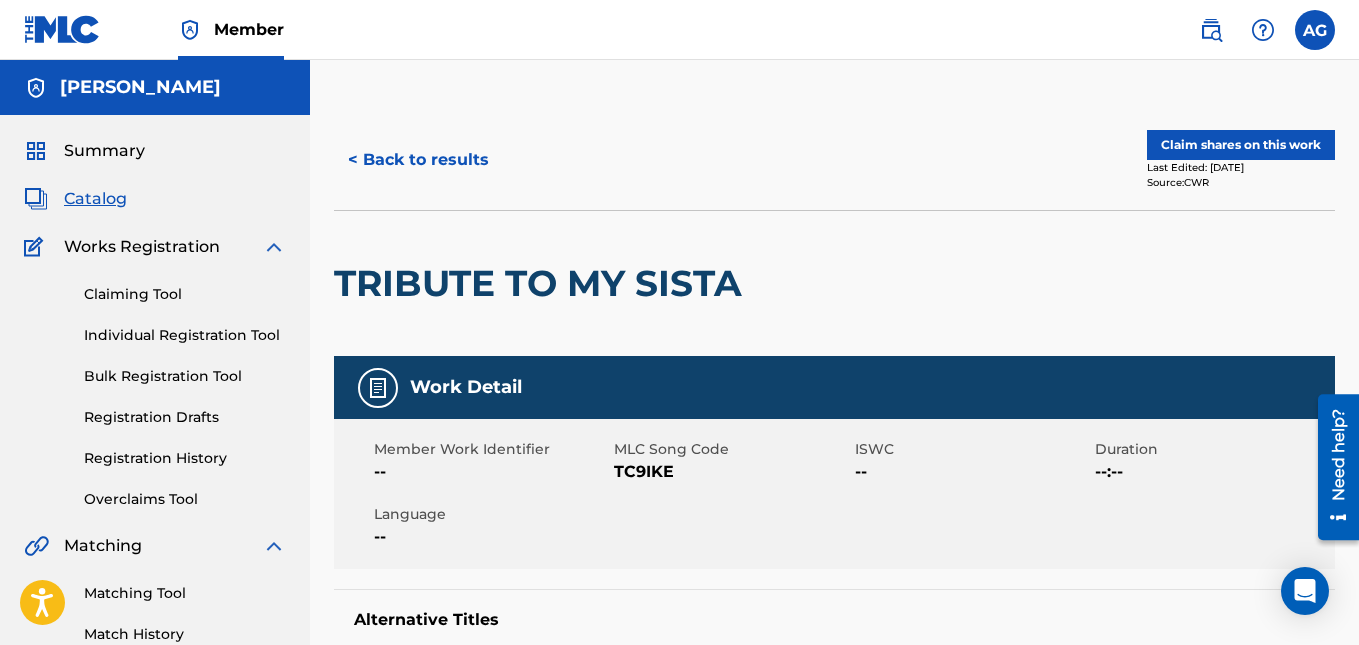 click on "< Back to results" at bounding box center [418, 160] 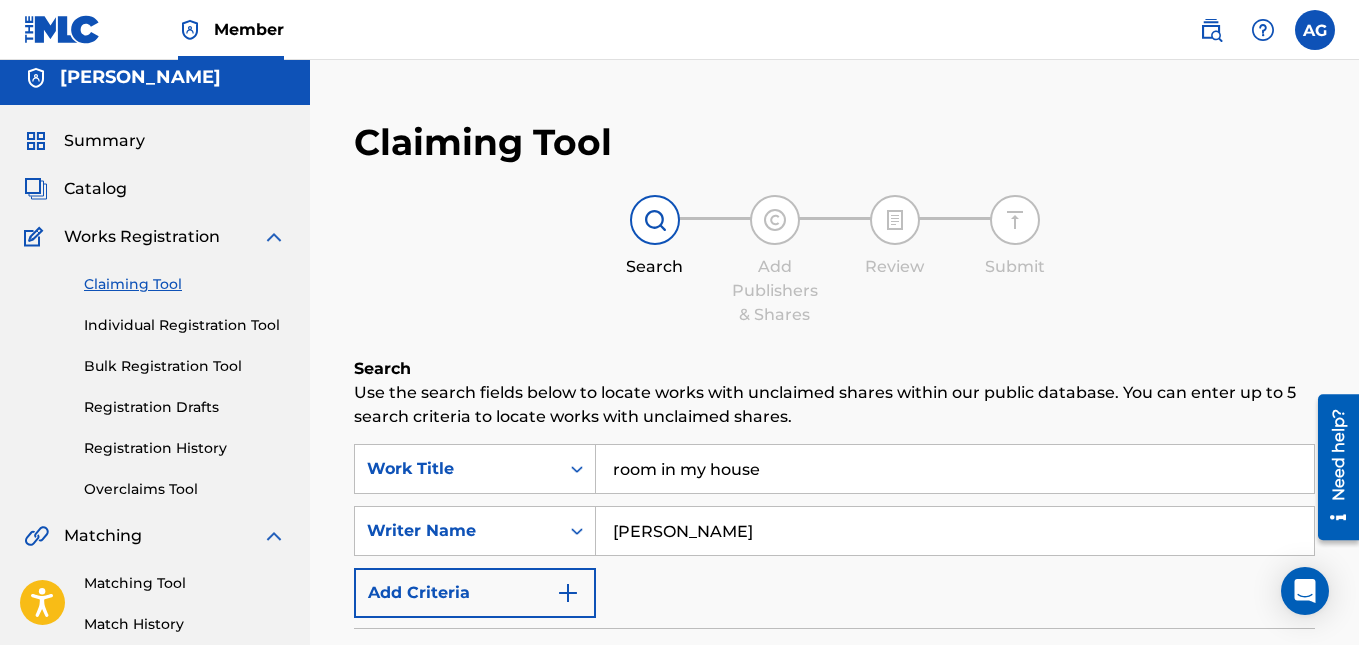 scroll, scrollTop: 0, scrollLeft: 0, axis: both 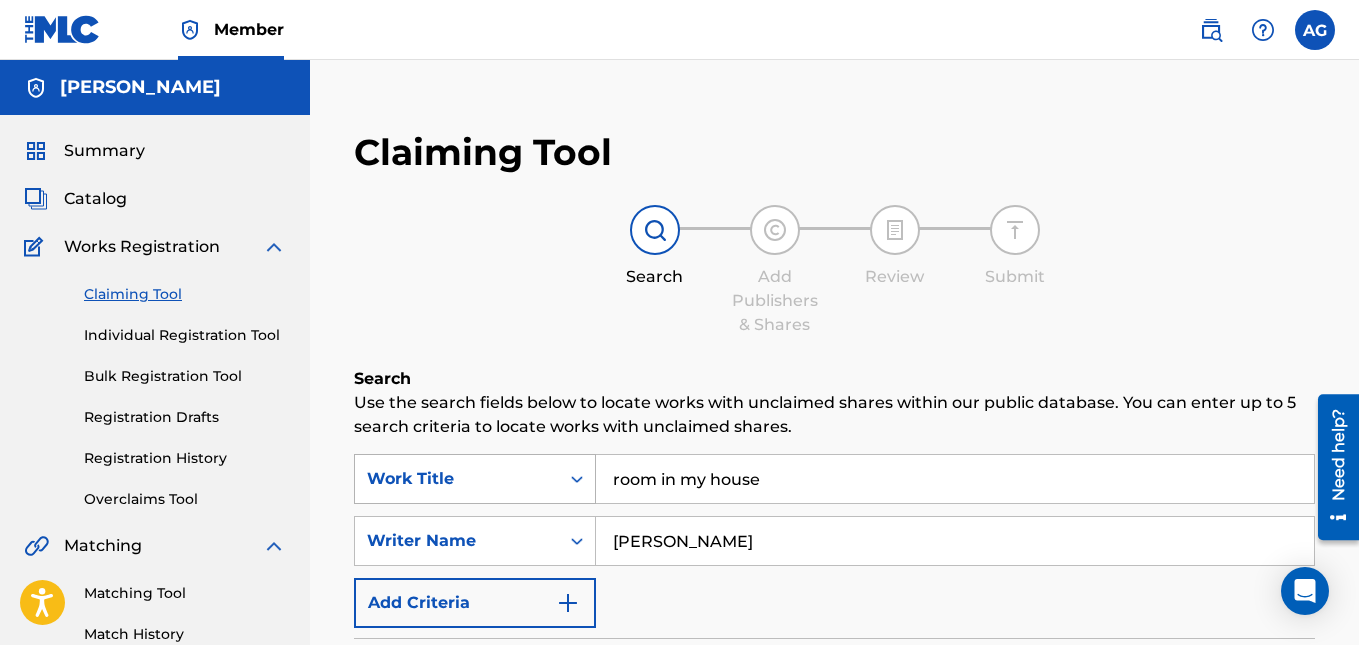 click on "Work Title" at bounding box center [475, 479] 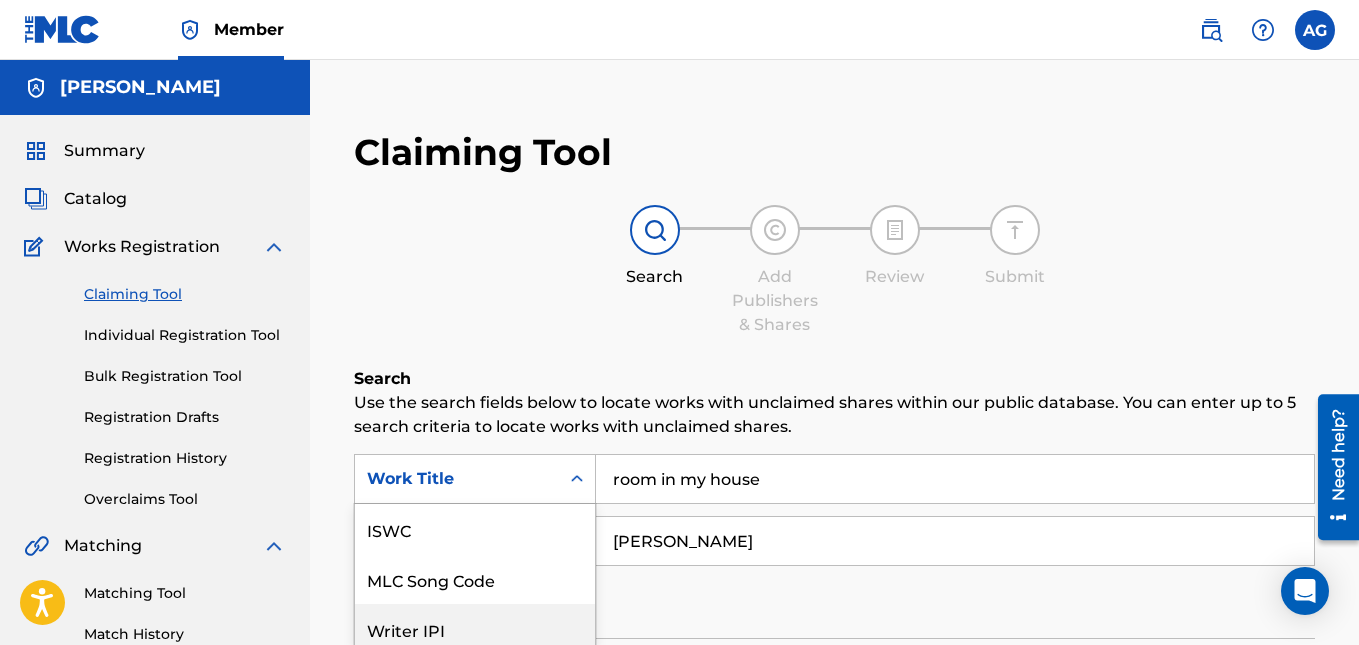 scroll, scrollTop: 160, scrollLeft: 0, axis: vertical 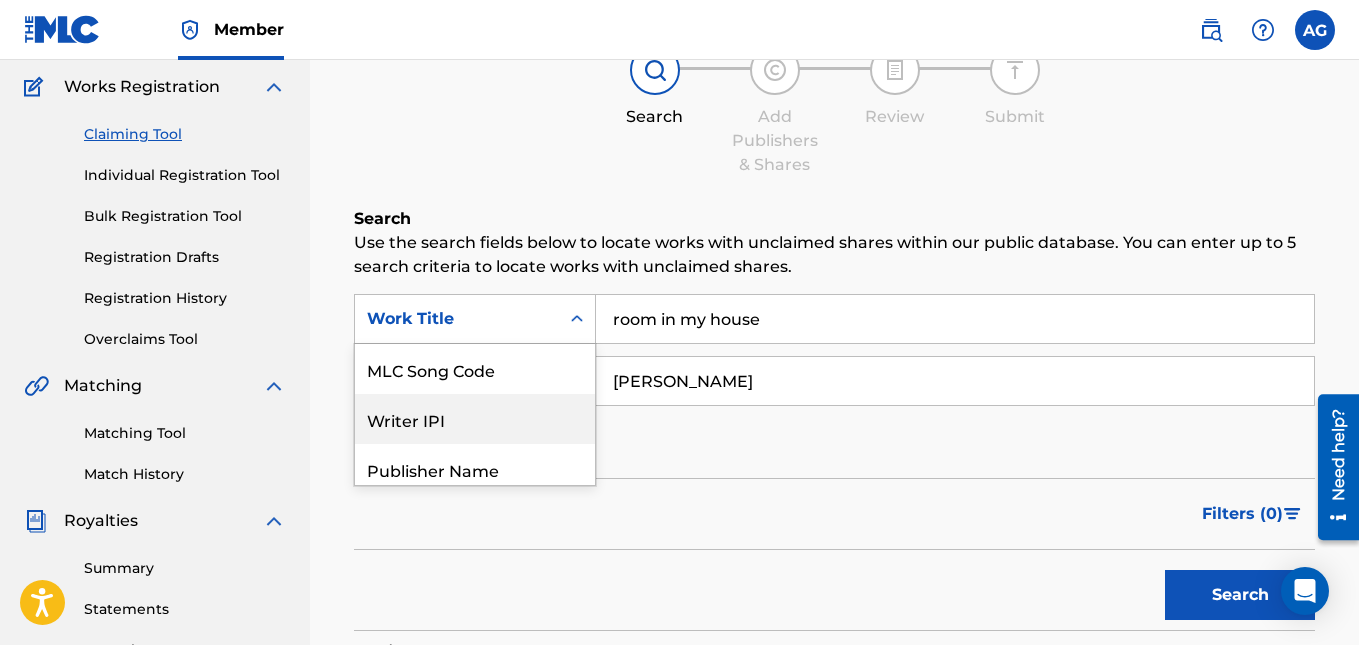 click on "Writer IPI" at bounding box center (475, 419) 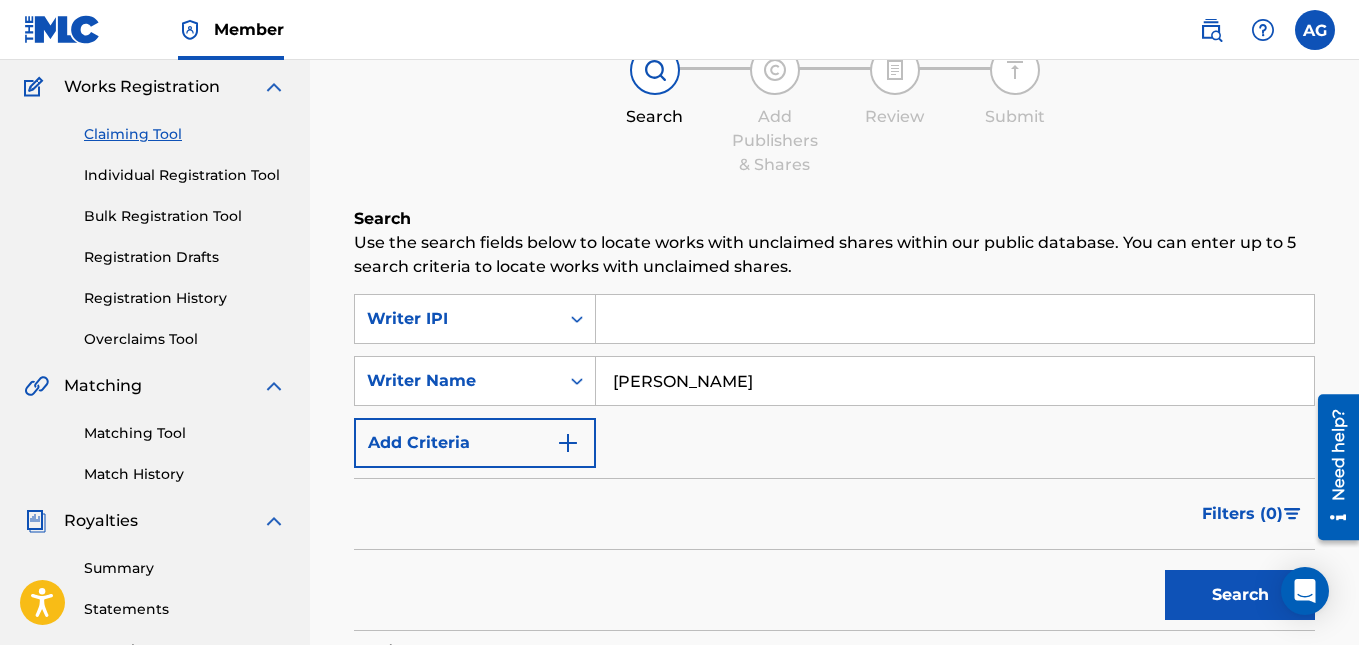 click at bounding box center [955, 319] 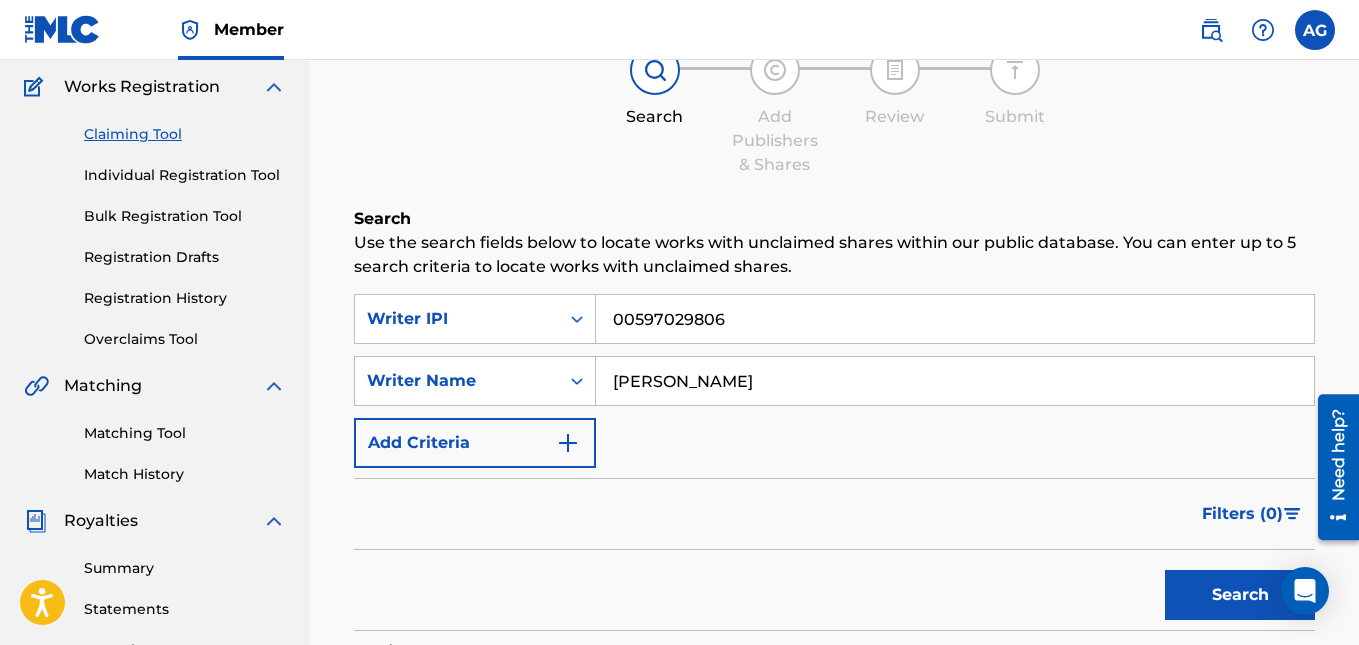 type on "00597029806" 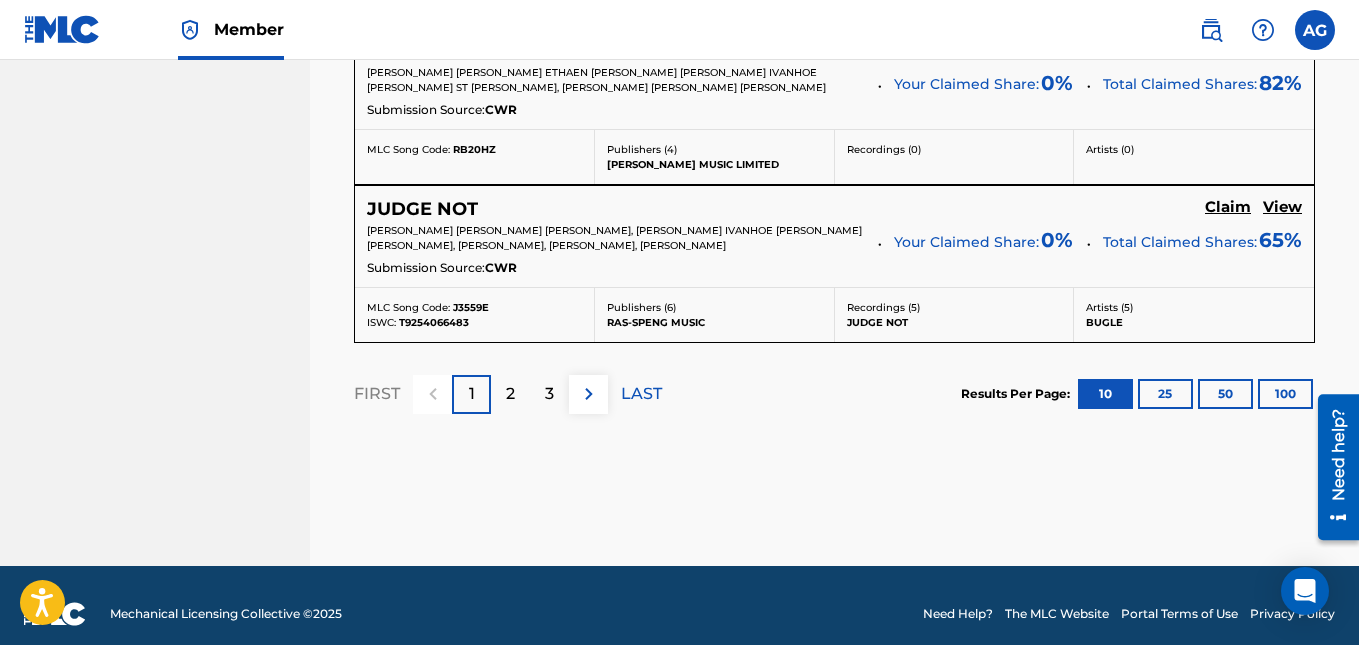 scroll, scrollTop: 2076, scrollLeft: 0, axis: vertical 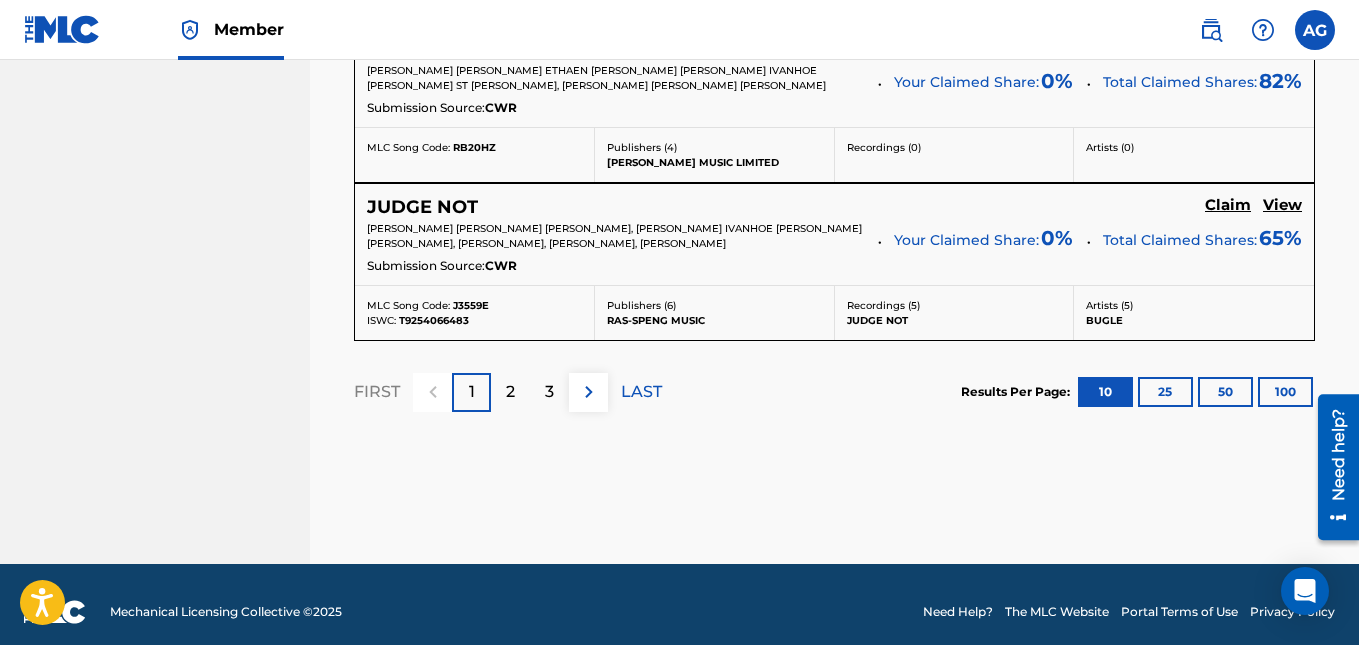 click on "100" at bounding box center [1285, 392] 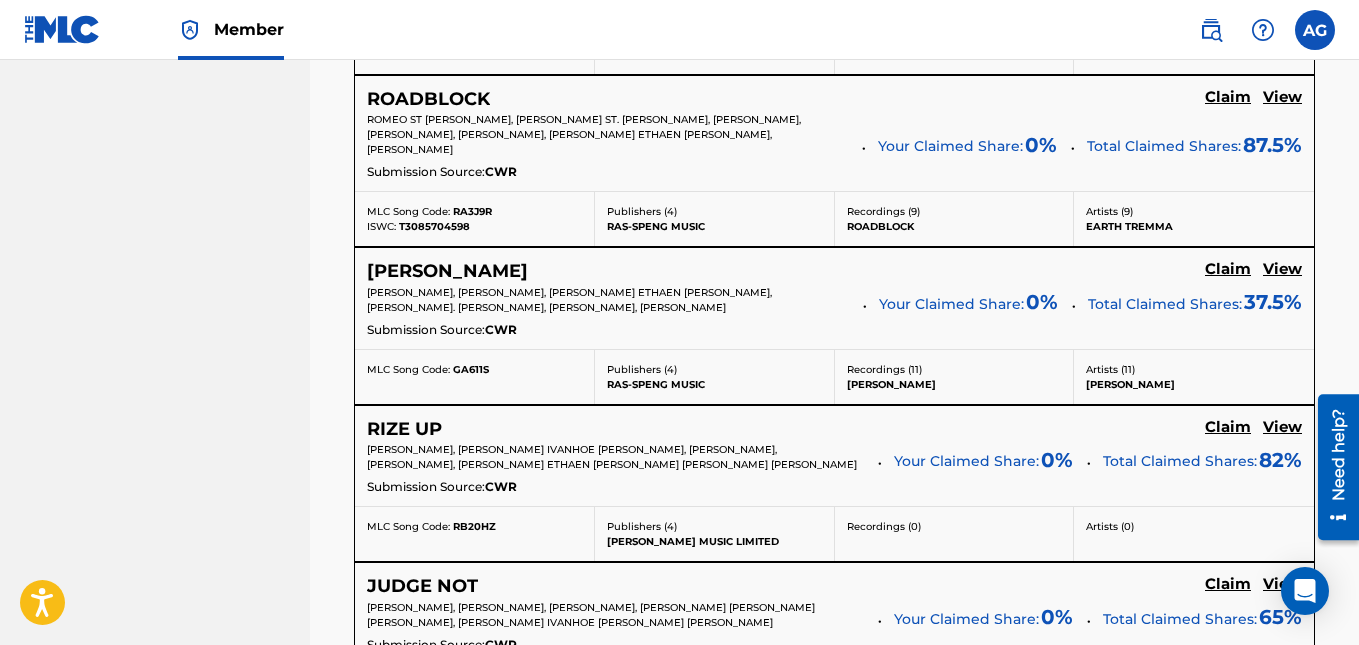 scroll, scrollTop: 1700, scrollLeft: 0, axis: vertical 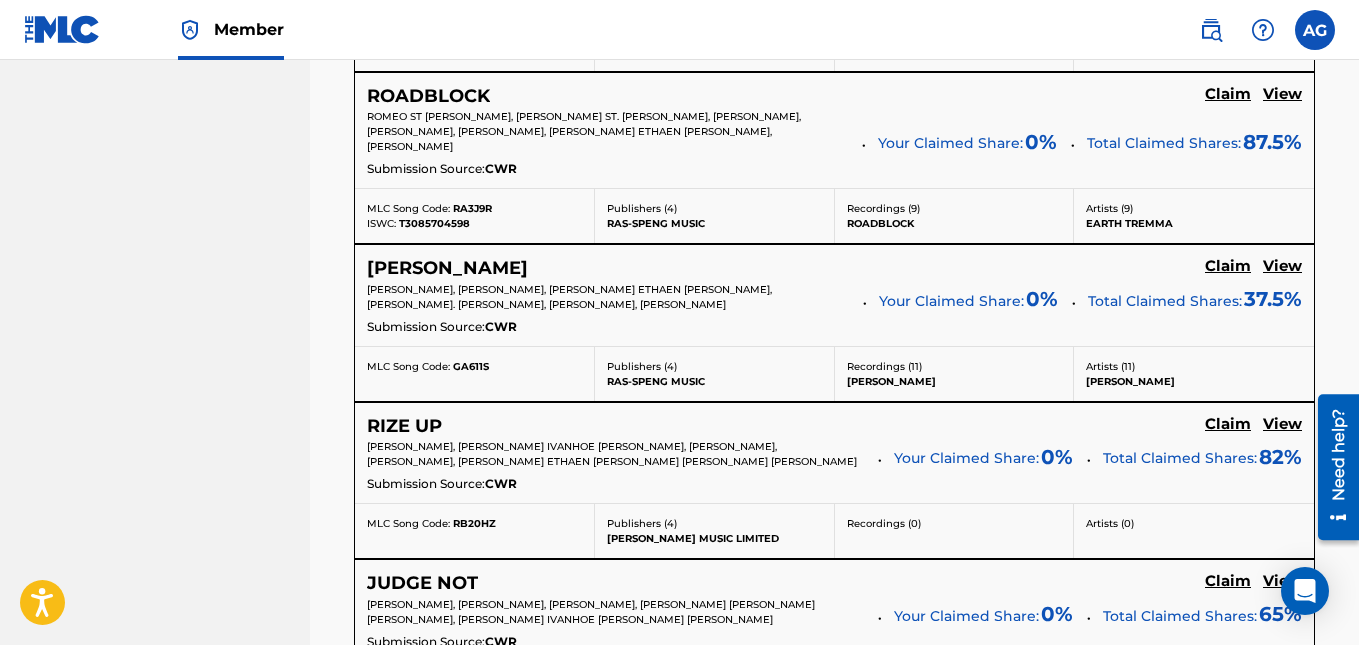 click on "RAS-SPENG MUSIC" at bounding box center [714, 223] 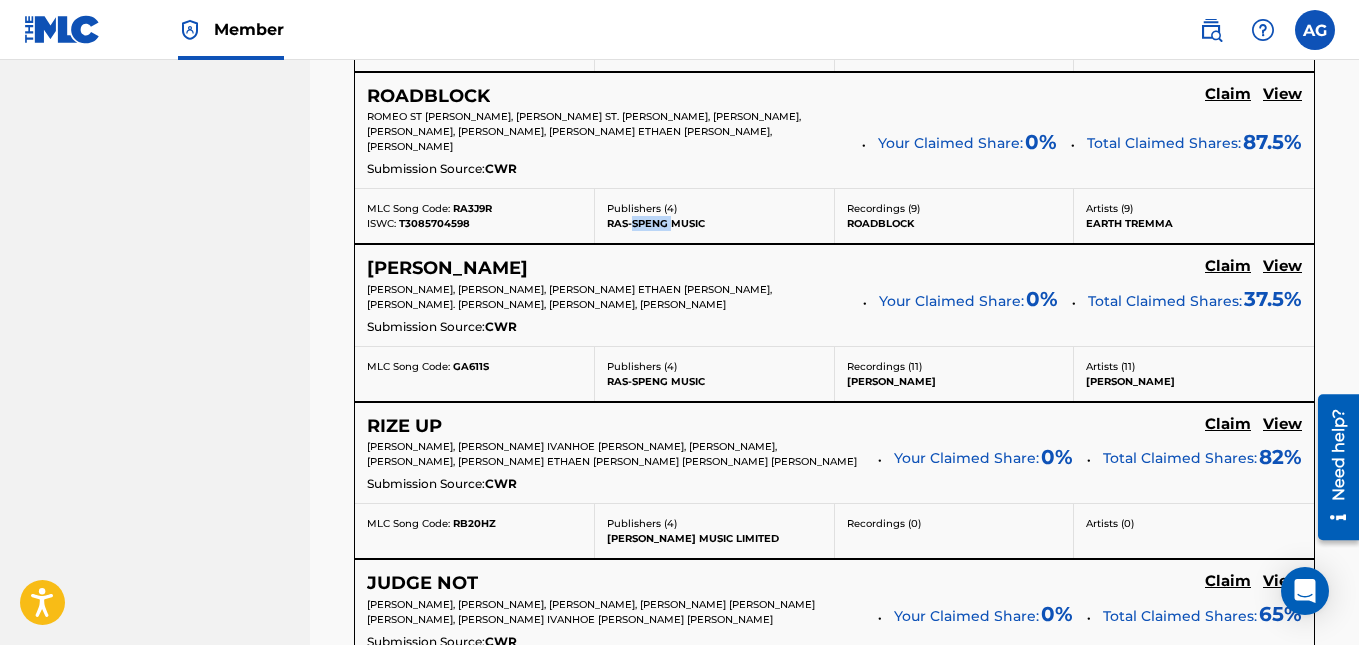 click on "RAS-SPENG MUSIC" at bounding box center [714, 223] 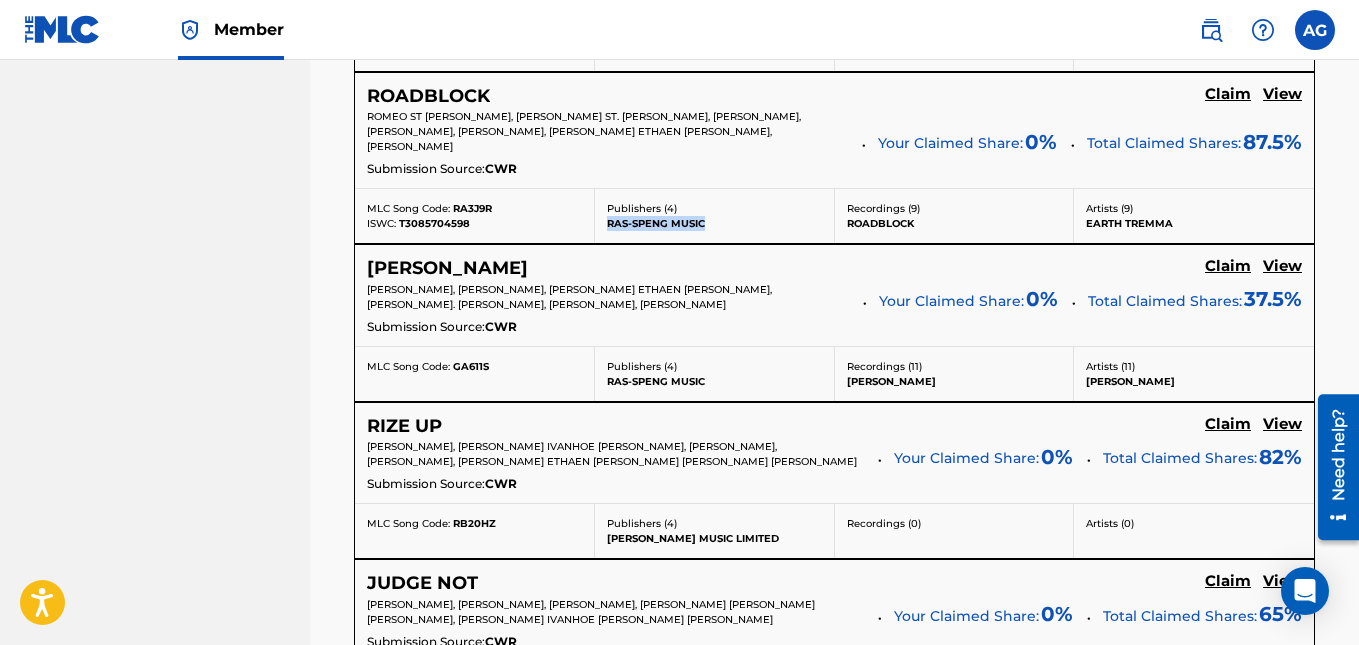 click on "RAS-SPENG MUSIC" at bounding box center [714, 223] 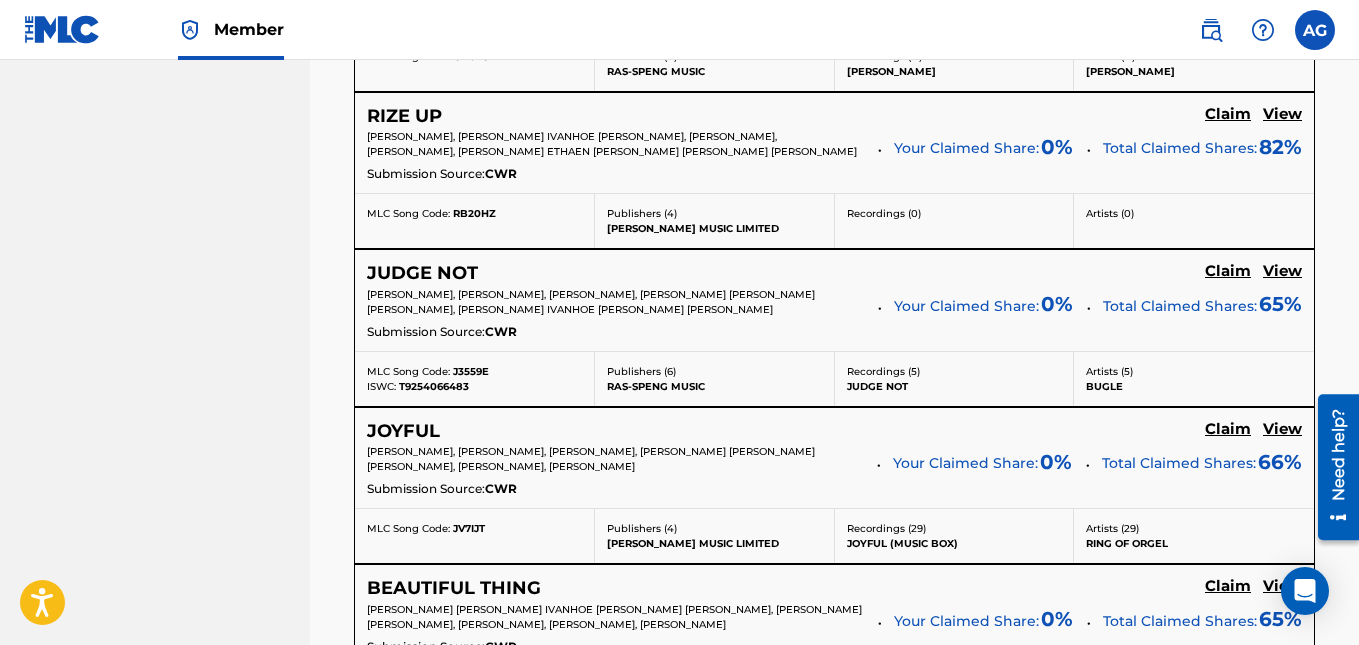 scroll, scrollTop: 2100, scrollLeft: 0, axis: vertical 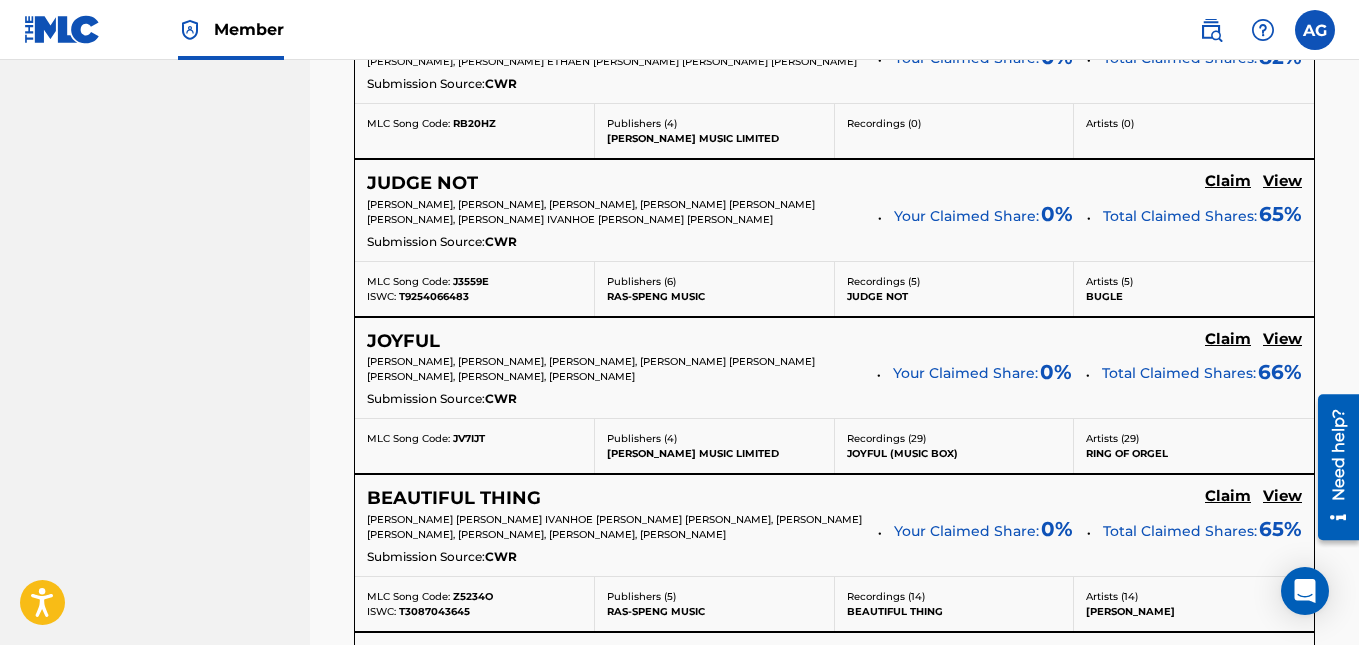 click on "[PERSON_NAME], [PERSON_NAME], [PERSON_NAME], [PERSON_NAME] [PERSON_NAME] [PERSON_NAME], [PERSON_NAME] IVANHOE [PERSON_NAME] [PERSON_NAME]" at bounding box center (591, 212) 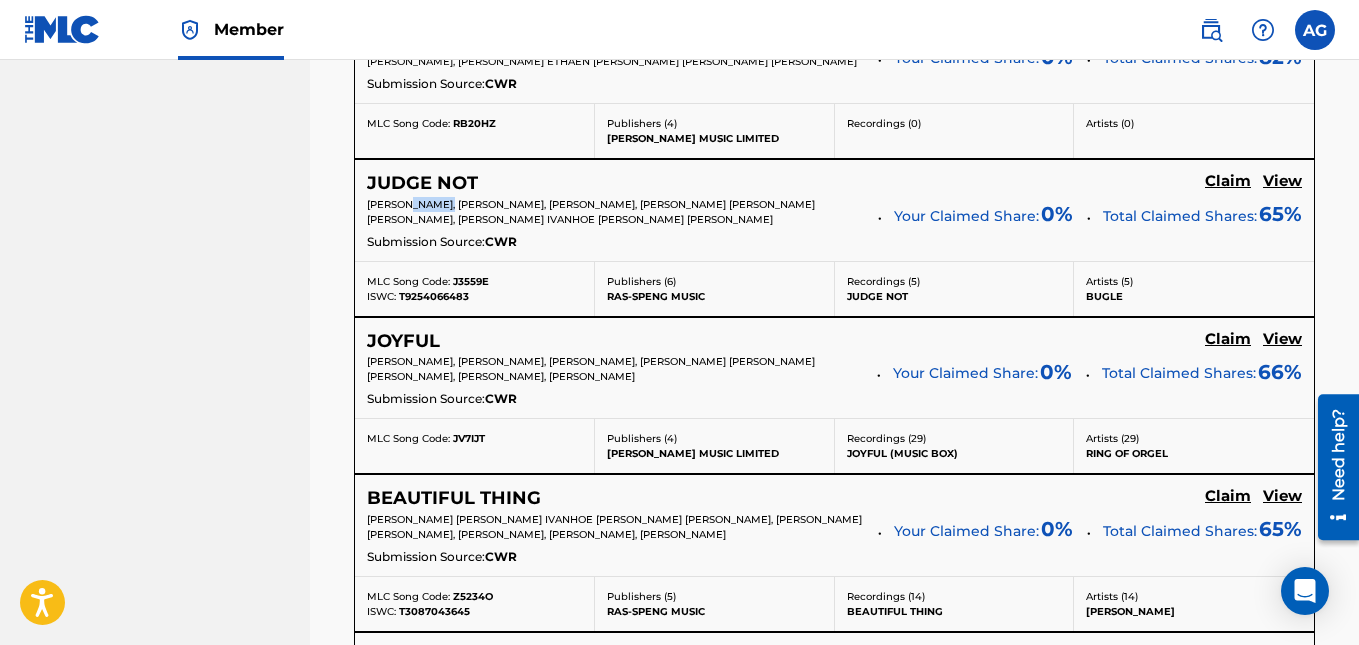 click on "[PERSON_NAME], [PERSON_NAME], [PERSON_NAME], [PERSON_NAME] [PERSON_NAME] [PERSON_NAME], [PERSON_NAME] IVANHOE [PERSON_NAME] [PERSON_NAME]" at bounding box center (591, 212) 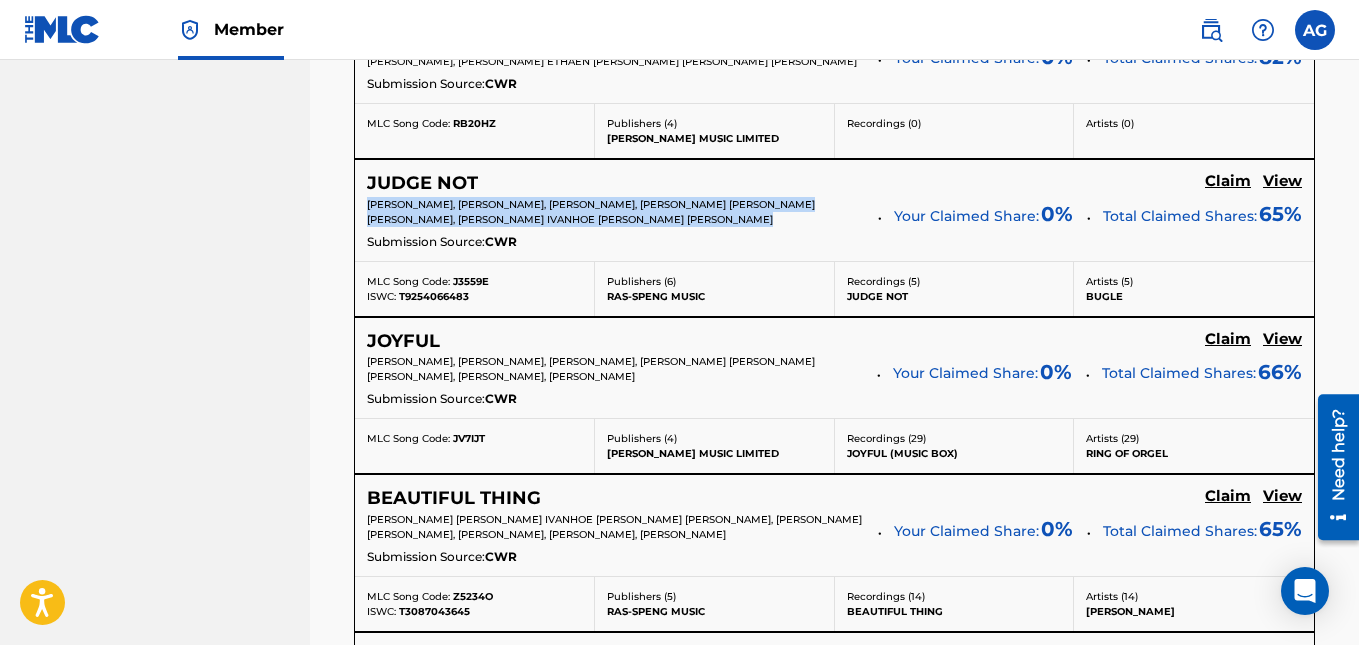 click on "[PERSON_NAME], [PERSON_NAME], [PERSON_NAME], [PERSON_NAME] [PERSON_NAME] [PERSON_NAME], [PERSON_NAME] IVANHOE [PERSON_NAME] [PERSON_NAME]" at bounding box center (591, 212) 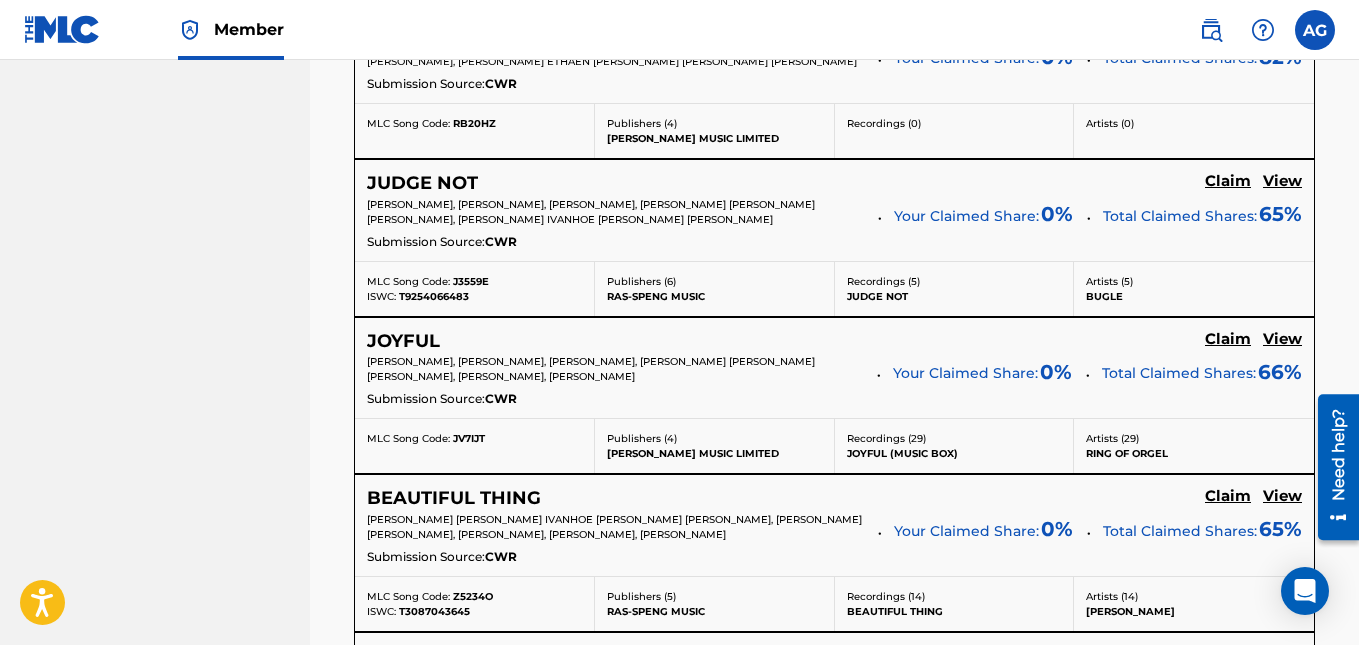 click on "[PERSON_NAME], [PERSON_NAME], [PERSON_NAME], [PERSON_NAME] [PERSON_NAME] [PERSON_NAME], [PERSON_NAME], [PERSON_NAME]" at bounding box center [591, 369] 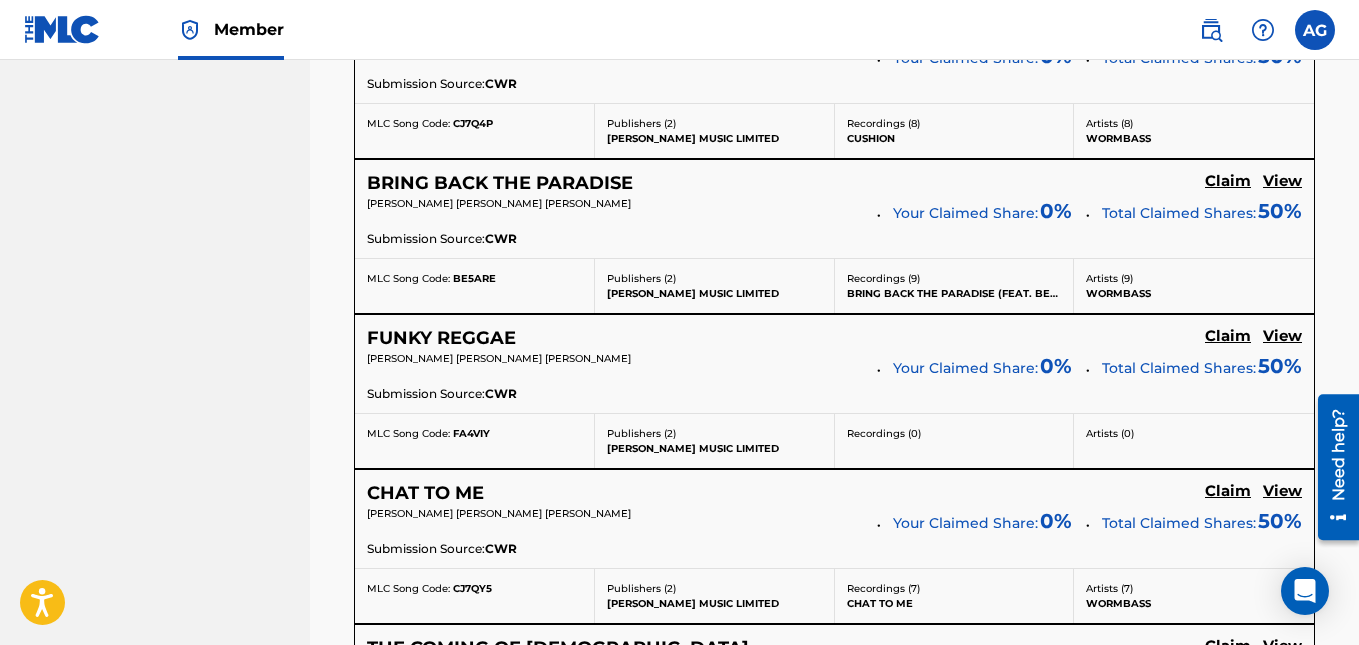 scroll, scrollTop: 3800, scrollLeft: 0, axis: vertical 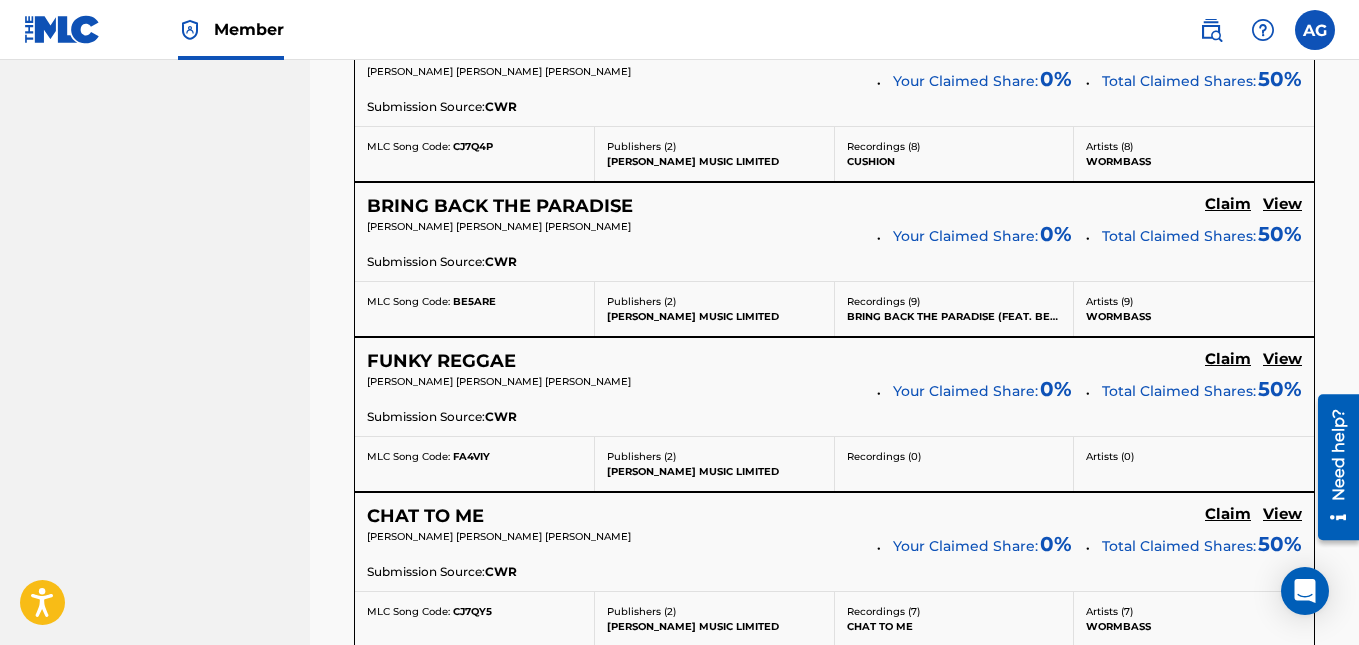 click on "BRING BACK THE PARADISE (FEAT. BEENIE MAN)" at bounding box center [954, 316] 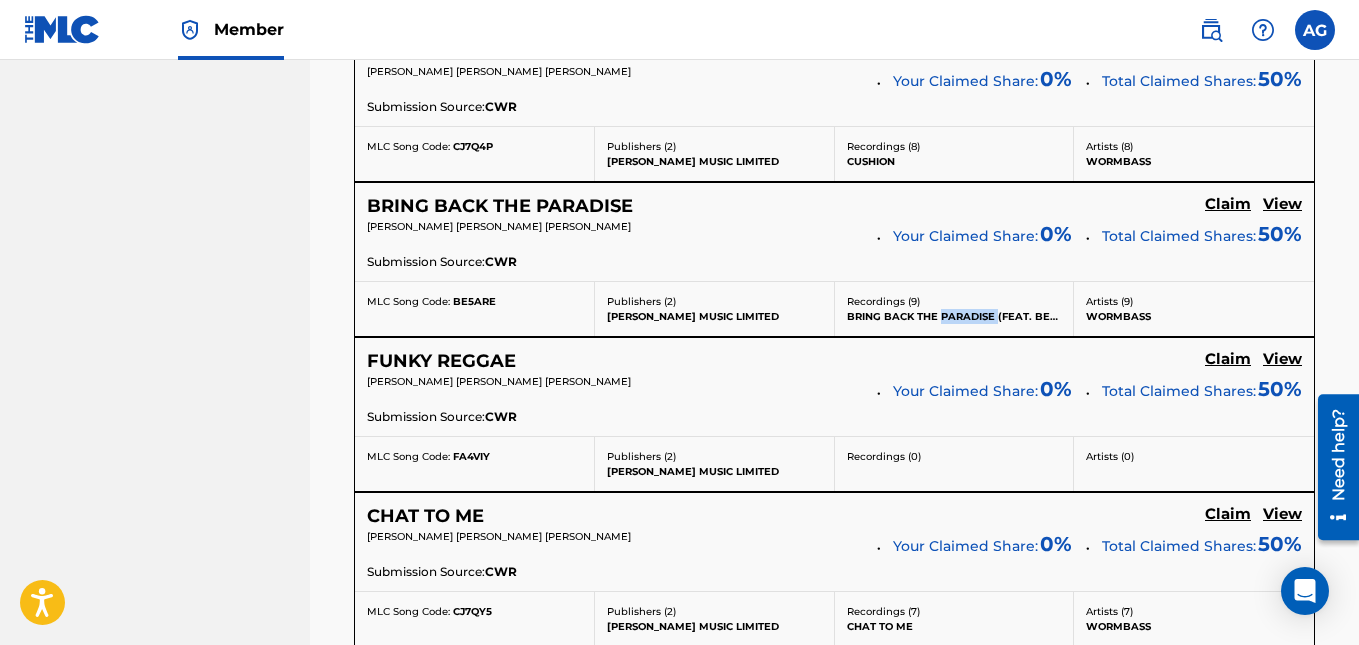 click on "BRING BACK THE PARADISE (FEAT. BEENIE MAN)" at bounding box center [954, 316] 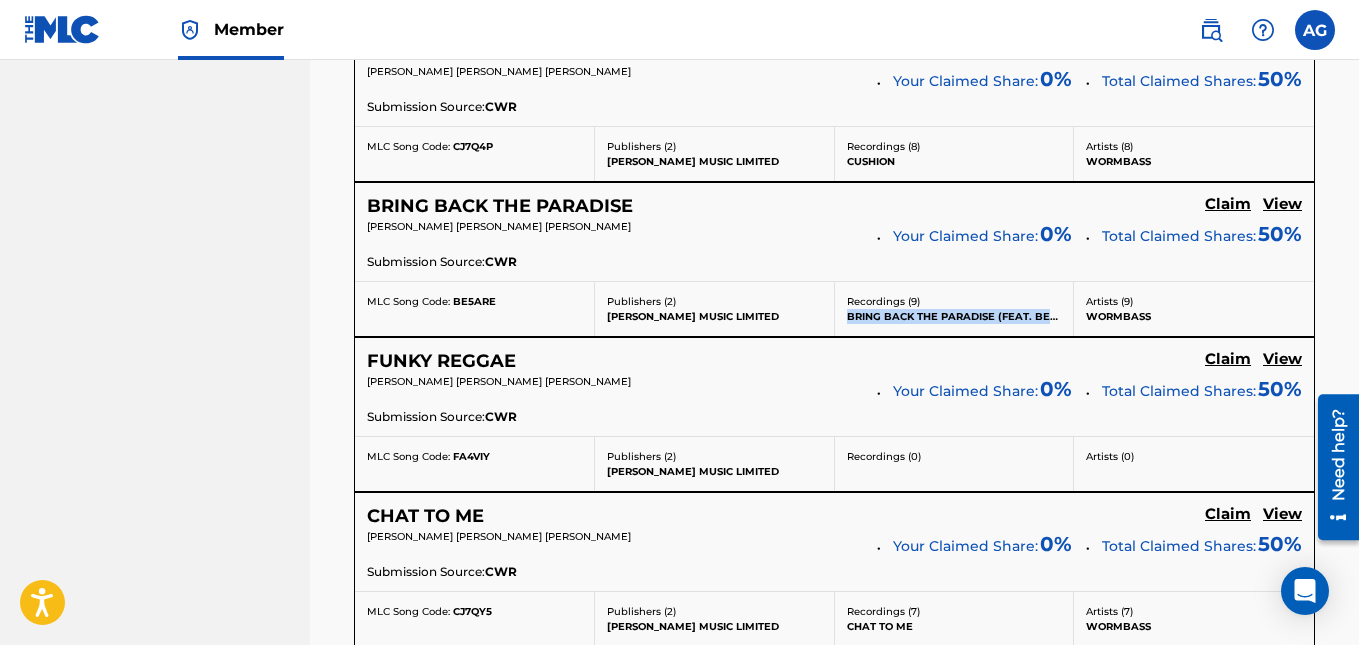 click on "BRING BACK THE PARADISE (FEAT. BEENIE MAN)" at bounding box center (954, 316) 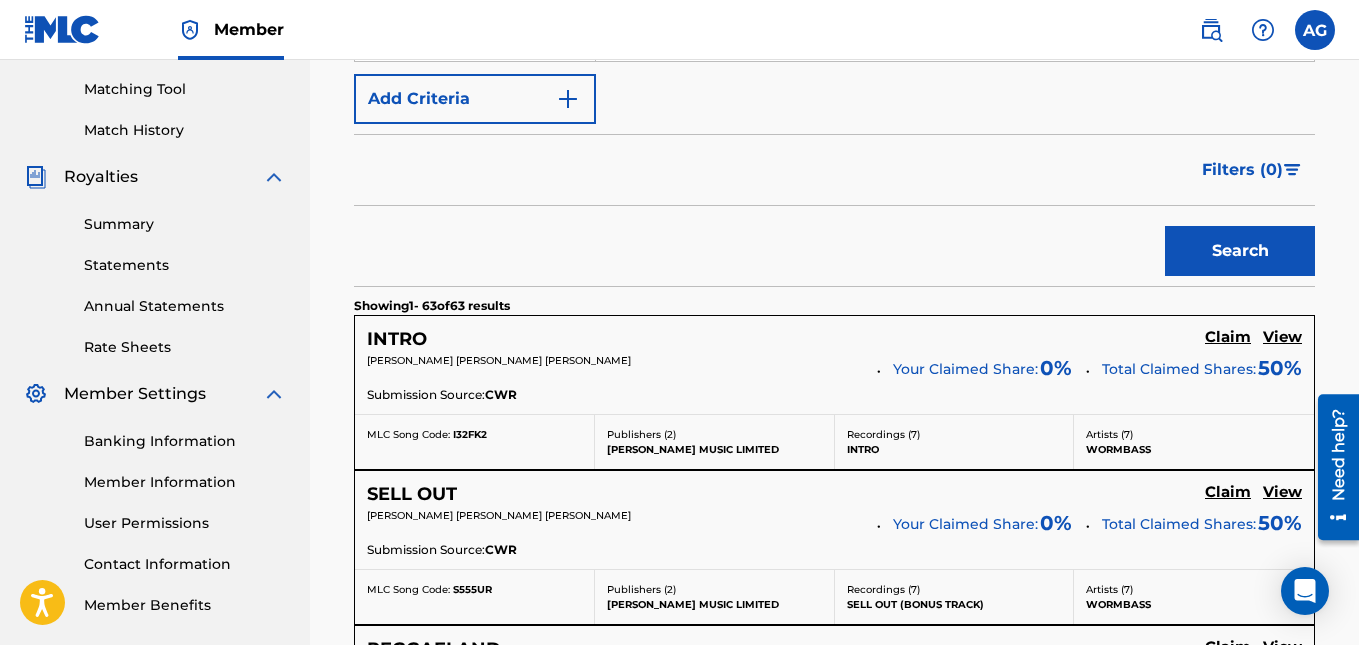 scroll, scrollTop: 500, scrollLeft: 0, axis: vertical 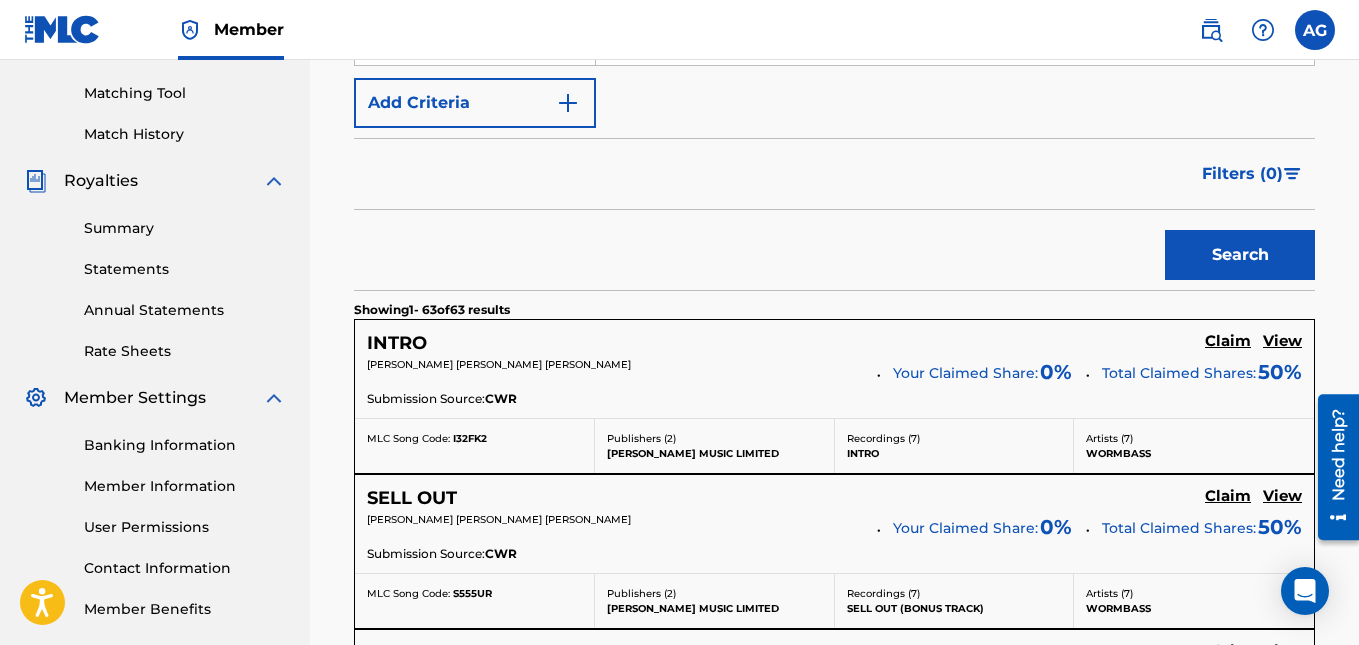 click on "Claim" at bounding box center [1228, 341] 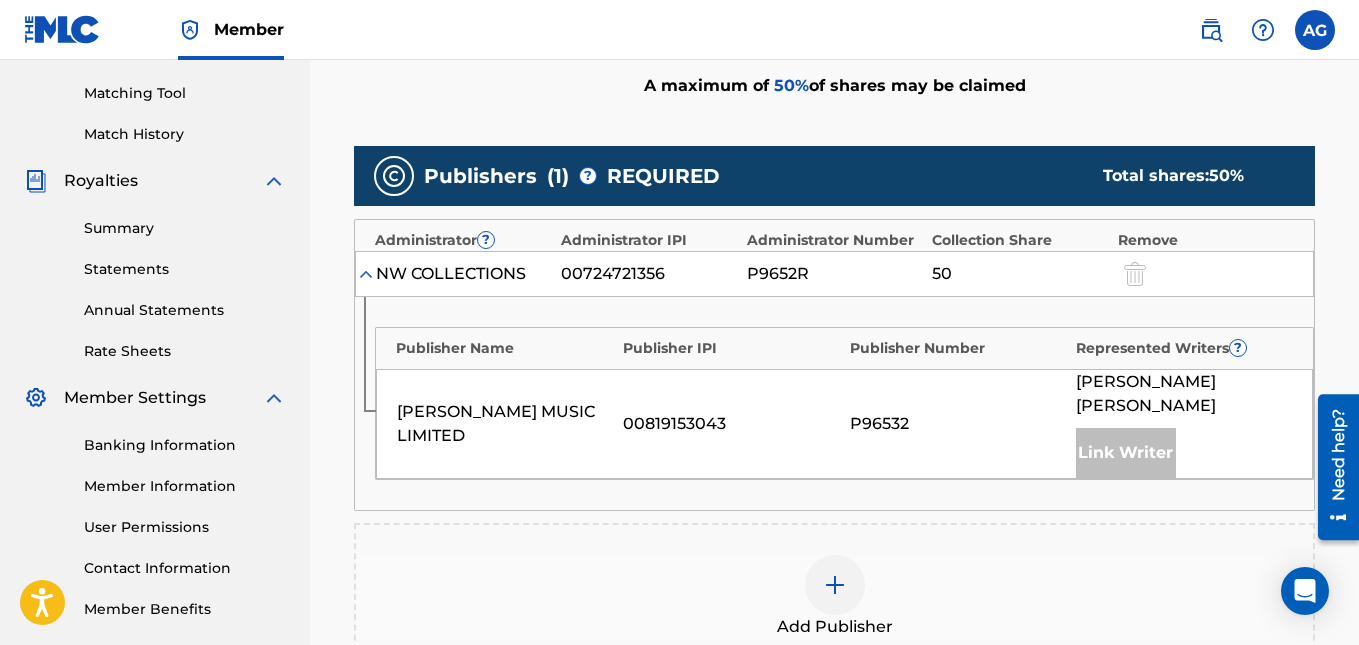 click on "Represented Writers ?" at bounding box center (1184, 348) 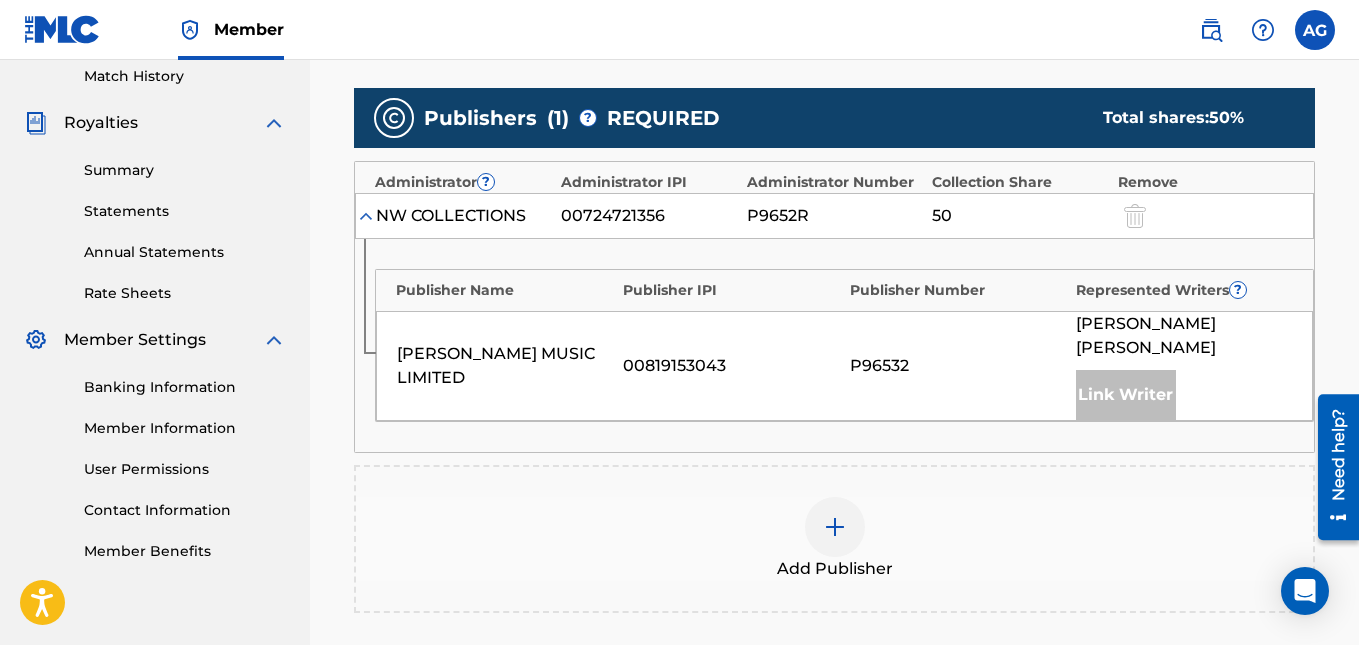 scroll, scrollTop: 445, scrollLeft: 0, axis: vertical 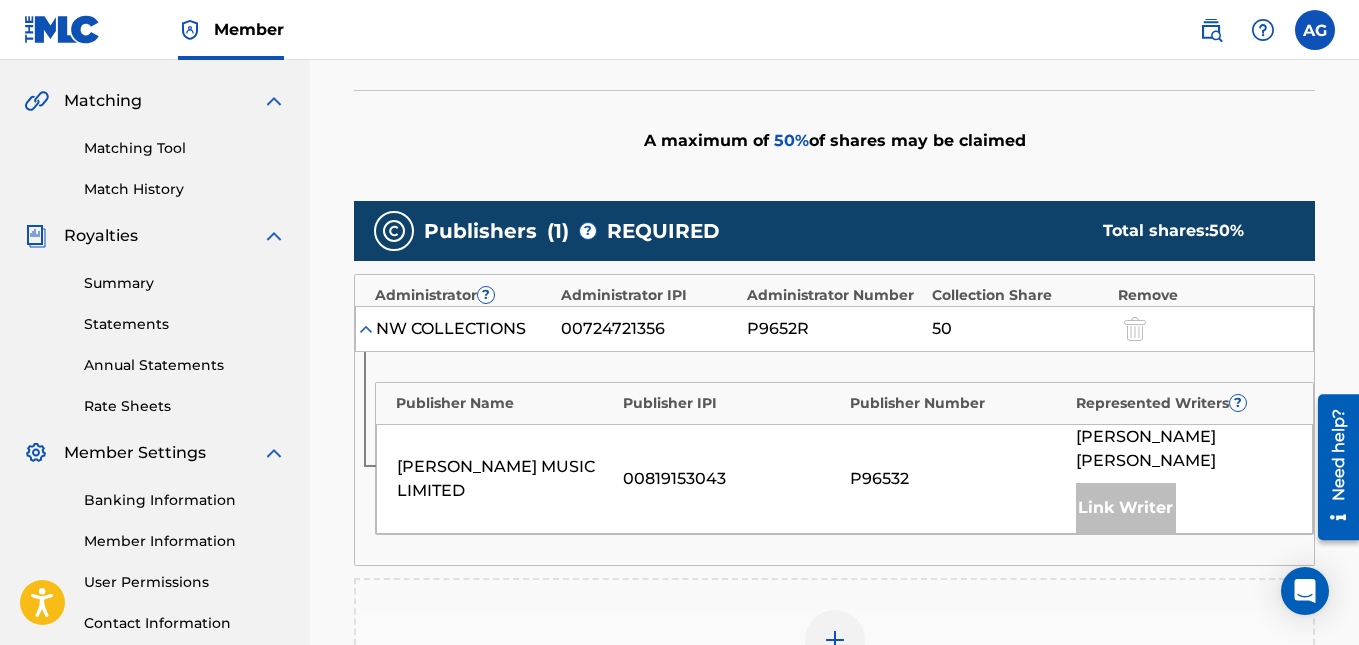 click on "Link Writer" at bounding box center (1126, 508) 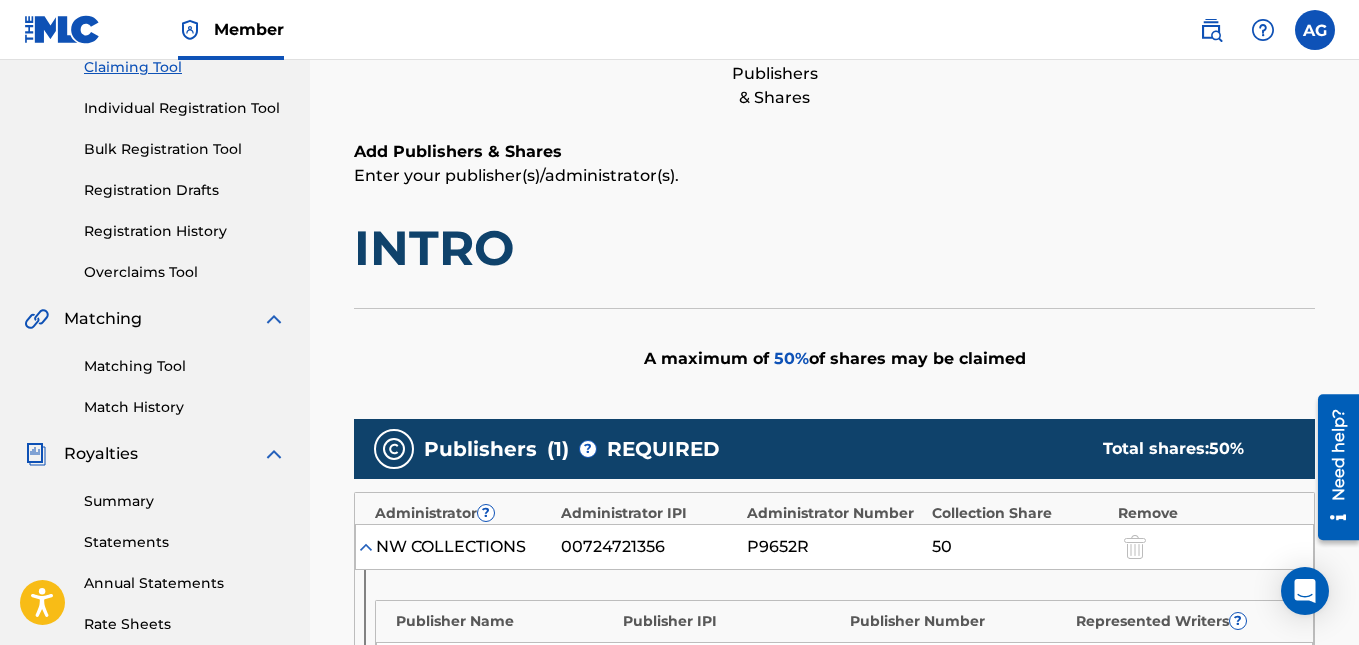scroll, scrollTop: 0, scrollLeft: 0, axis: both 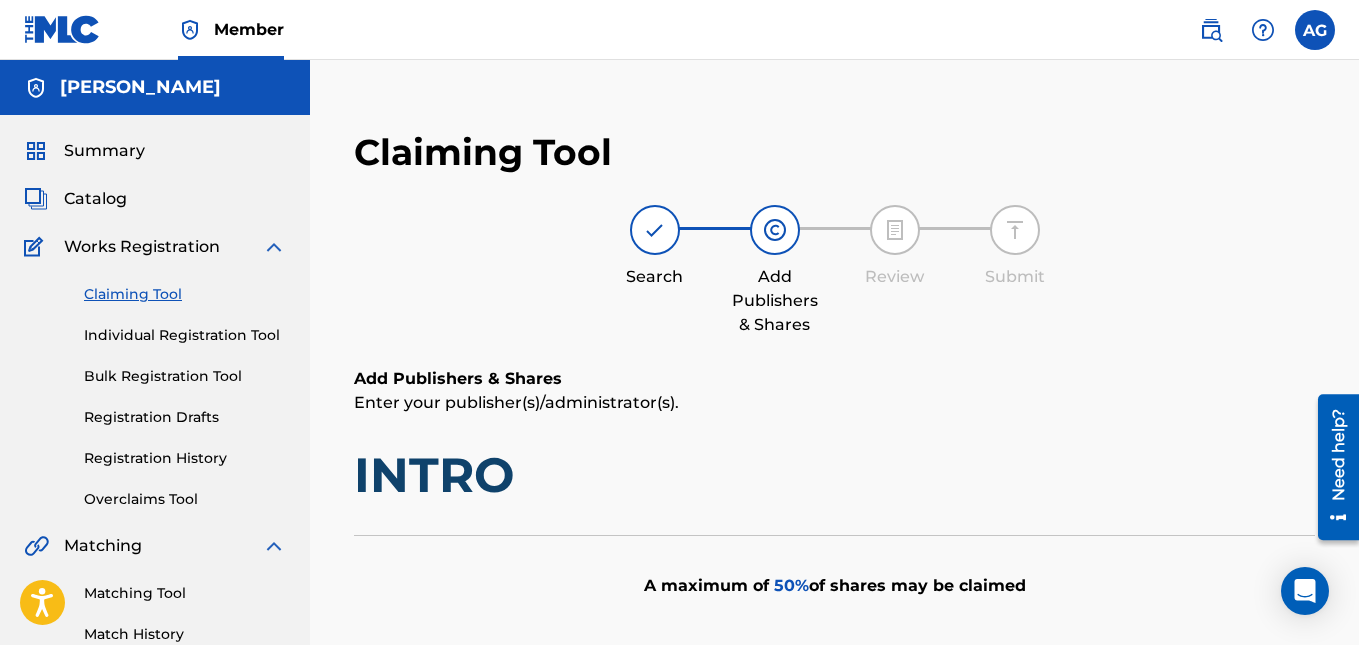 drag, startPoint x: 42, startPoint y: 43, endPoint x: 64, endPoint y: 27, distance: 27.202942 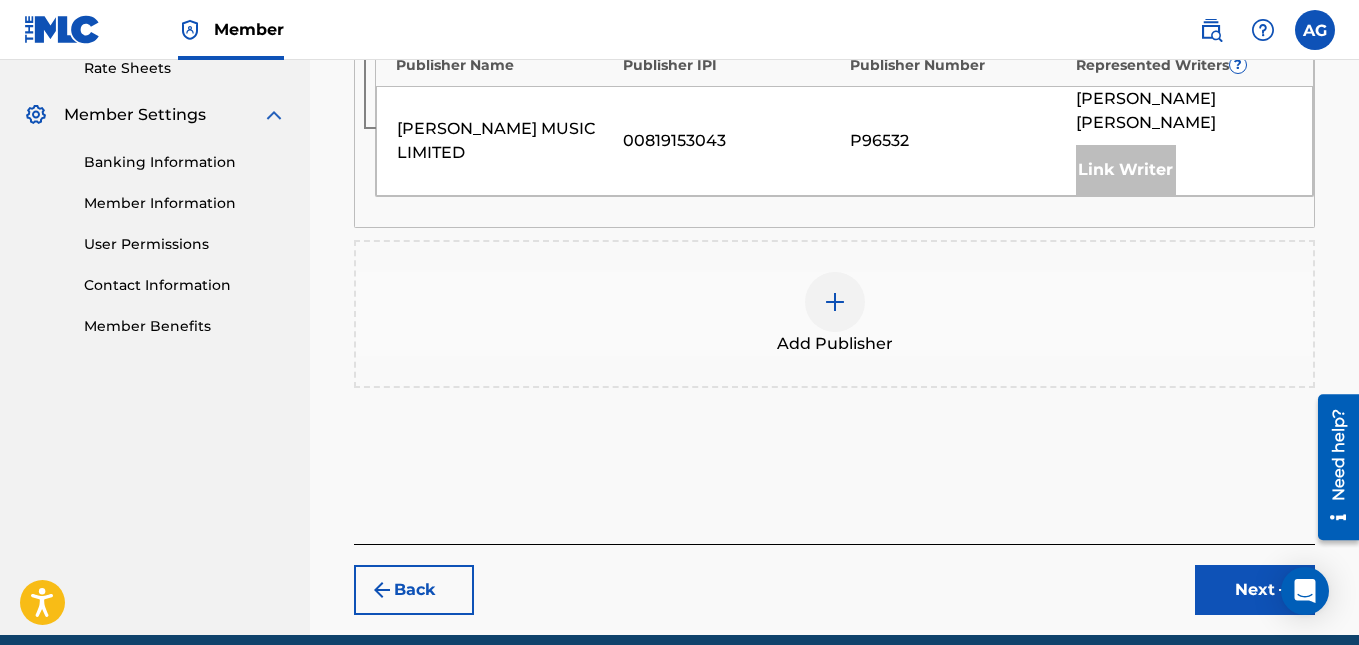 scroll, scrollTop: 845, scrollLeft: 0, axis: vertical 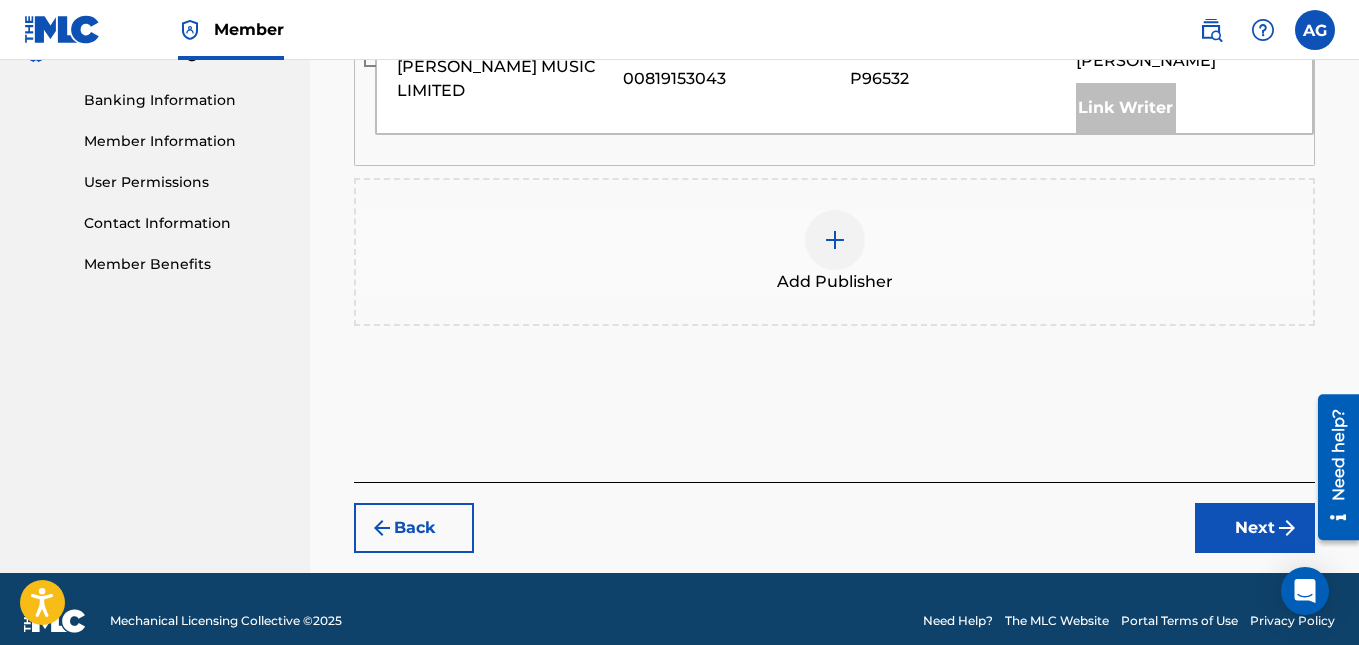 click on "Add Publisher" at bounding box center (835, 282) 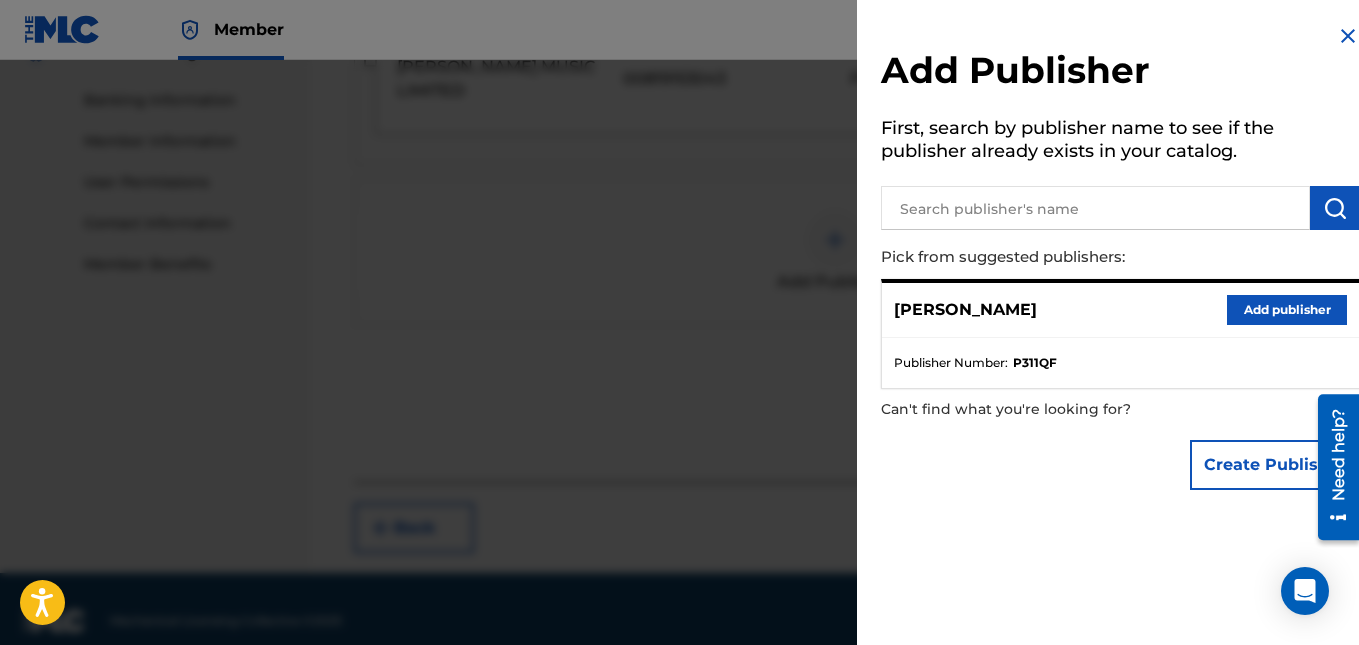 click on "Create Publisher" at bounding box center [1275, 465] 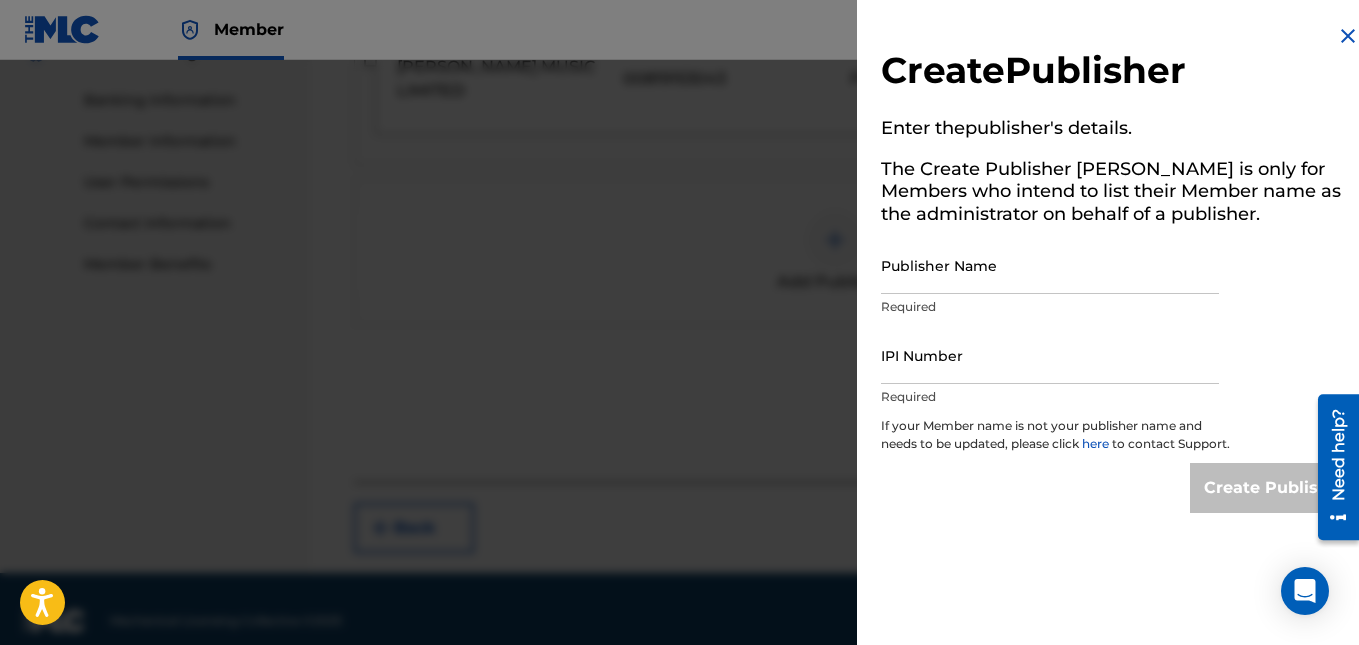 click on "Publisher Name" at bounding box center (1050, 265) 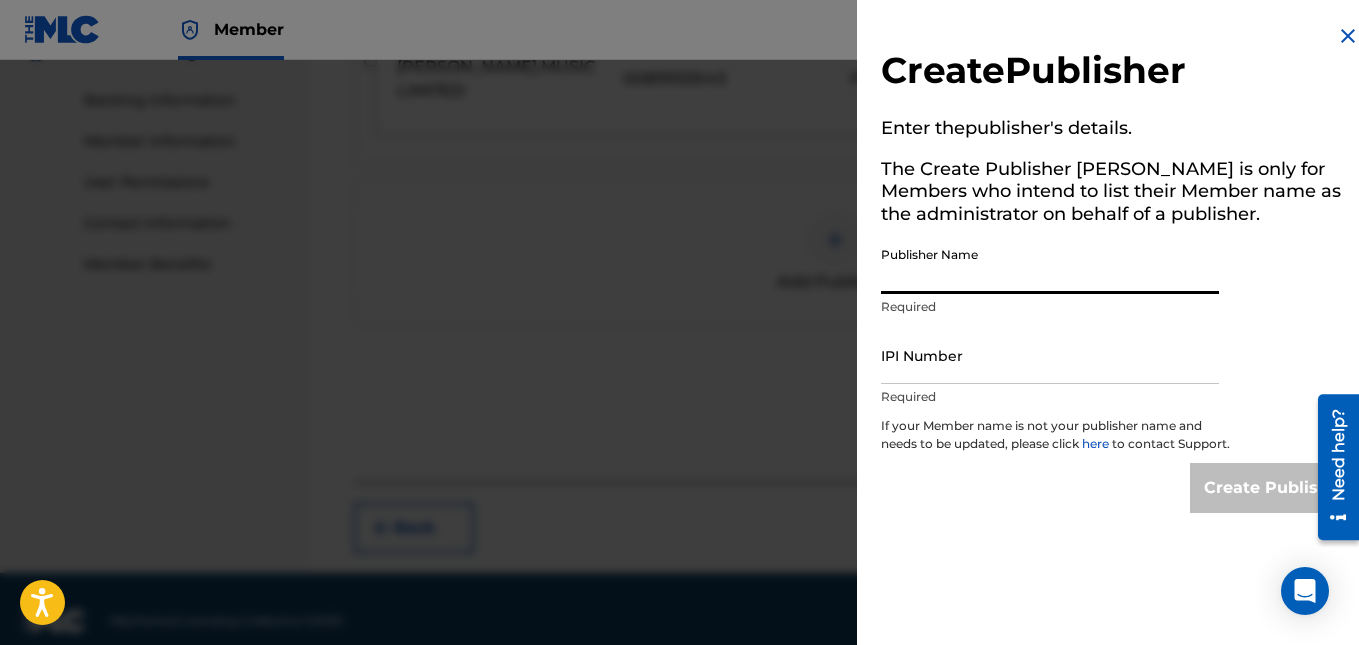 click on "IPI Number" at bounding box center [1050, 355] 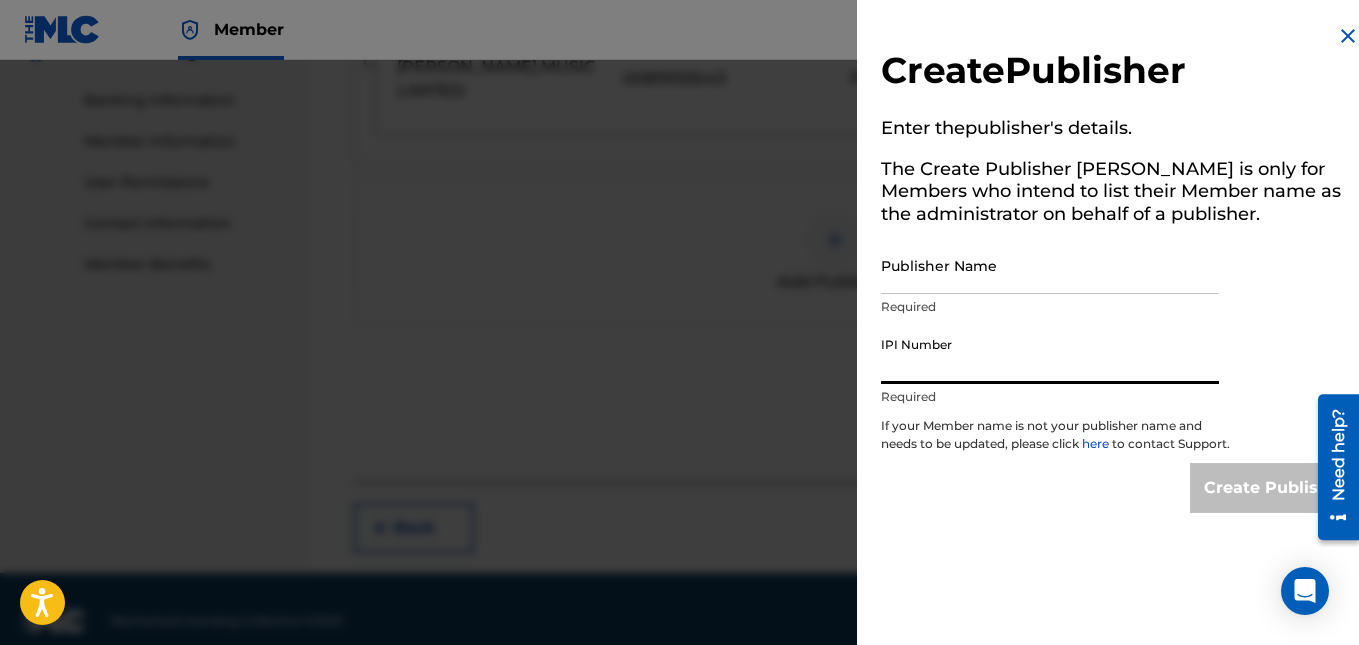 click on "IPI Number" at bounding box center [1050, 355] 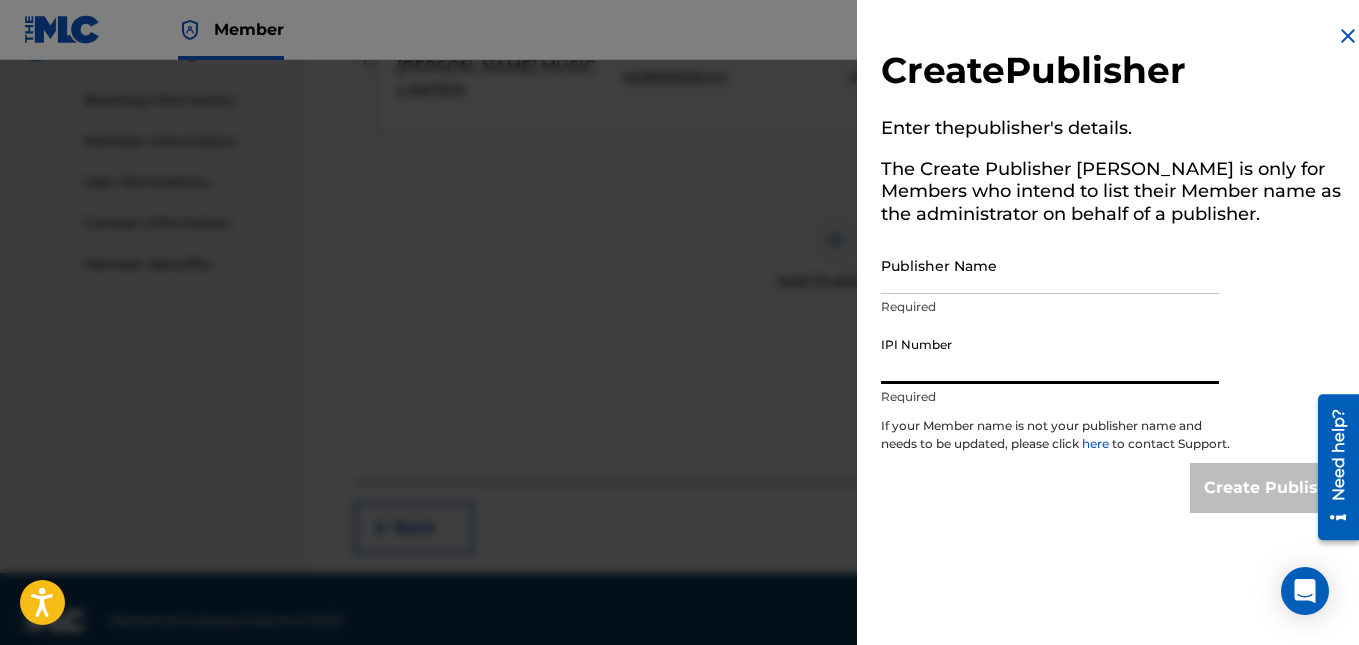 click at bounding box center (1348, 36) 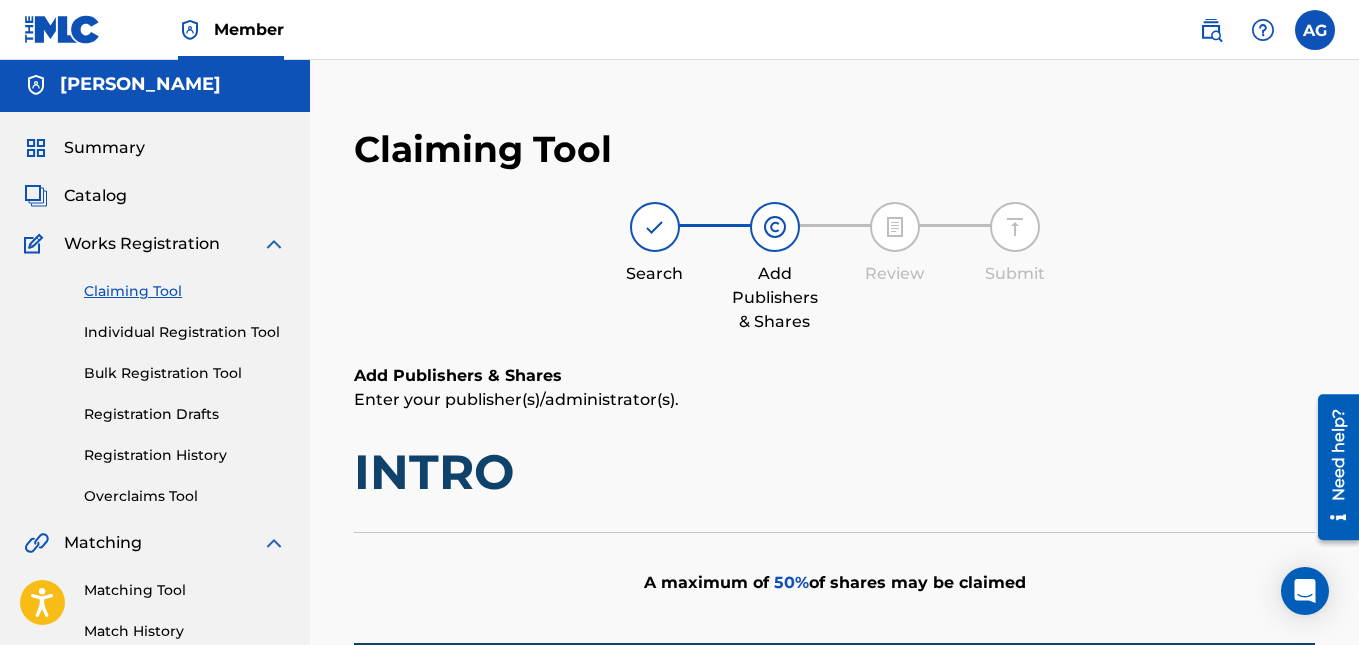 scroll, scrollTop: 0, scrollLeft: 0, axis: both 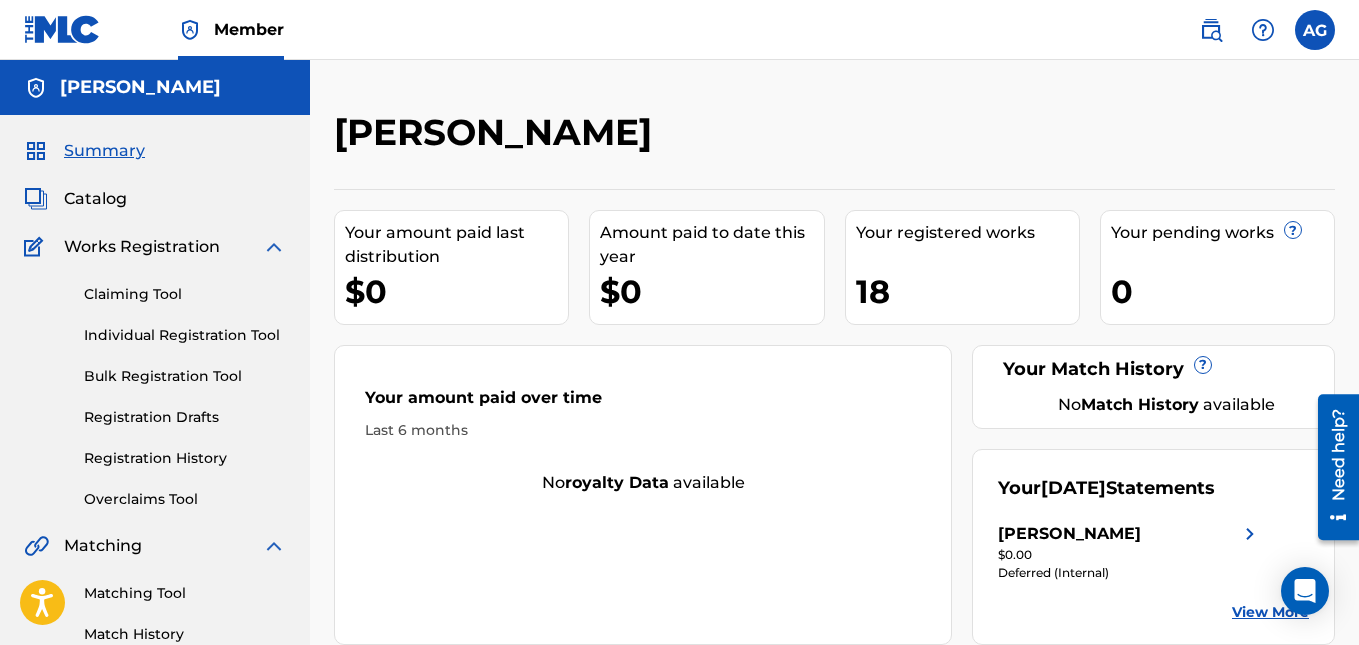 click on "Claiming Tool Individual Registration Tool Bulk Registration Tool Registration Drafts Registration History Overclaims Tool" at bounding box center (155, 384) 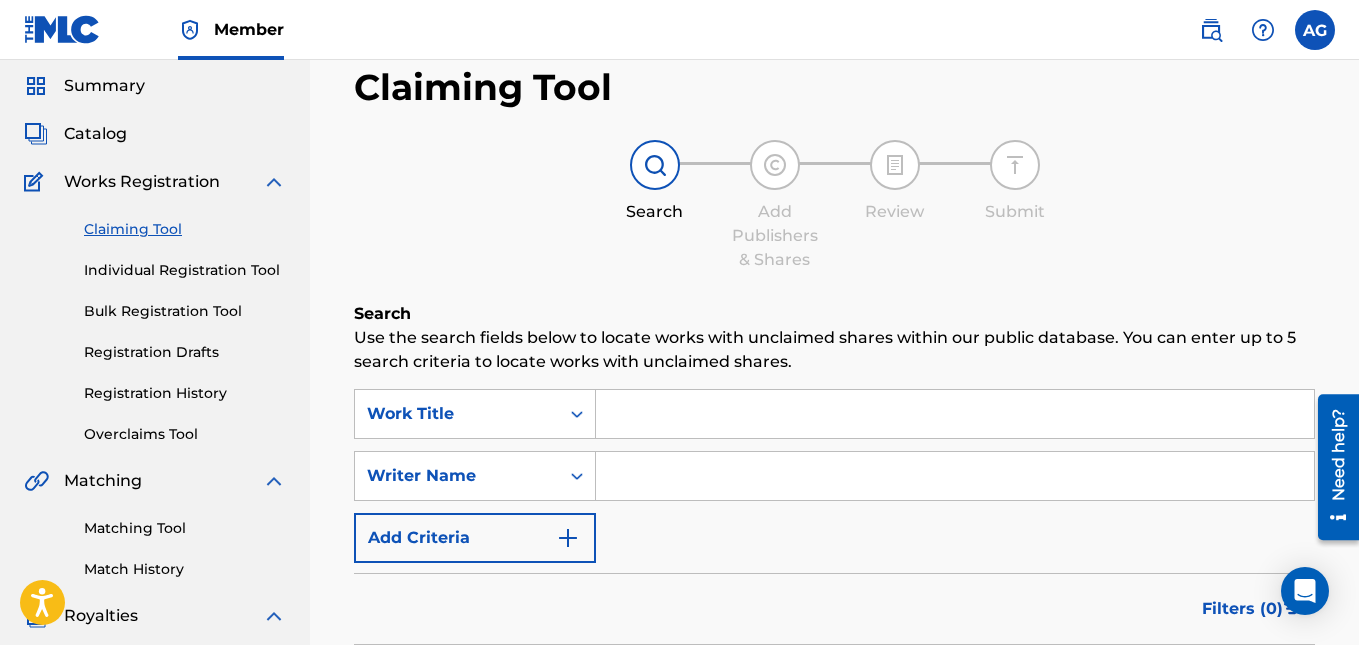 scroll, scrollTop: 100, scrollLeft: 0, axis: vertical 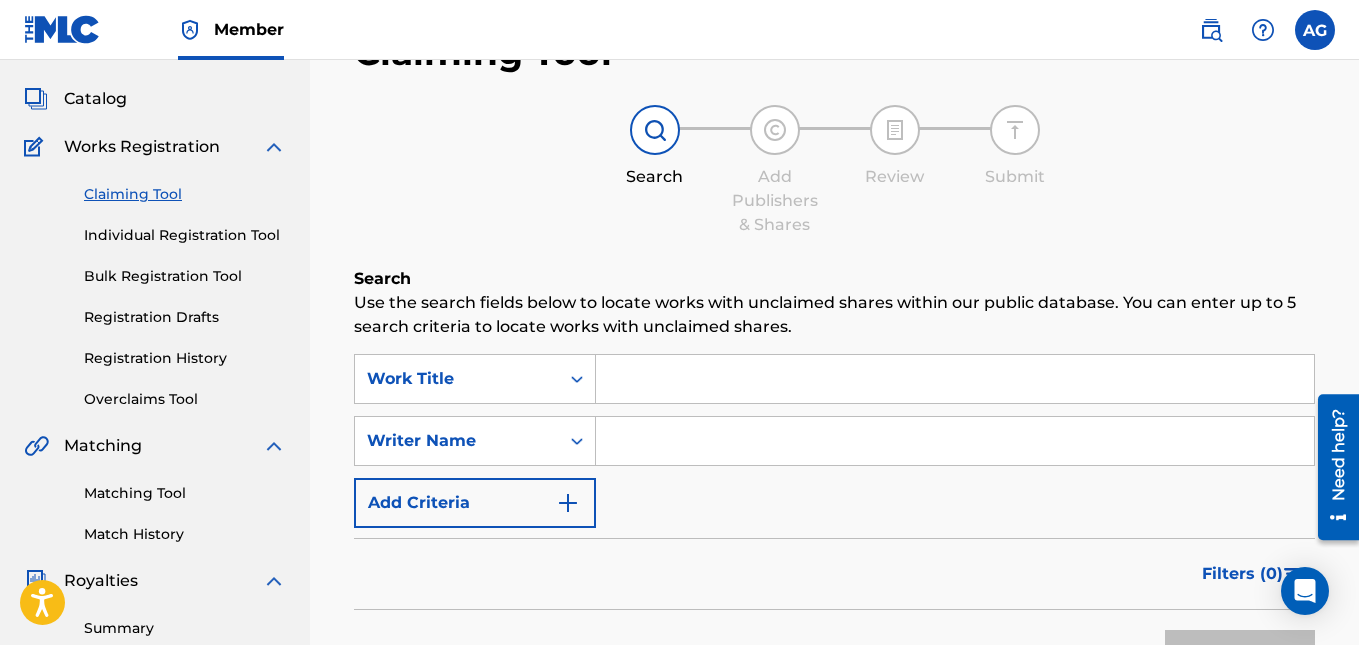 click at bounding box center (955, 379) 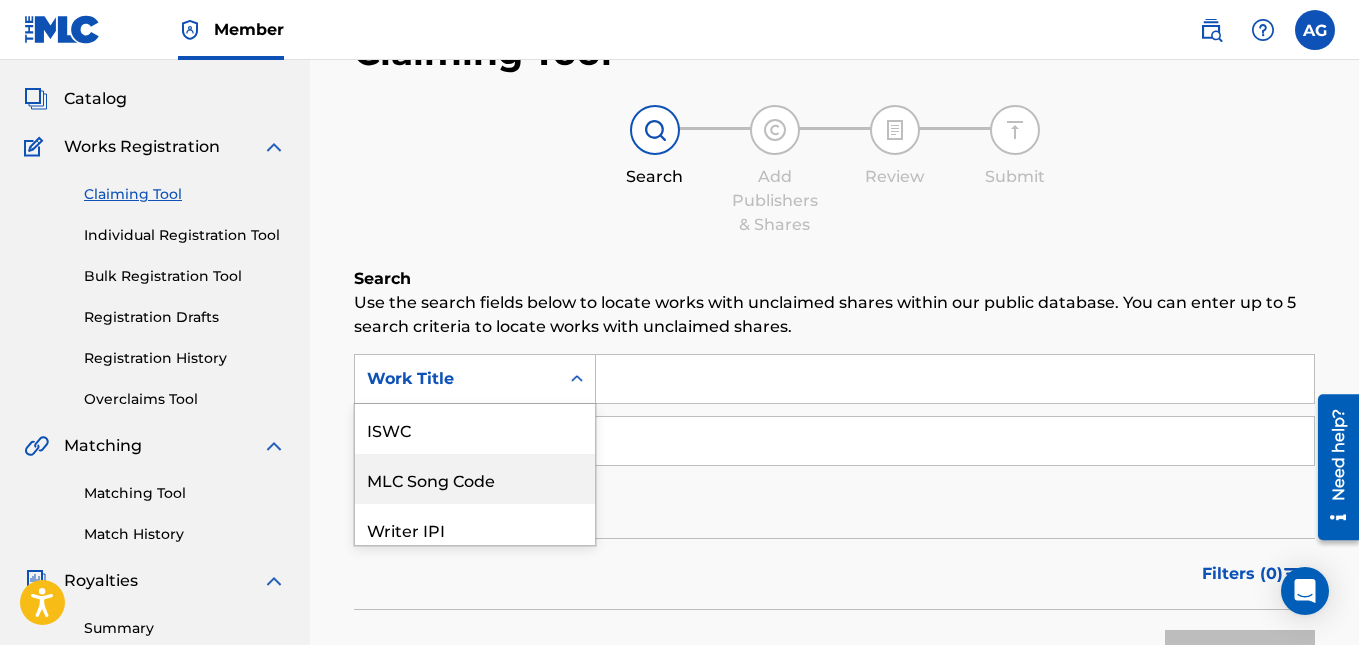 click on "7 results available. Use Up and Down to choose options, press Enter to select the currently focused option, press Escape to exit the menu, press Tab to select the option and exit the menu. Work Title ISWC MLC Song Code Writer IPI Publisher Name Publisher IPI MLC Publisher Number Work Title" at bounding box center [475, 379] 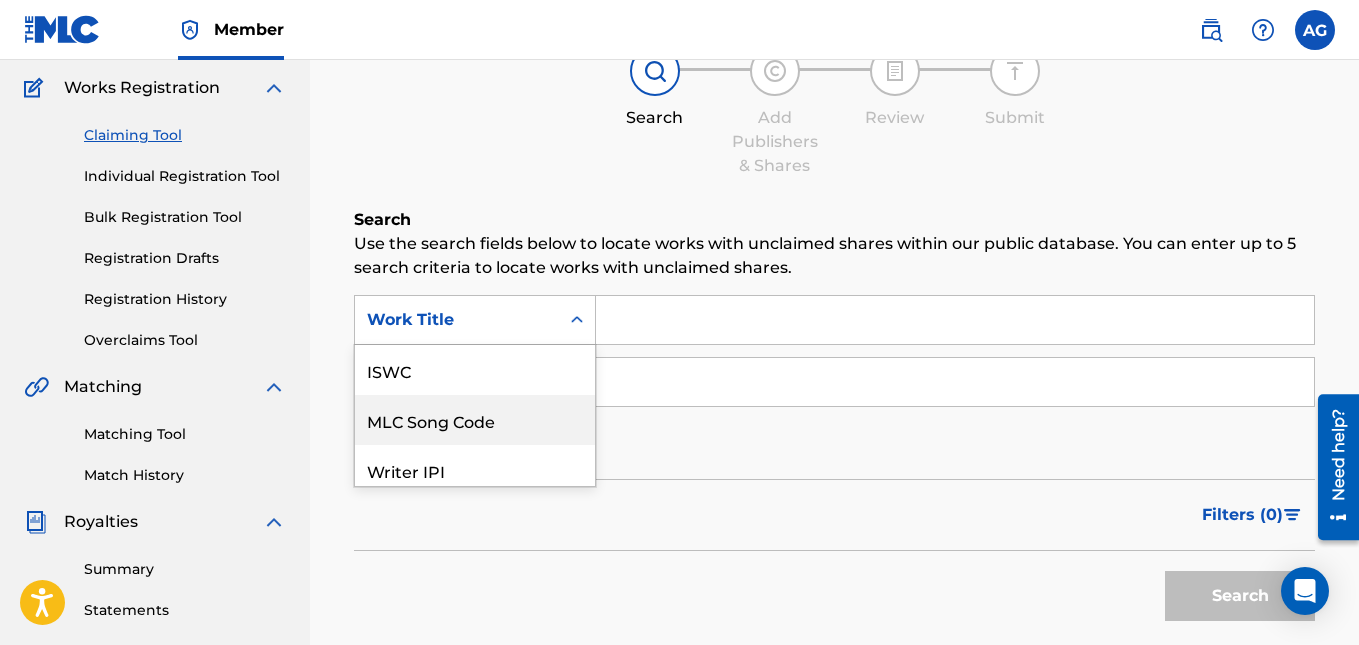 scroll, scrollTop: 50, scrollLeft: 0, axis: vertical 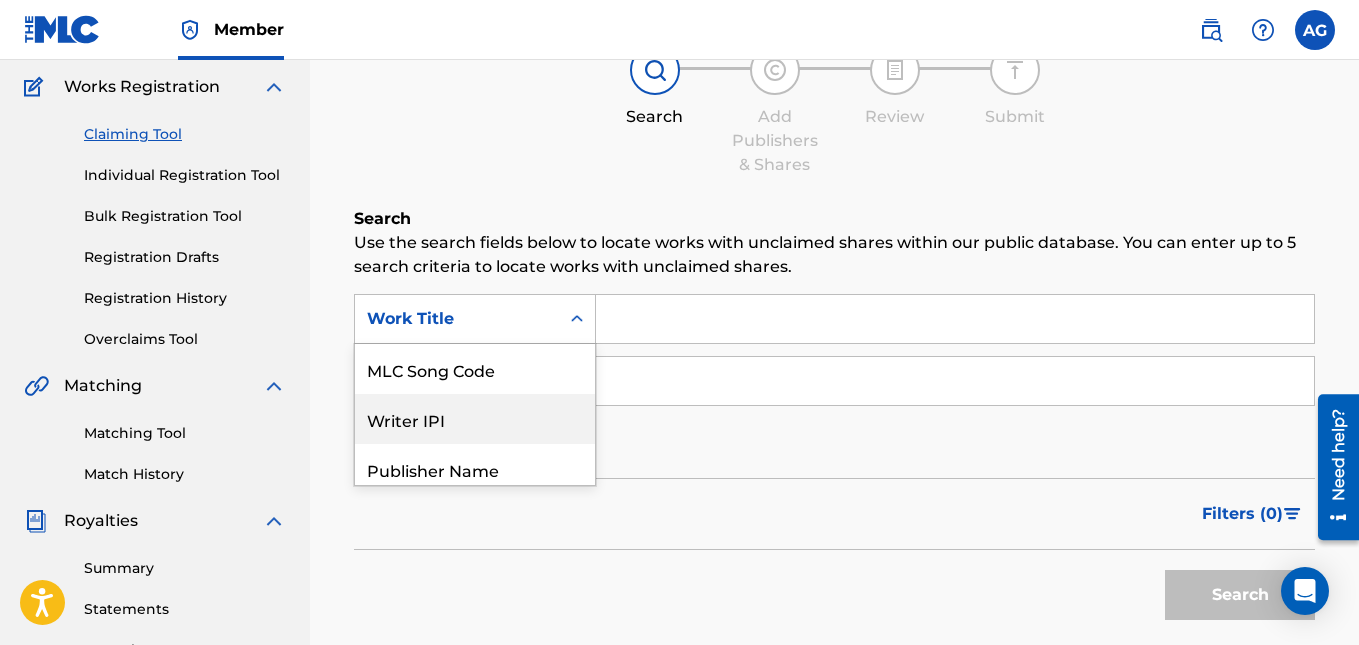 click on "Writer IPI" at bounding box center (475, 419) 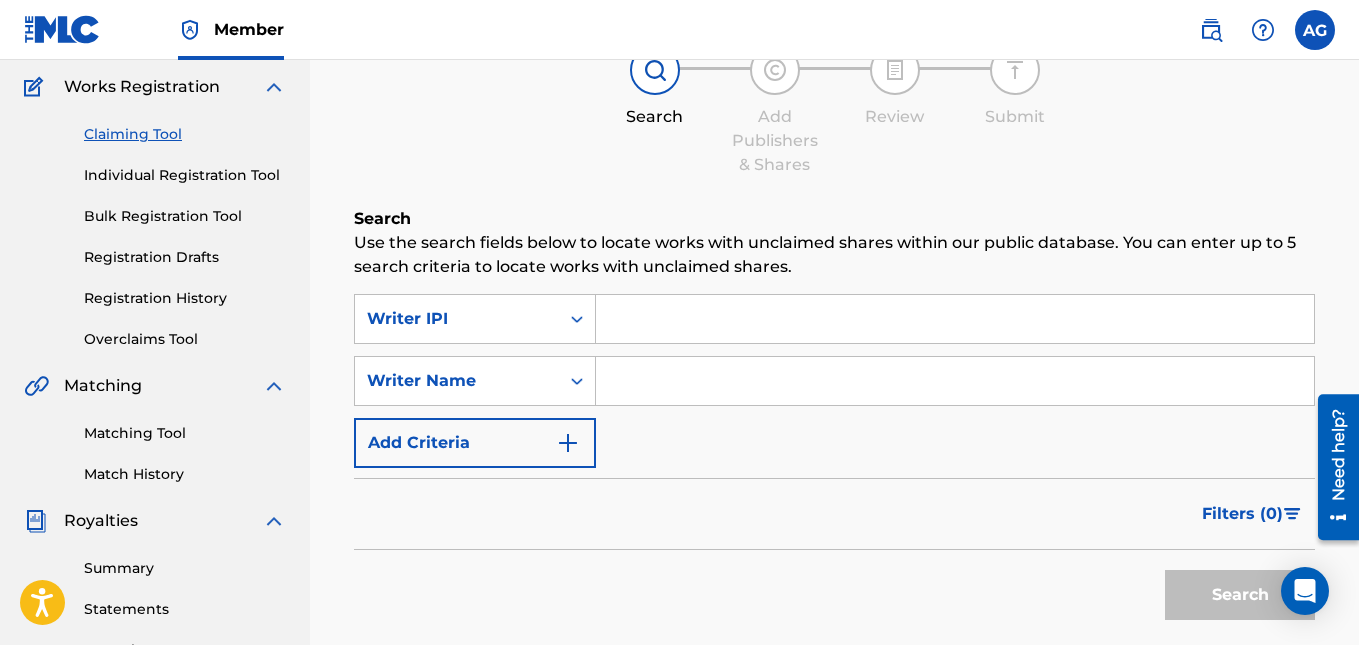 click at bounding box center (955, 319) 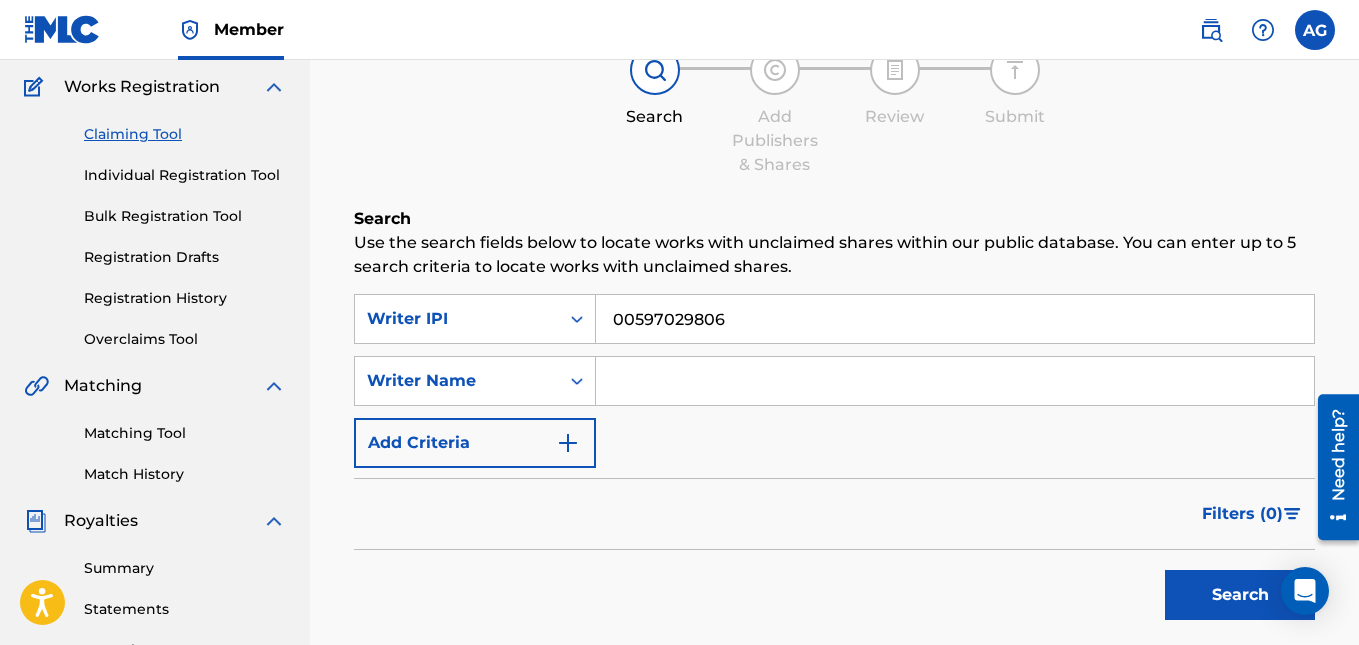 type on "00597029806" 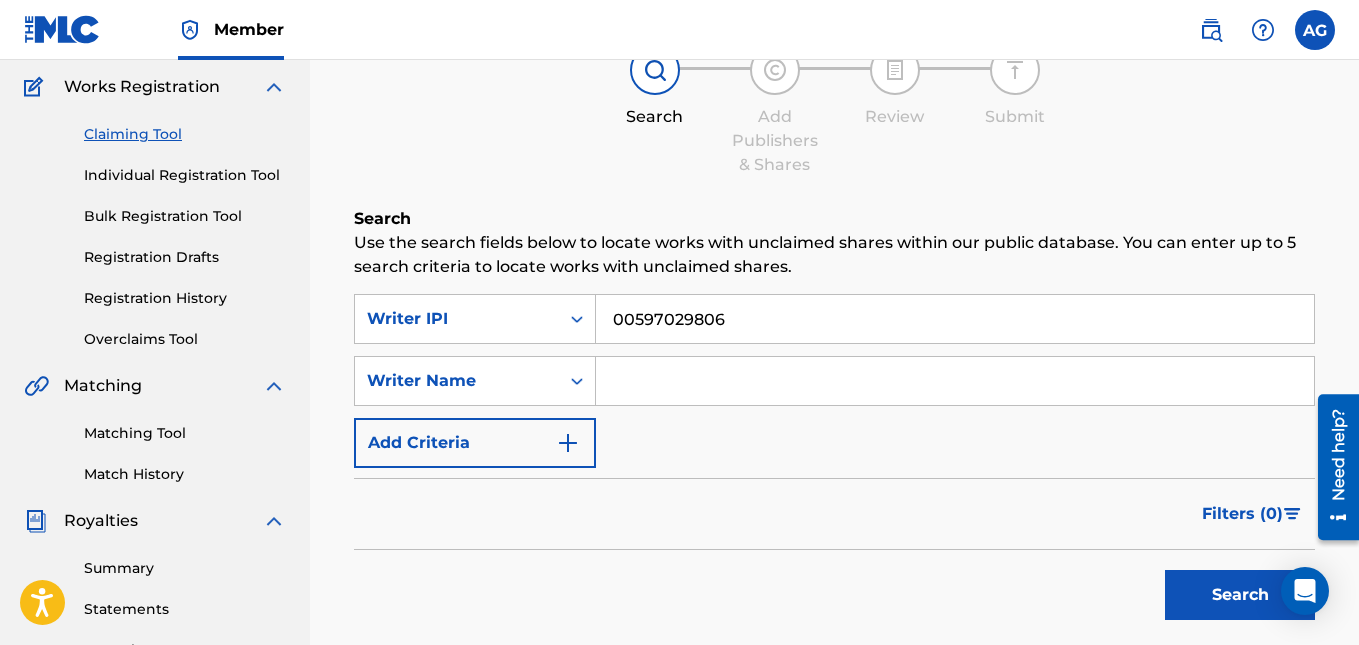 type on "[PERSON_NAME]" 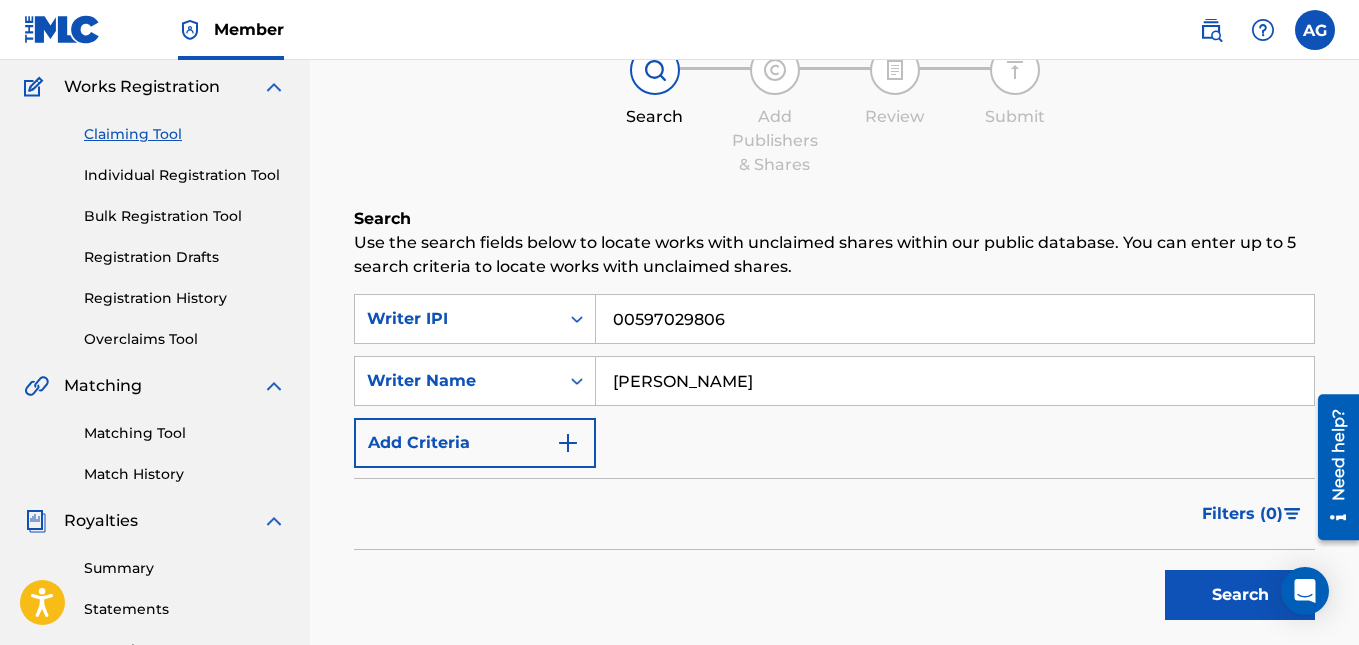 click on "Search" at bounding box center (1240, 595) 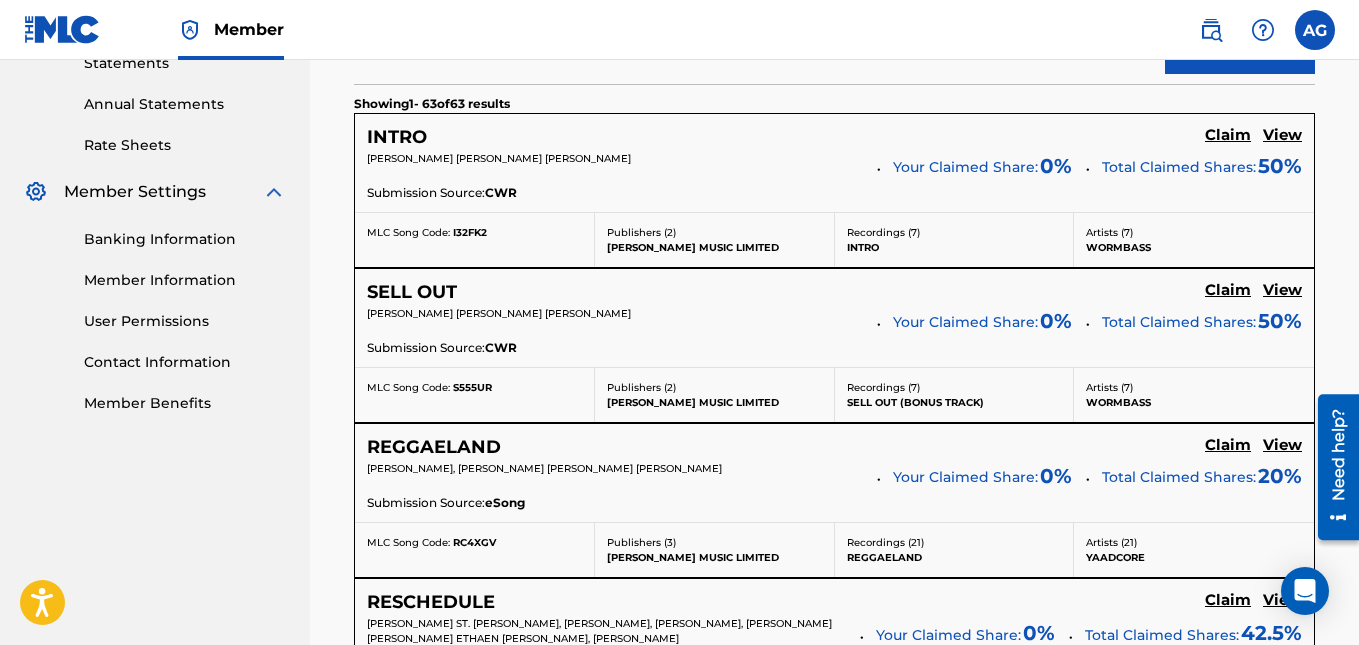scroll, scrollTop: 700, scrollLeft: 0, axis: vertical 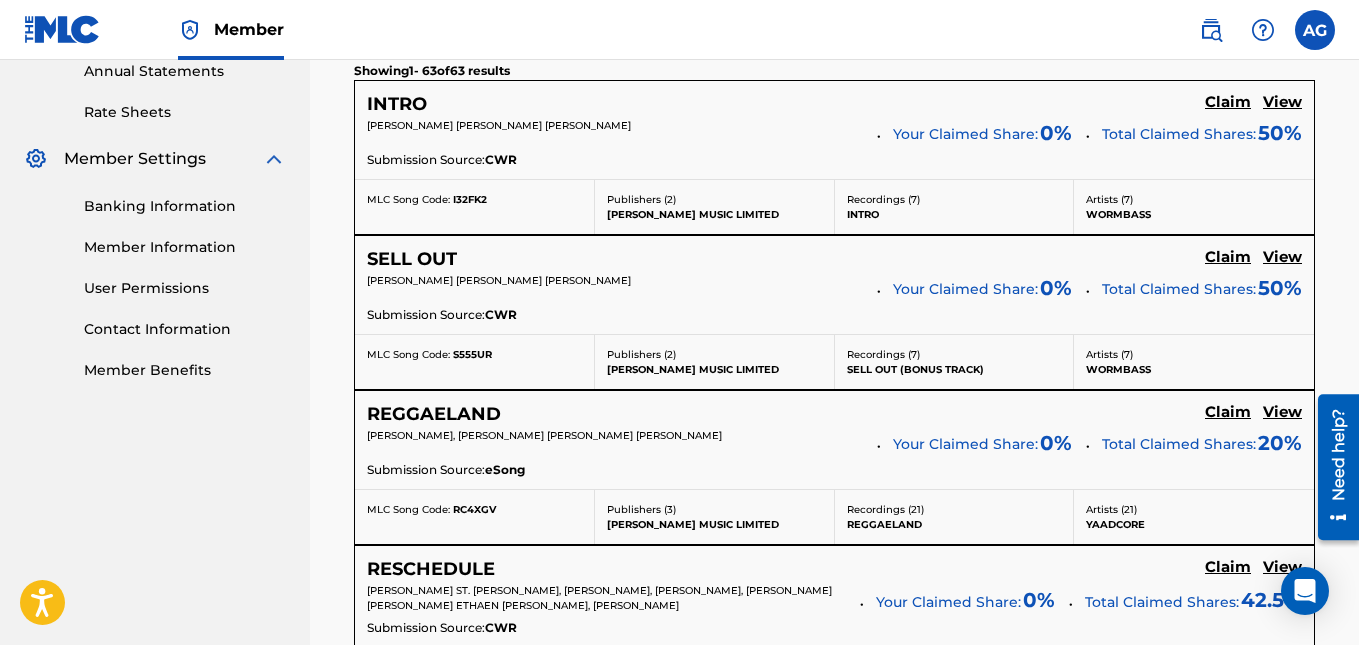 click on "Member AG AG [PERSON_NAME] [EMAIL_ADDRESS][DOMAIN_NAME] Profile Log out" at bounding box center [679, 30] 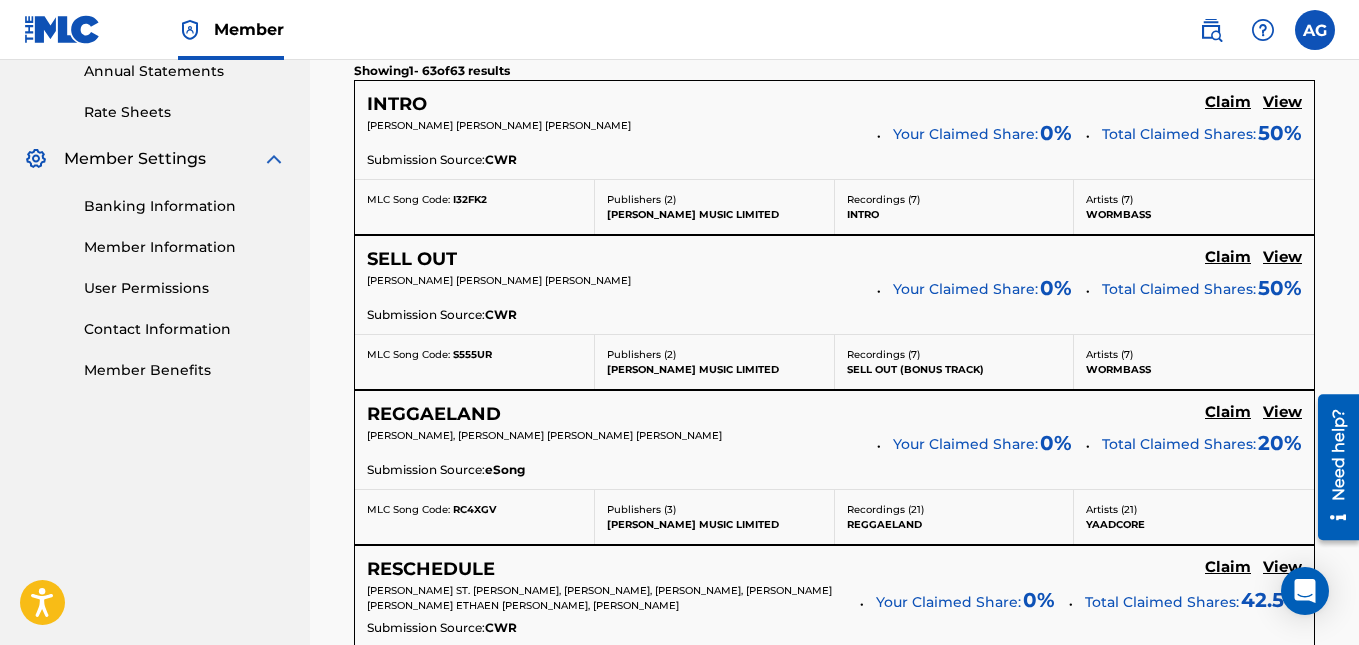 click on "Claiming Tool Search Add Publishers & Shares Review Submit Search Use the search fields below to locate works with unclaimed shares within our public database. You can enter up
to 5 search criteria to locate works with unclaimed shares. SearchWithCriteria466fa6c2-e97a-4a8d-ae15-cd5ef2e4d54d Writer IPI 00597029806 SearchWithCriteriaab471fca-56d8-4cc7-b3ad-db07cd0b22d5 Writer Name [PERSON_NAME] Add Criteria Filter Claim Search Filters Include works claimed by my Member   Remove Filters Apply Filters Filters ( 0 ) Search Showing  1  -   63  of  63   results   INTRO Claim View [PERSON_NAME] [PERSON_NAME] [PERSON_NAME] Your Claimed Share:  0 % Total Claimed Shares:  50 % Submission Source:  CWR MLC Song Code:   I32FK2 Publishers ( 2 ) [PERSON_NAME] MUSIC LIMITED Recordings ( 7 ) INTRO Artists ( 7 ) WORMBASS SELL OUT Claim View [PERSON_NAME] [PERSON_NAME] [PERSON_NAME] Your Claimed Share:  0 % Total Claimed Shares:  50 % Submission Source:  CWR MLC Song Code:   S555UR Publishers ( 2 ) Recordings ( 7 ) 7 )" at bounding box center [834, 4819] 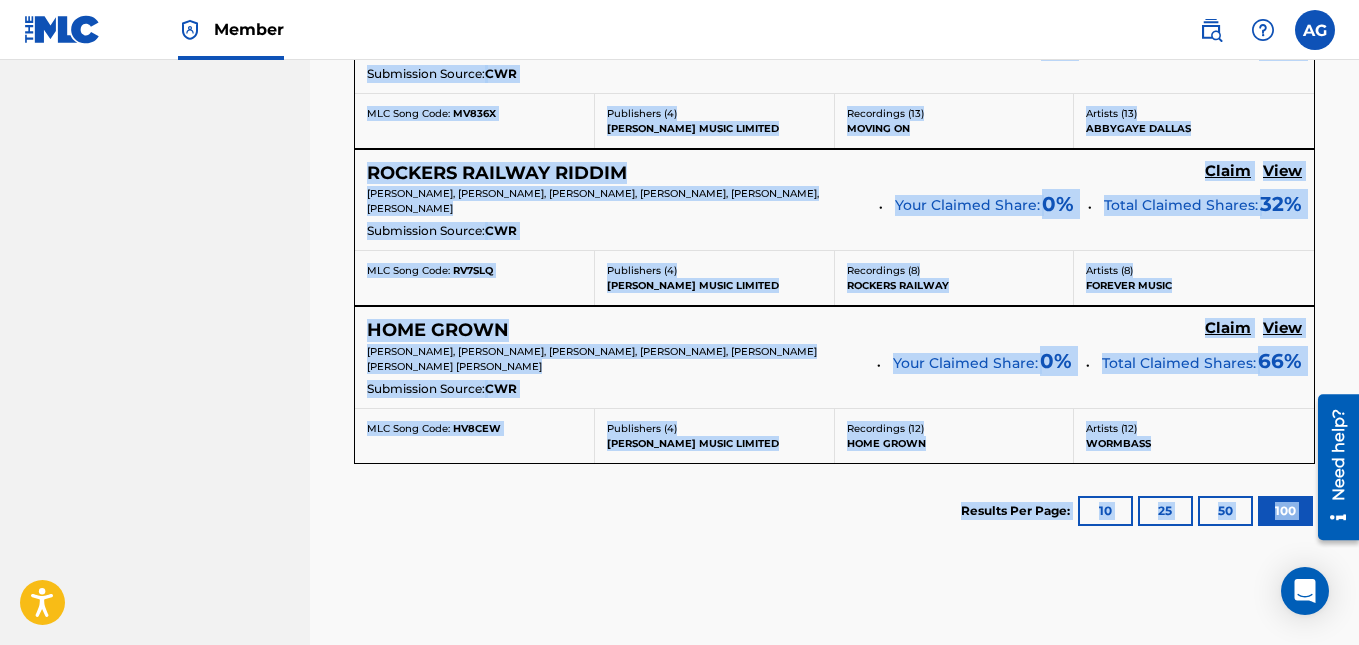 scroll, scrollTop: 10427, scrollLeft: 0, axis: vertical 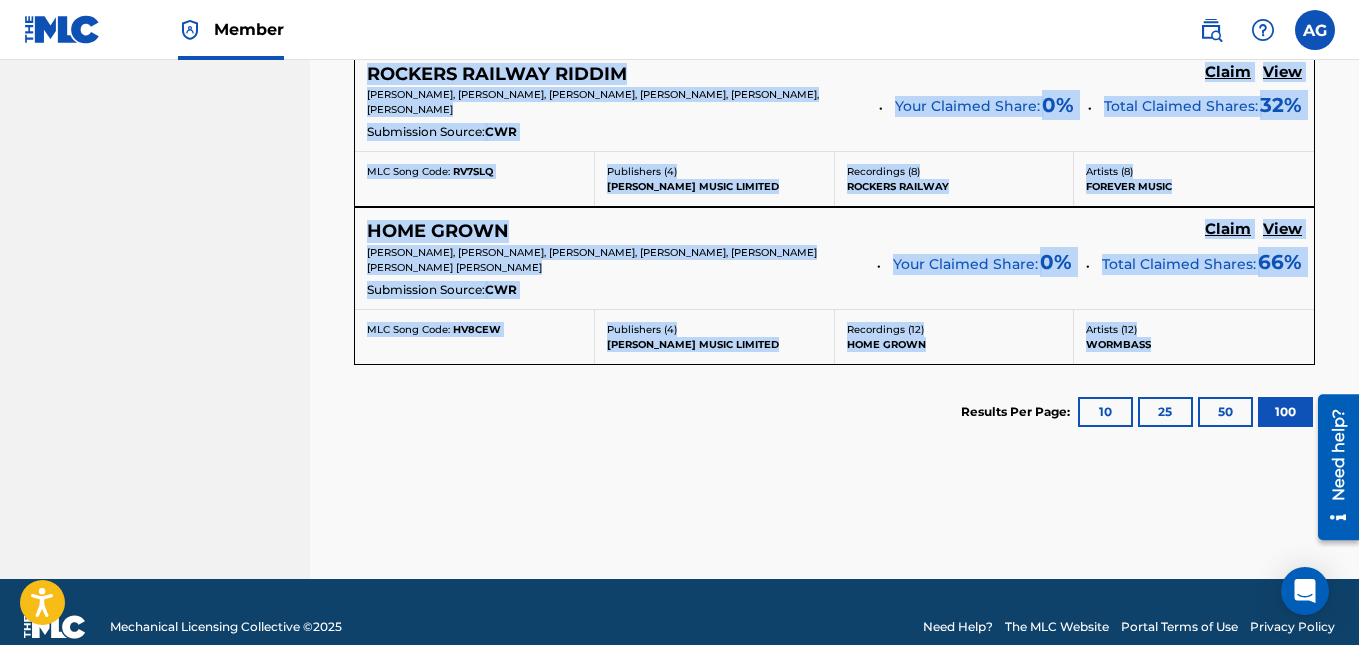 drag, startPoint x: 357, startPoint y: 100, endPoint x: 1241, endPoint y: 309, distance: 908.37054 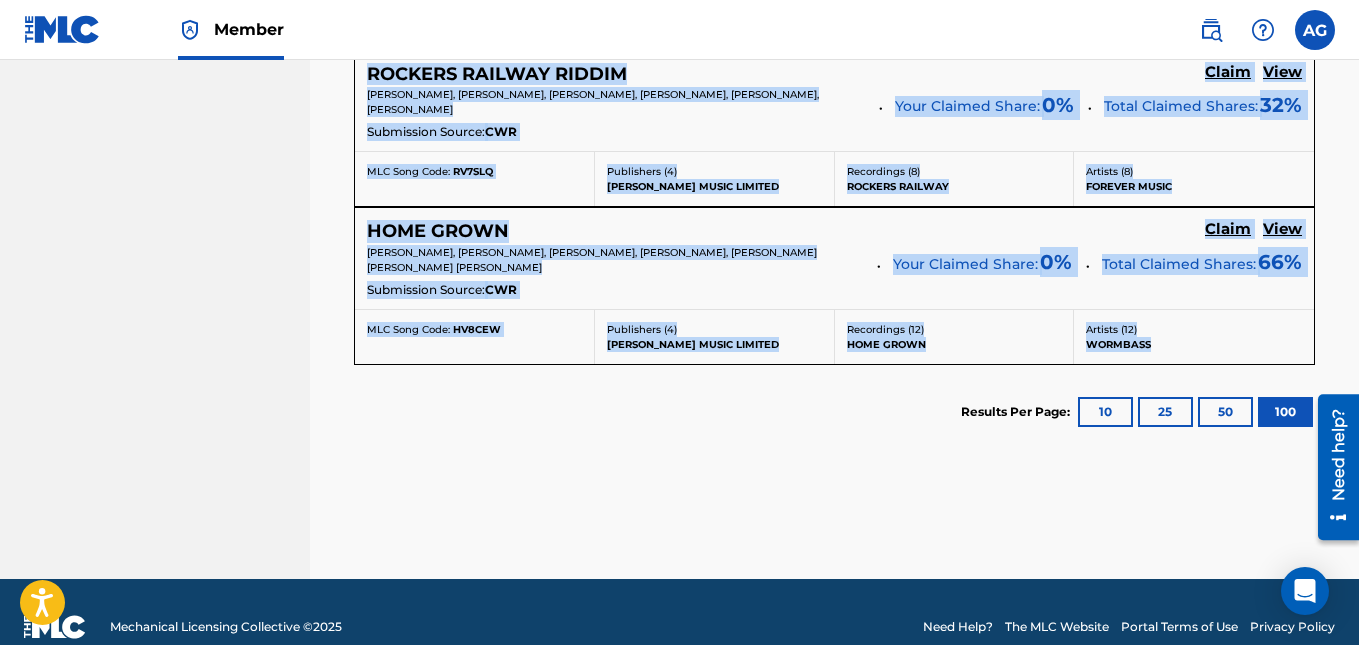 copy on "LOREM Ipsum Dolo SITAME CONSEC ADIPI, ELITS DOEIU TEMPOR Inci Utlabor Etdol:  6 % Magna Aliquae Admini:  75 % Veniamquis Nostru:  EXE ULL Labo Nisi:   A57EX2 Eacommodoc ( 7 ) DUIS AUTEIRU INREP VOLUPTA Velitessec ( 9 ) FUGIA Nullapa ( 0 ) EXCEPTEU SINT OCC Cupid Nonp SUNTCU QUIOFF DESER, MOLLI ANIMI ESTLAB Pers Undeomn Isten:  1 % Error Volupta Accusa:  14 % Doloremque Laudan:  TOT REM Aper Eaqu:   I945QU Abilloinve ( 4 ) VERI QUASIAR BEATA VITAEDI Explicabon ( 7 ) ENIM IPS (QUIAV ASPER) Autodit ( 8 ) FUGITCON MAGNIDOLOR Eosra Sequ NESCIU NEQUEP QUISQ, DOLOREMA NUMQUA EIUSMODI, TEMP INCIDU MAG Quae Etiammi Solut:  9 % Nobis Eligend Optioc:  92 % Nihilimped Quopla:  fAcer POS Assu Repe:   TE2AUT Quibusdamo ( 8 ) DEBI RERUMNE SAEPE EVENIET Voluptates ( 19 ) REPUDIANDA Recusan ( 99 ) ITAQUEEA HICTENETUR Sapie Dele REICIE VO. MAIORES ALIASP, DOLORI ASPERI REPEL, MINIMN EXERCITA ULLAM, CORPORISS LABORIO ALIQUID, COMMOD CONSEQ QUIDM, MOLLITIA MOLES Haru Quidemr Facil:  0 % Exped Distinc Namlib:  61.6 % Temporecu..." 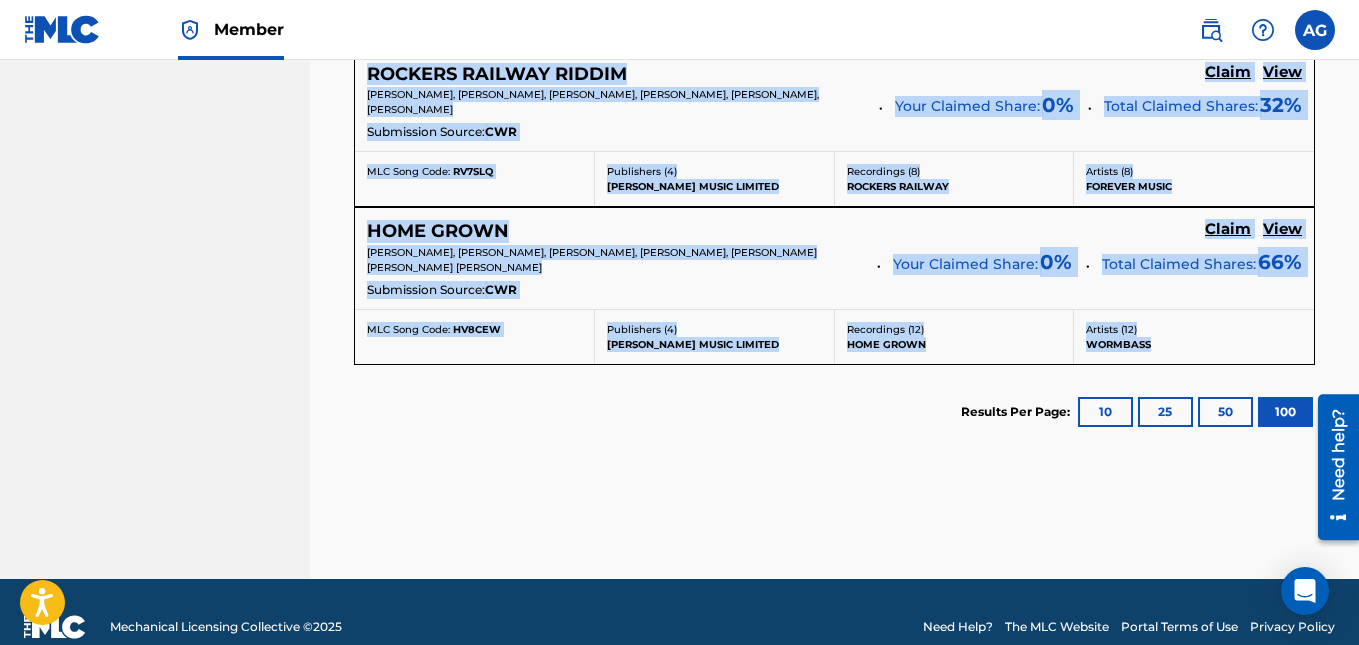 click on "[PERSON_NAME] Summary Catalog Works Registration Claiming Tool Individual Registration Tool Bulk Registration Tool Registration Drafts Registration History Overclaims Tool Matching Matching Tool Match History Royalties Summary Statements Annual Statements Rate Sheets Member Settings Banking Information Member Information User Permissions Contact Information Member Benefits" at bounding box center [155, -4894] 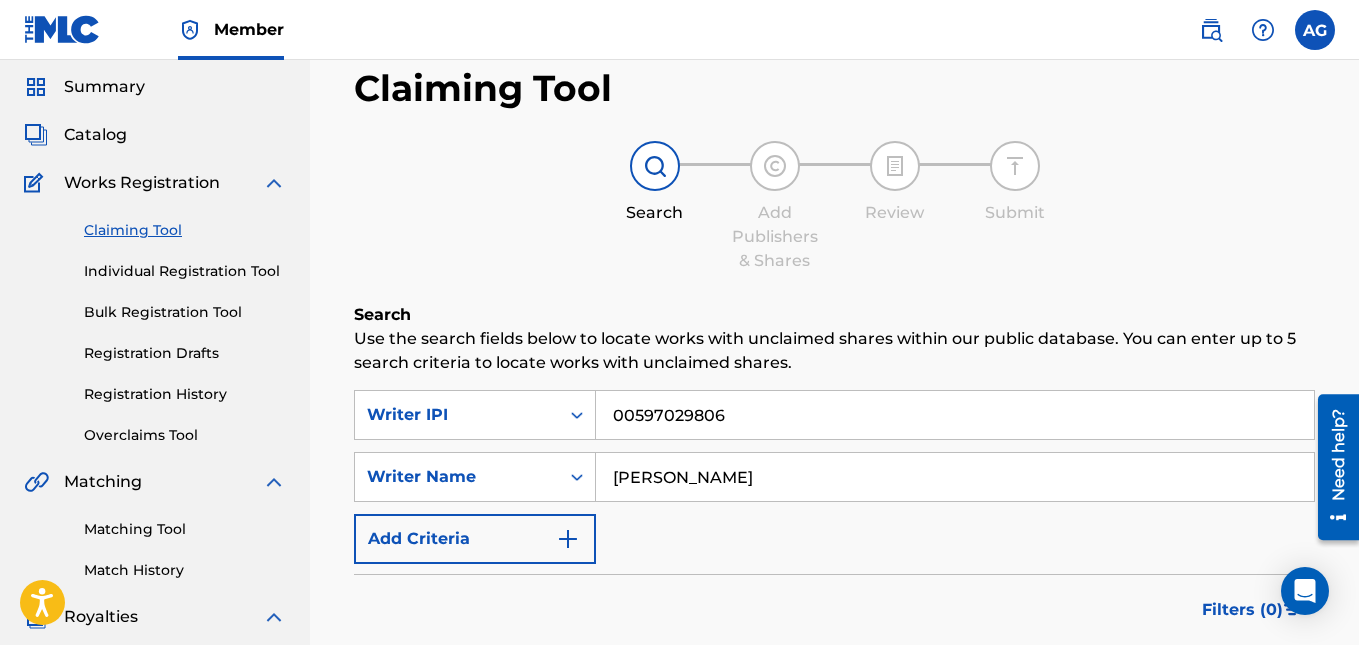 scroll, scrollTop: 0, scrollLeft: 0, axis: both 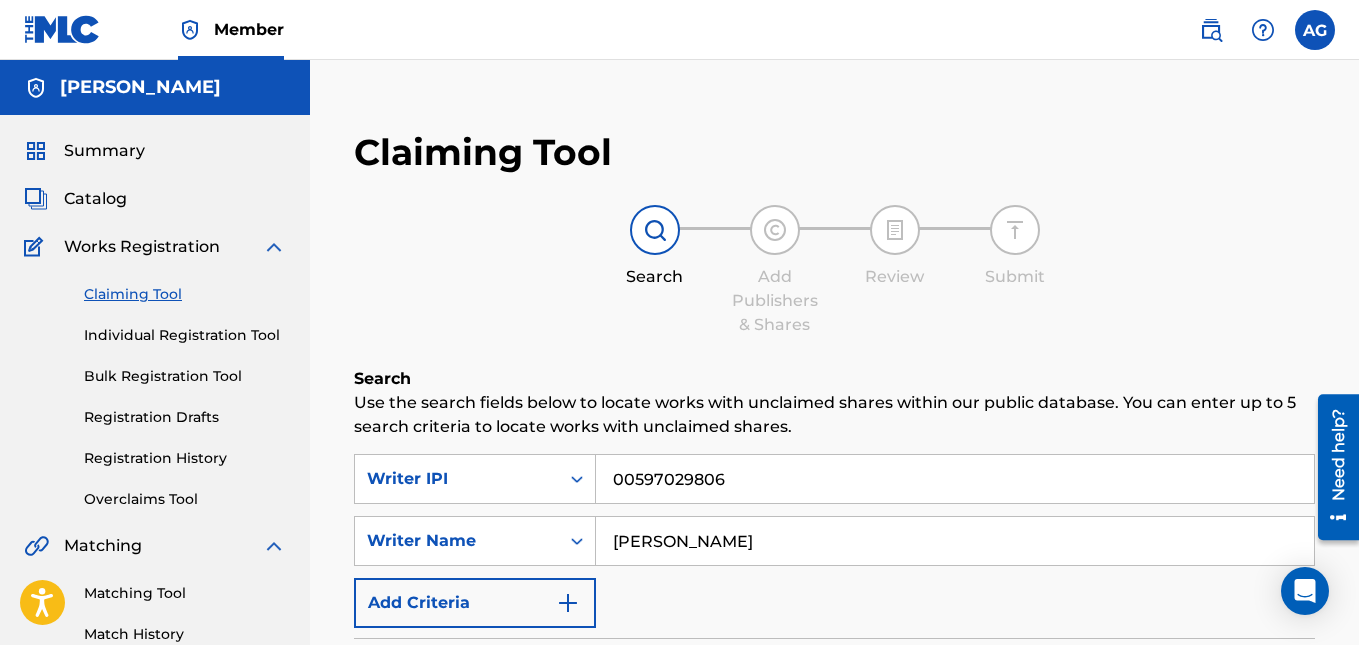 click on "Claiming Tool Search Add Publishers & Shares Review Submit Search Use the search fields below to locate works with unclaimed shares within our public database. You can enter up
to 5 search criteria to locate works with unclaimed shares. SearchWithCriteria466fa6c2-e97a-4a8d-ae15-cd5ef2e4d54d Writer IPI 00597029806 SearchWithCriteriaab471fca-56d8-4cc7-b3ad-db07cd0b22d5 Writer Name [PERSON_NAME] Add Criteria Filter Claim Search Filters Include works claimed by my Member   Remove Filters Apply Filters Filters ( 0 ) Search Showing  1  -   63  of  63   results   INTRO Claim View [PERSON_NAME] [PERSON_NAME] [PERSON_NAME] Your Claimed Share:  0 % Total Claimed Shares:  50 % Submission Source:  CWR MLC Song Code:   I32FK2 Publishers ( 2 ) [PERSON_NAME] MUSIC LIMITED Recordings ( 7 ) INTRO Artists ( 7 ) WORMBASS SELL OUT Claim View [PERSON_NAME] [PERSON_NAME] [PERSON_NAME] Your Claimed Share:  0 % Total Claimed Shares:  50 % Submission Source:  CWR MLC Song Code:   S555UR Publishers ( 2 ) Recordings ( 7 ) 7 )" at bounding box center (834, 5558) 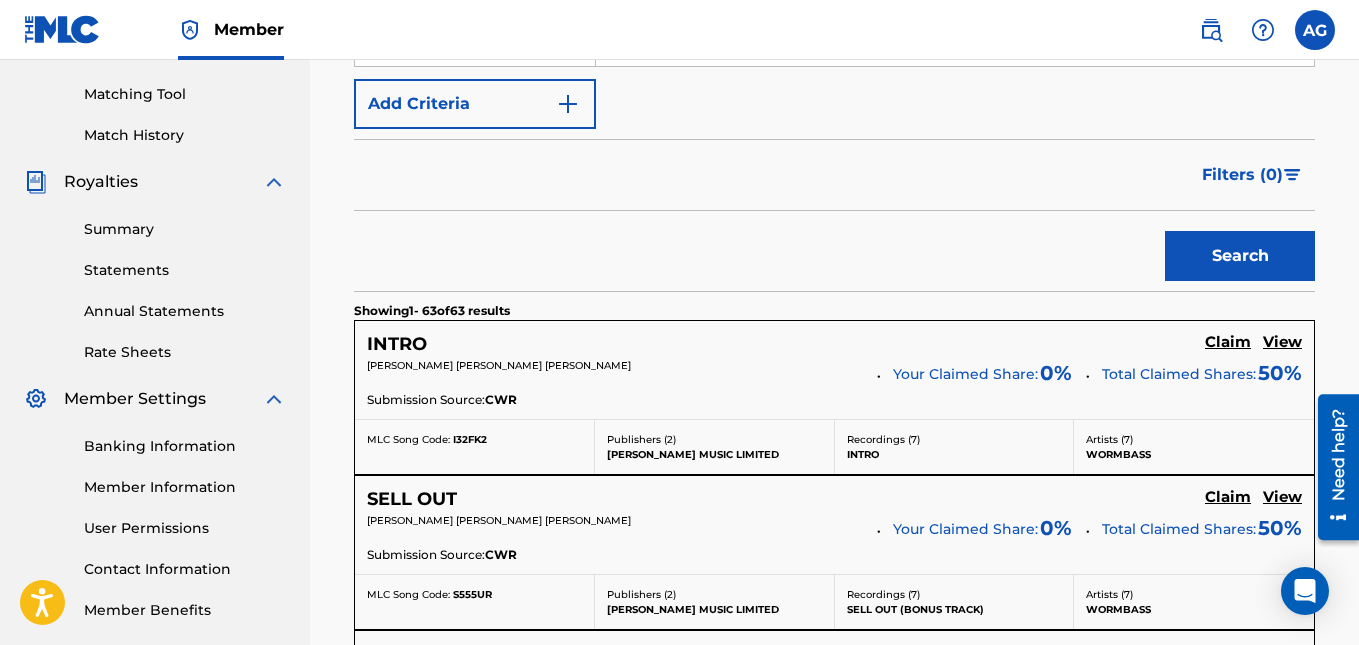 scroll, scrollTop: 500, scrollLeft: 0, axis: vertical 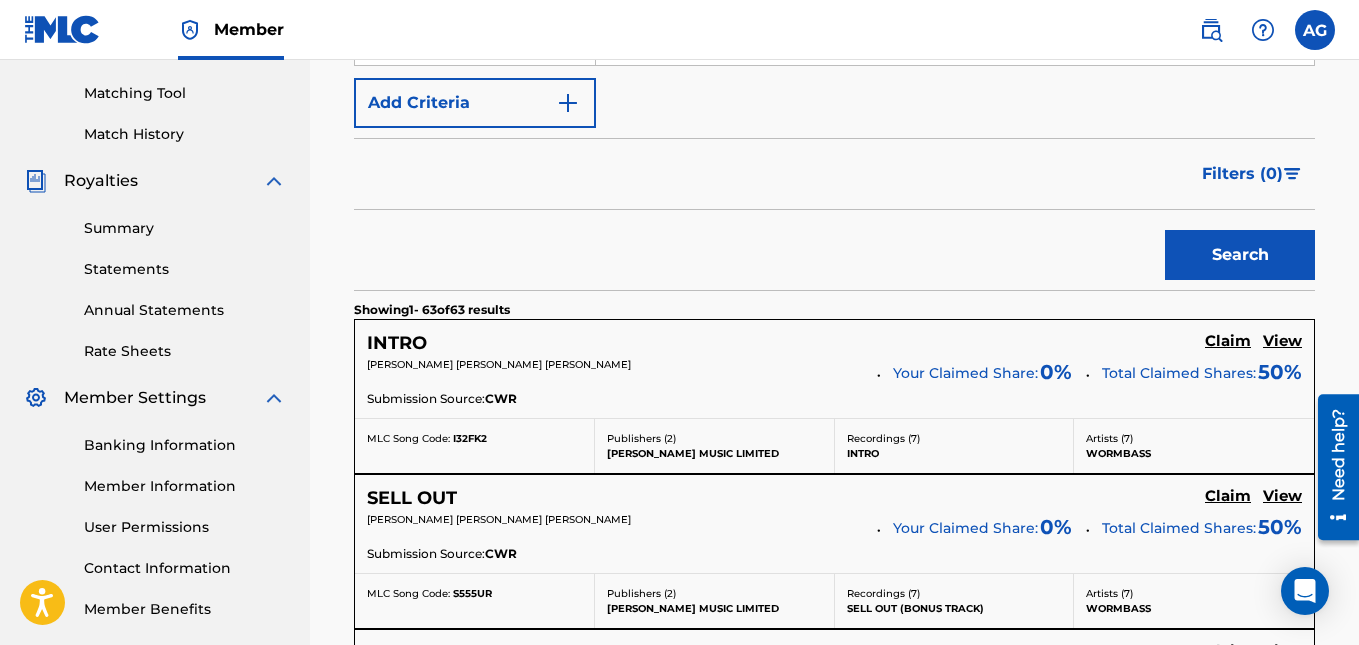drag, startPoint x: 662, startPoint y: 349, endPoint x: 531, endPoint y: 215, distance: 187.39531 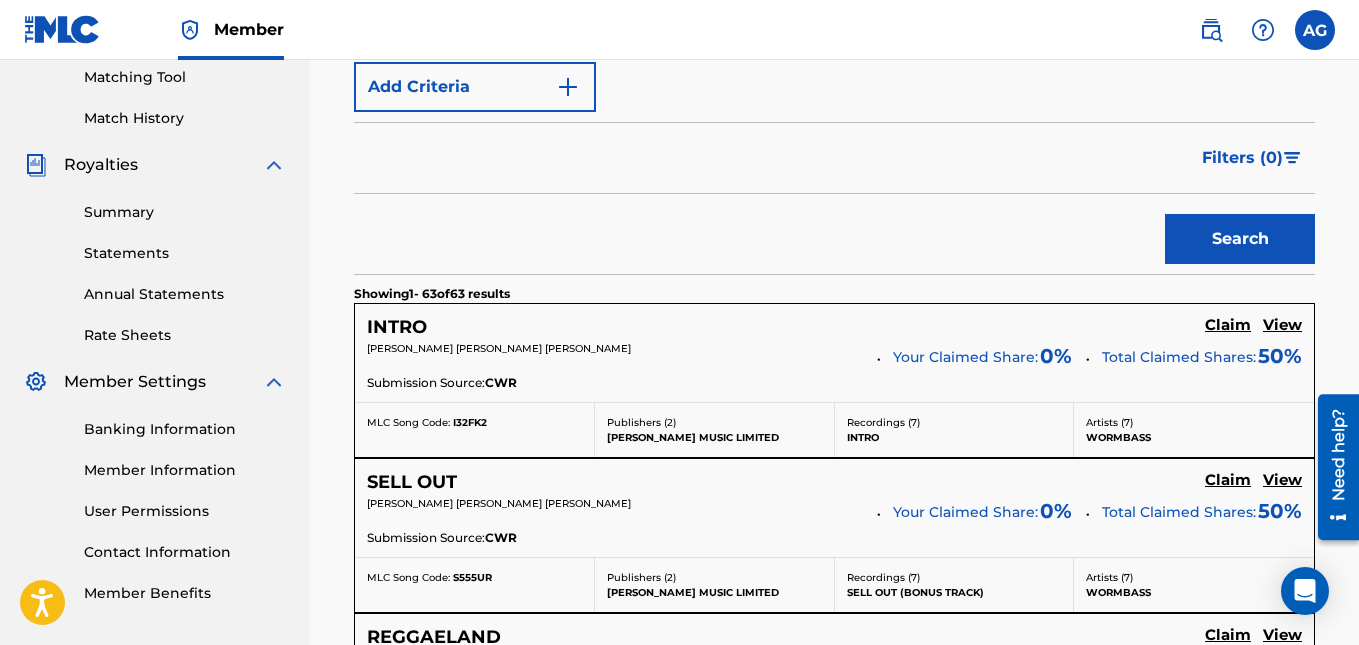 scroll, scrollTop: 500, scrollLeft: 0, axis: vertical 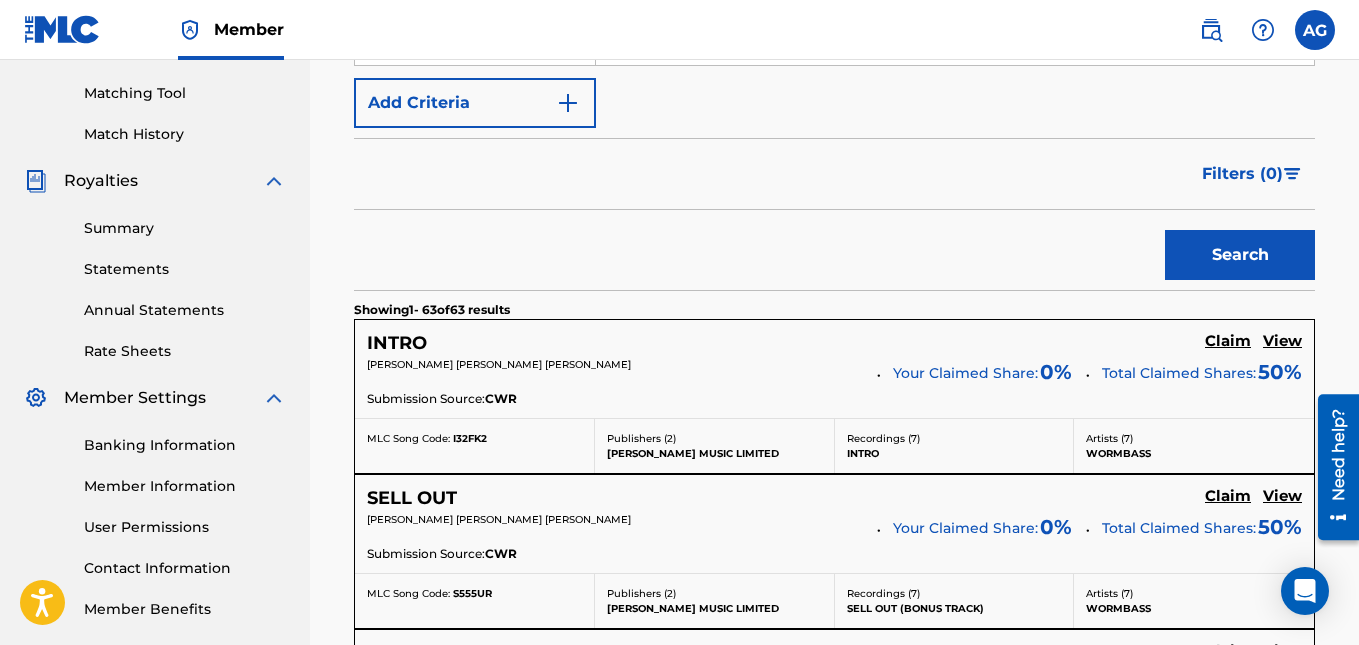 click on "Member AG AG [PERSON_NAME] [EMAIL_ADDRESS][DOMAIN_NAME] Profile Log out" at bounding box center [679, 30] 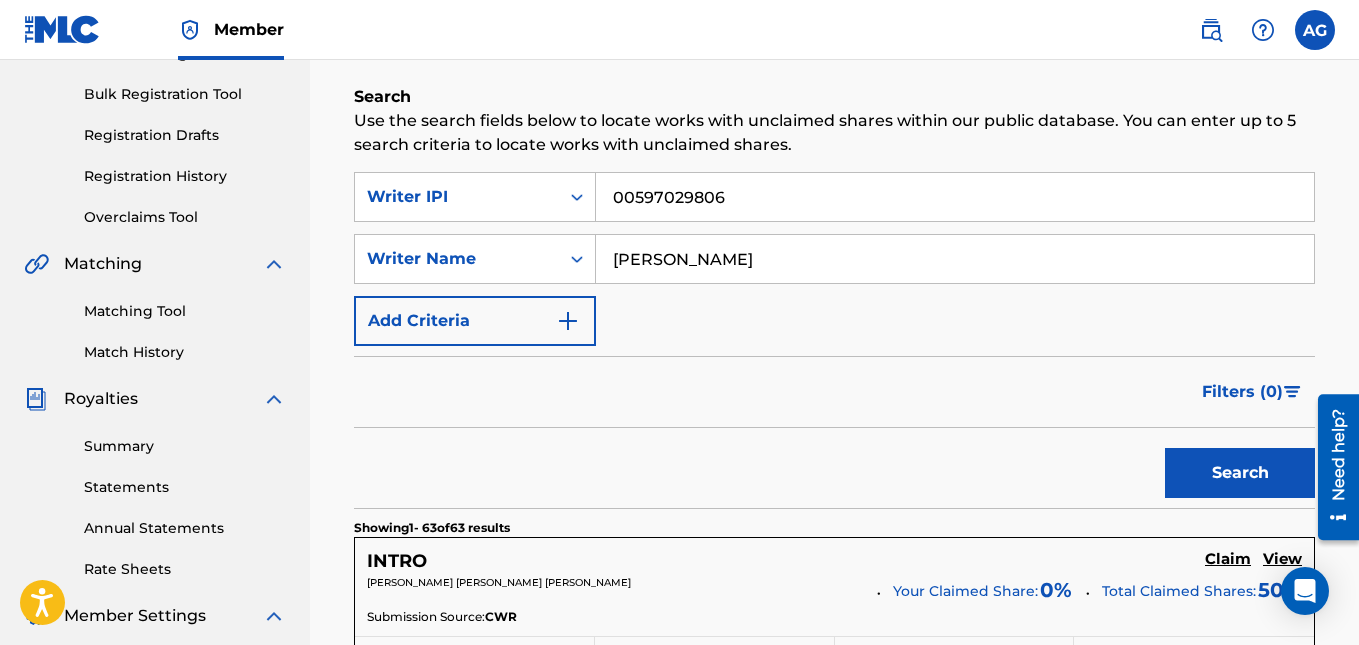 scroll, scrollTop: 0, scrollLeft: 0, axis: both 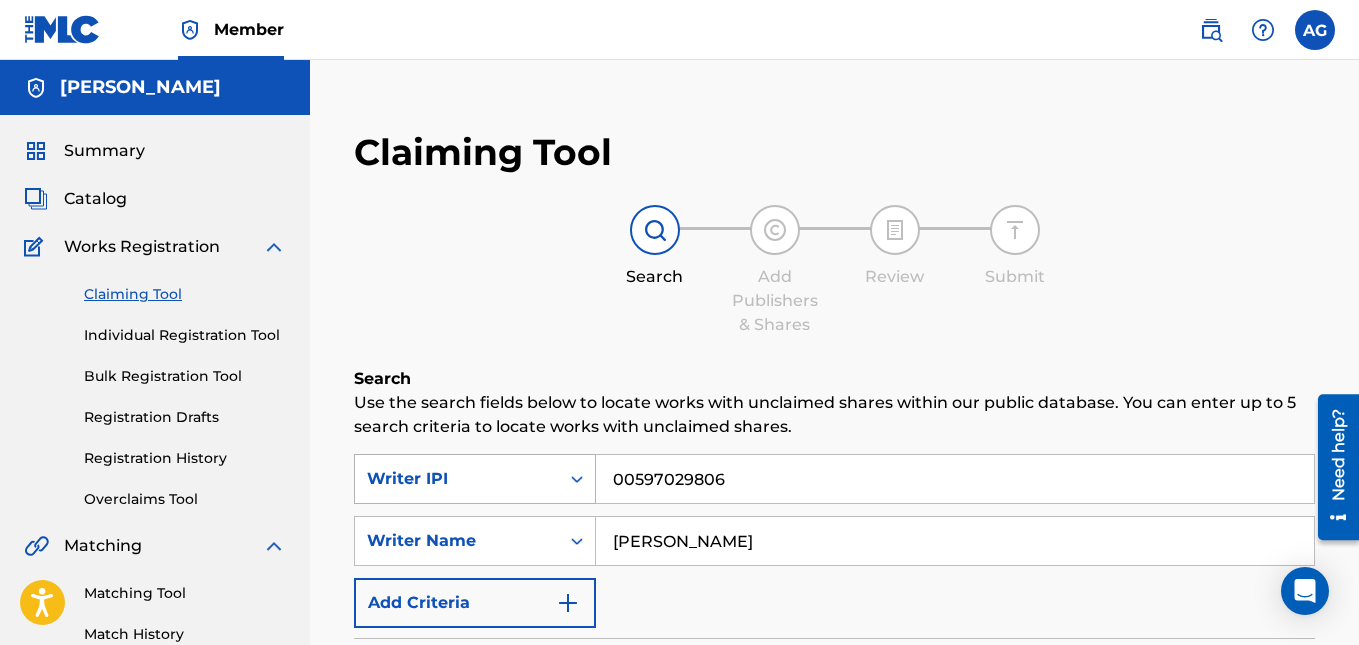 click on "Writer IPI" at bounding box center (475, 479) 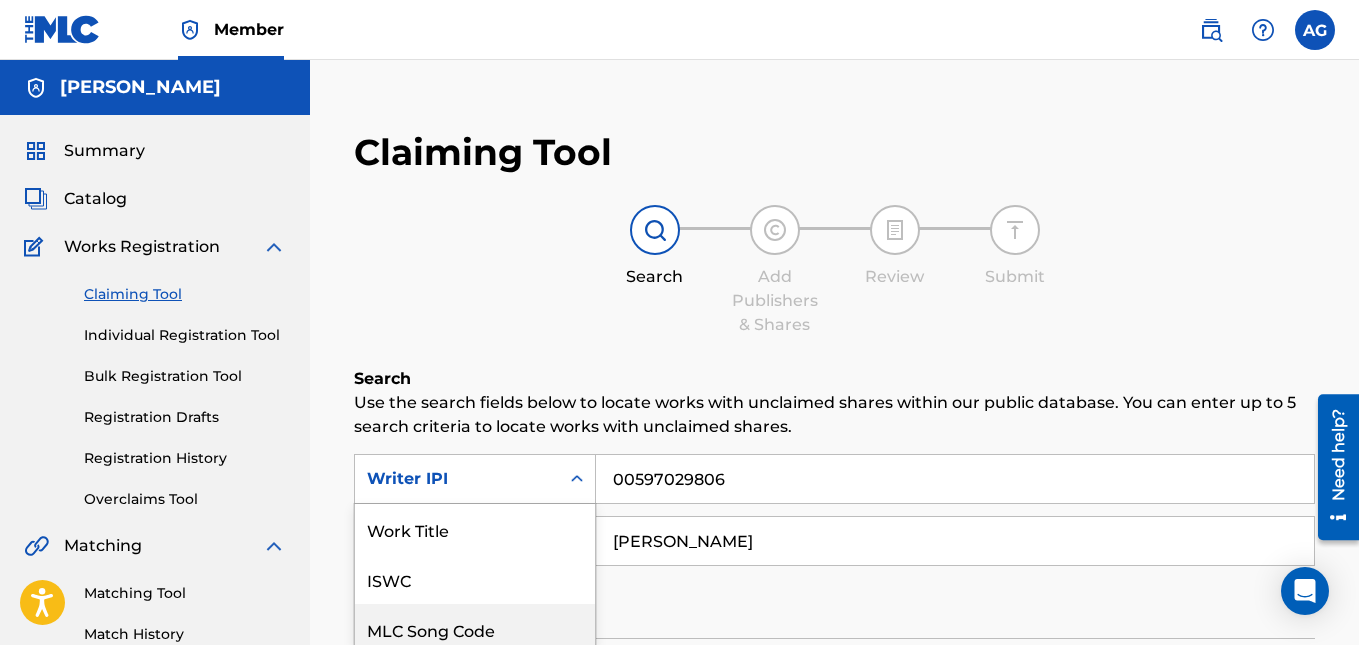 scroll, scrollTop: 140, scrollLeft: 0, axis: vertical 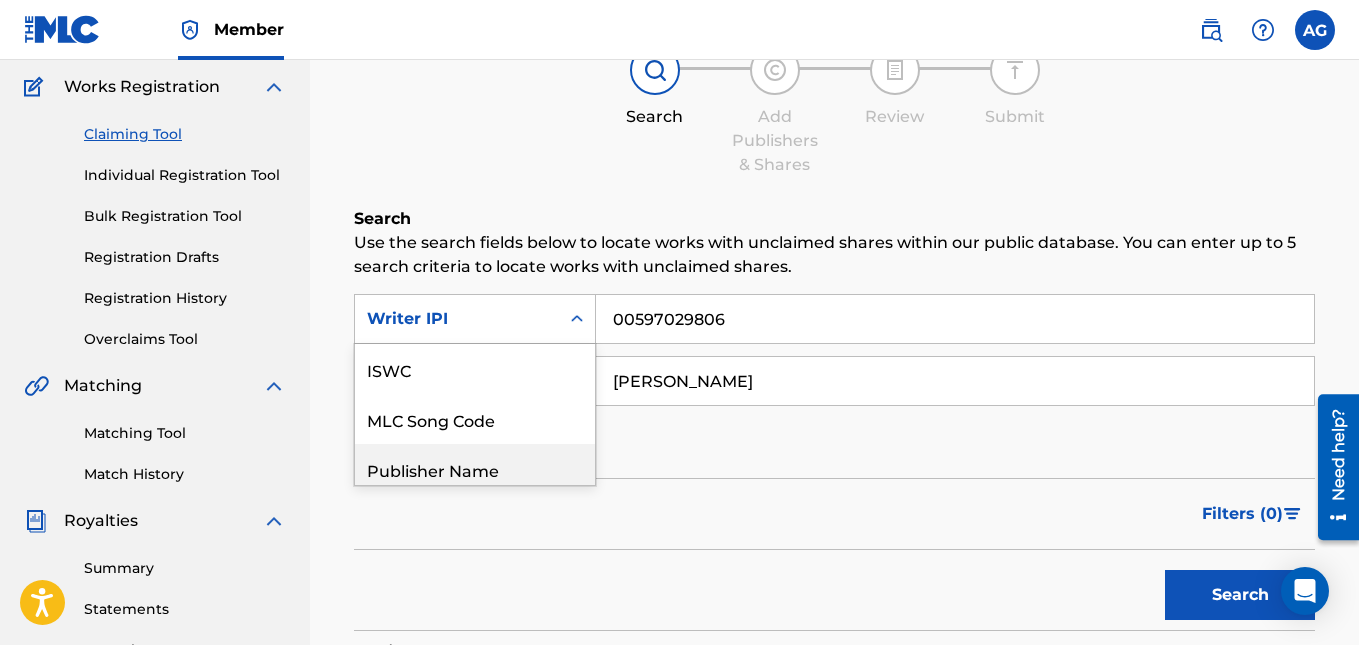 click on "Publisher Name" at bounding box center (475, 469) 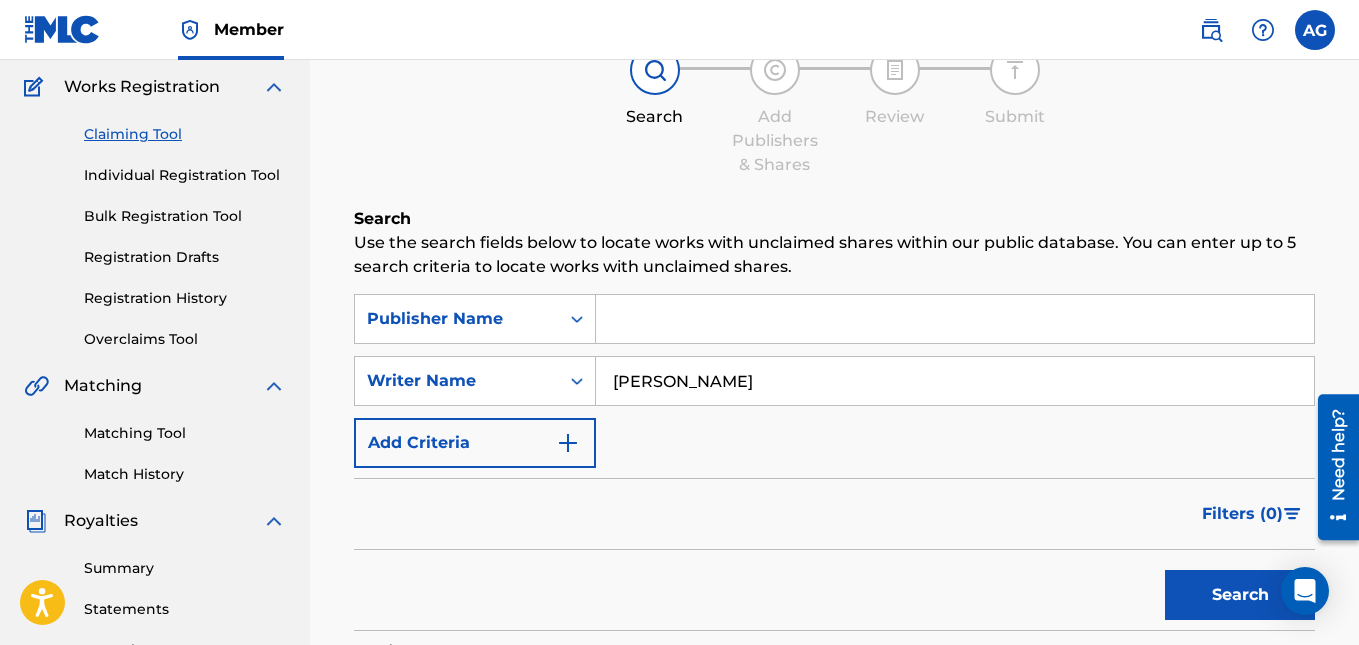 click at bounding box center [955, 319] 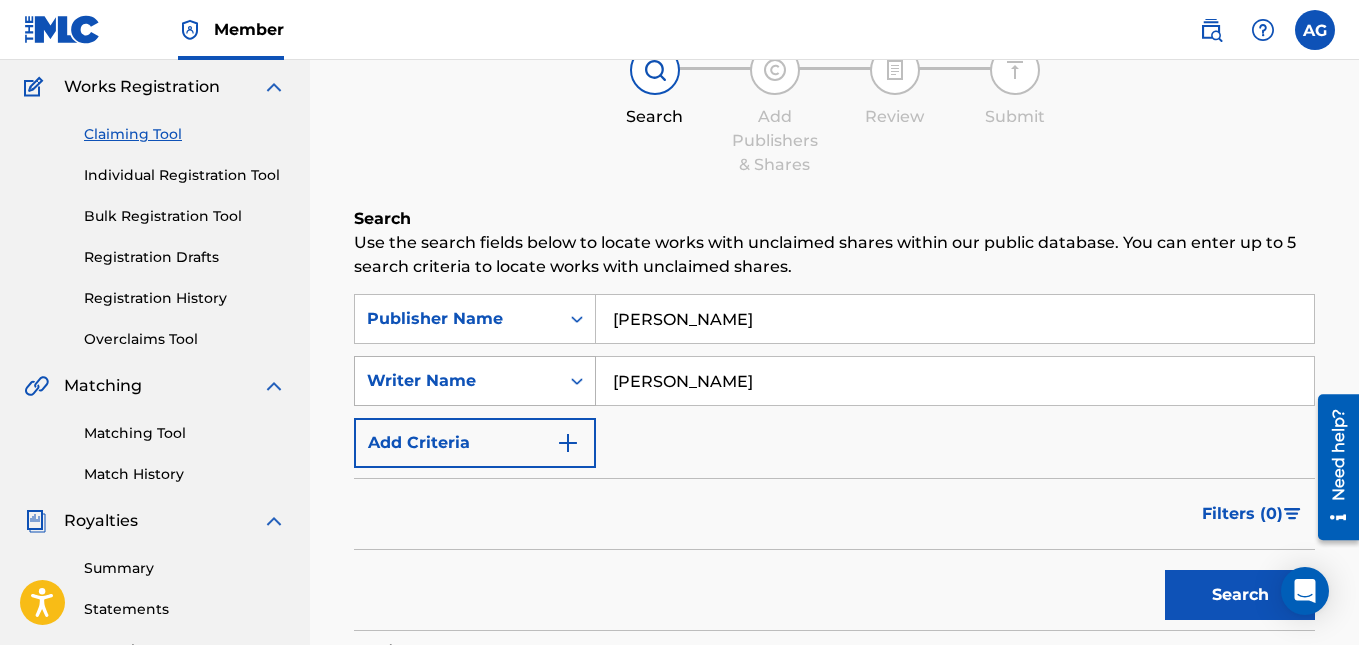 drag, startPoint x: 729, startPoint y: 387, endPoint x: 556, endPoint y: 385, distance: 173.01157 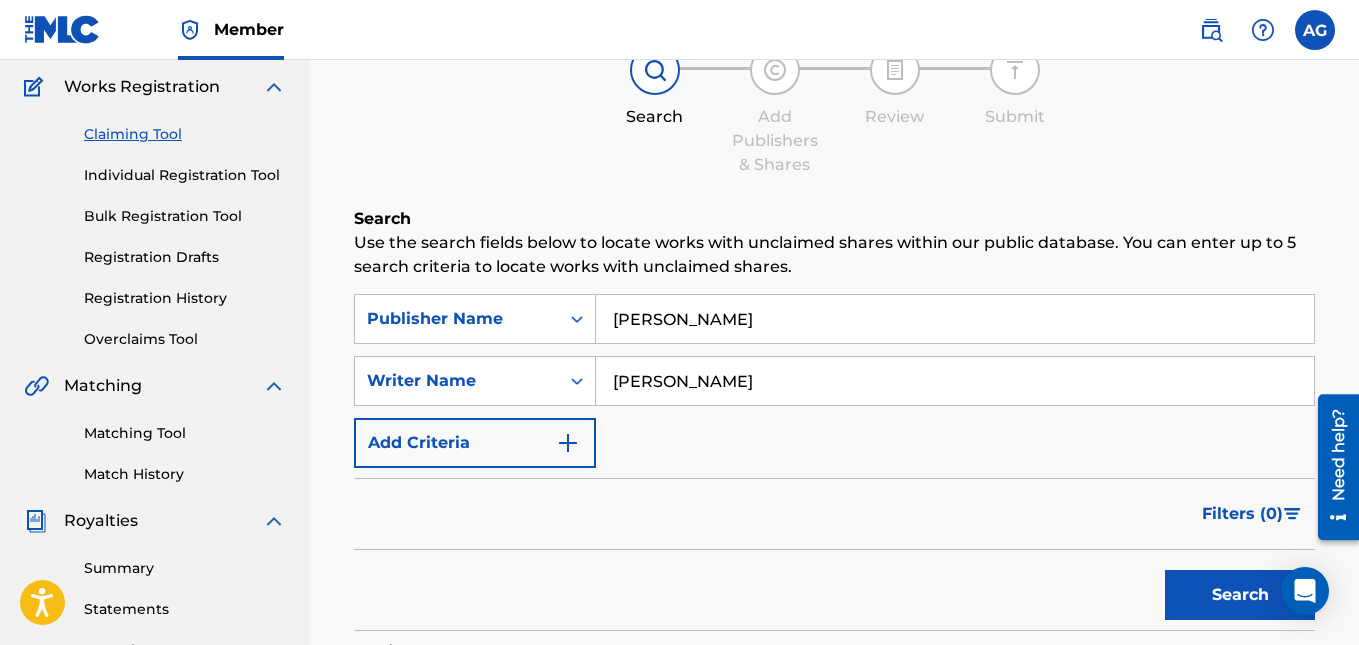type on "[PERSON_NAME]" 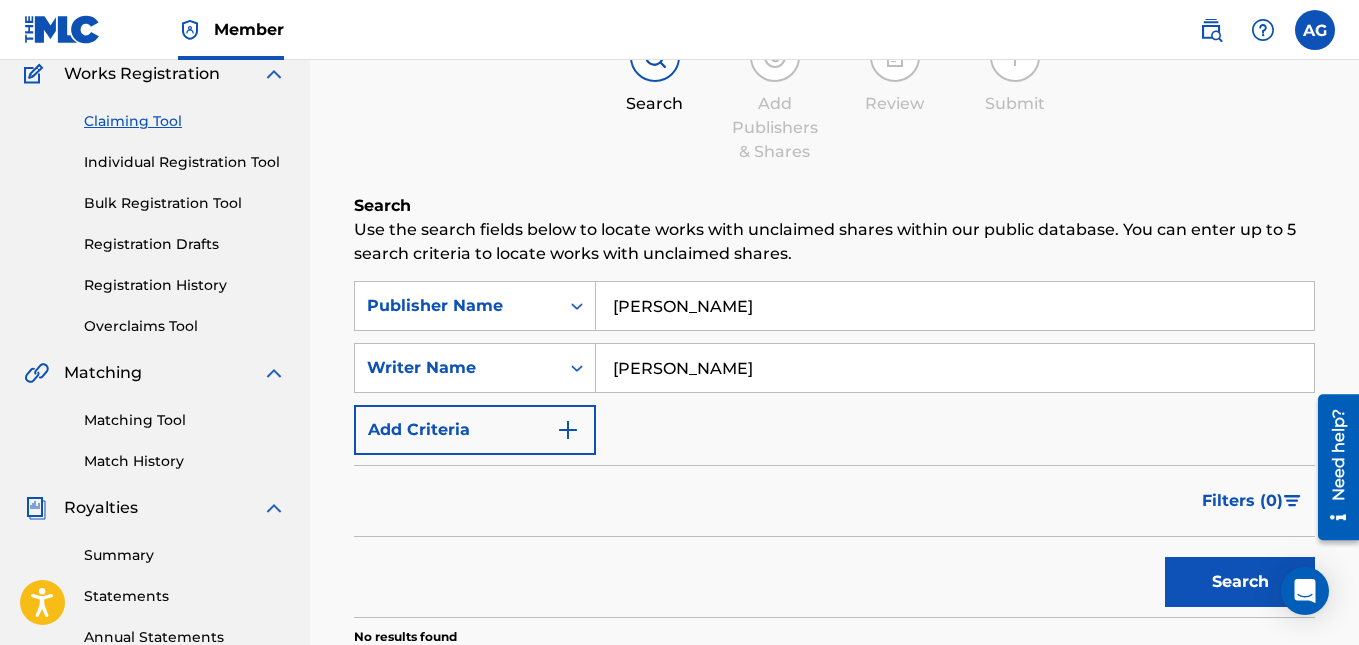 scroll, scrollTop: 0, scrollLeft: 0, axis: both 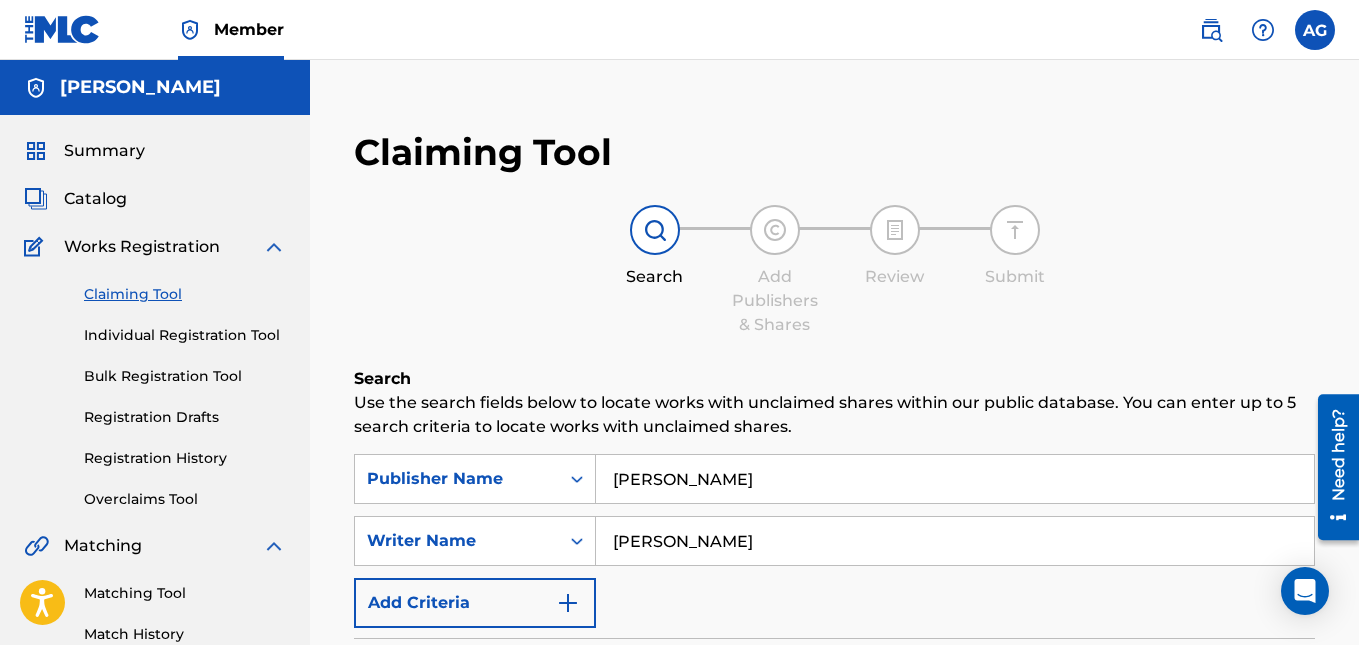 click on "[PERSON_NAME]" at bounding box center [955, 479] 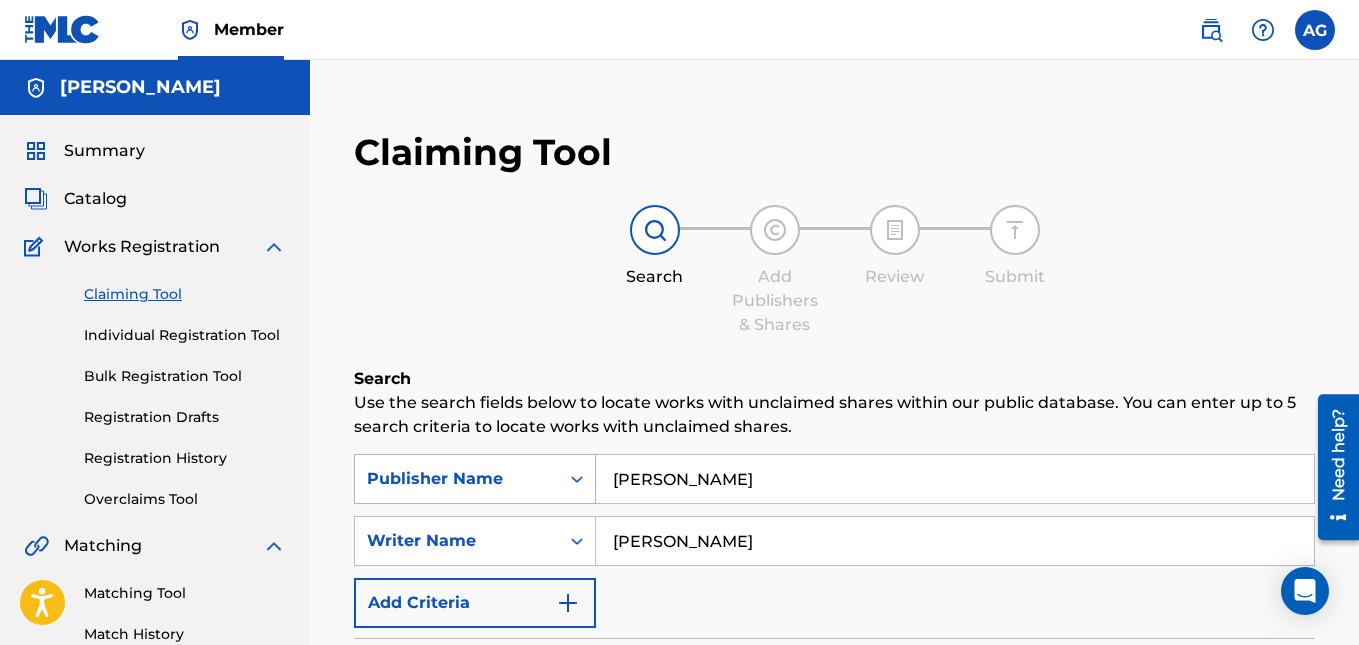 click on "Publisher Name" at bounding box center (475, 479) 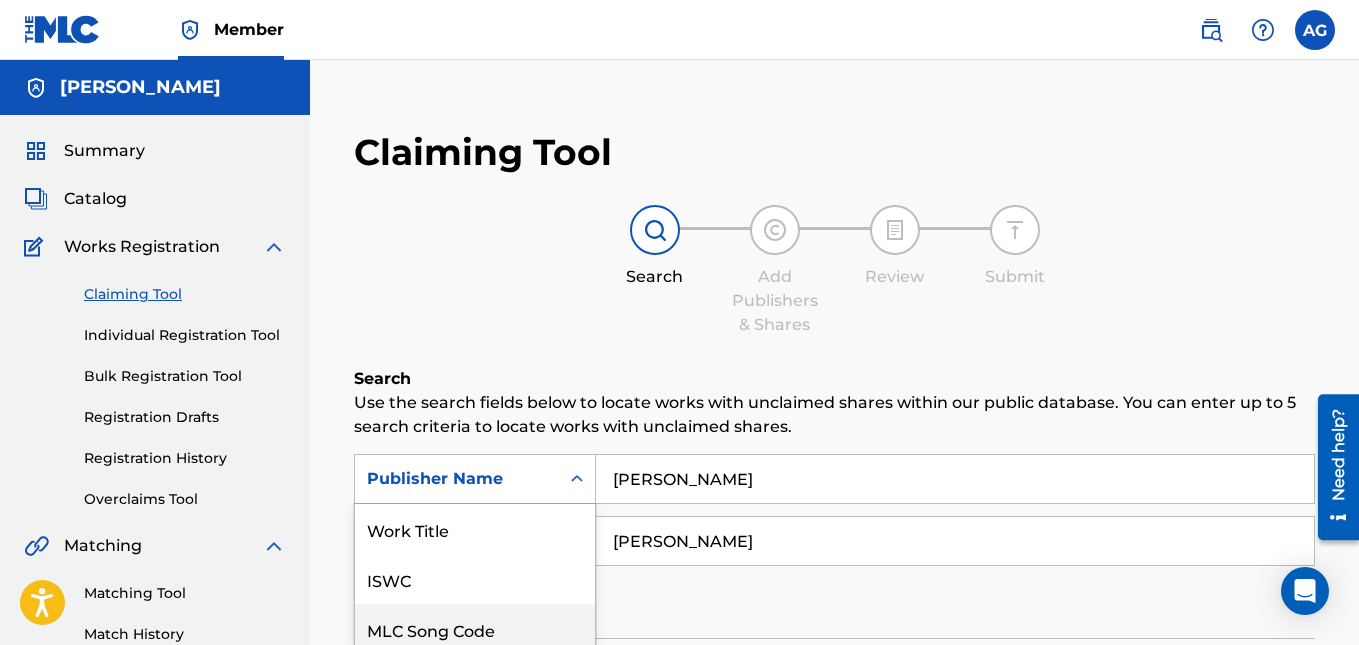 scroll, scrollTop: 160, scrollLeft: 0, axis: vertical 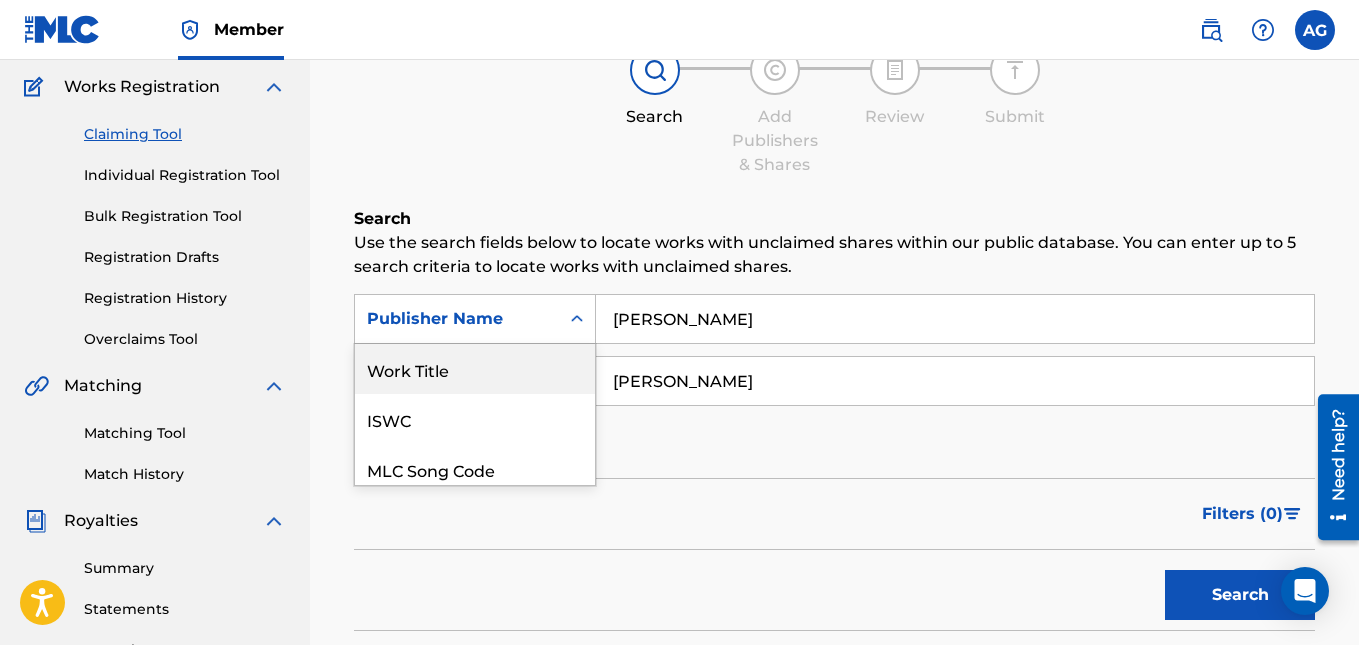 click on "Work Title" at bounding box center (475, 369) 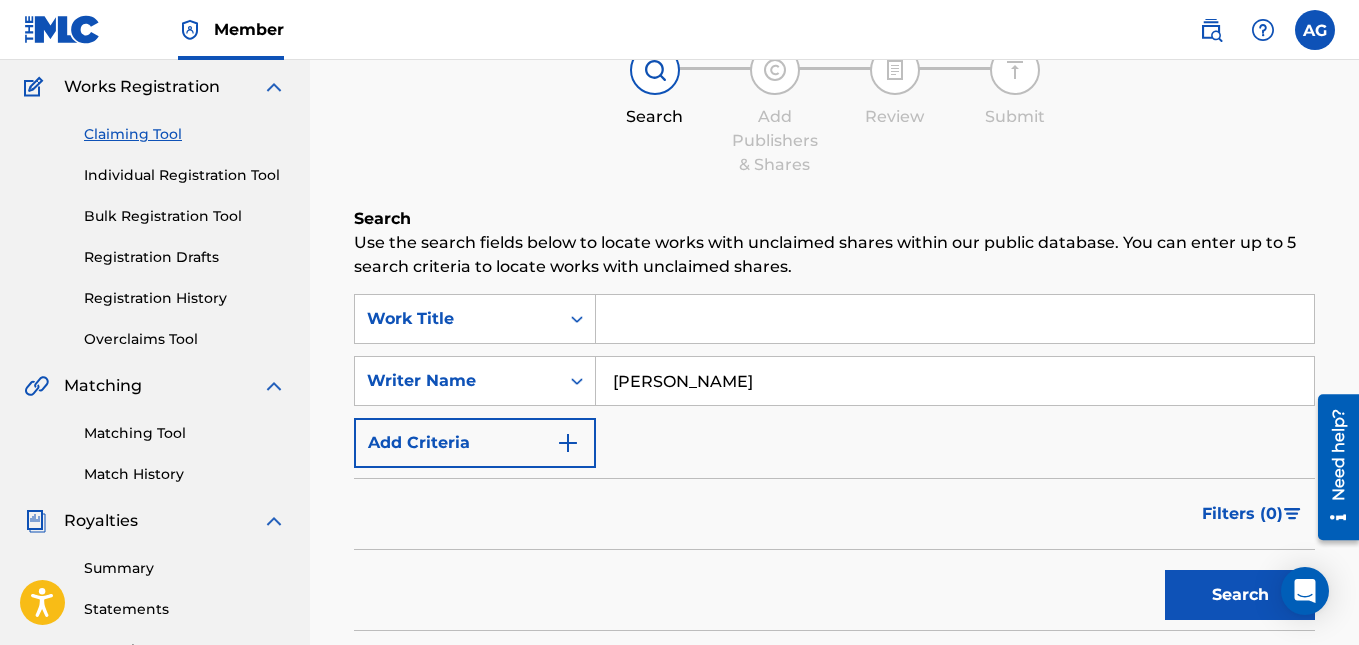 click on "Search" at bounding box center [1240, 595] 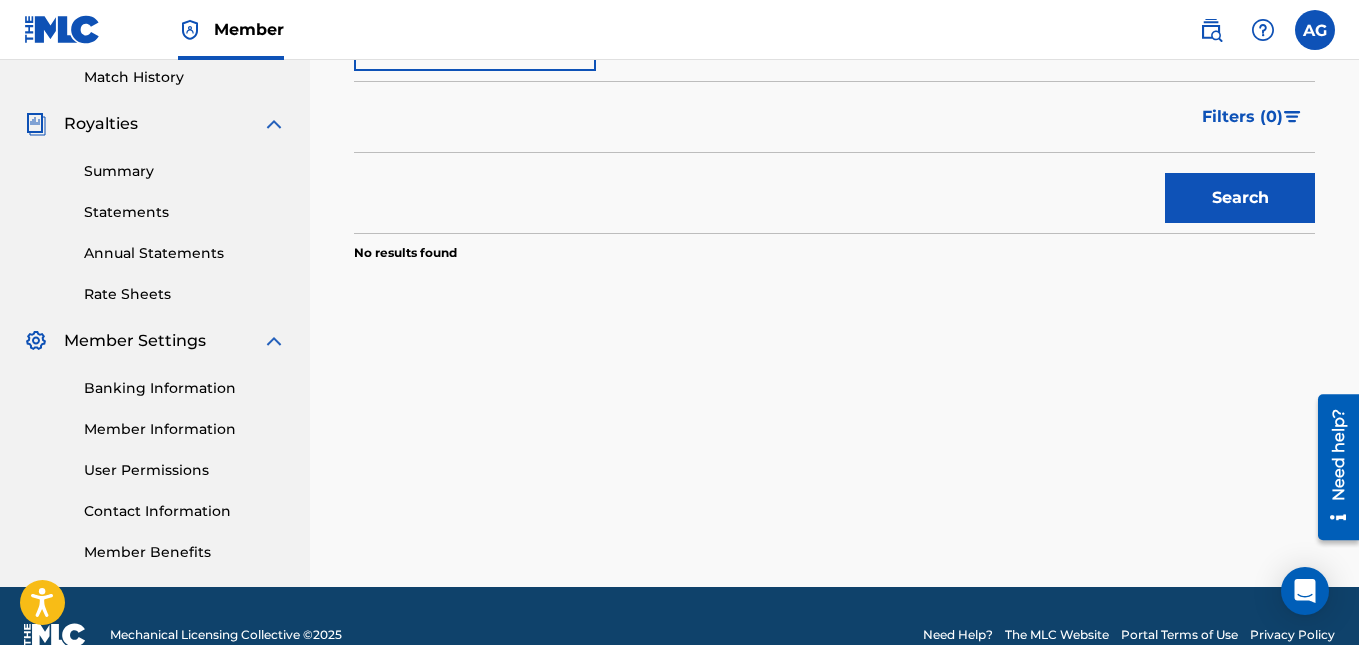 scroll, scrollTop: 495, scrollLeft: 0, axis: vertical 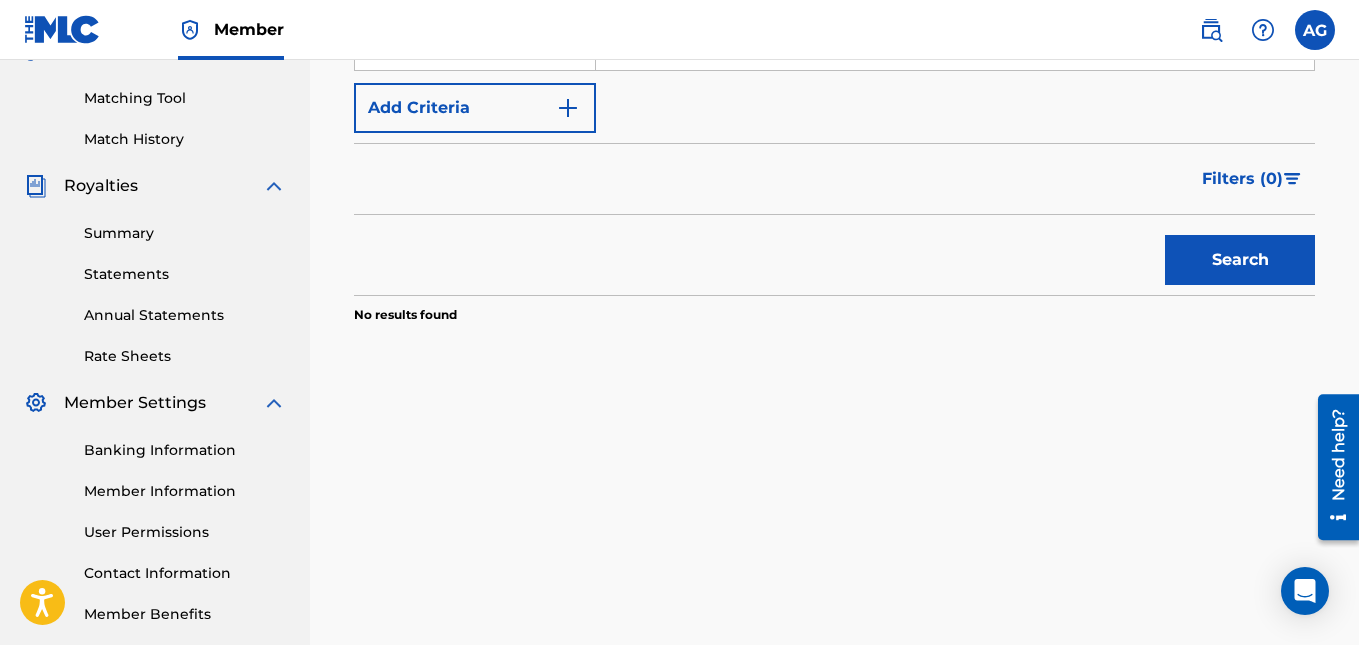 click on "Search" at bounding box center (1240, 260) 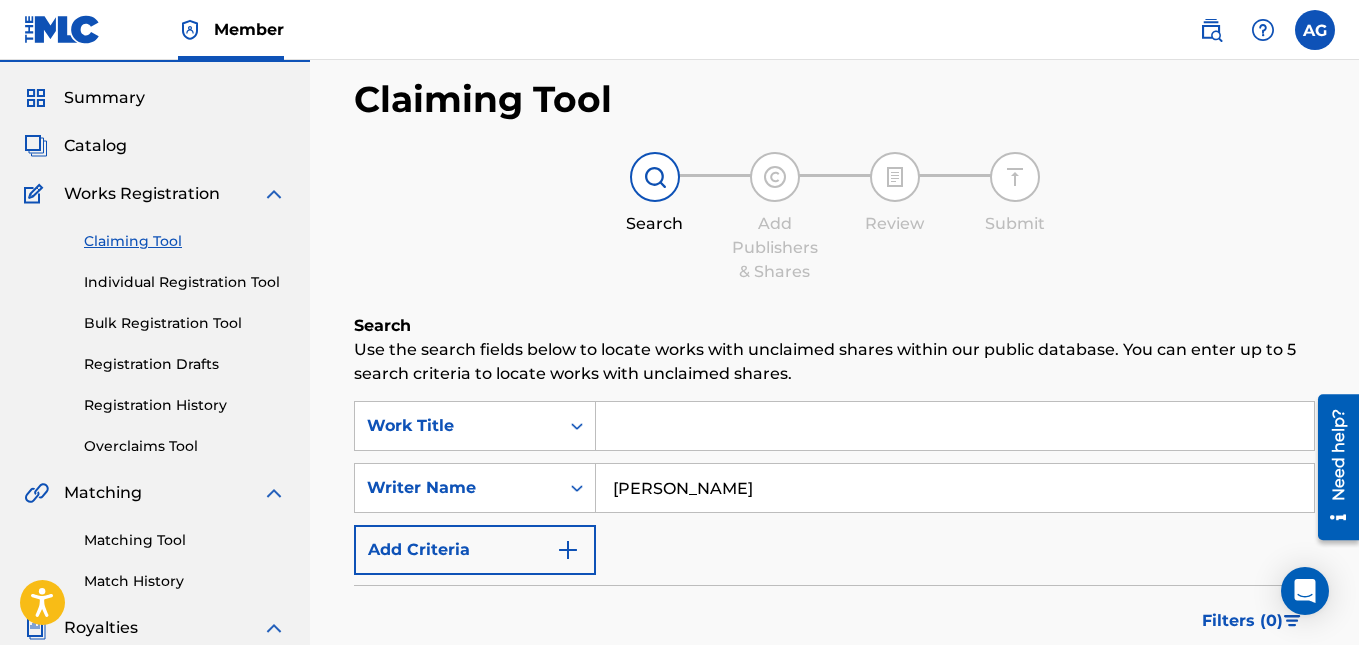 scroll, scrollTop: 0, scrollLeft: 0, axis: both 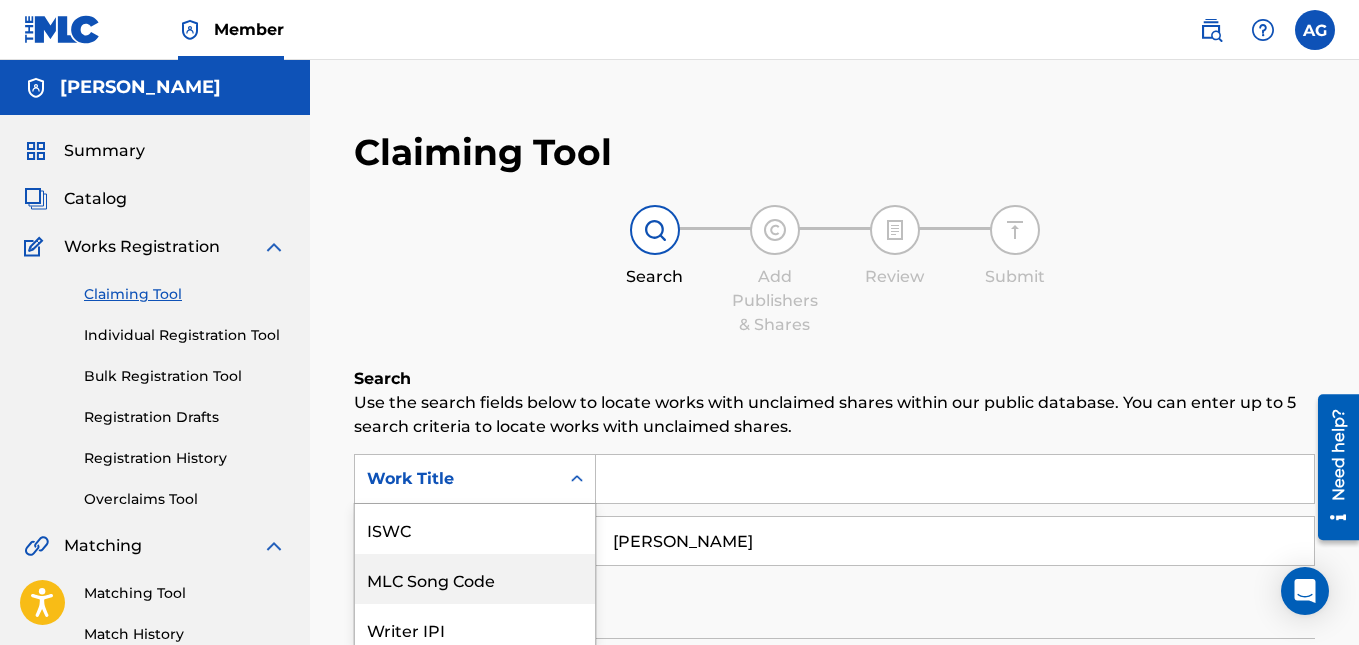 click on "7 results available. Use Up and Down to choose options, press Enter to select the currently focused option, press Escape to exit the menu, press Tab to select the option and exit the menu. Work Title ISWC MLC Song Code Writer IPI Publisher Name Publisher IPI MLC Publisher Number Work Title" at bounding box center (475, 479) 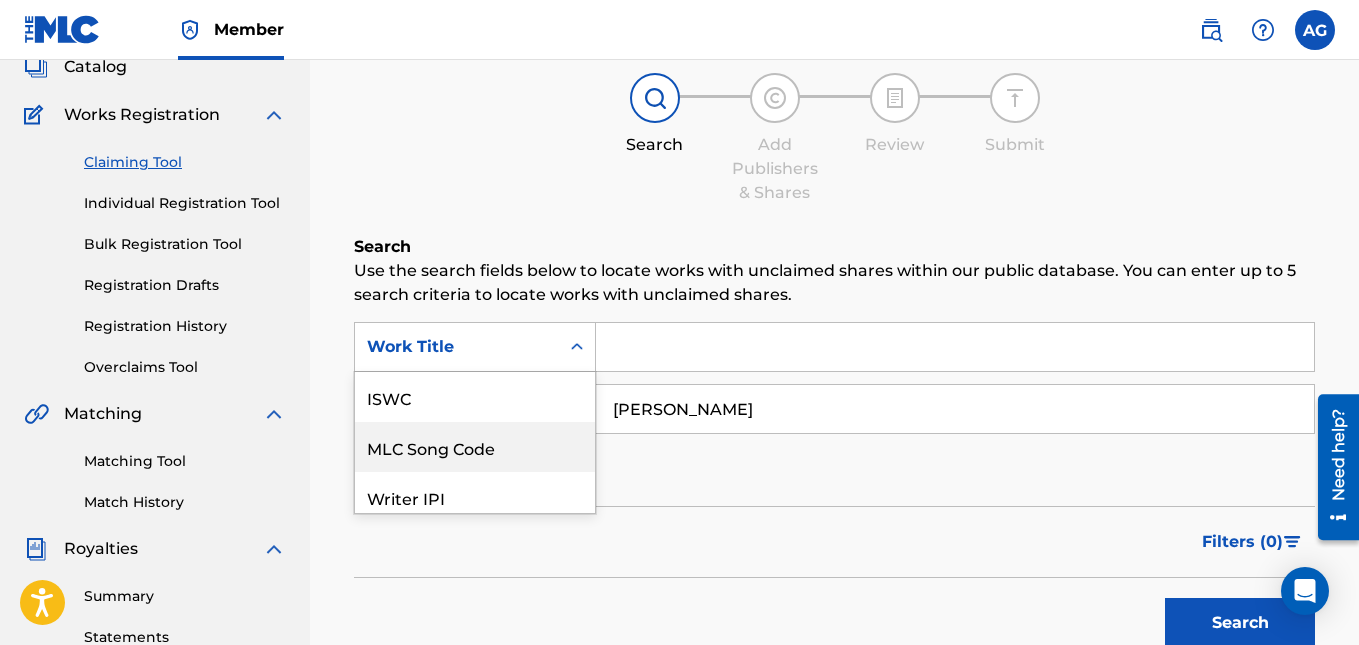 scroll, scrollTop: 50, scrollLeft: 0, axis: vertical 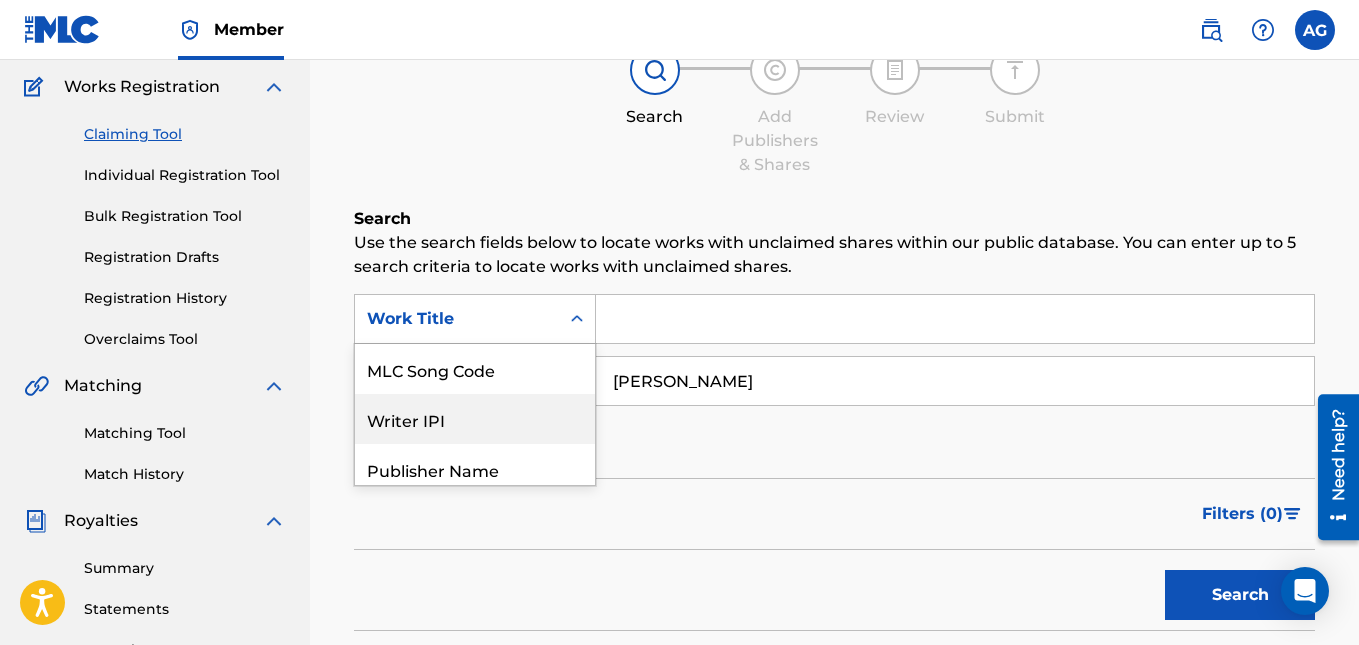 click on "MLC Song Code" at bounding box center [475, 369] 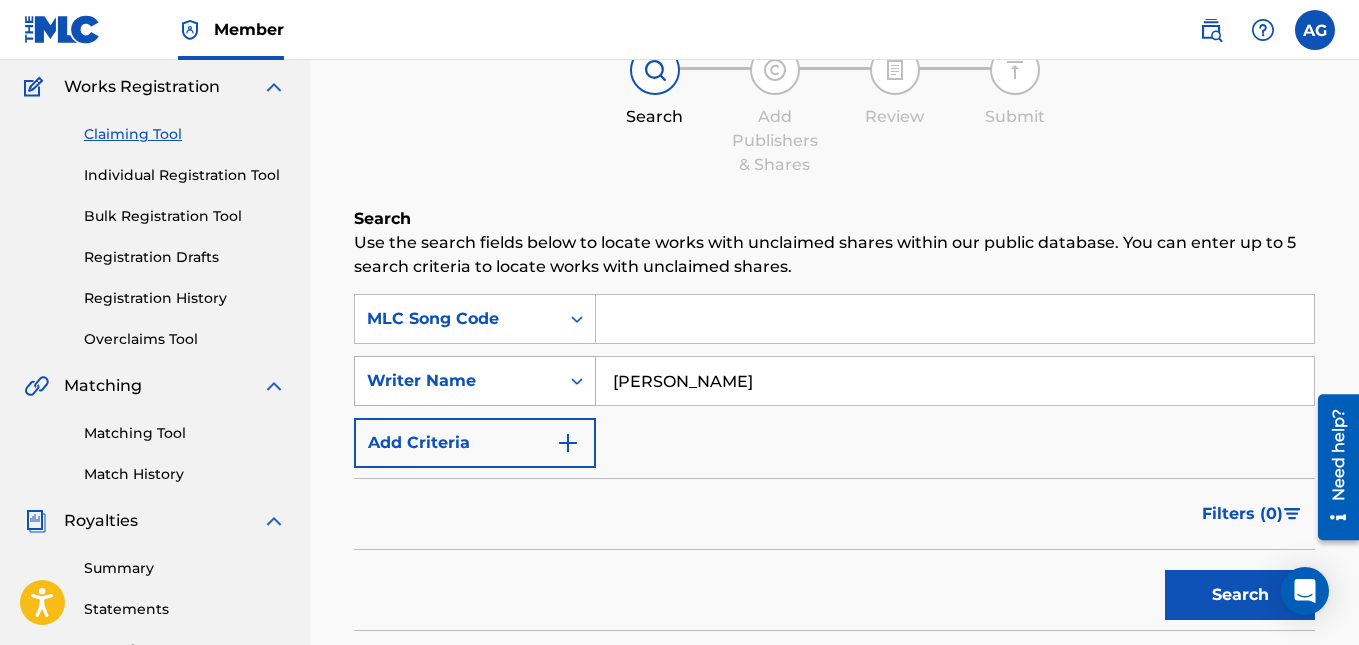 click 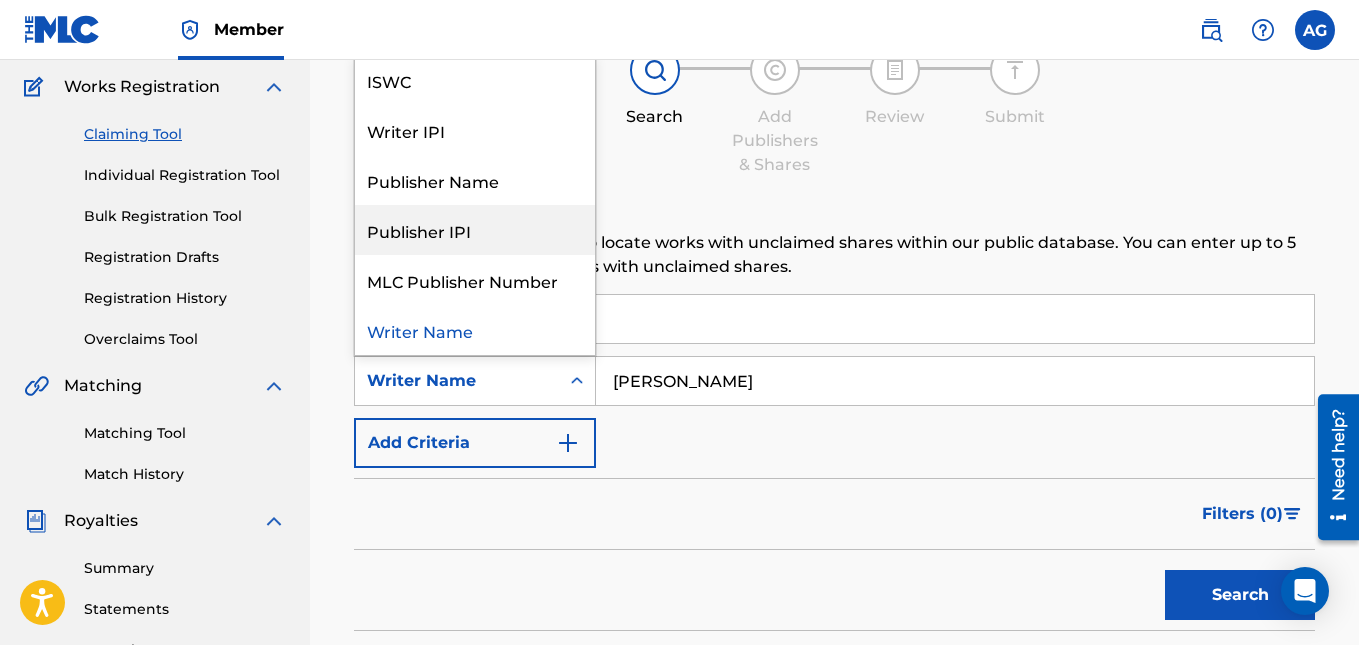 scroll, scrollTop: 0, scrollLeft: 0, axis: both 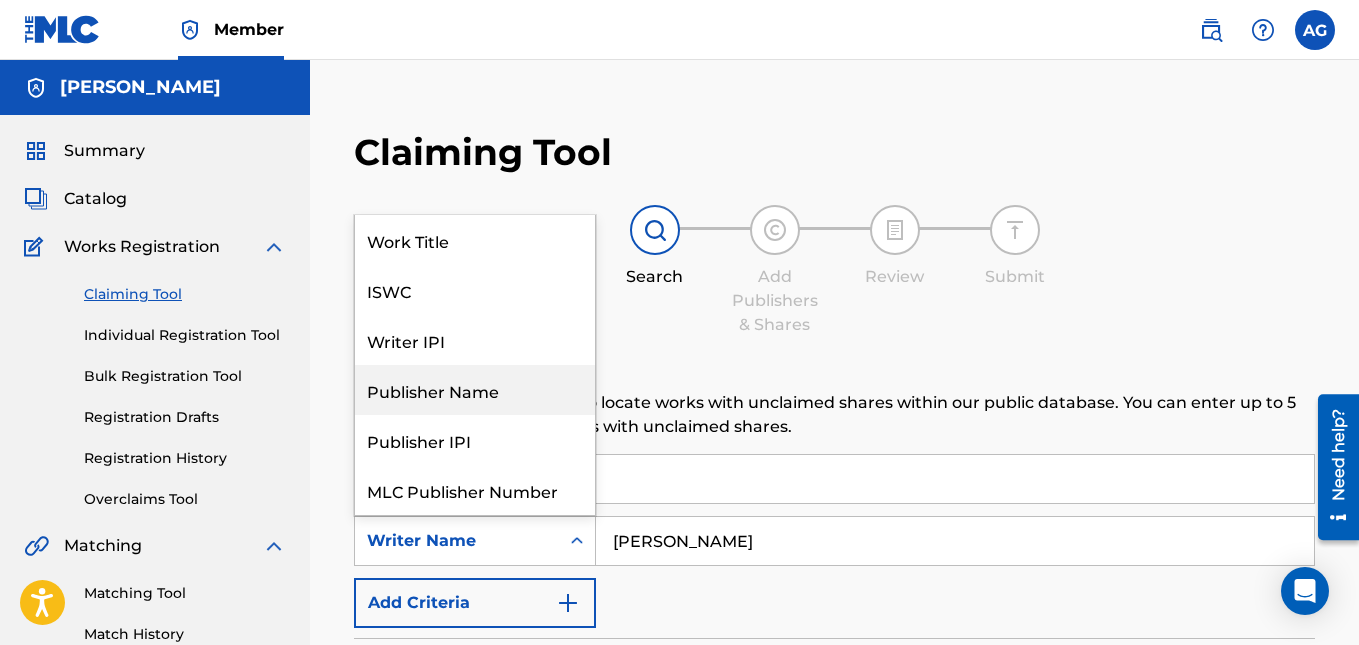 click on "Search Add Publishers & Shares Review Submit" at bounding box center [834, 271] 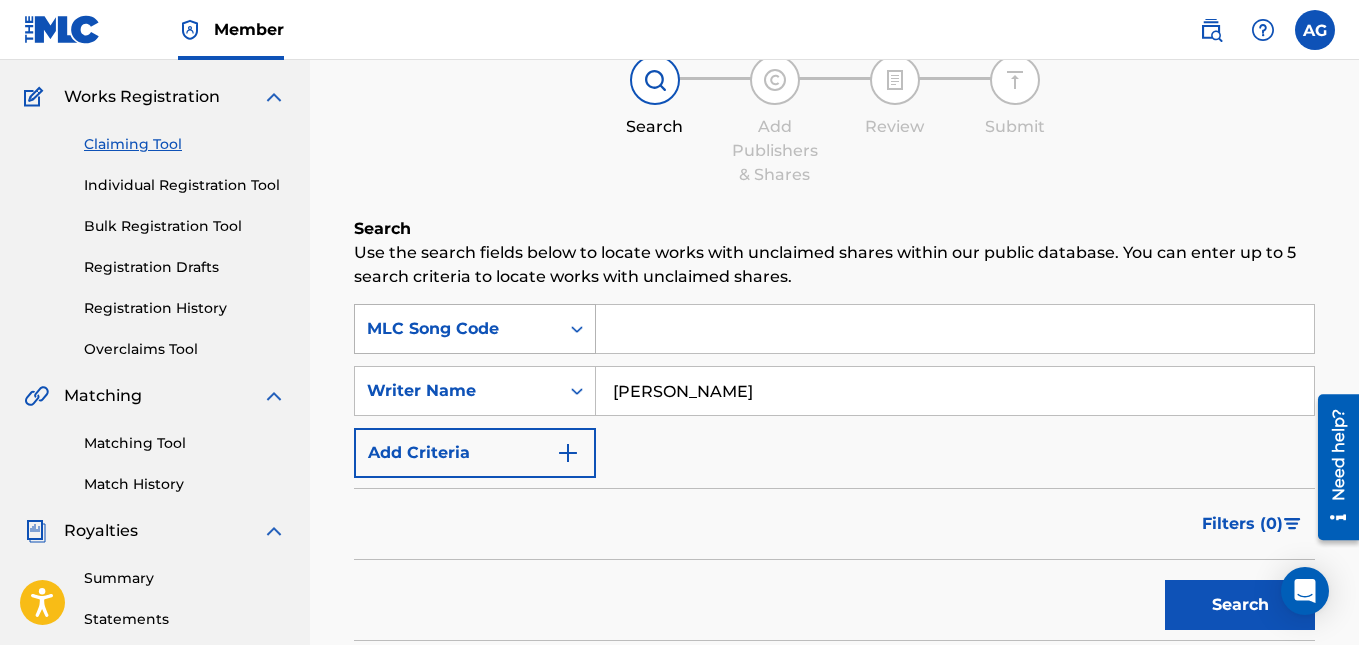 click on "MLC Song Code" at bounding box center [475, 329] 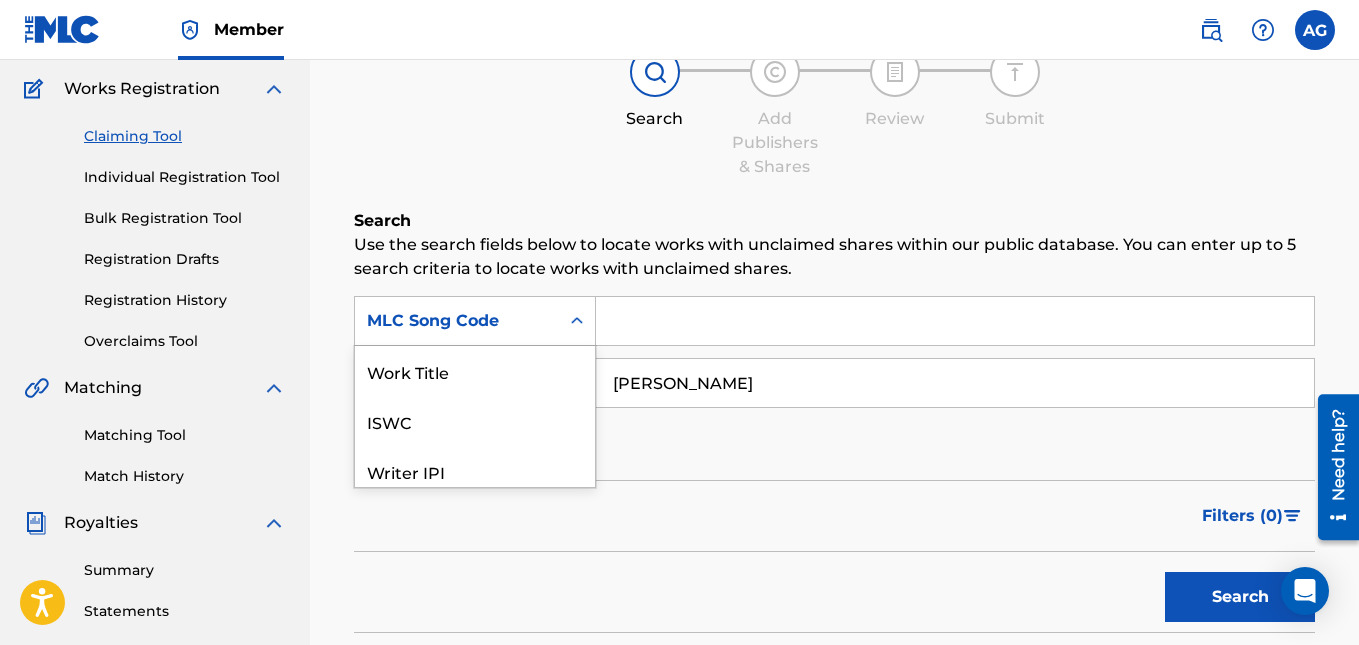scroll, scrollTop: 160, scrollLeft: 0, axis: vertical 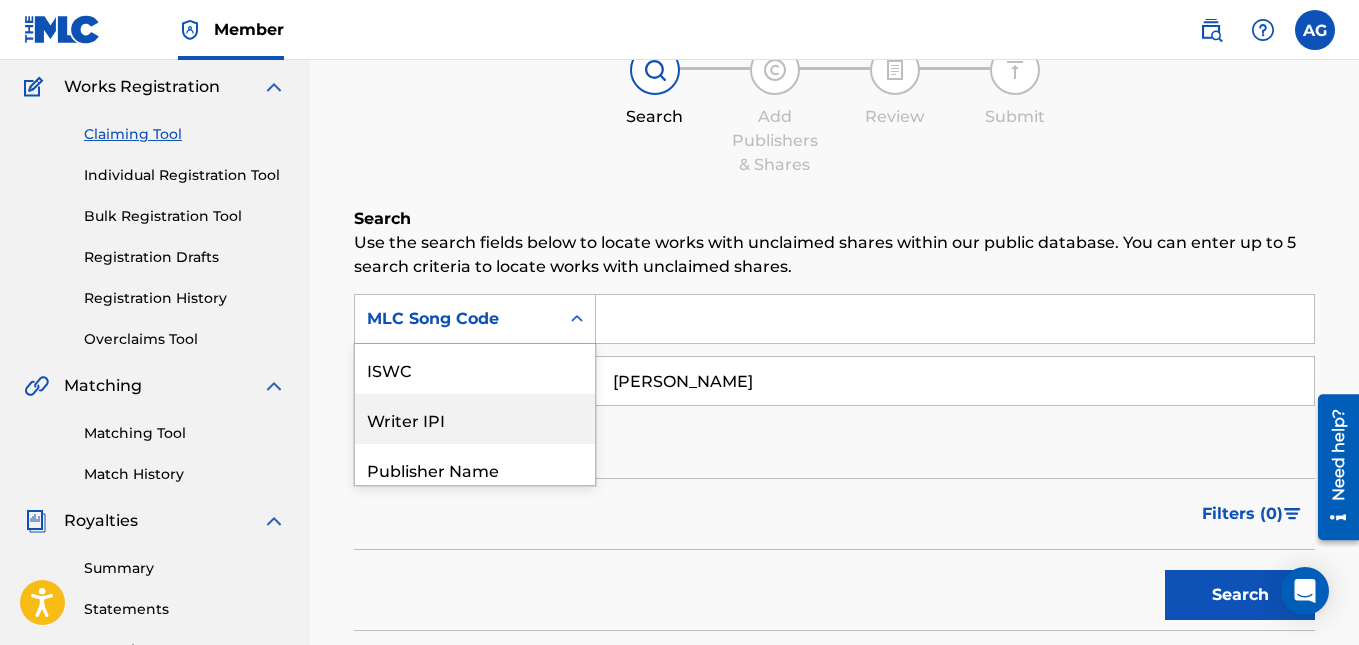 click on "Writer IPI" at bounding box center (475, 419) 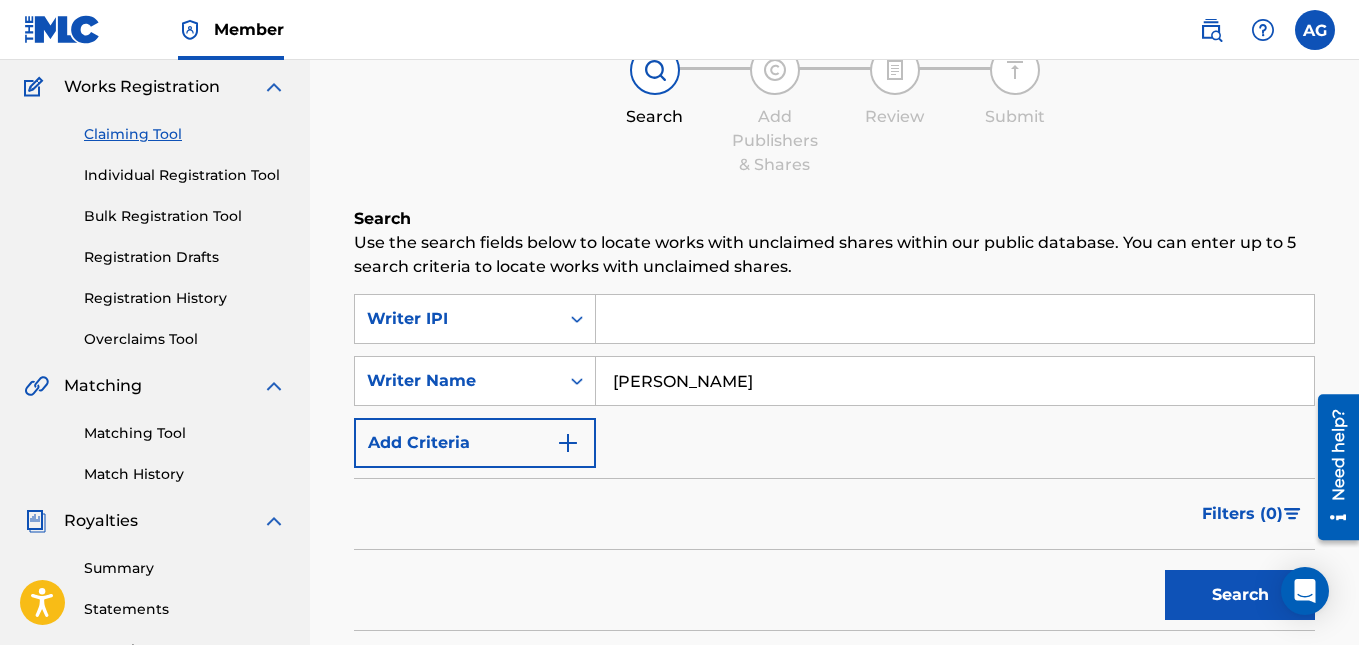 click at bounding box center [955, 319] 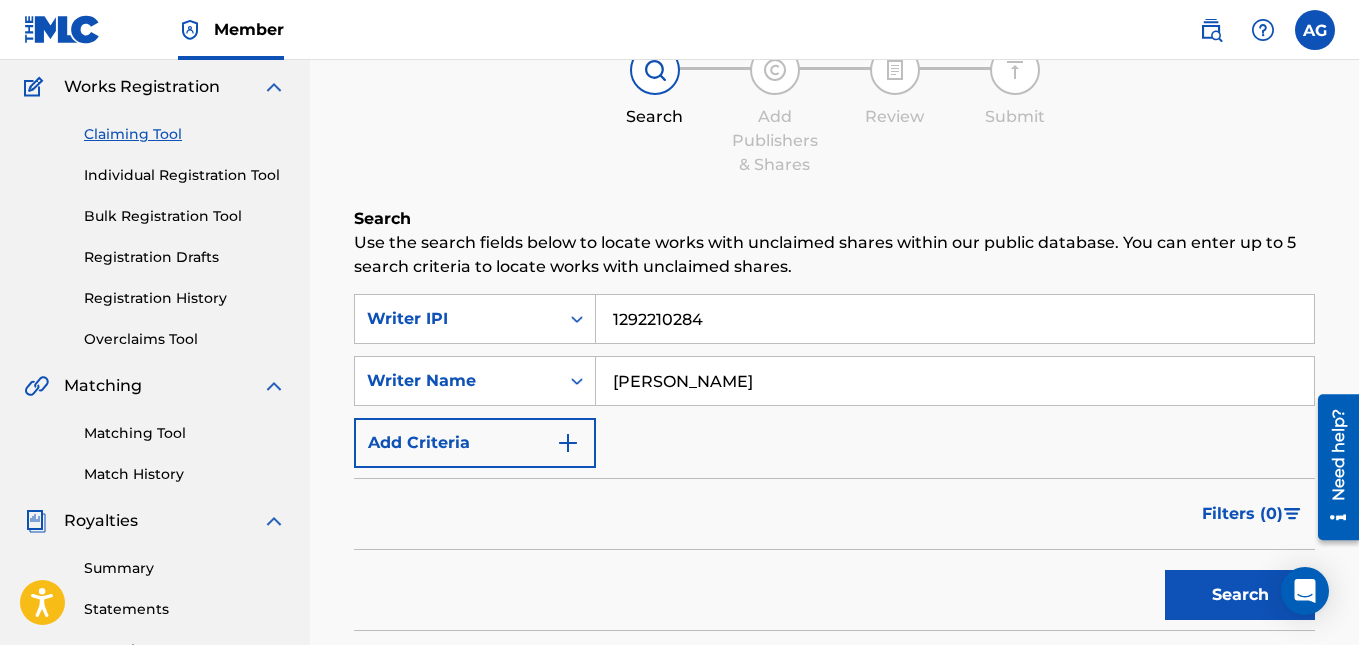 type on "1292210284" 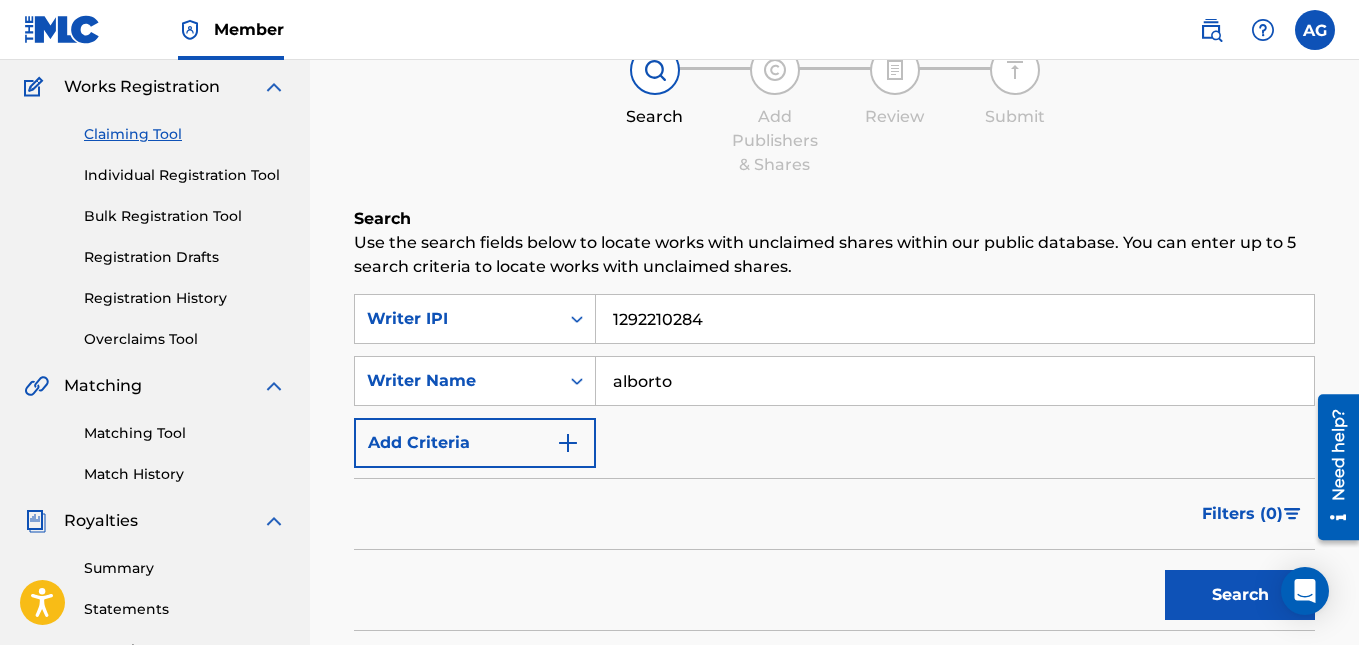 type on "[PERSON_NAME]" 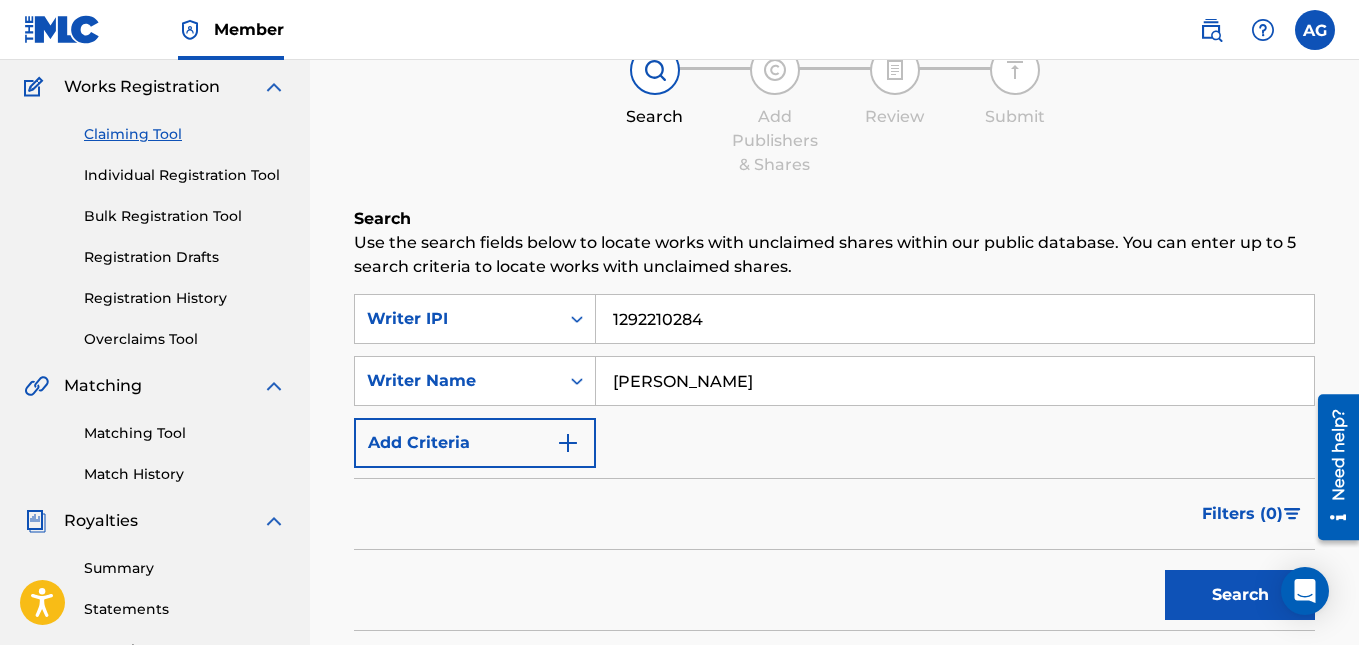 click on "Search" at bounding box center [1240, 595] 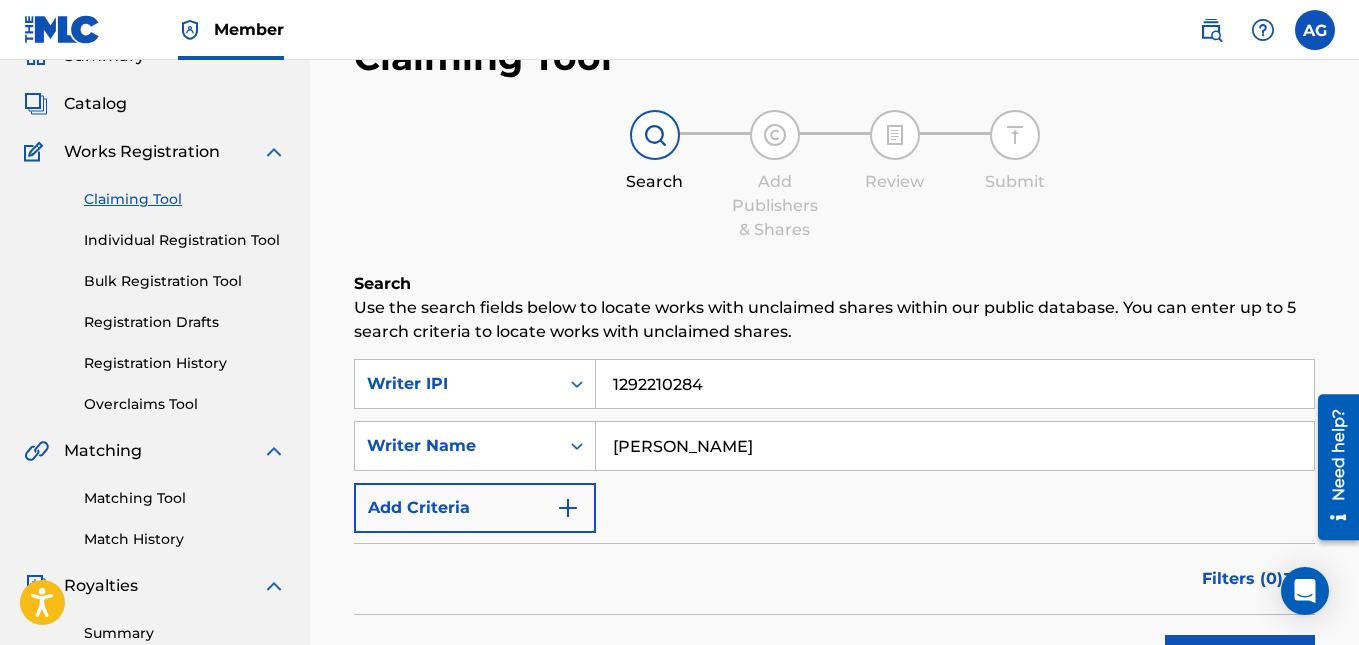 scroll, scrollTop: 60, scrollLeft: 0, axis: vertical 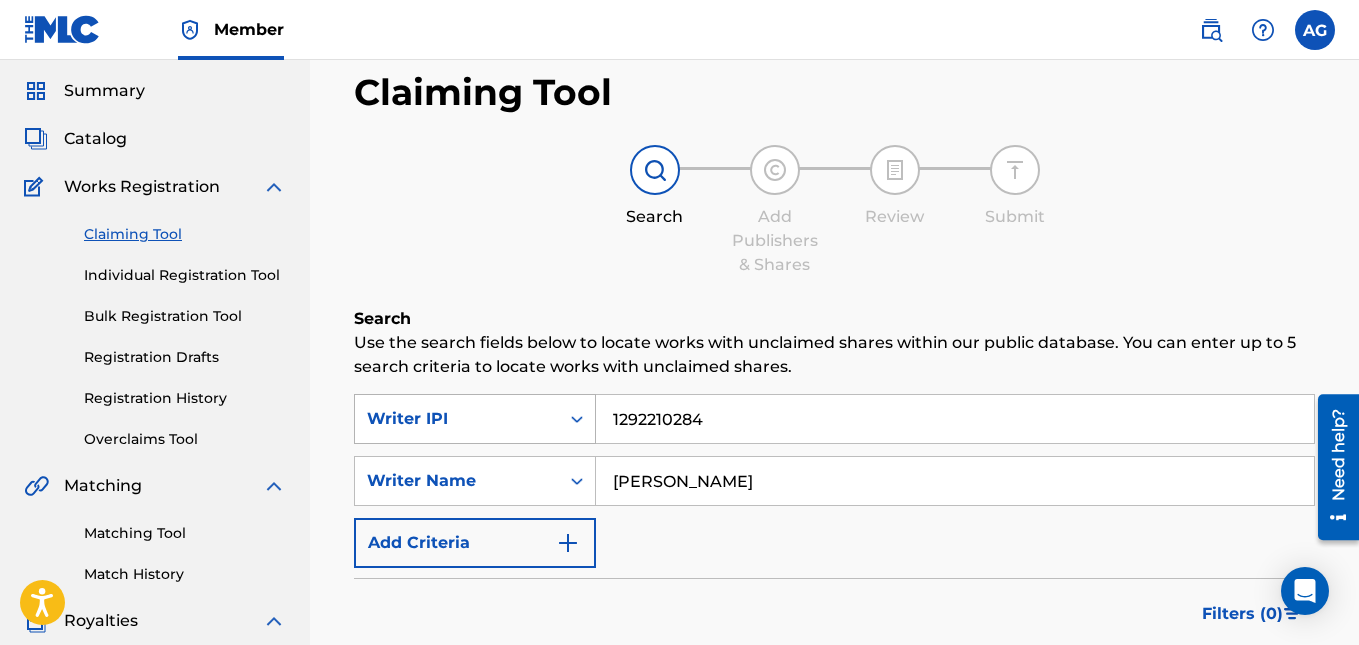 click on "Writer IPI" at bounding box center (475, 419) 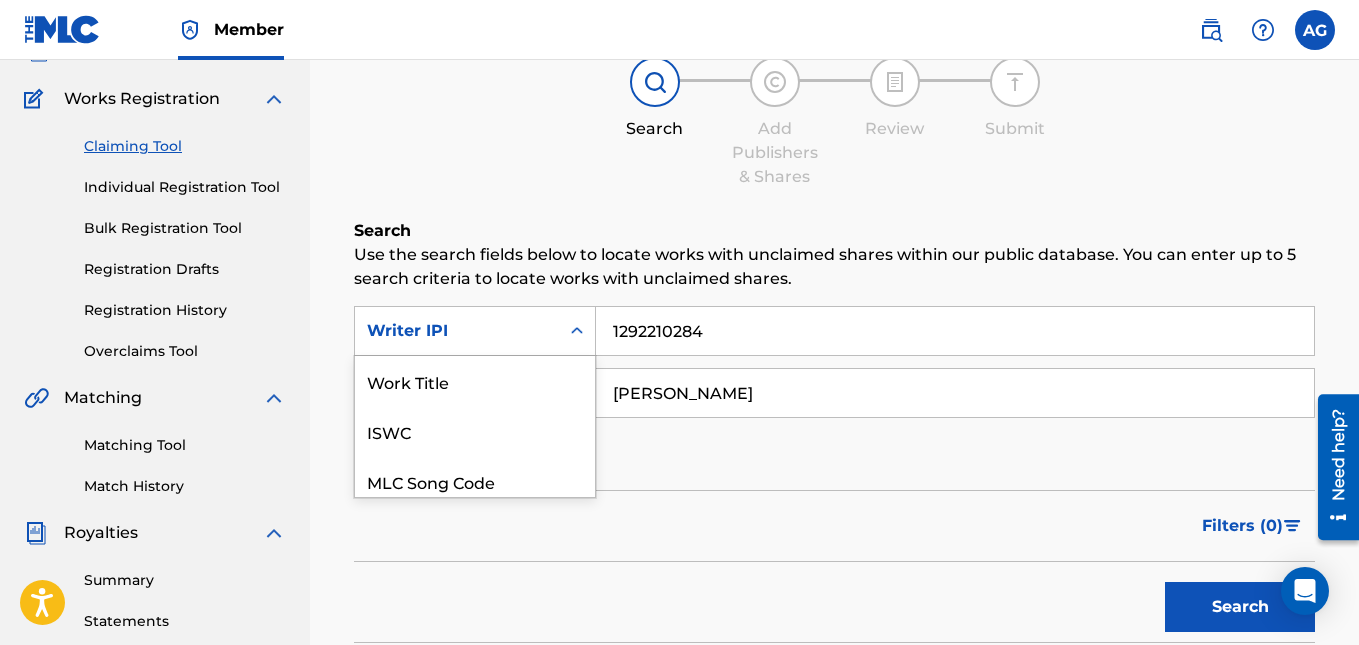 scroll, scrollTop: 160, scrollLeft: 0, axis: vertical 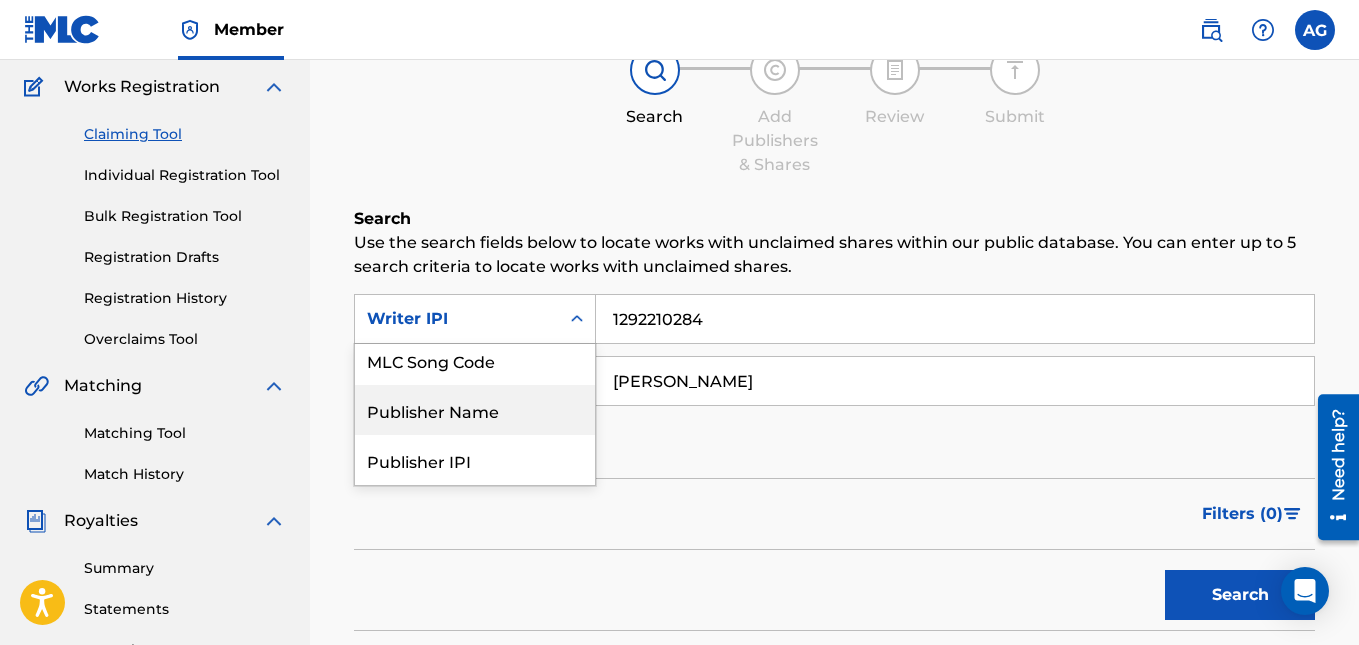 click on "Publisher Name" at bounding box center (475, 410) 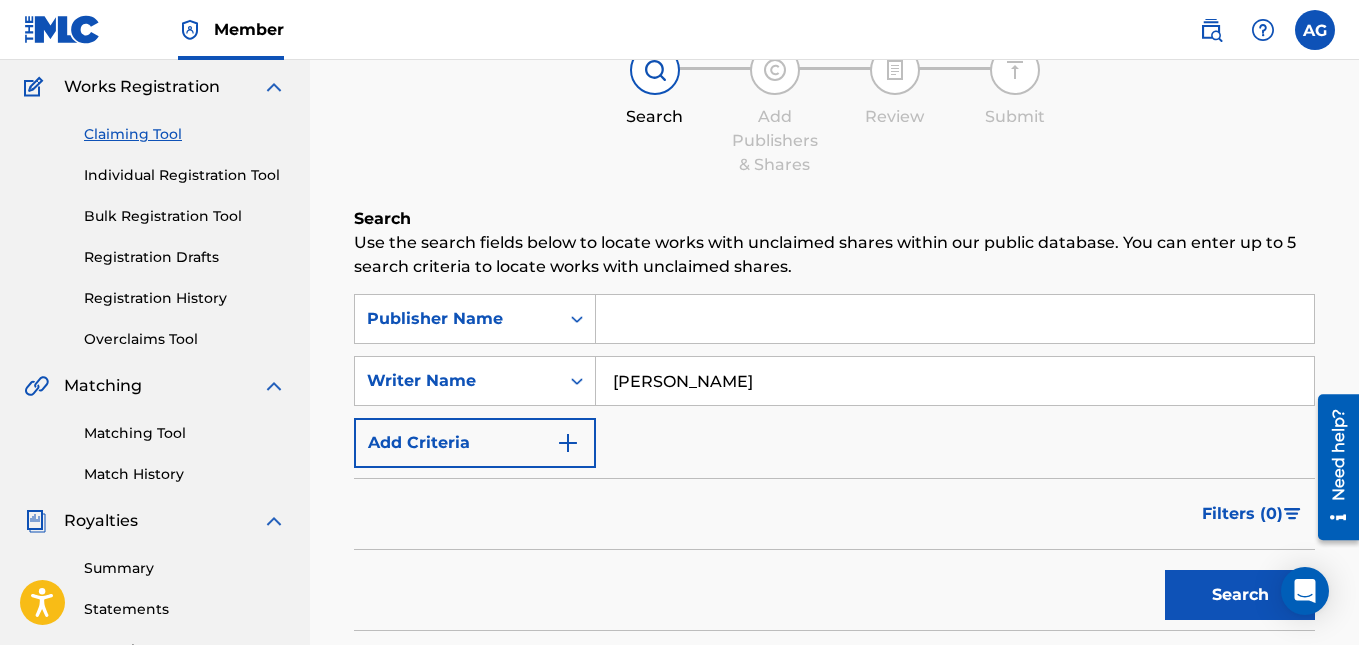 click at bounding box center [955, 319] 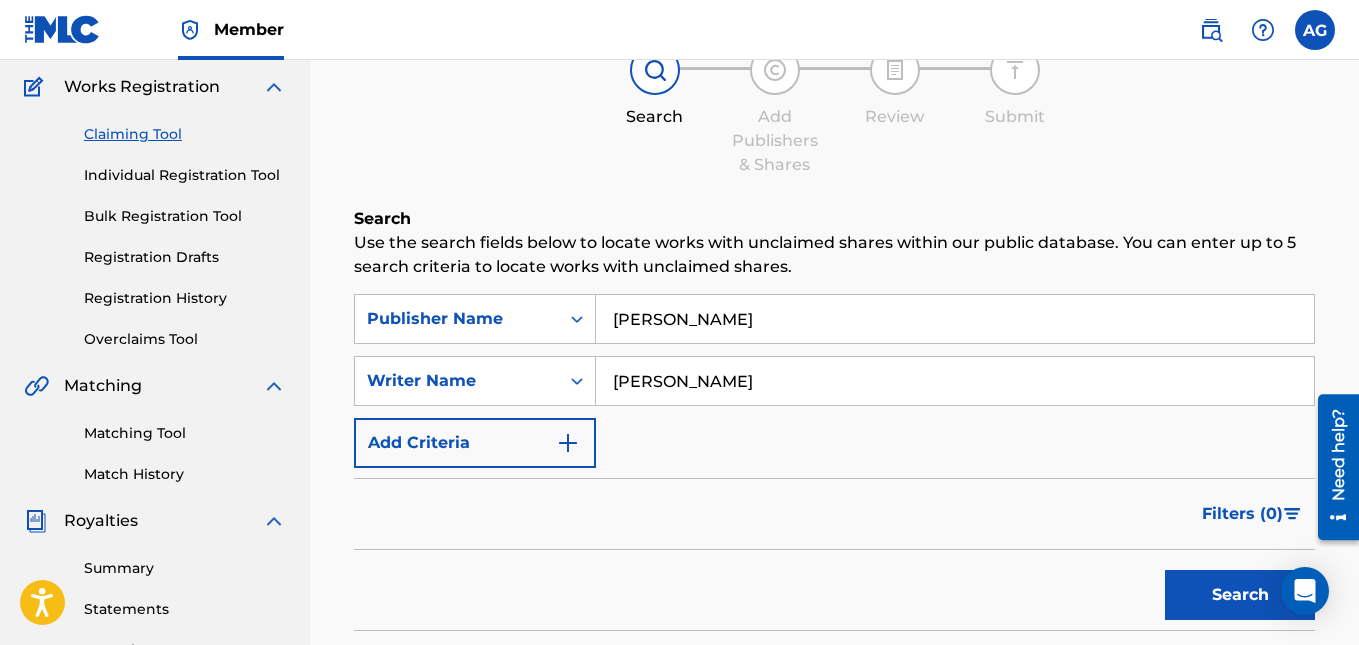 type on "[PERSON_NAME]" 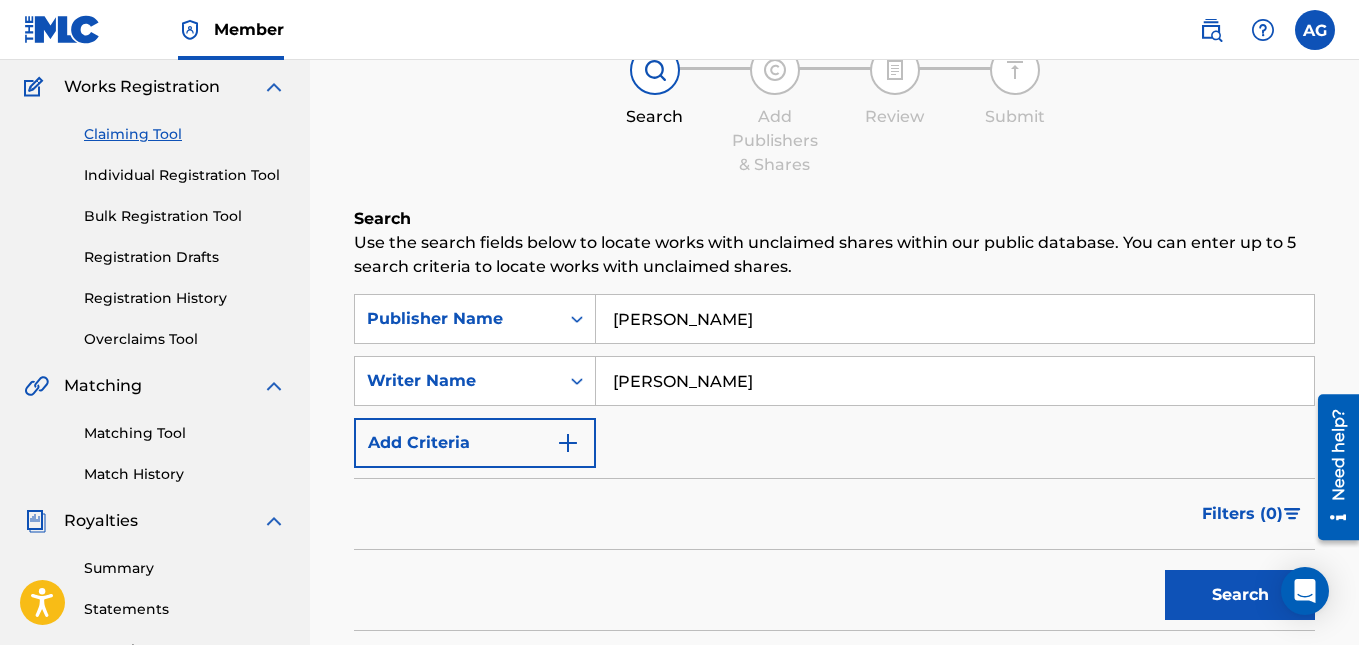 scroll, scrollTop: 60, scrollLeft: 0, axis: vertical 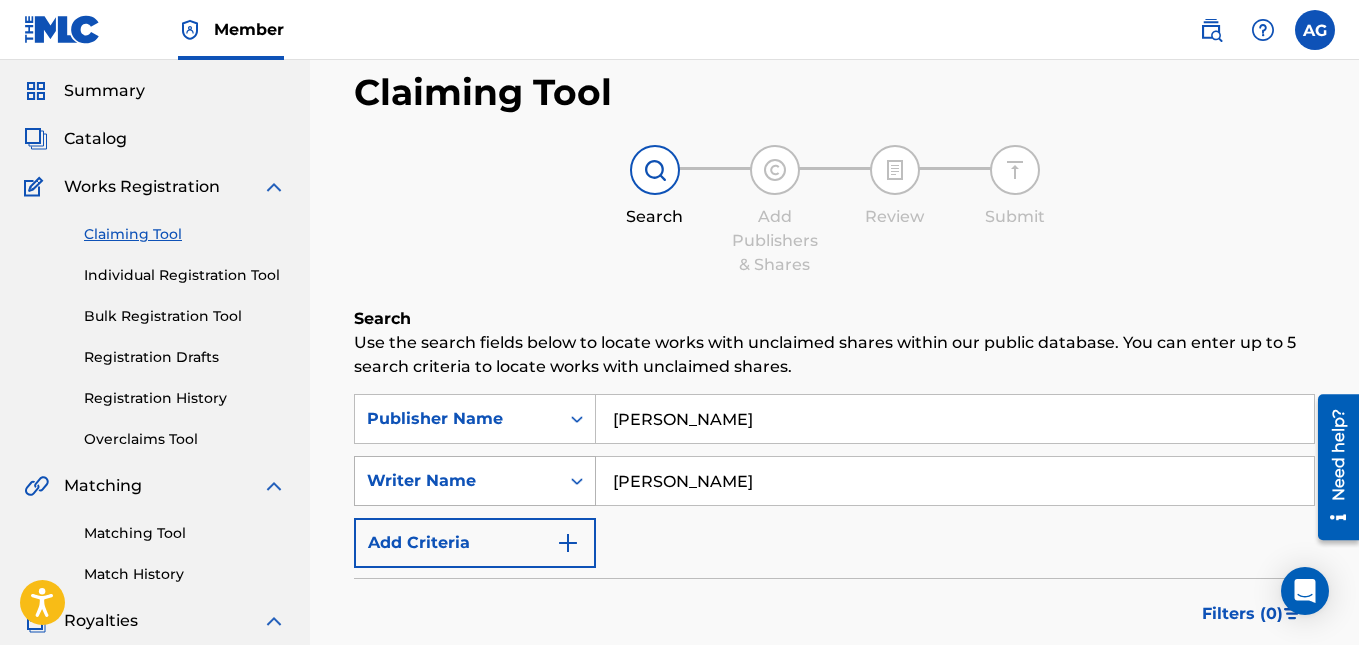 click at bounding box center (577, 481) 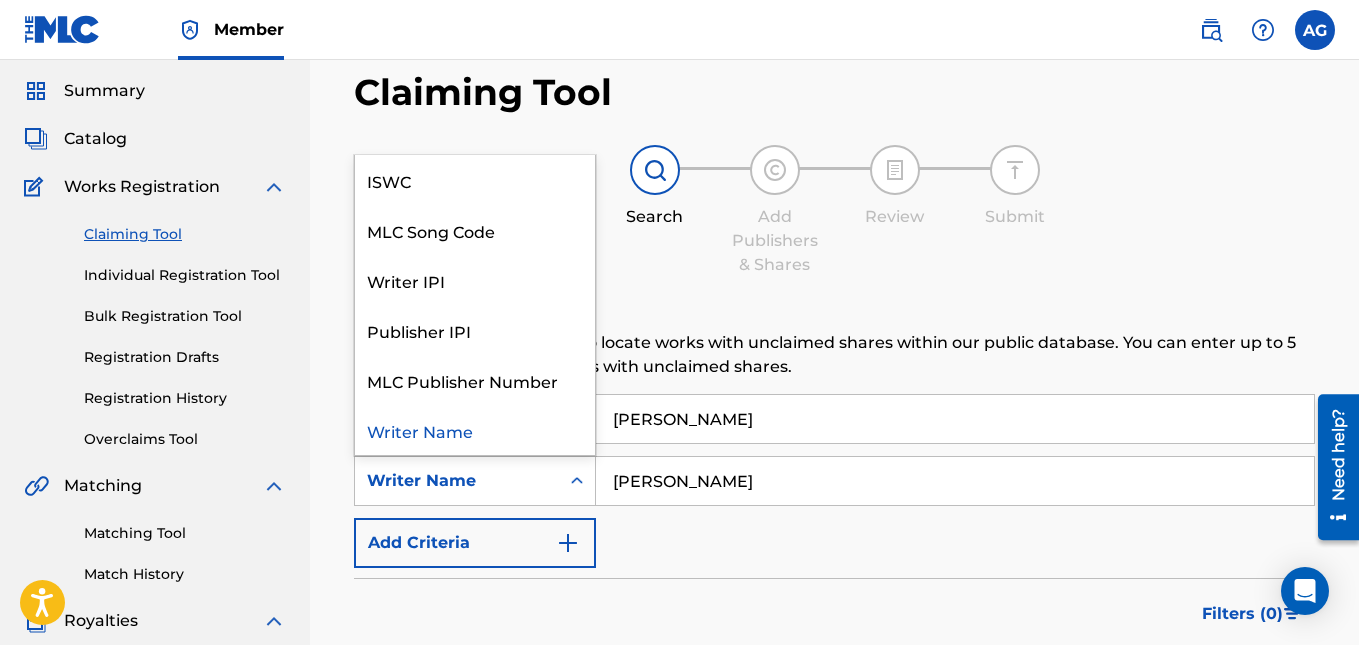 scroll, scrollTop: 0, scrollLeft: 0, axis: both 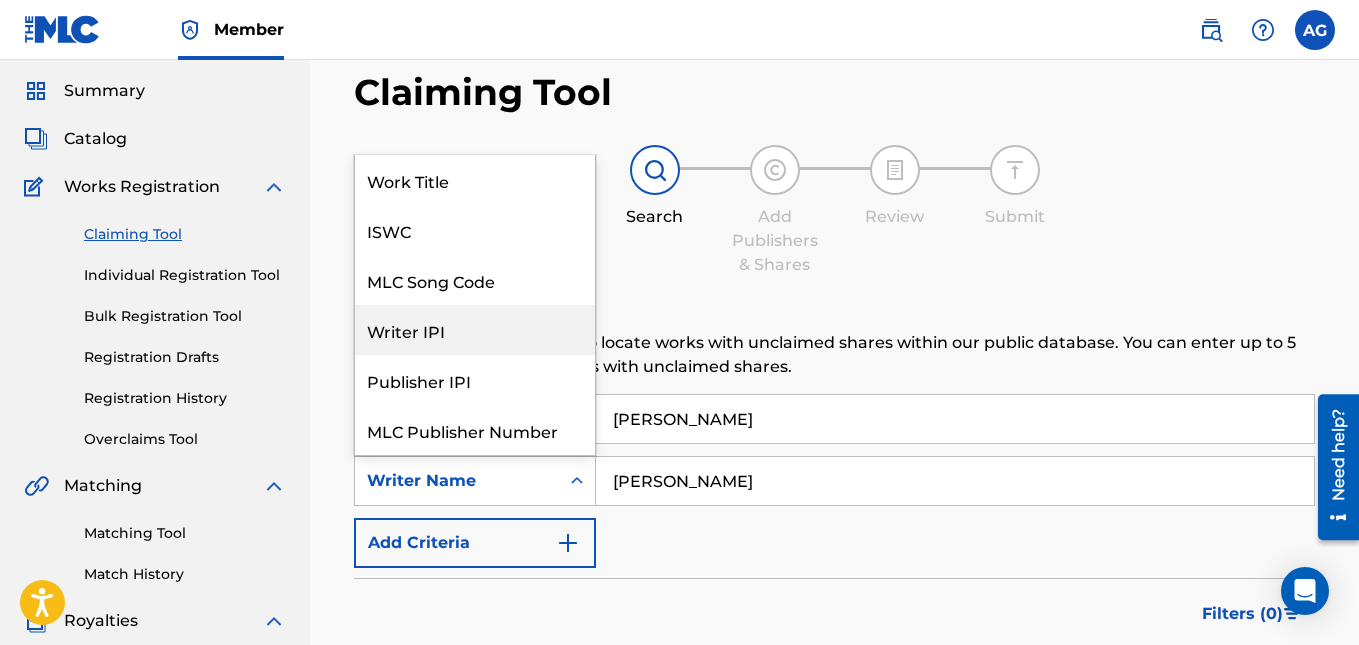 click on "Writer IPI" at bounding box center (475, 330) 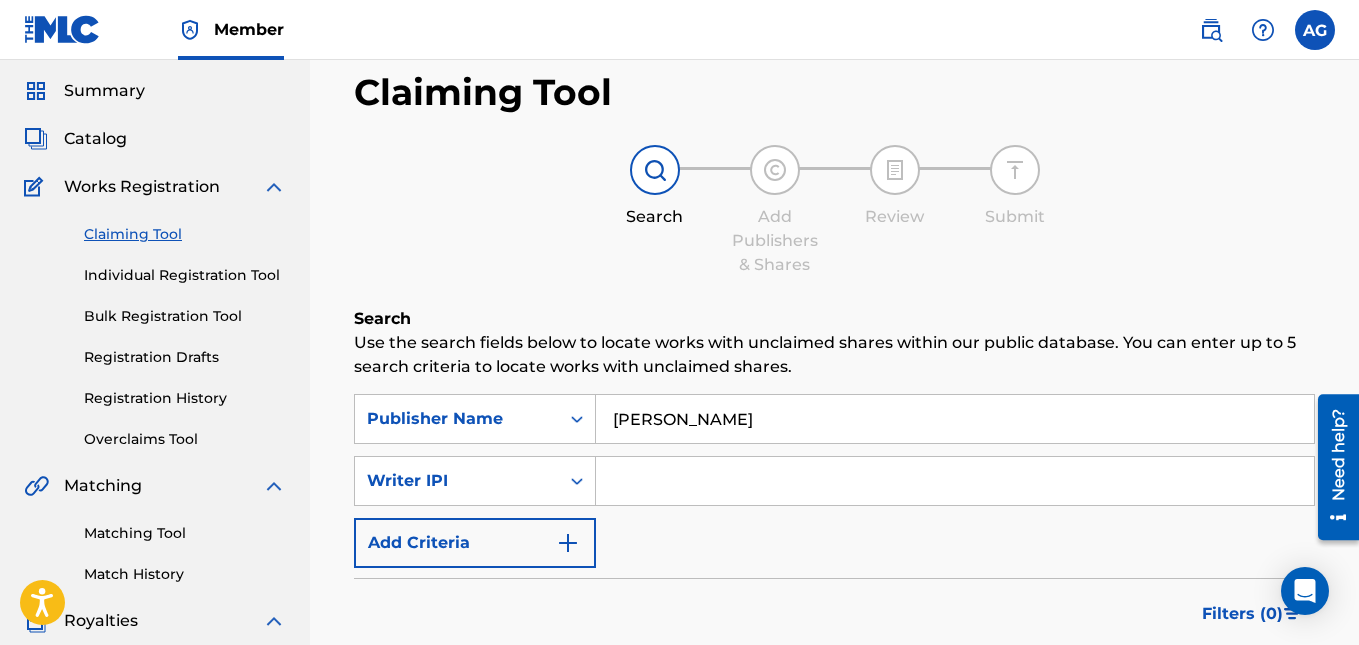 click at bounding box center [955, 481] 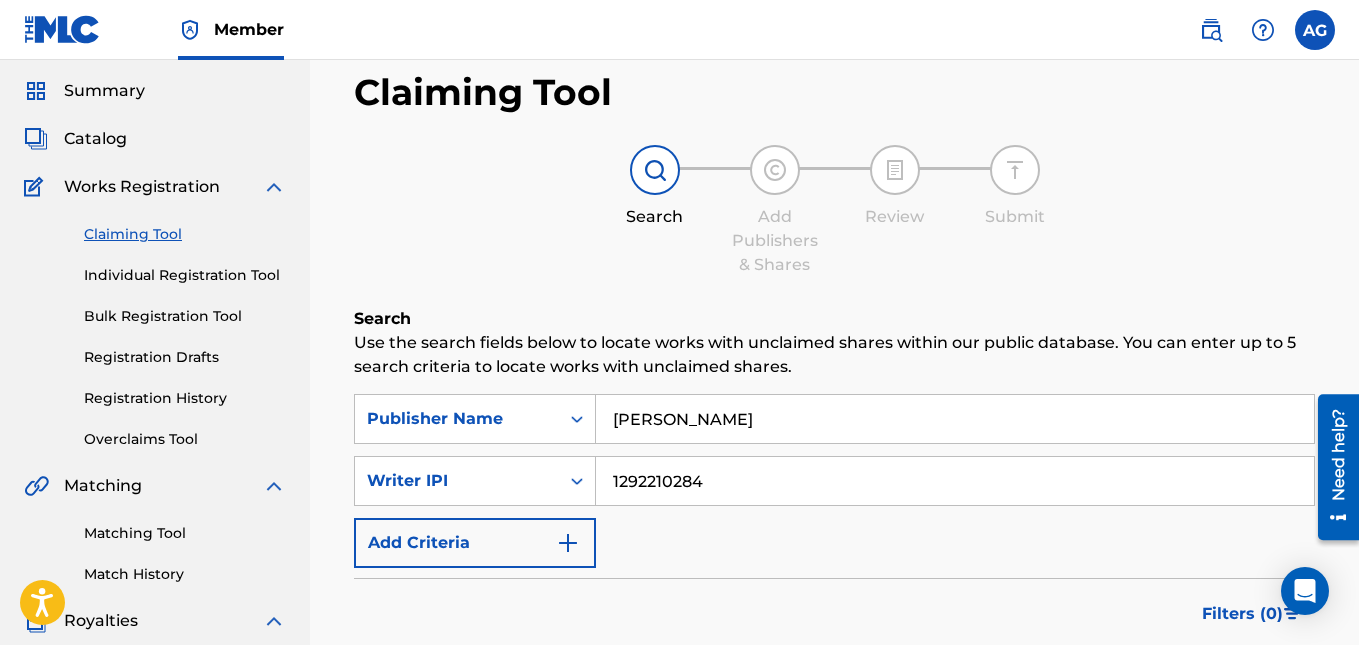 type on "1292210284" 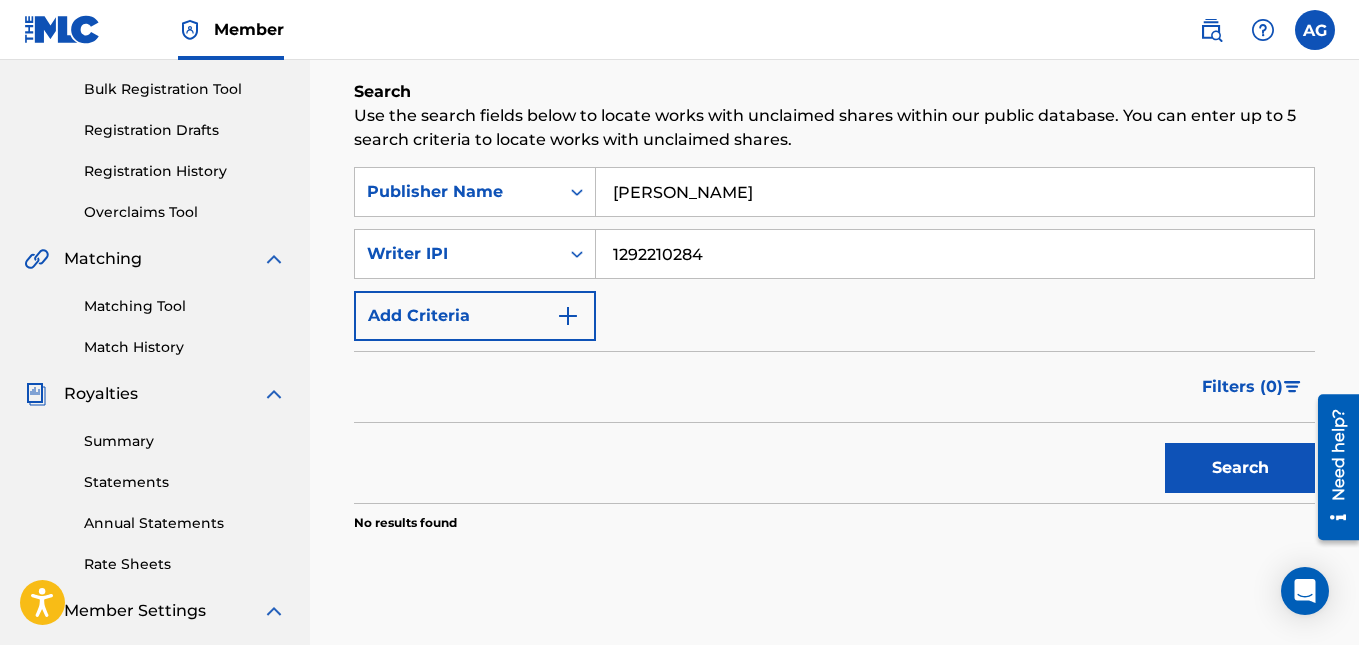 scroll, scrollTop: 300, scrollLeft: 0, axis: vertical 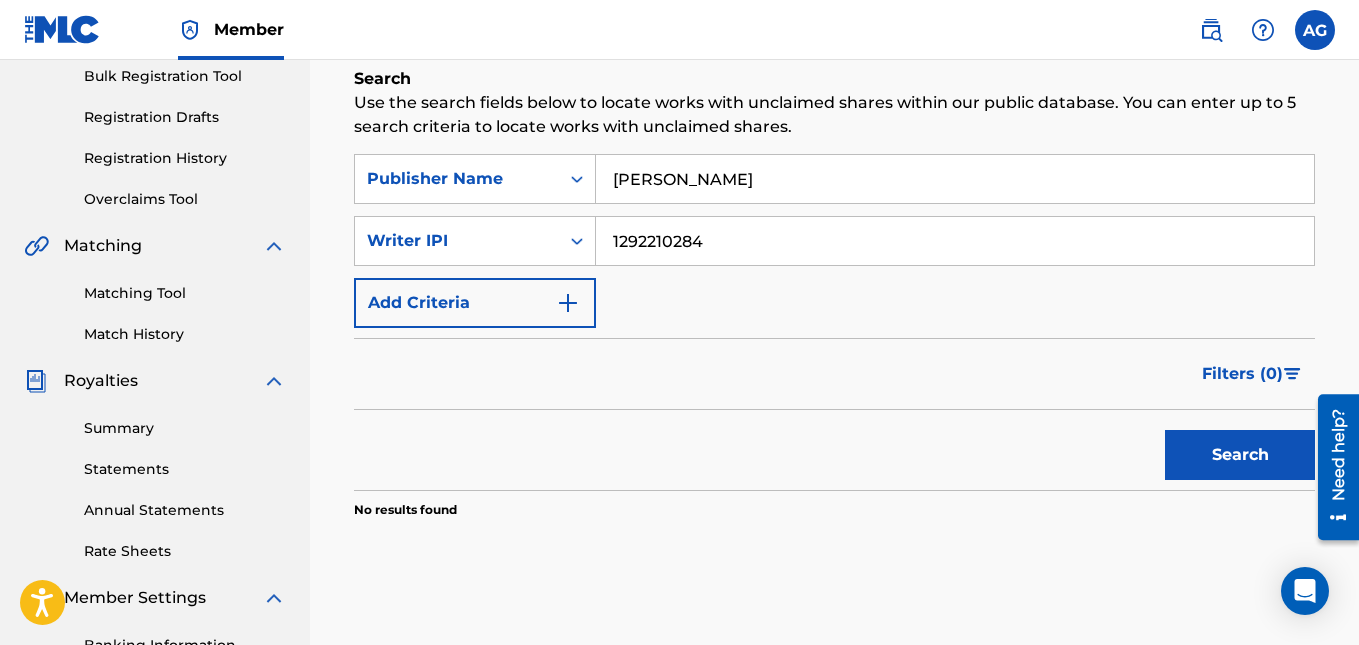 click on "Search" at bounding box center (834, 450) 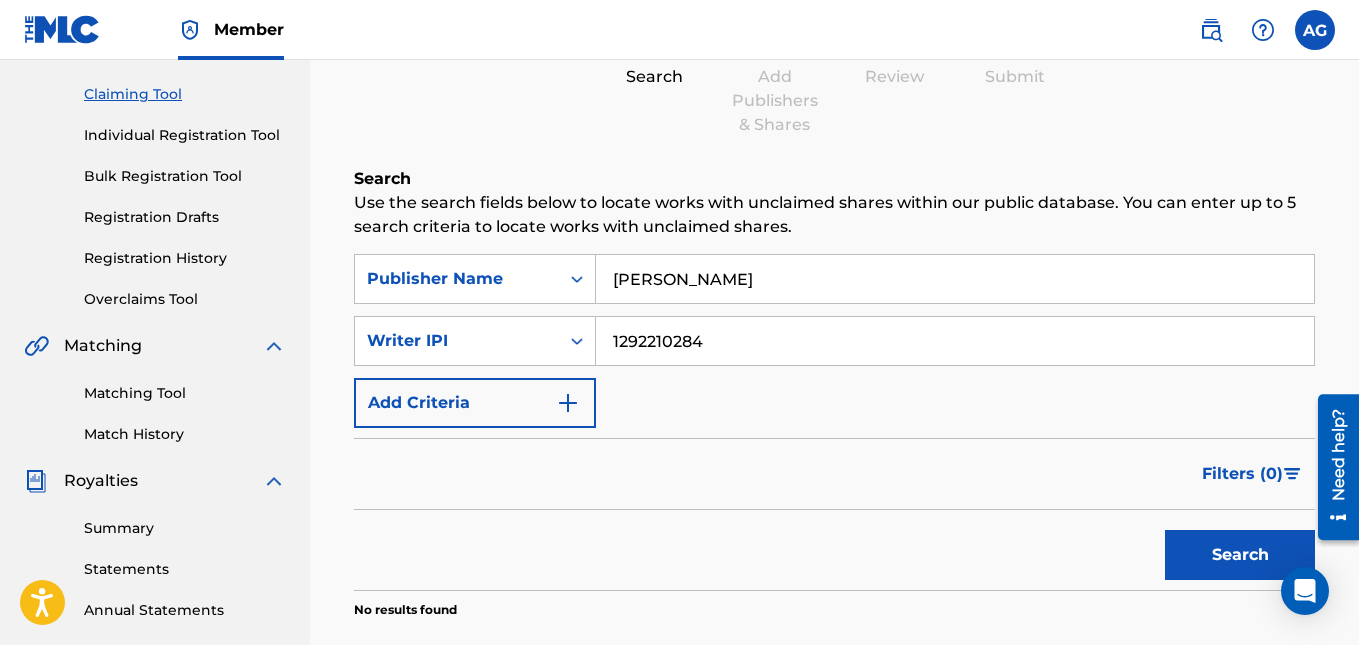 click on "[PERSON_NAME]" at bounding box center [955, 279] 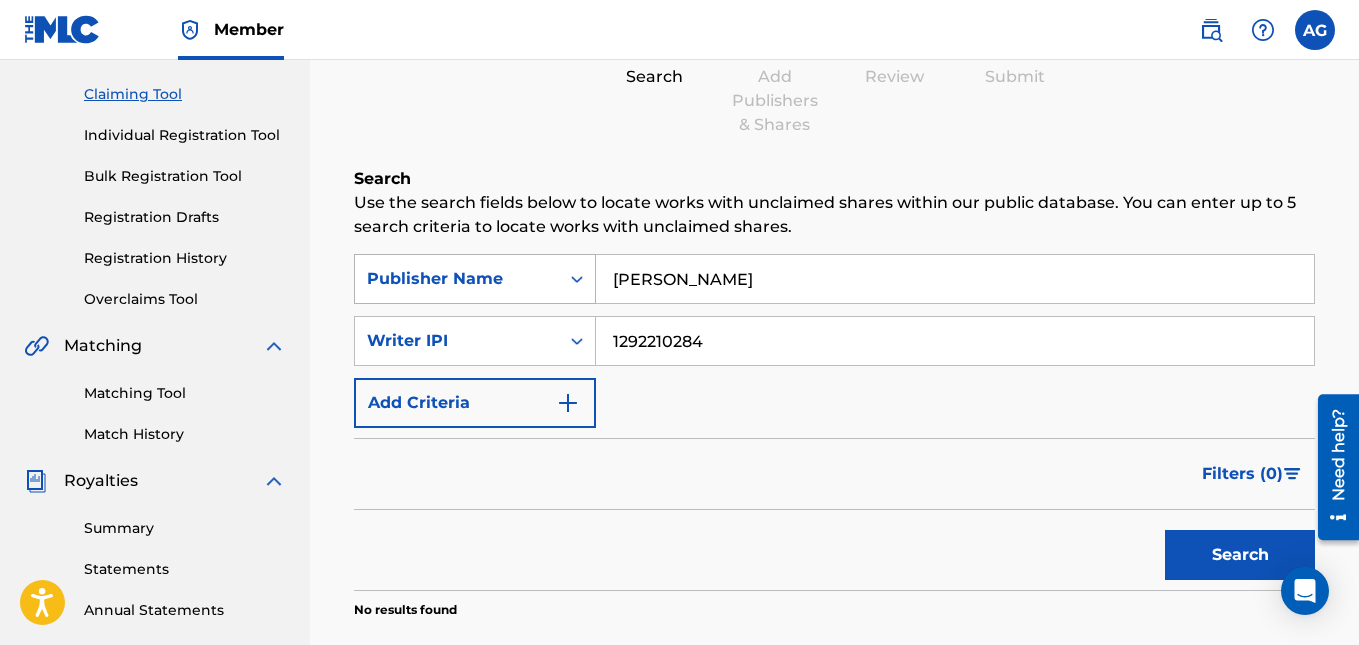 click at bounding box center (577, 279) 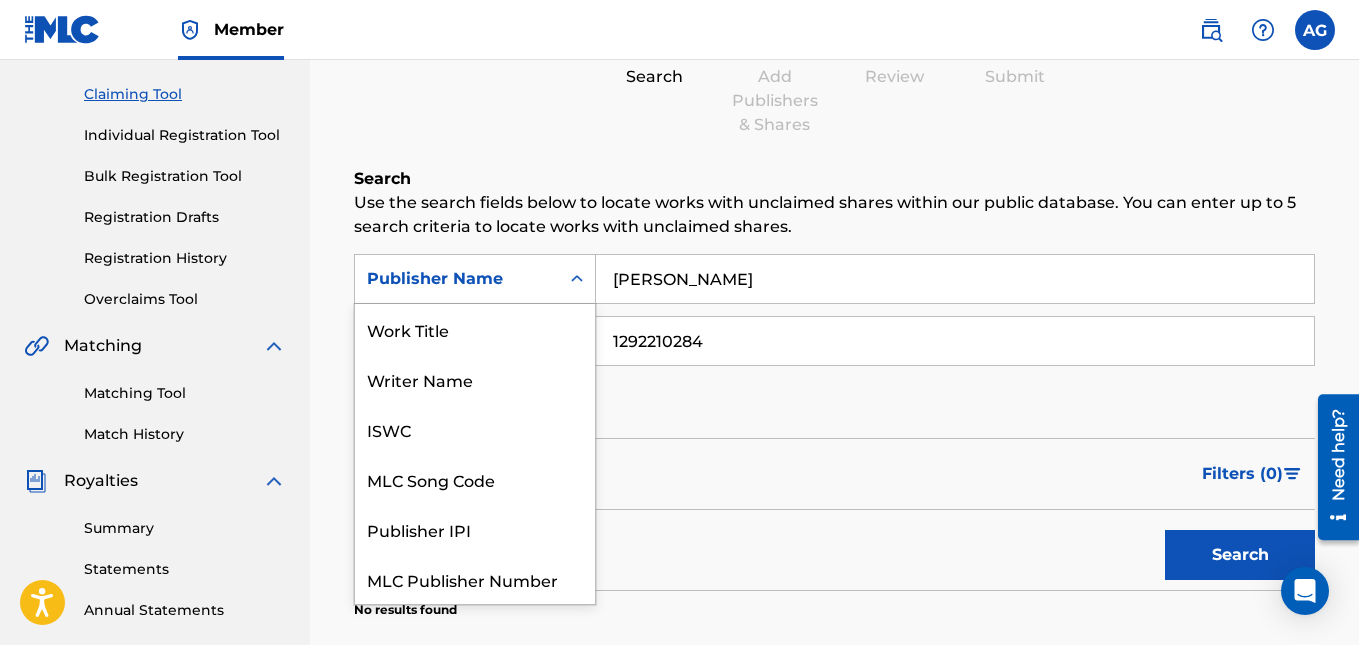 scroll, scrollTop: 50, scrollLeft: 0, axis: vertical 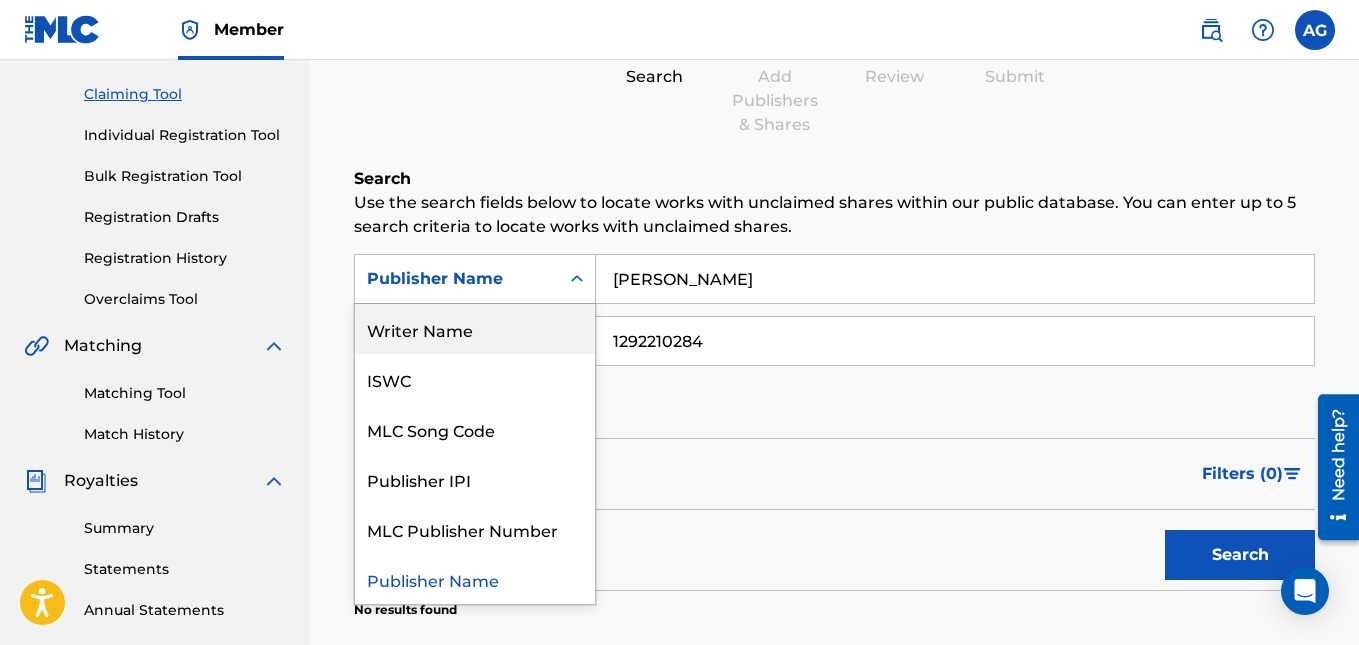 click on "Writer Name" at bounding box center (475, 329) 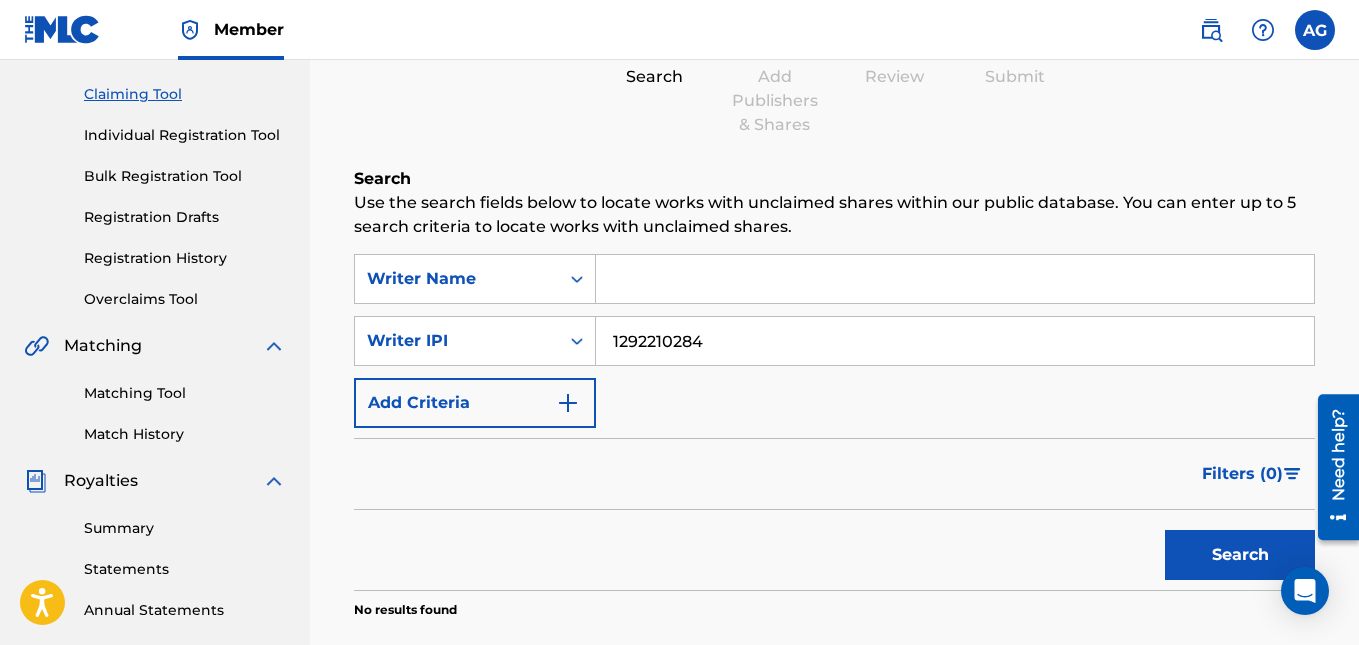 click at bounding box center [955, 279] 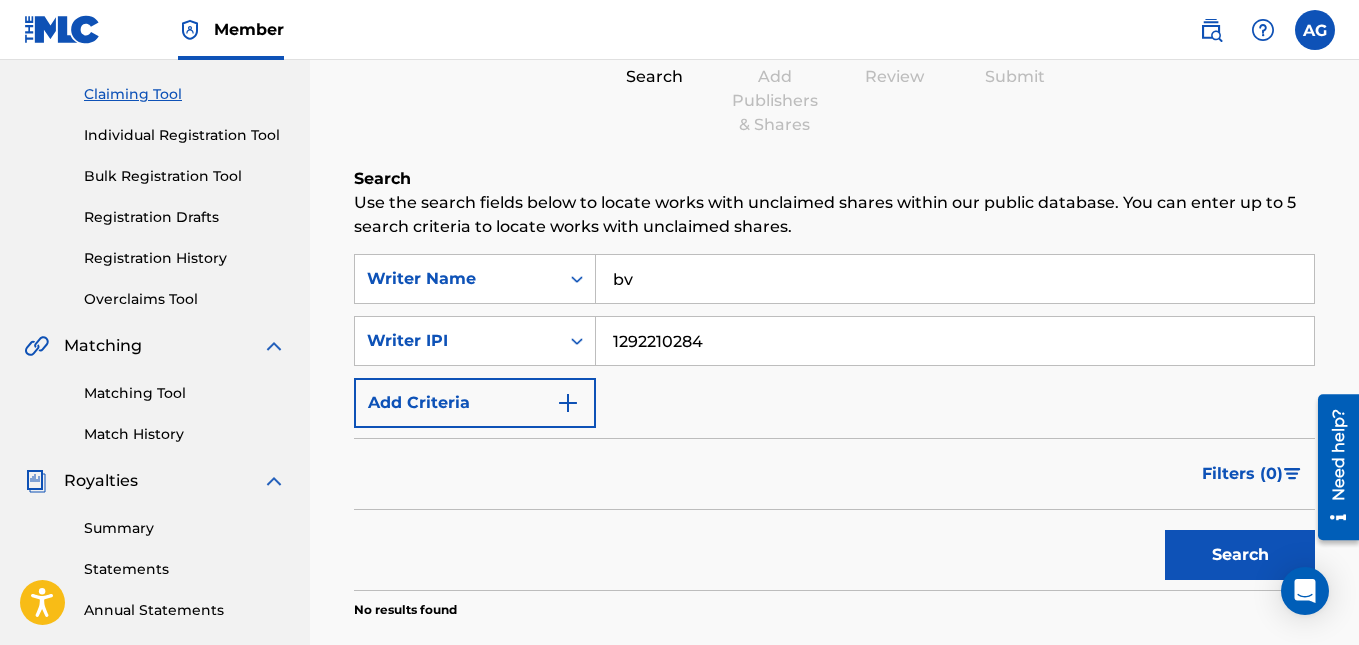 type on "b" 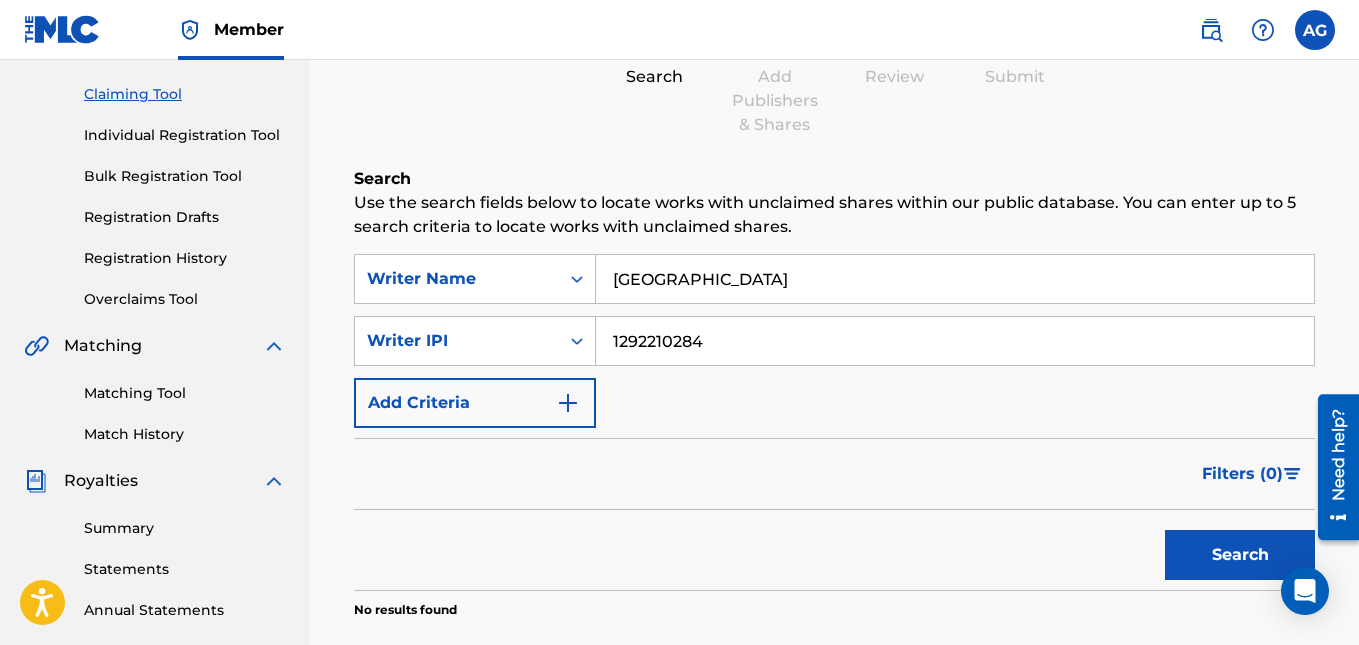 type on "[GEOGRAPHIC_DATA]" 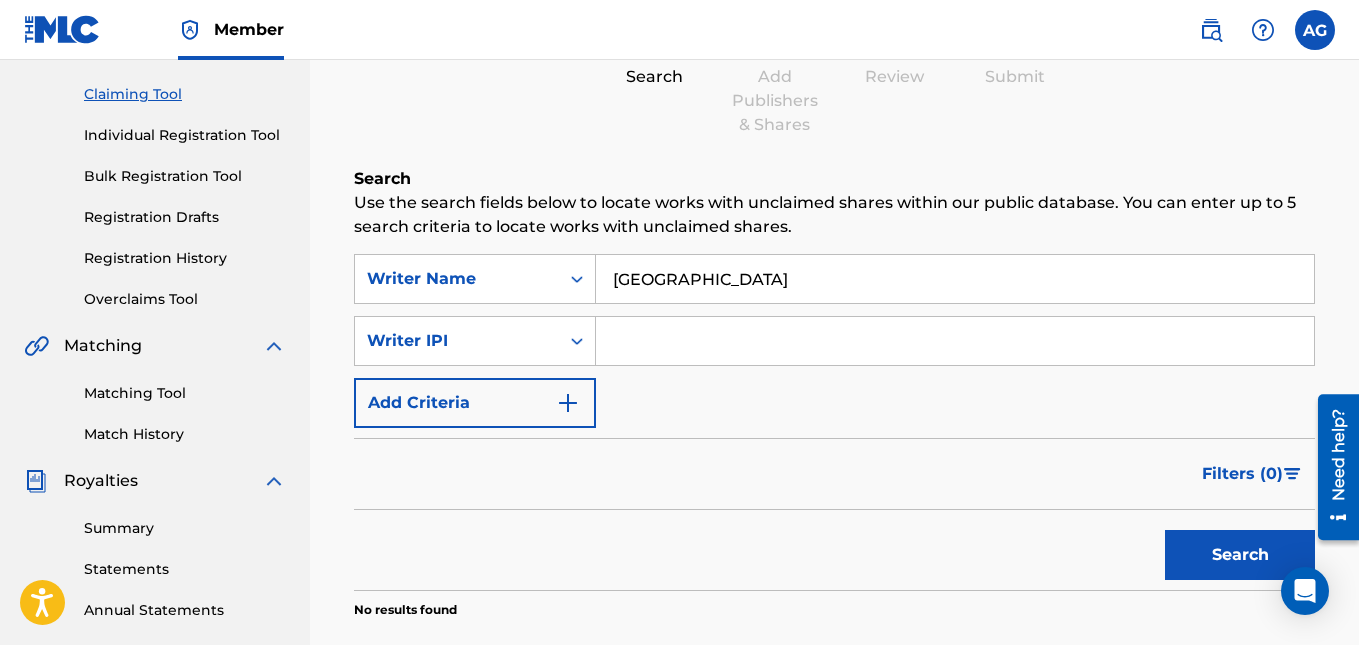 click on "Search" at bounding box center [1240, 555] 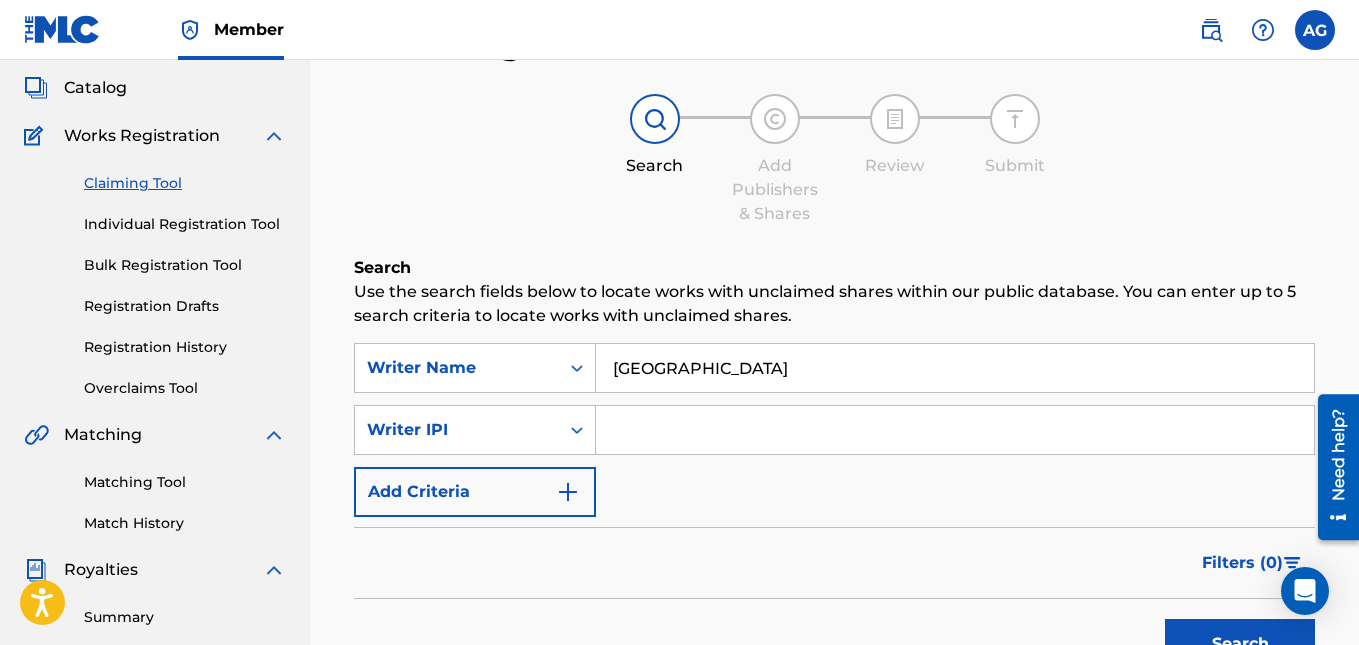 scroll, scrollTop: 49, scrollLeft: 0, axis: vertical 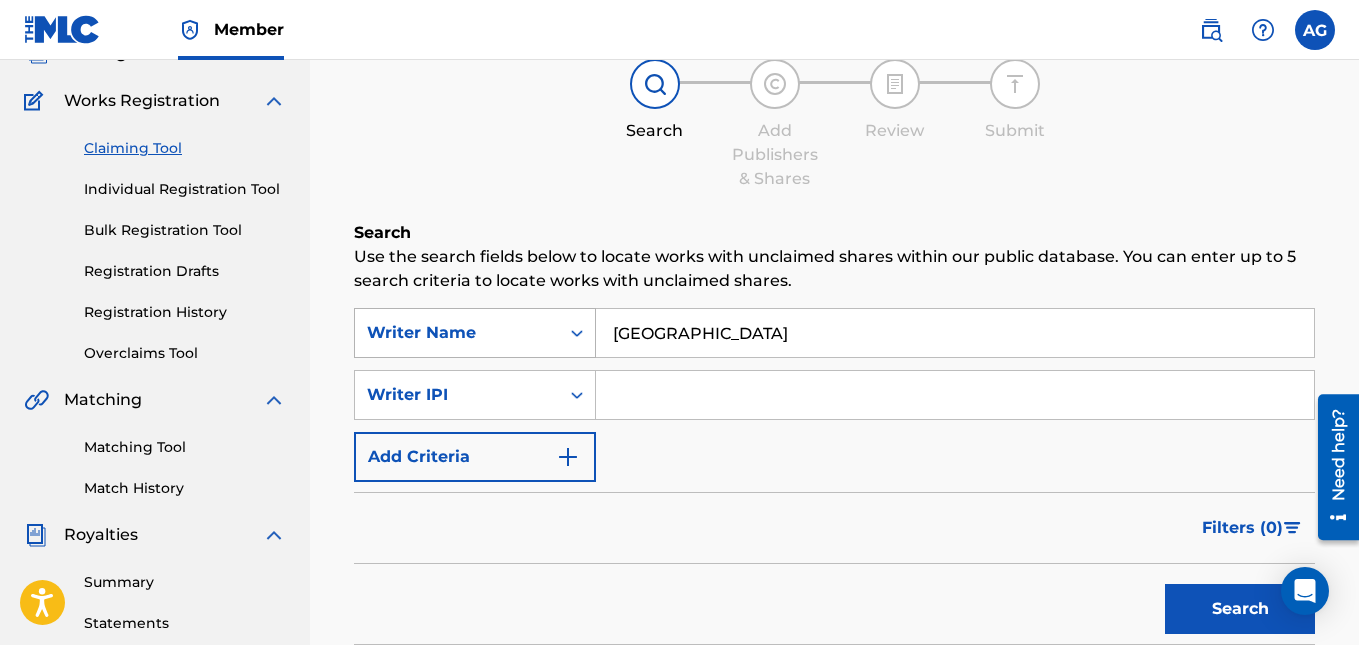 click on "Writer Name" at bounding box center (475, 333) 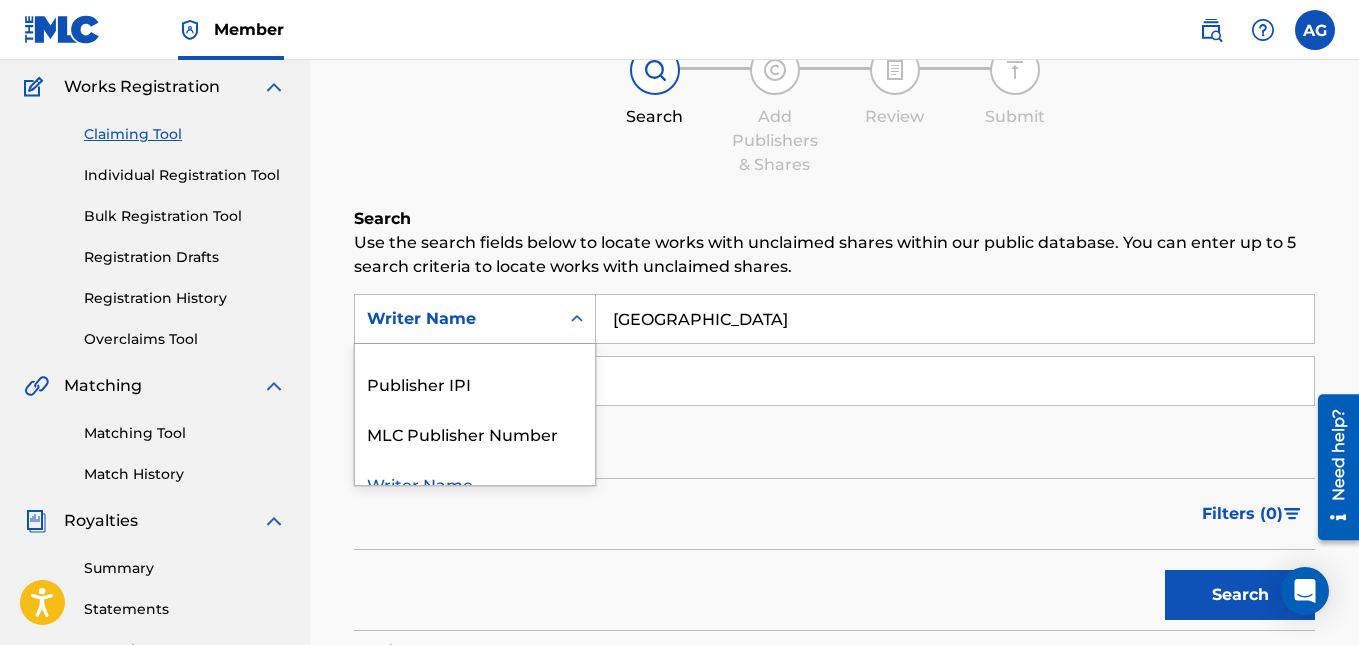 scroll, scrollTop: 209, scrollLeft: 0, axis: vertical 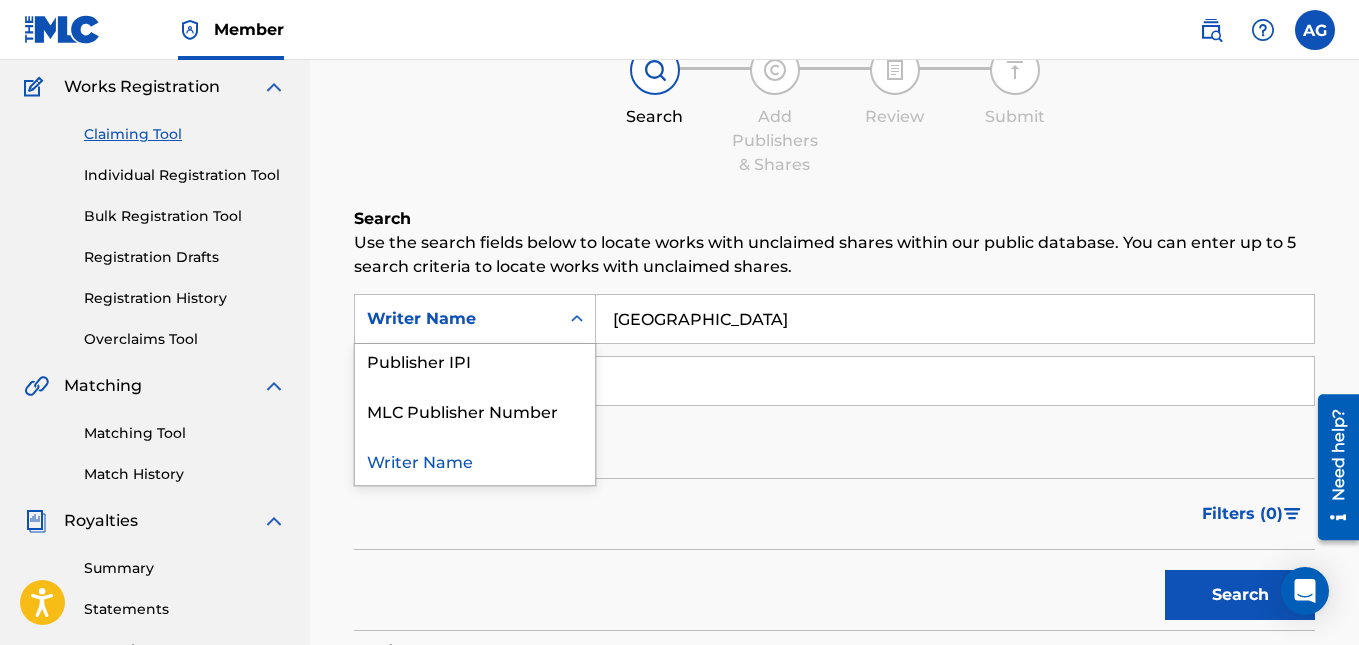 click on "Writer Name" at bounding box center (475, 460) 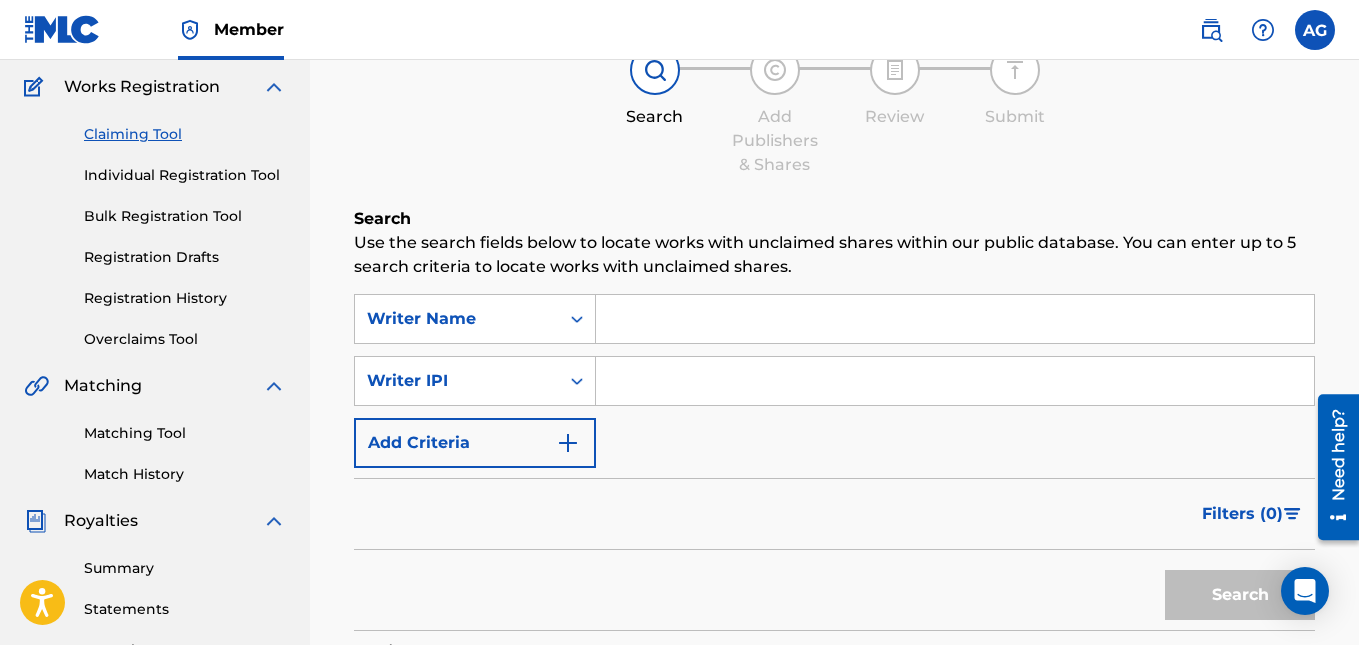 click at bounding box center [955, 381] 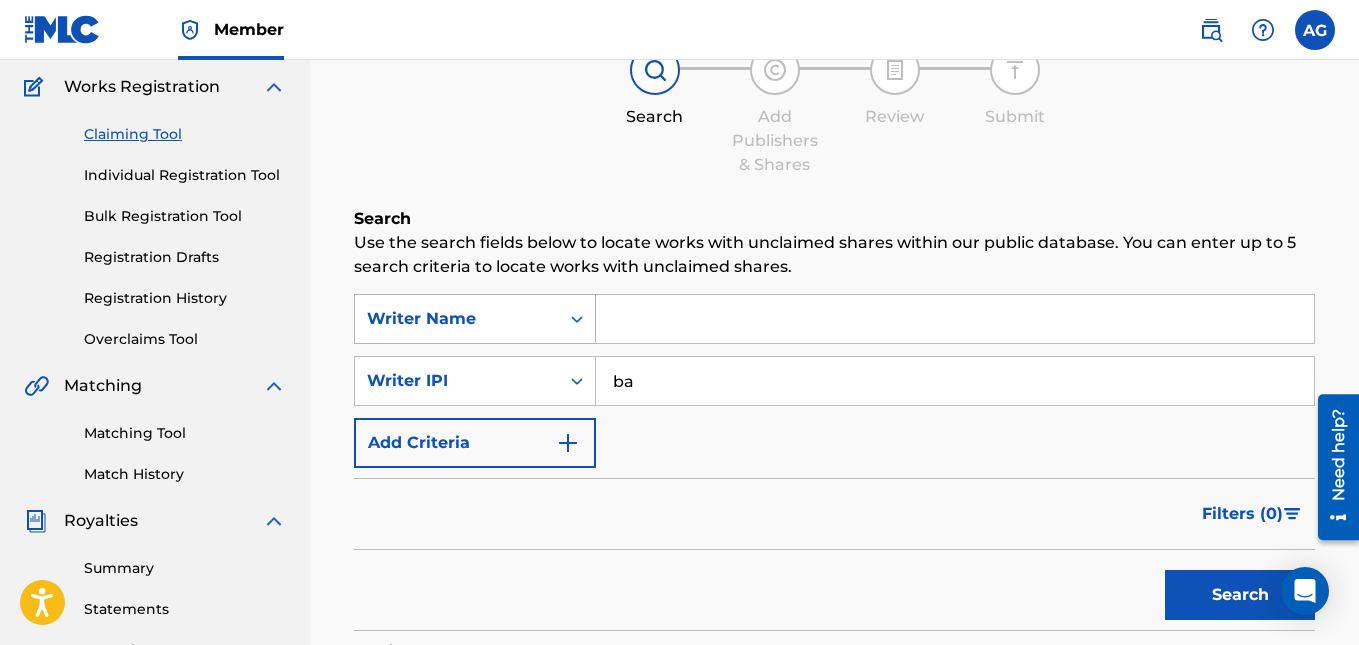 type on "ba" 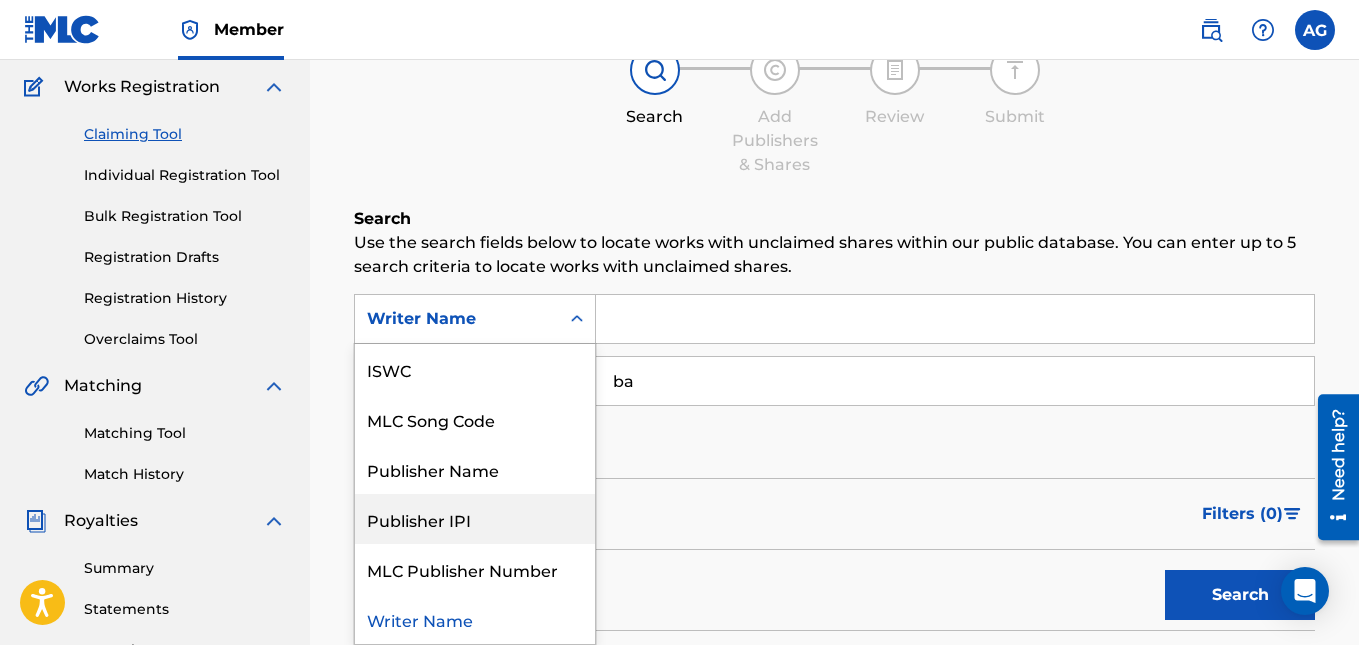 scroll, scrollTop: 0, scrollLeft: 0, axis: both 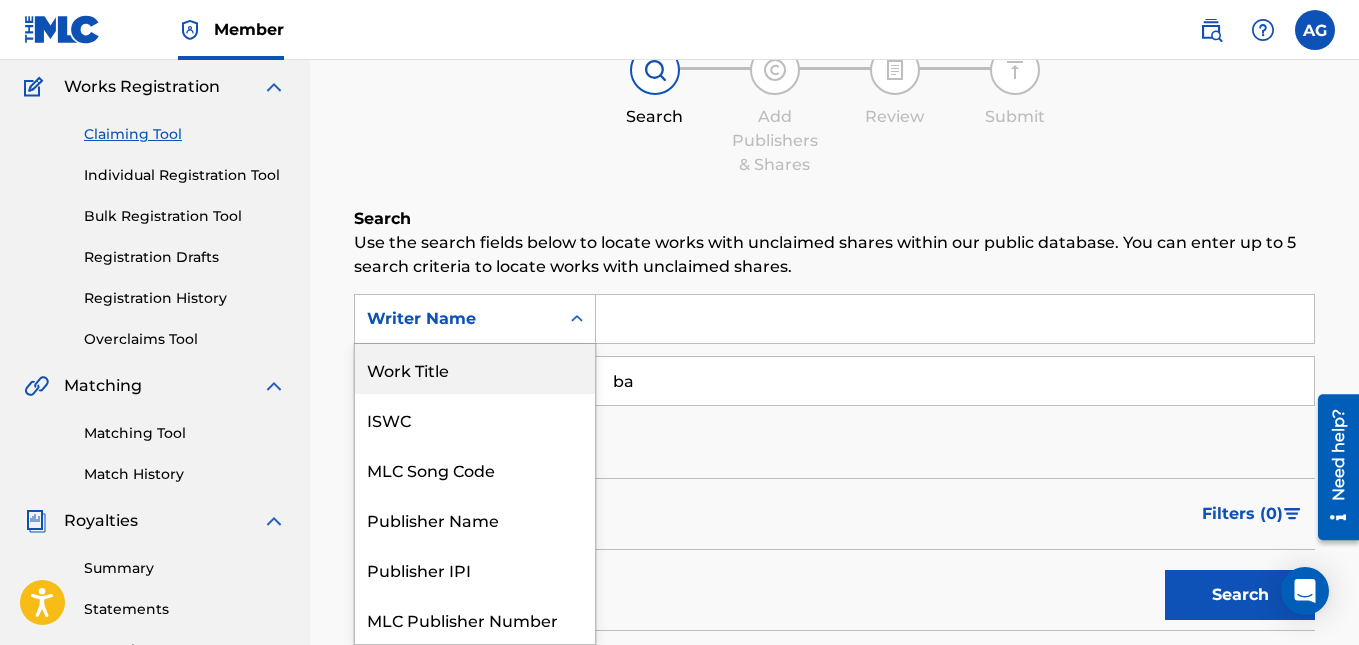 click on "Work Title" at bounding box center (475, 369) 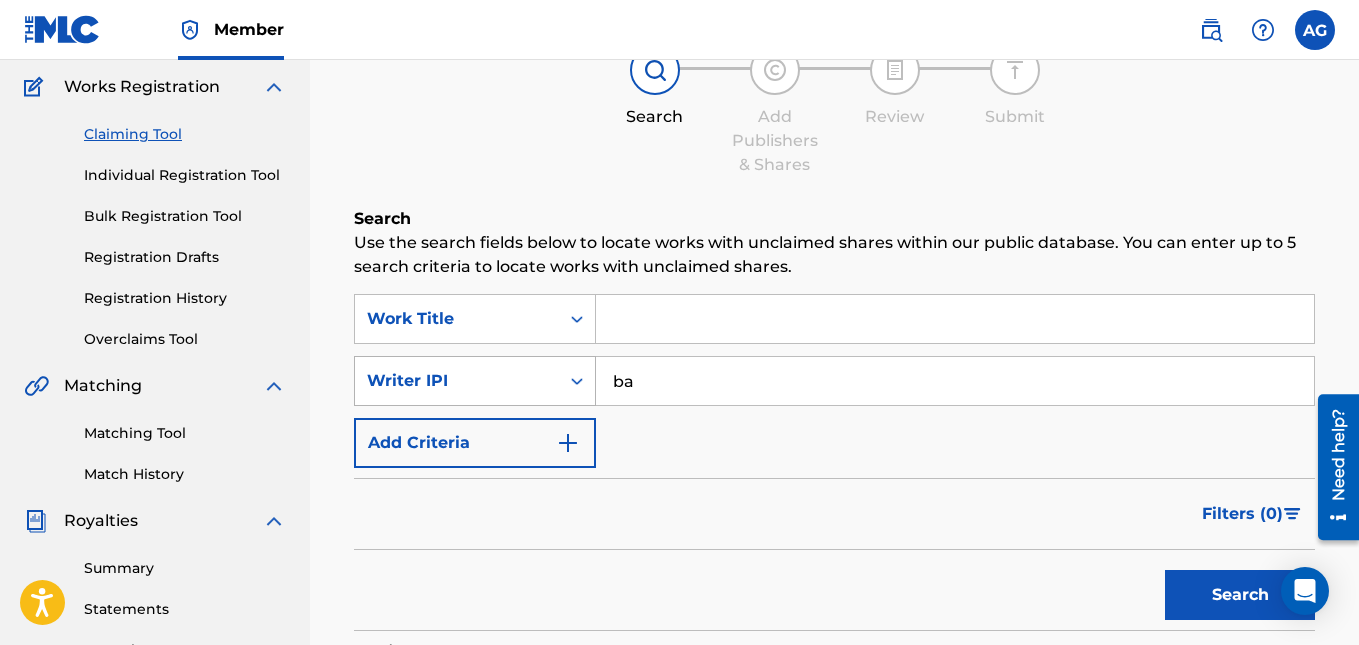 drag, startPoint x: 649, startPoint y: 387, endPoint x: 568, endPoint y: 368, distance: 83.198555 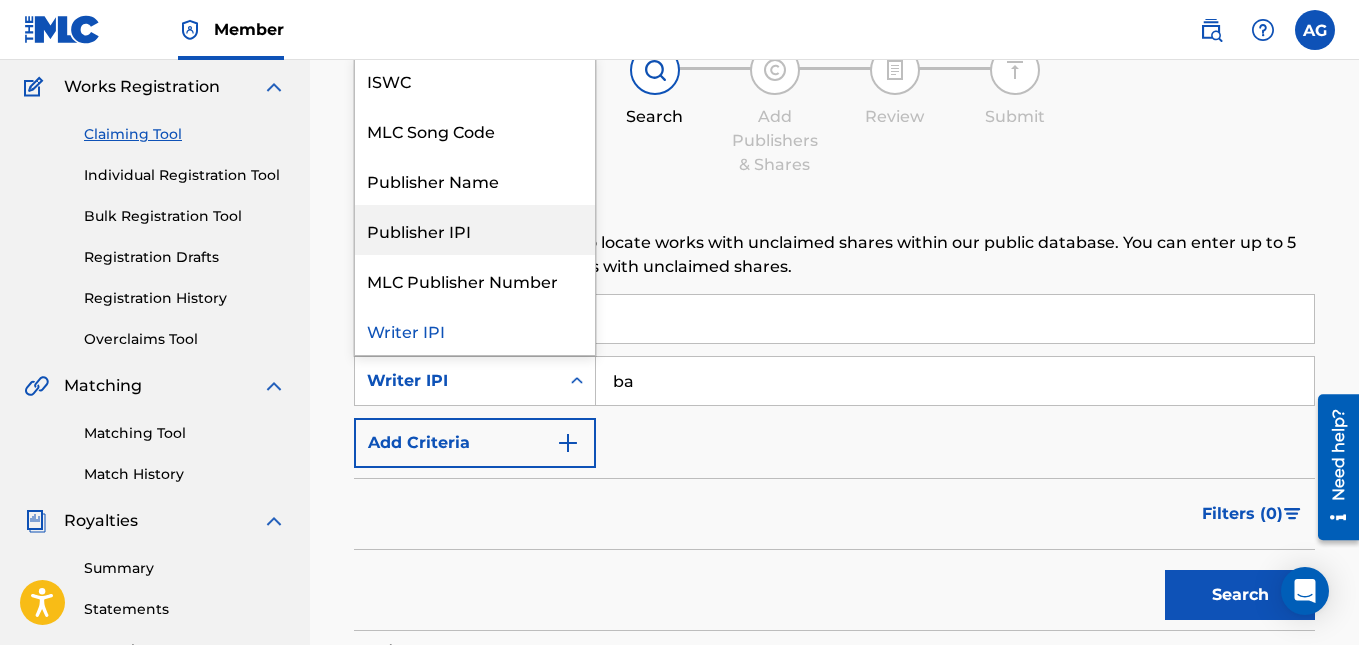 scroll, scrollTop: 0, scrollLeft: 0, axis: both 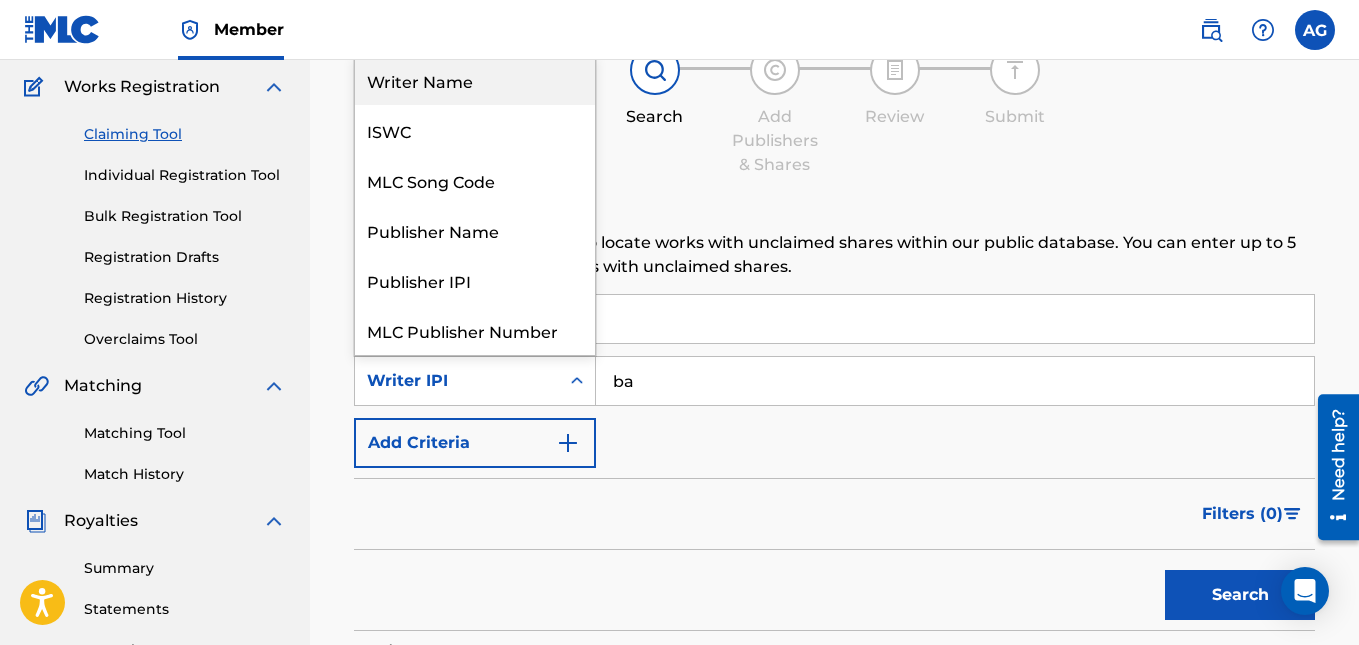 click on "Writer Name" at bounding box center (475, 80) 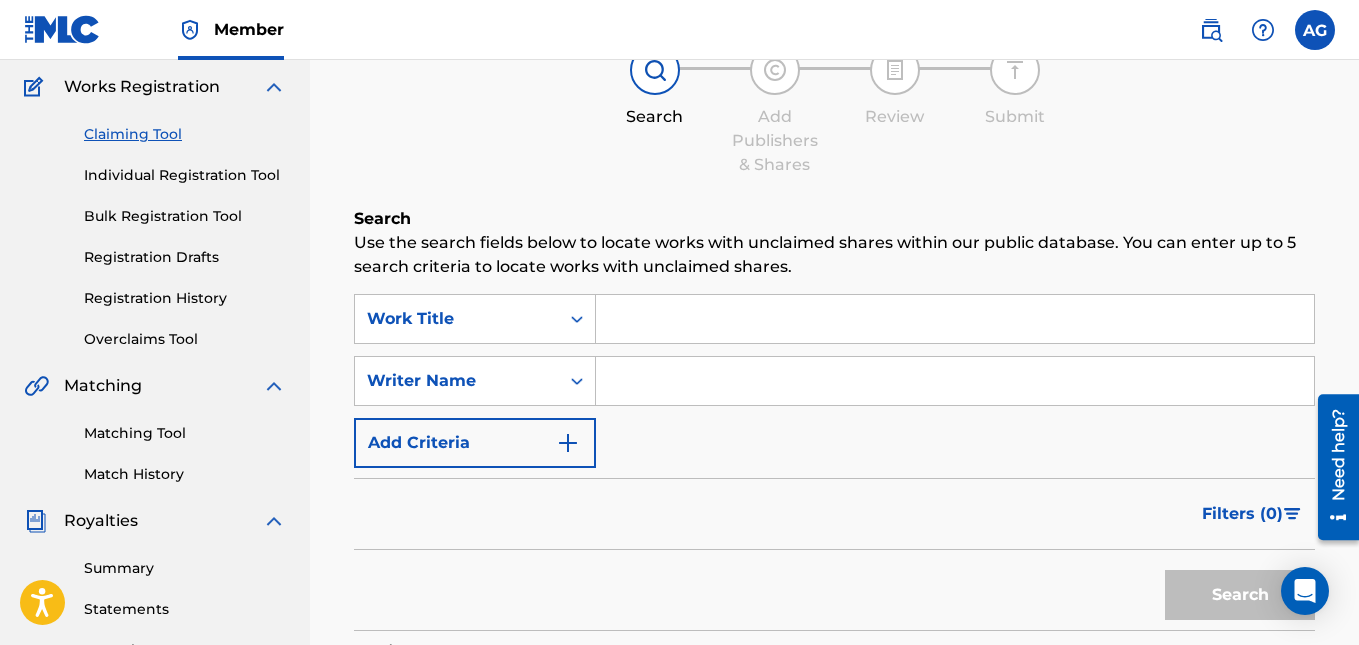click at bounding box center [955, 381] 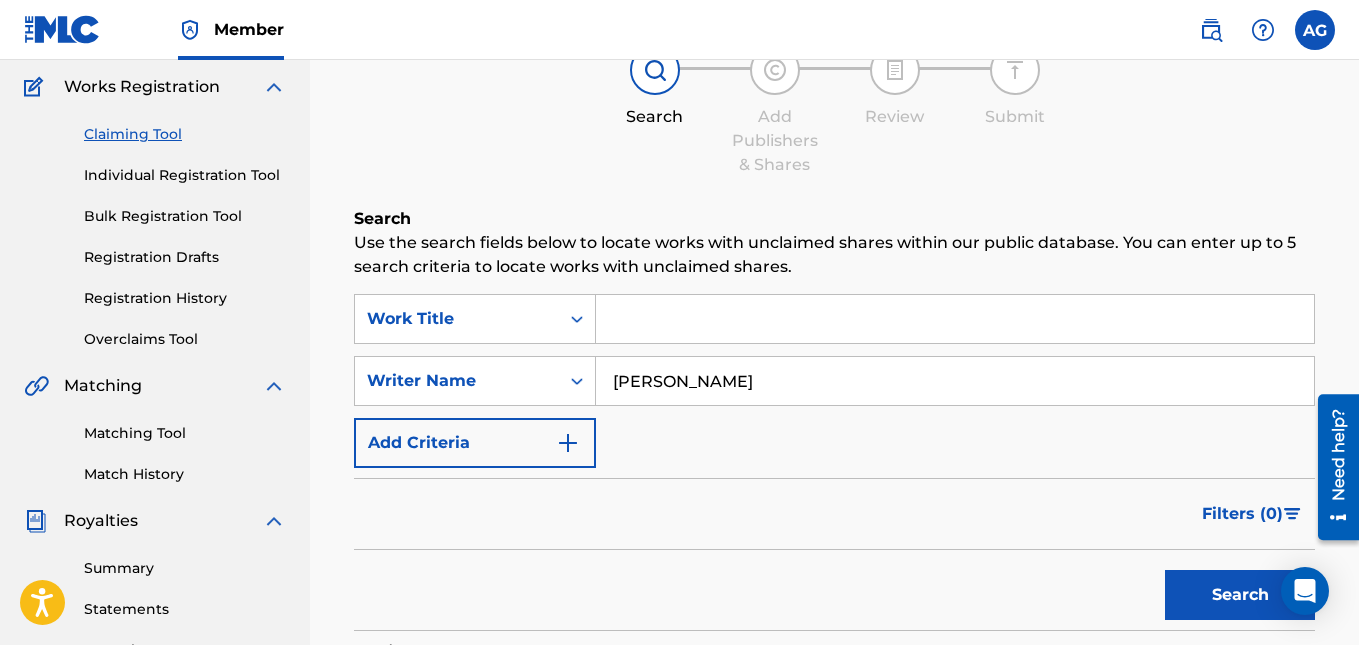 click on "Search" at bounding box center (1240, 595) 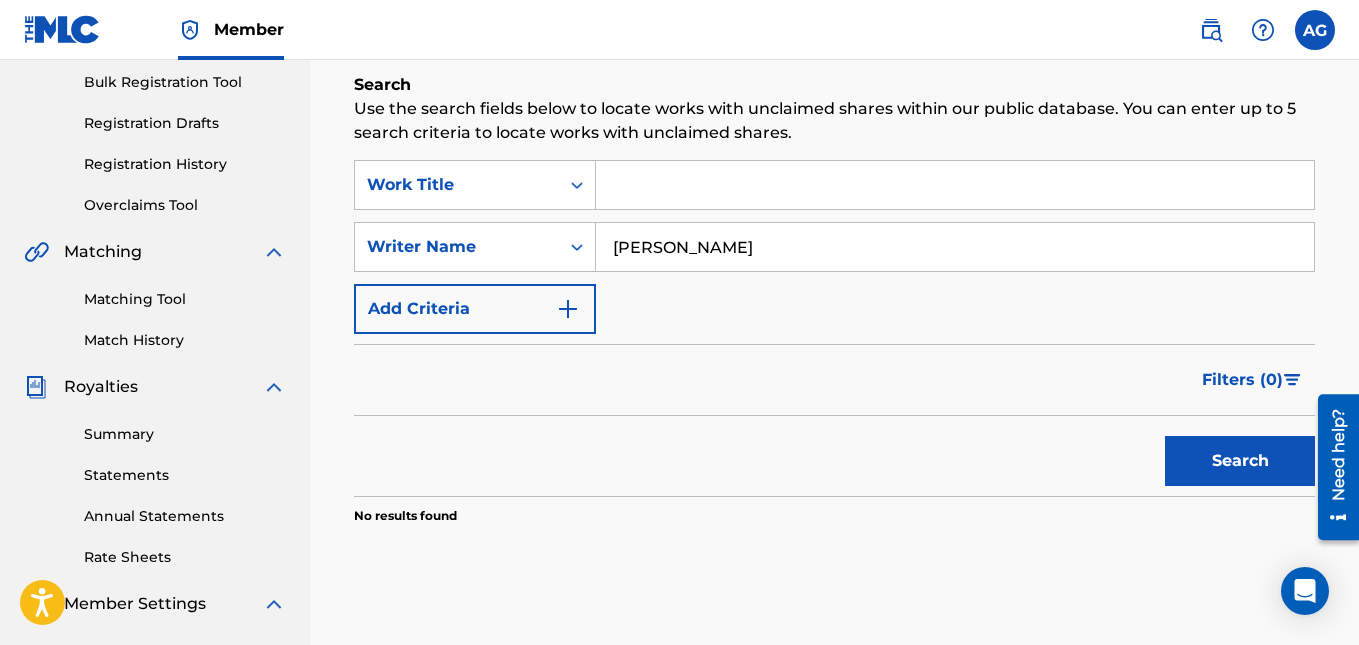 scroll, scrollTop: 260, scrollLeft: 0, axis: vertical 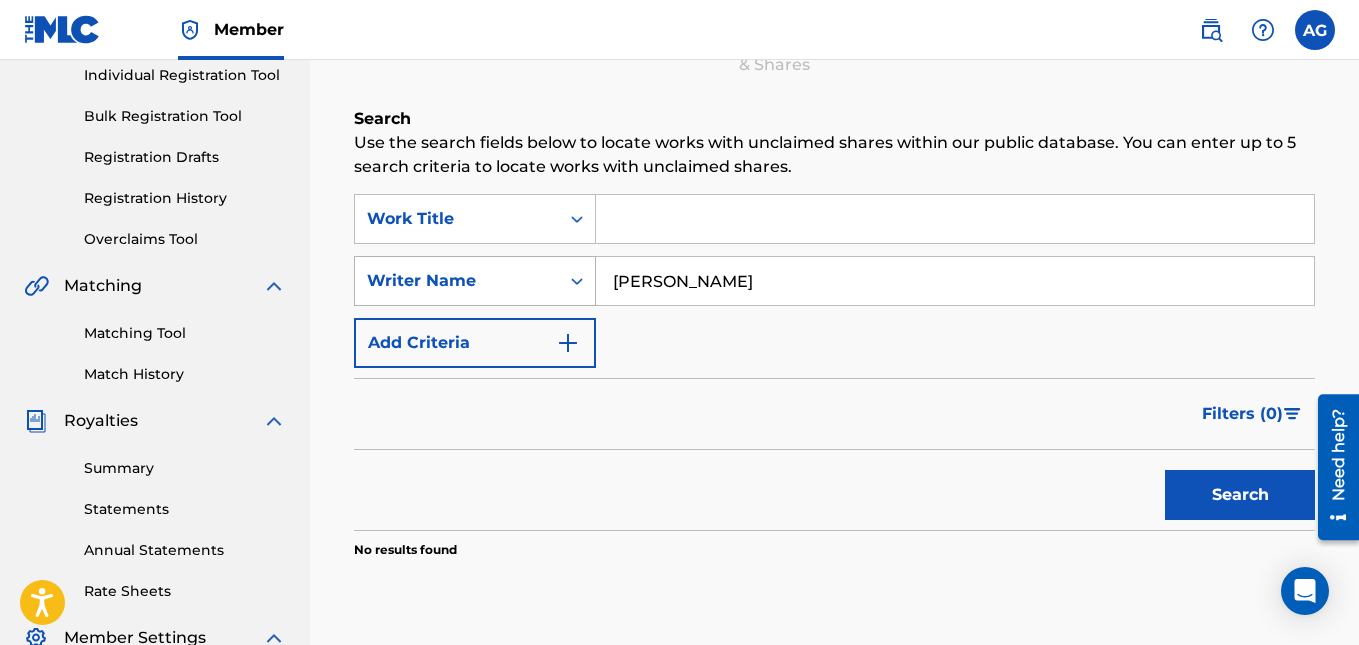 drag, startPoint x: 753, startPoint y: 292, endPoint x: 584, endPoint y: 289, distance: 169.02663 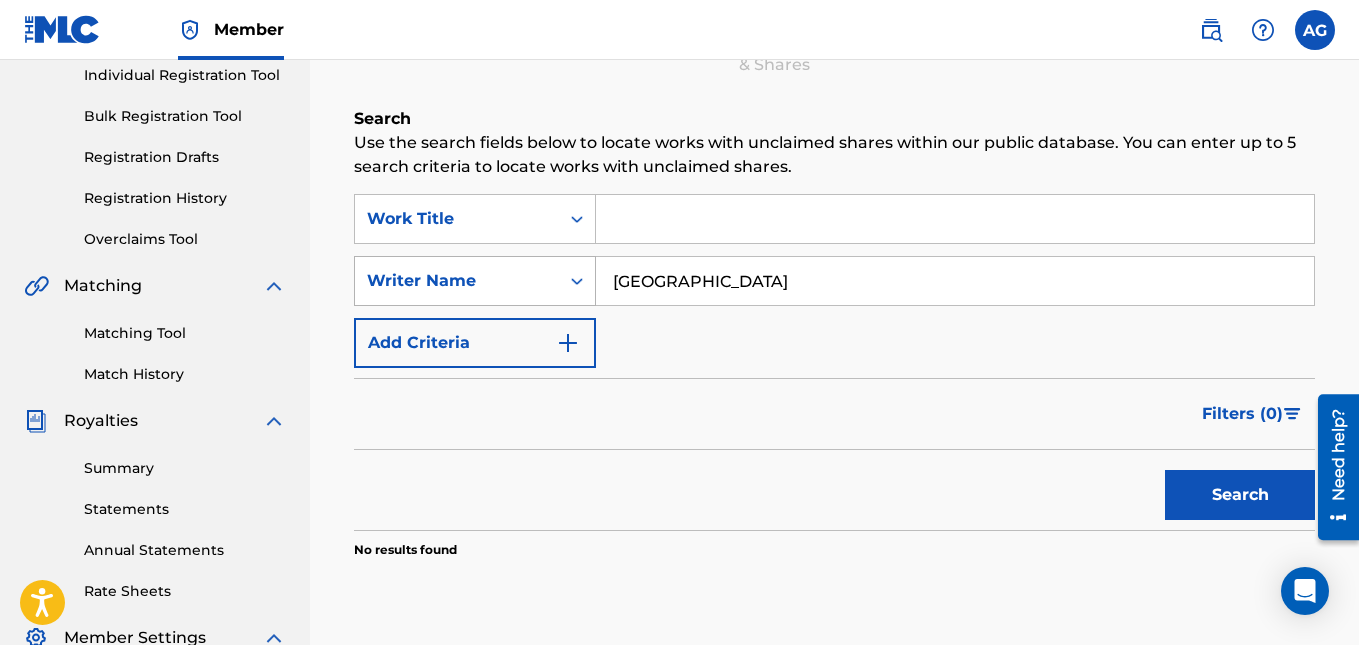 click on "Search" at bounding box center (1240, 495) 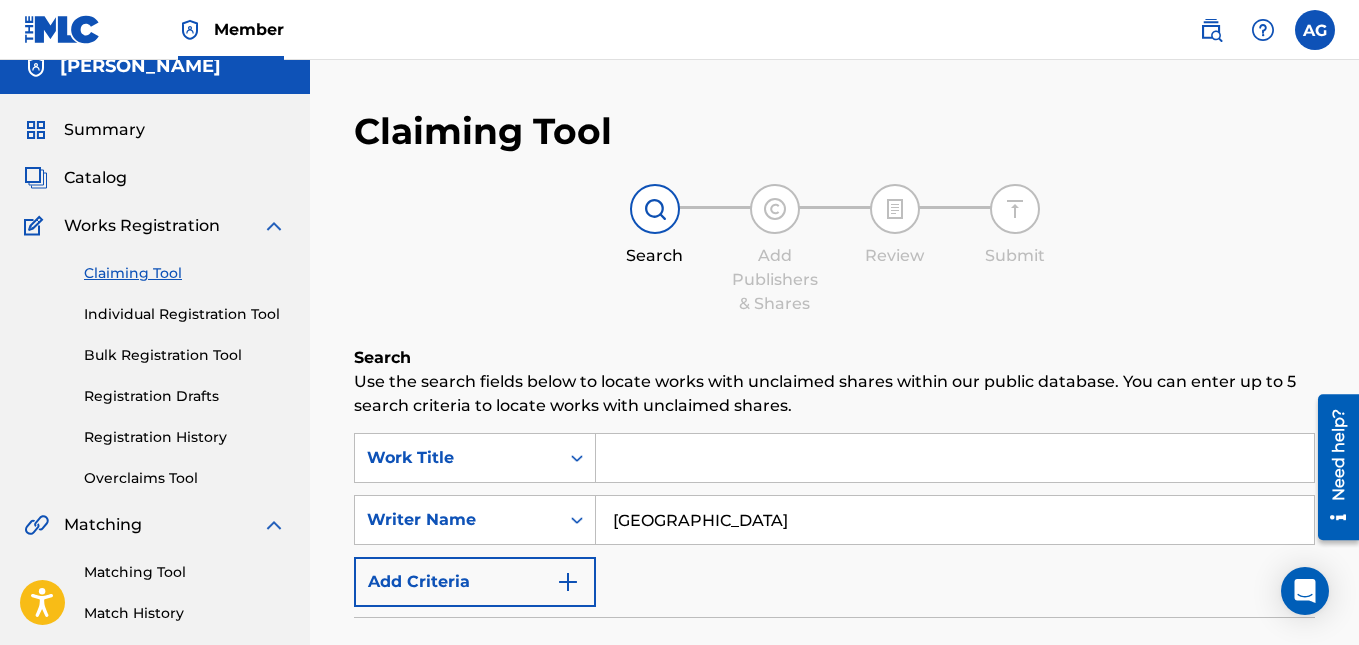 scroll, scrollTop: 0, scrollLeft: 0, axis: both 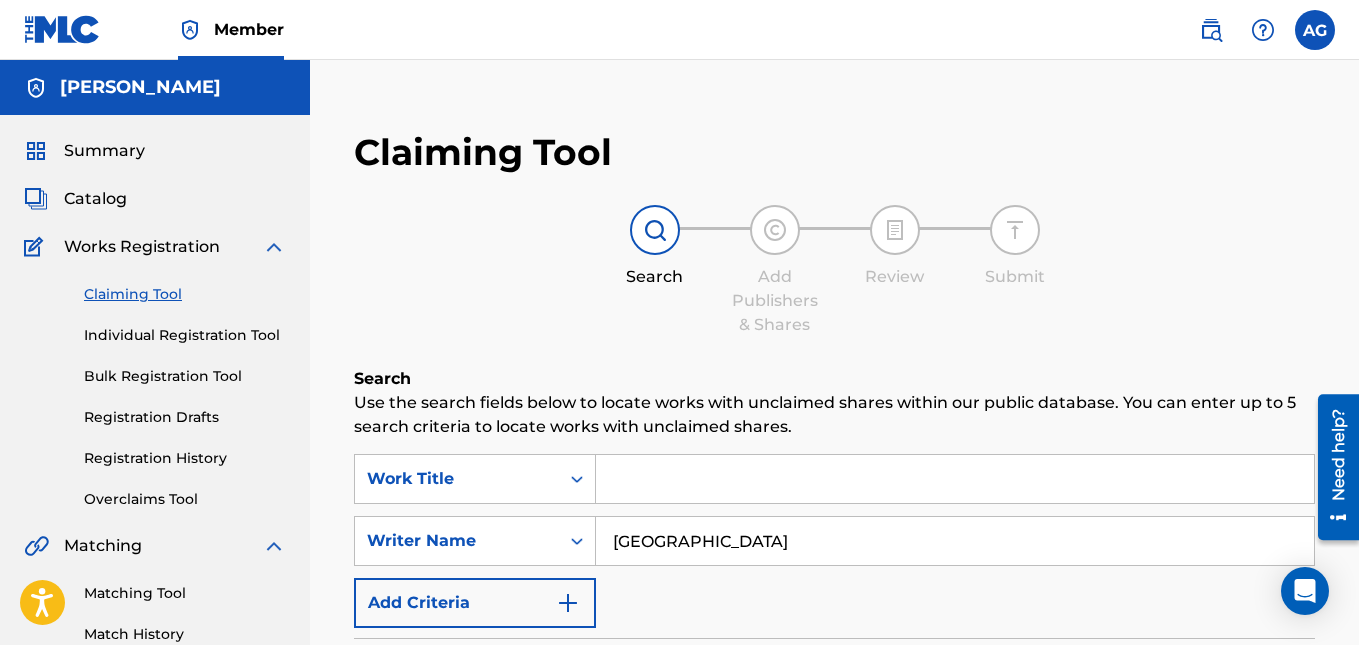 click on "[GEOGRAPHIC_DATA]" at bounding box center (955, 541) 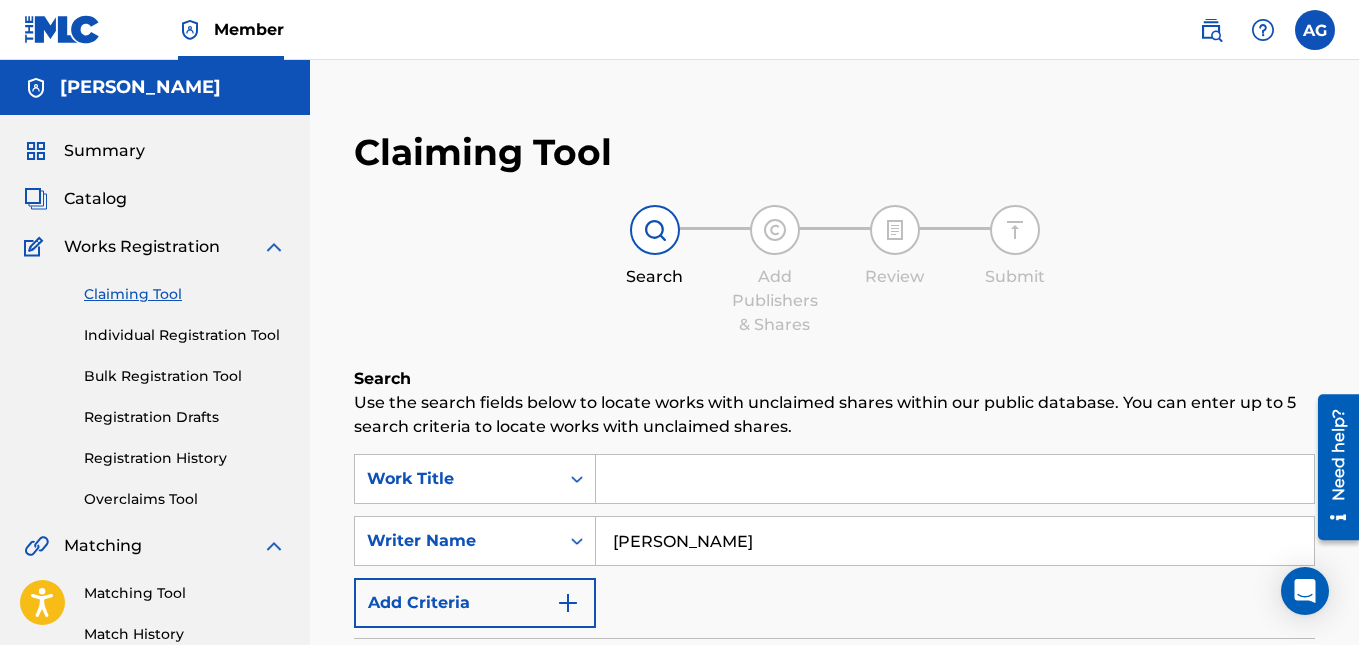 click on "Search" at bounding box center [1240, 755] 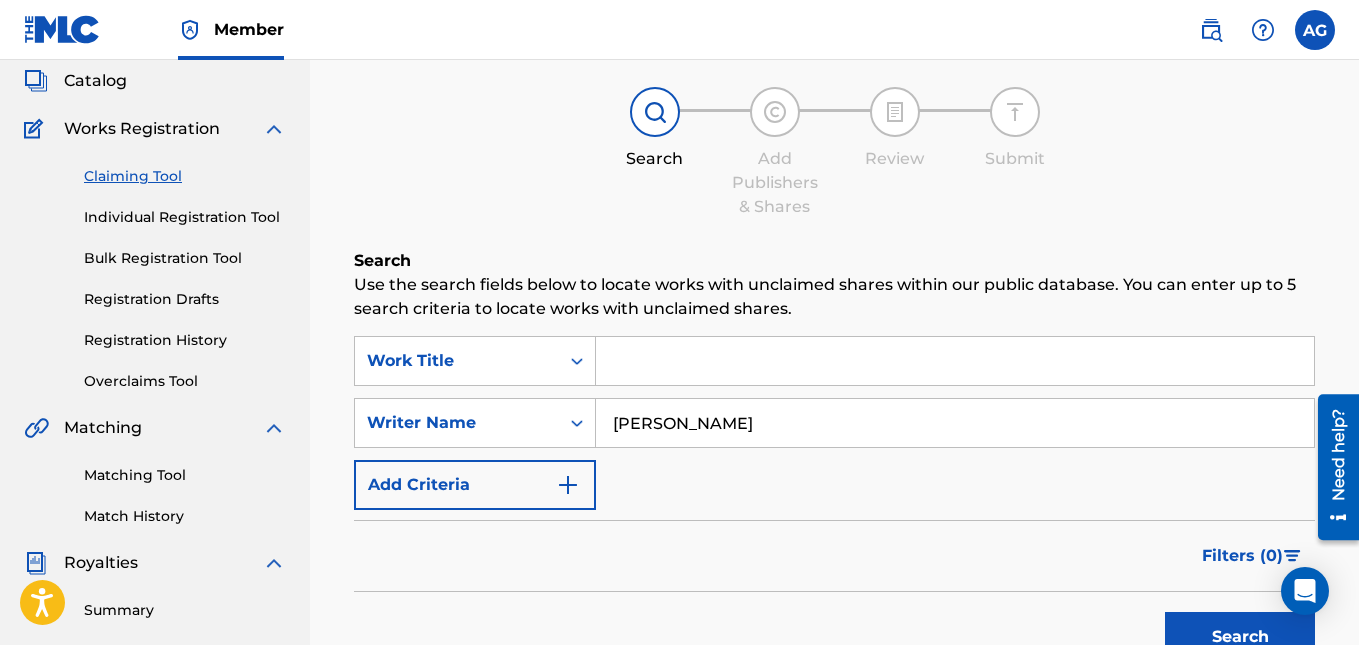 scroll, scrollTop: 300, scrollLeft: 0, axis: vertical 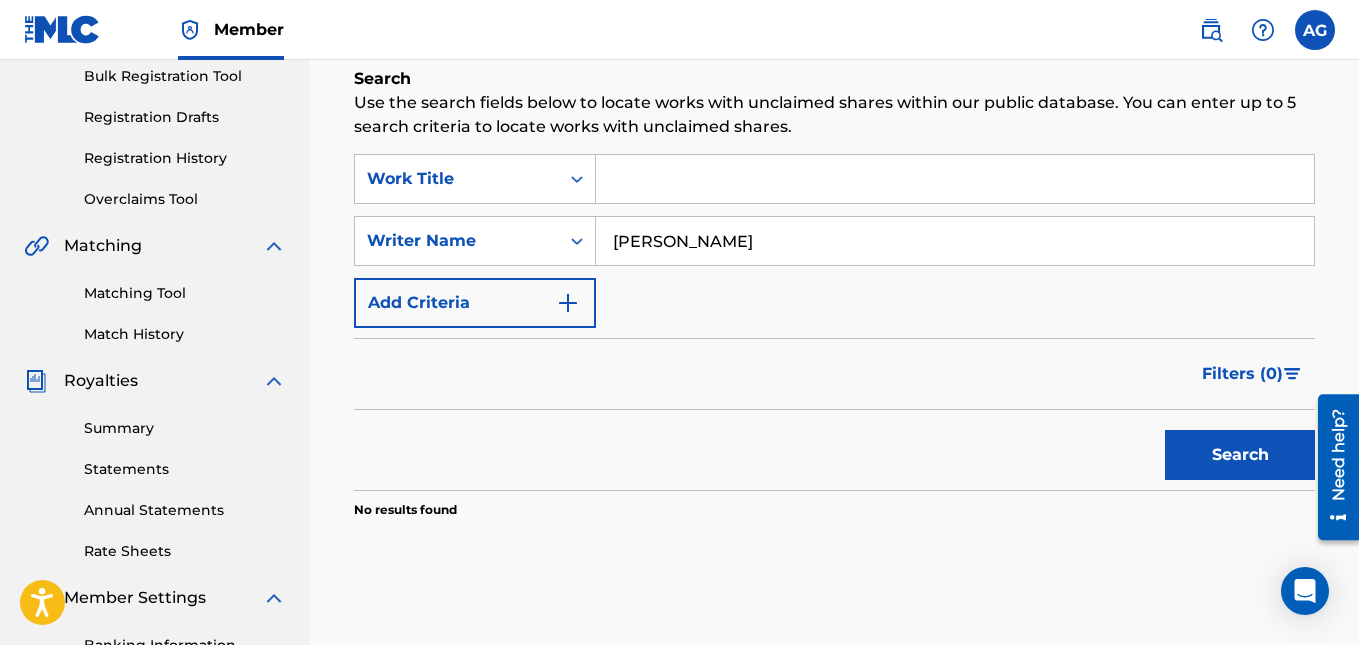 click on "Search" at bounding box center [1240, 455] 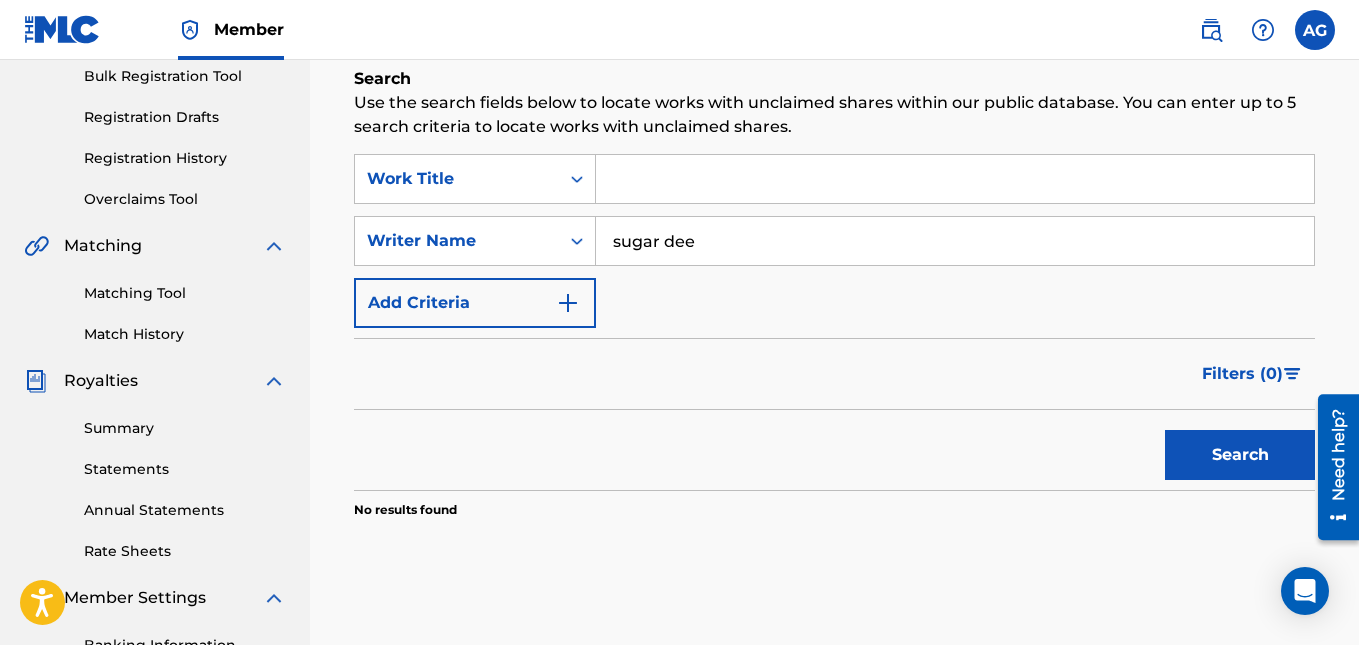 click on "Search" at bounding box center (1240, 455) 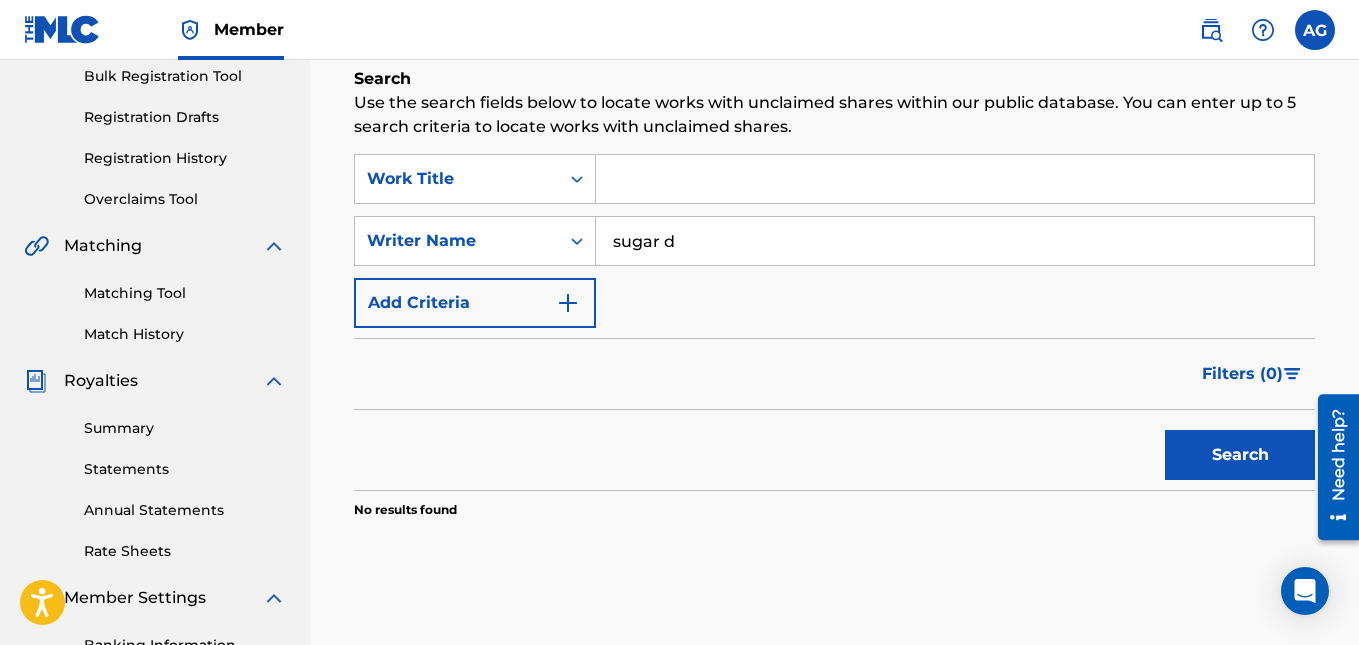 click on "Search" at bounding box center (1240, 455) 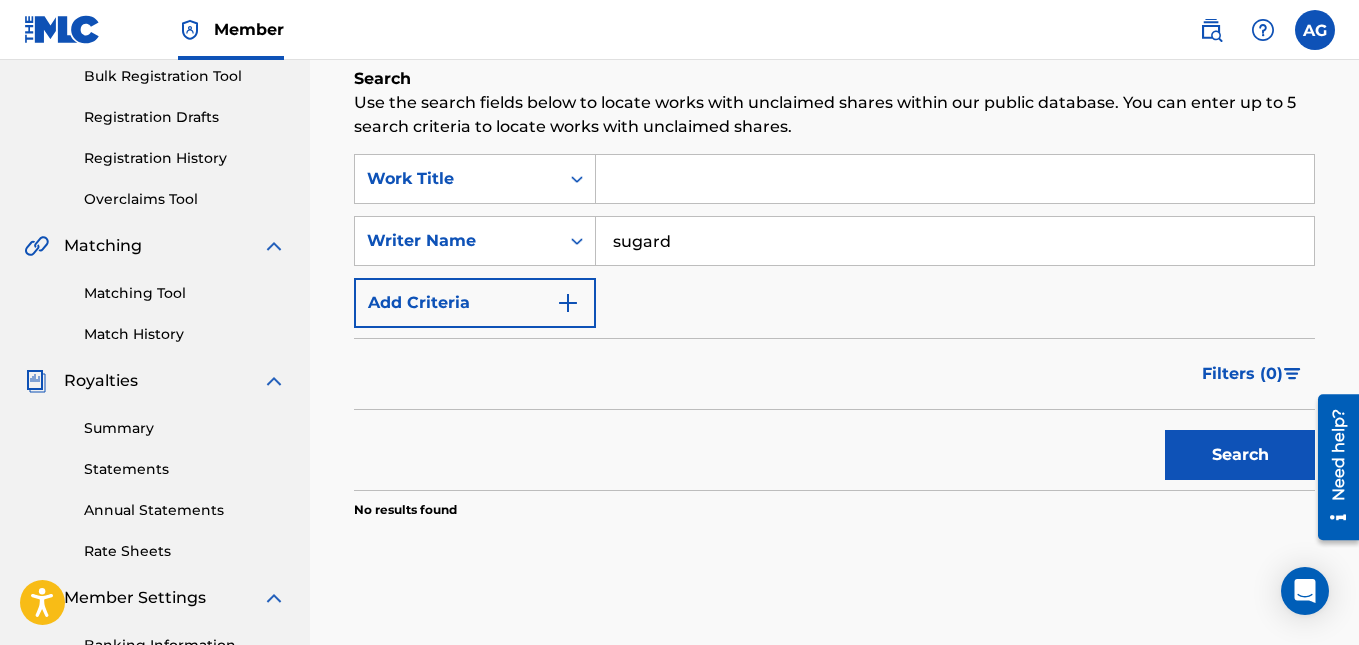 type on "sugard" 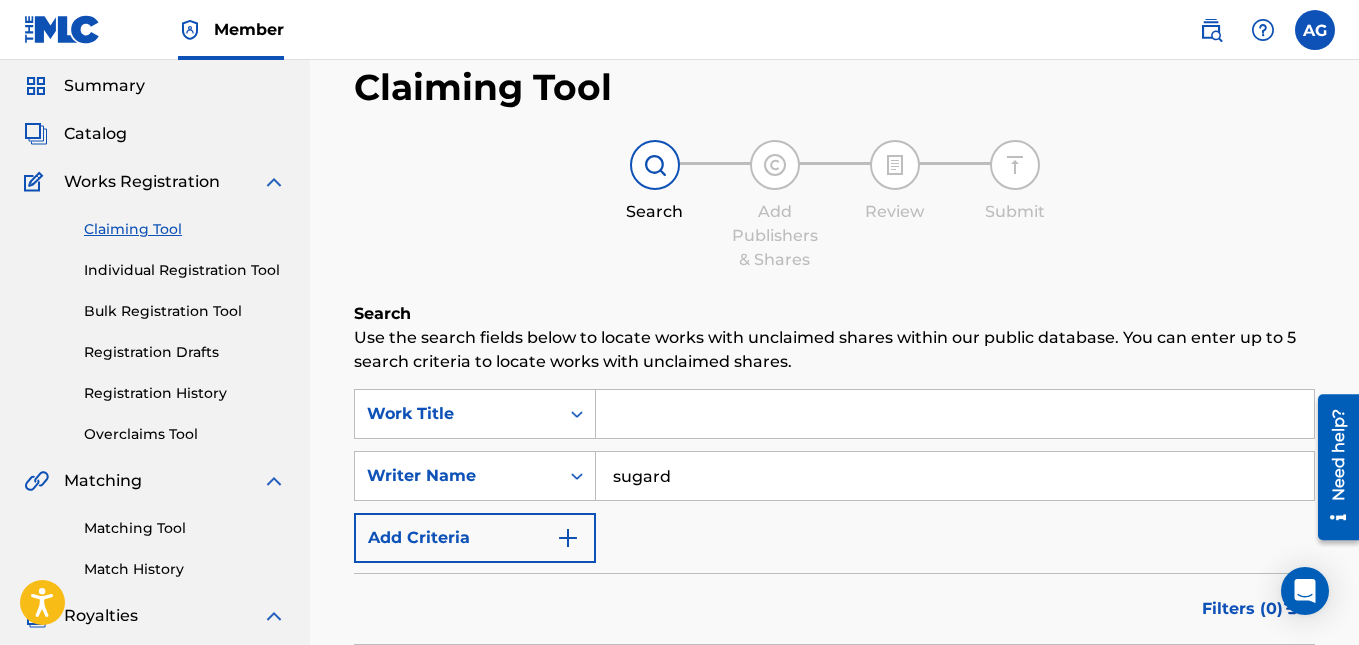 scroll, scrollTop: 100, scrollLeft: 0, axis: vertical 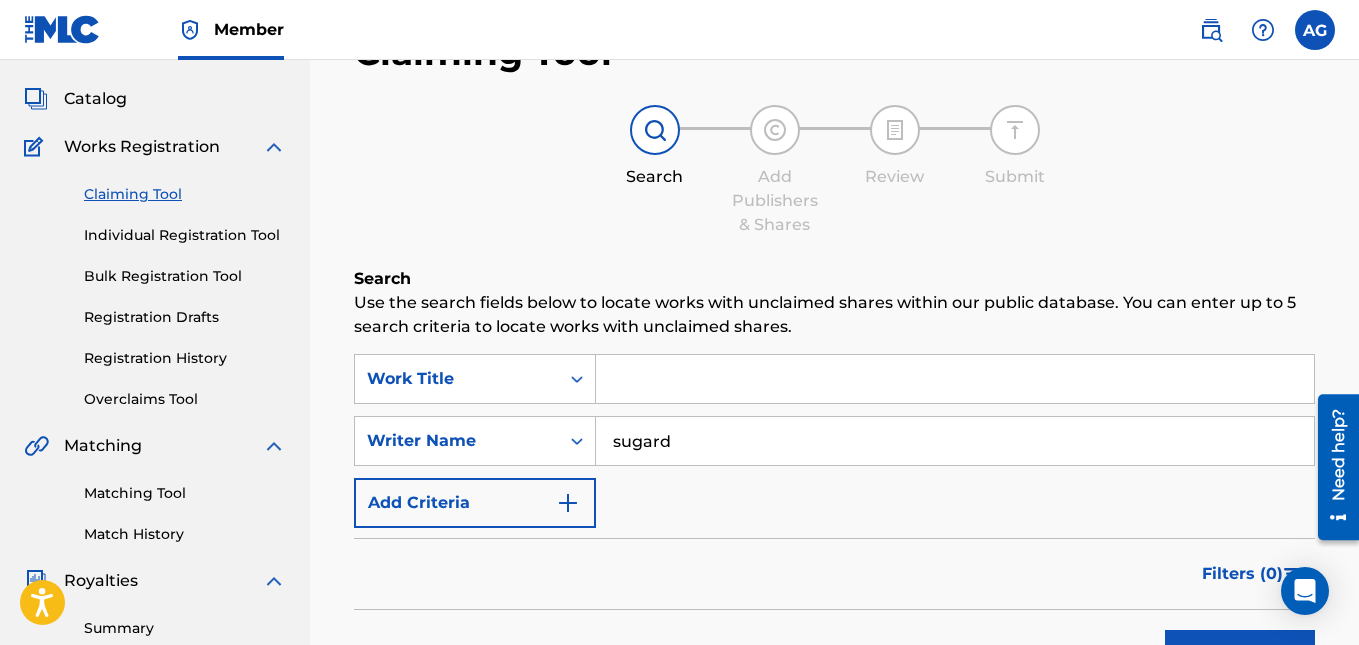 click on "Catalog" at bounding box center [95, 99] 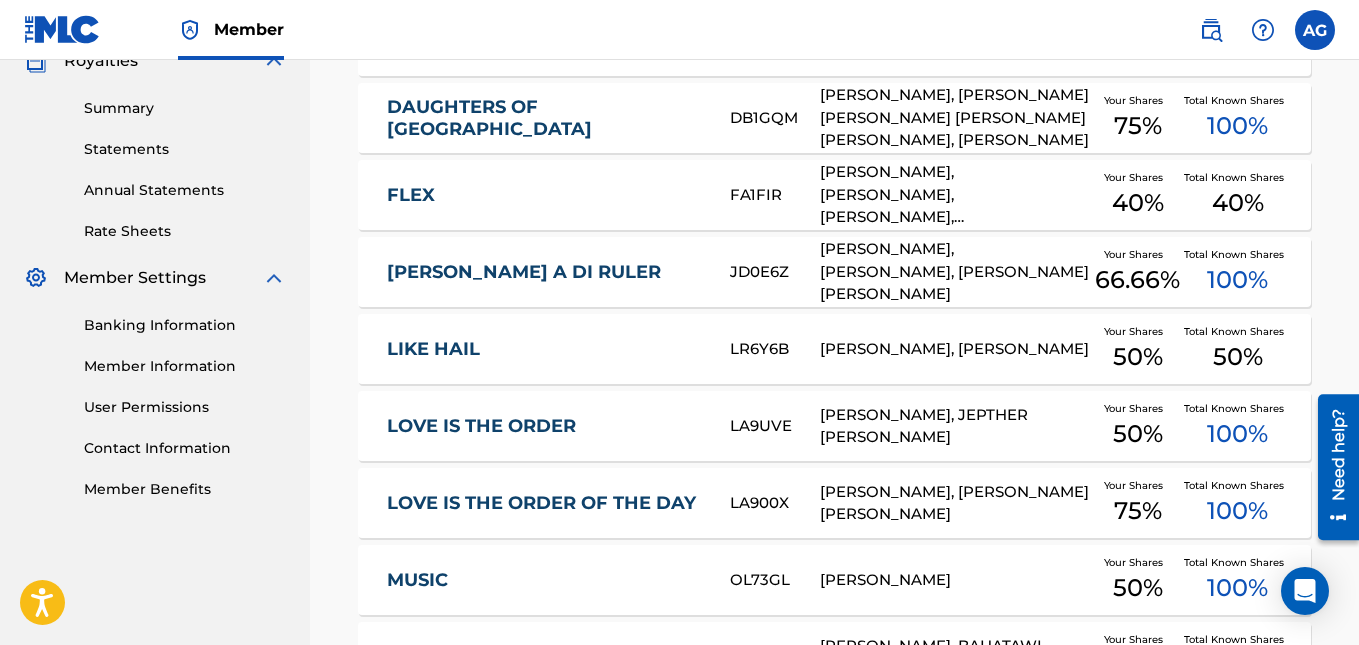 scroll, scrollTop: 600, scrollLeft: 0, axis: vertical 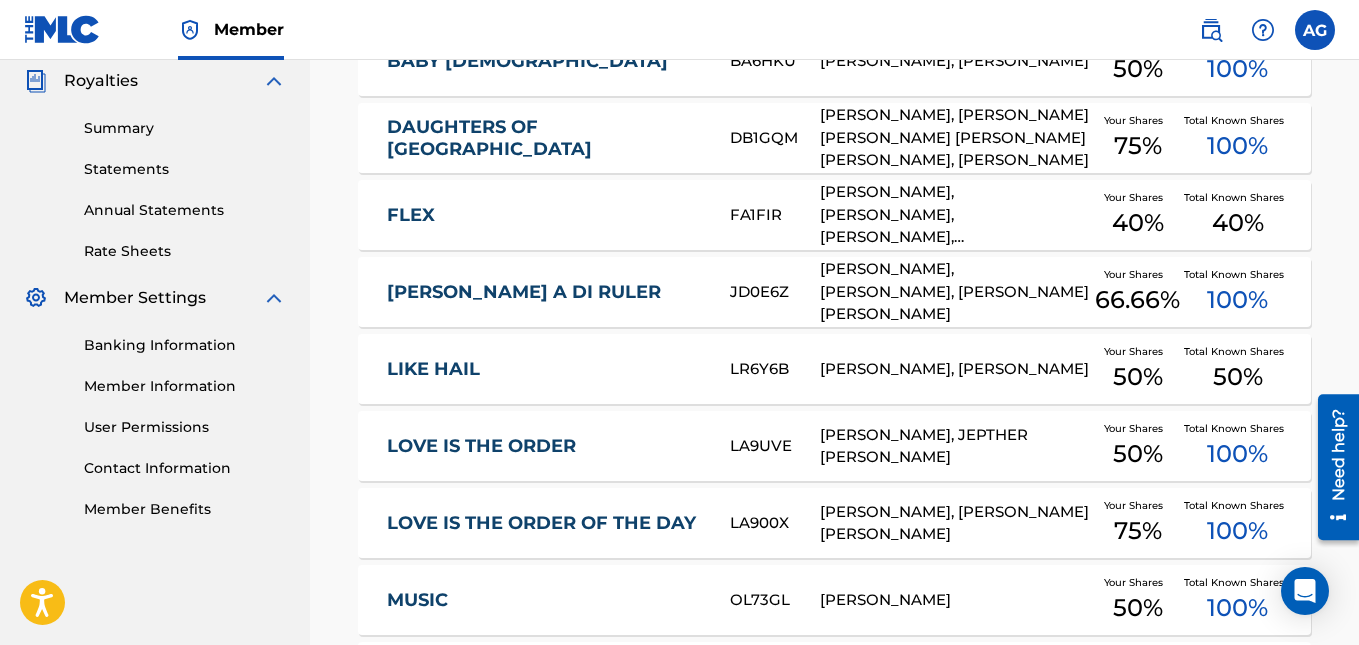 click on "Member Information" at bounding box center [185, 386] 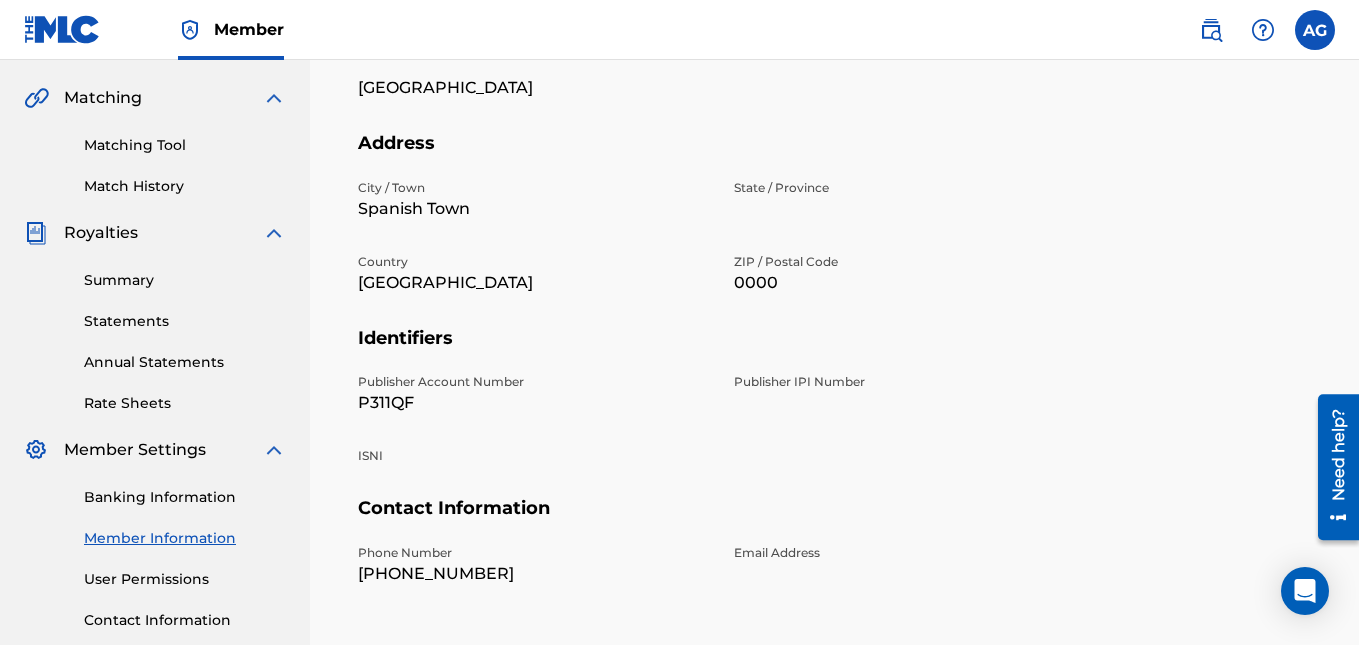 scroll, scrollTop: 500, scrollLeft: 0, axis: vertical 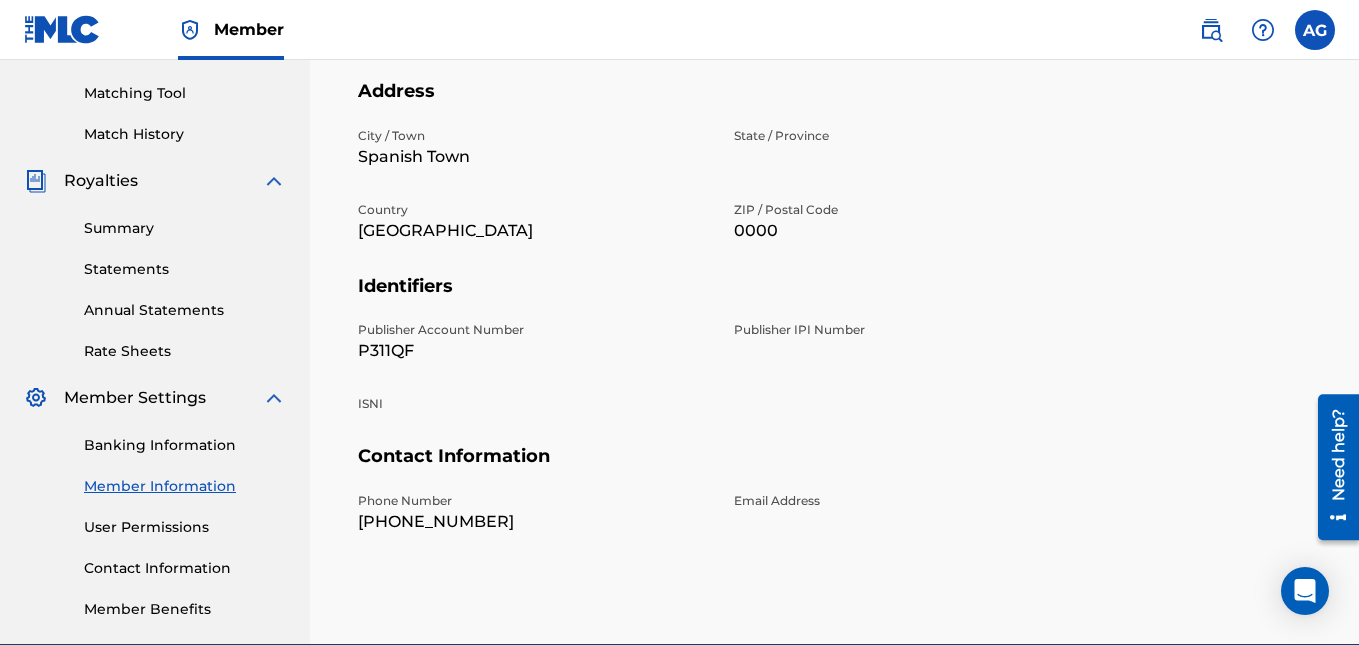 click on "Publisher IPI Number" at bounding box center (910, 342) 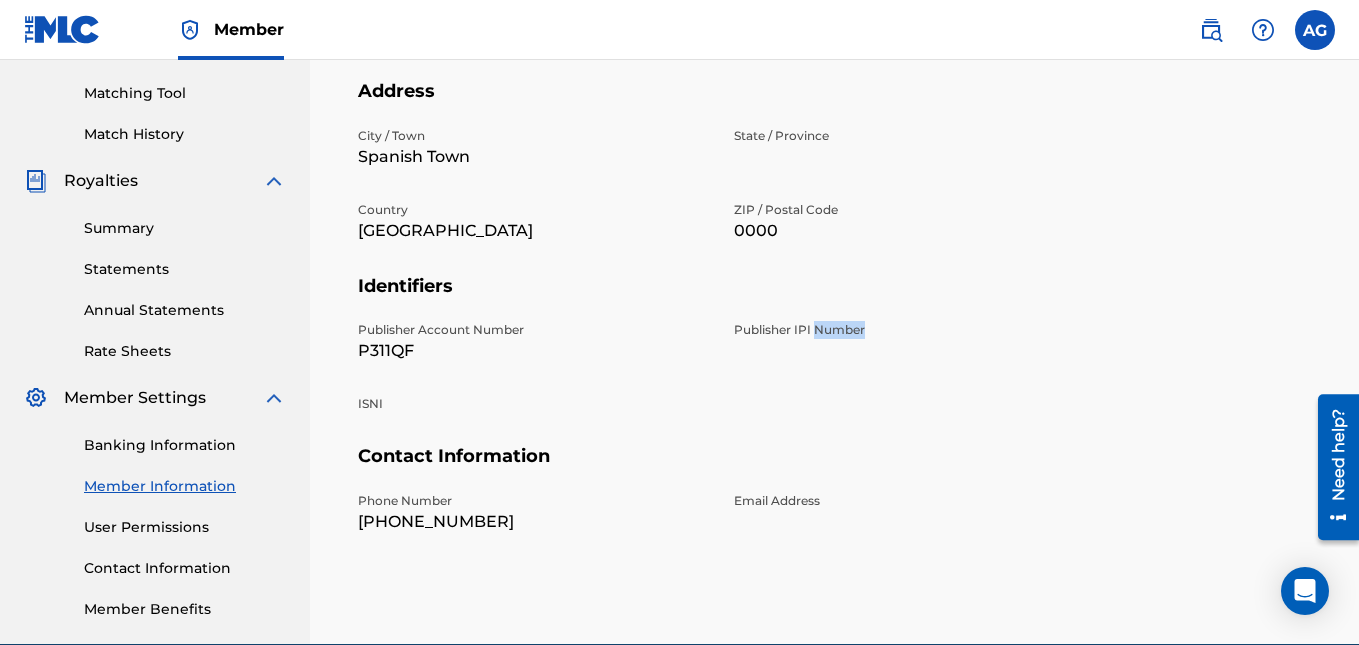 click on "Publisher IPI Number" at bounding box center (910, 330) 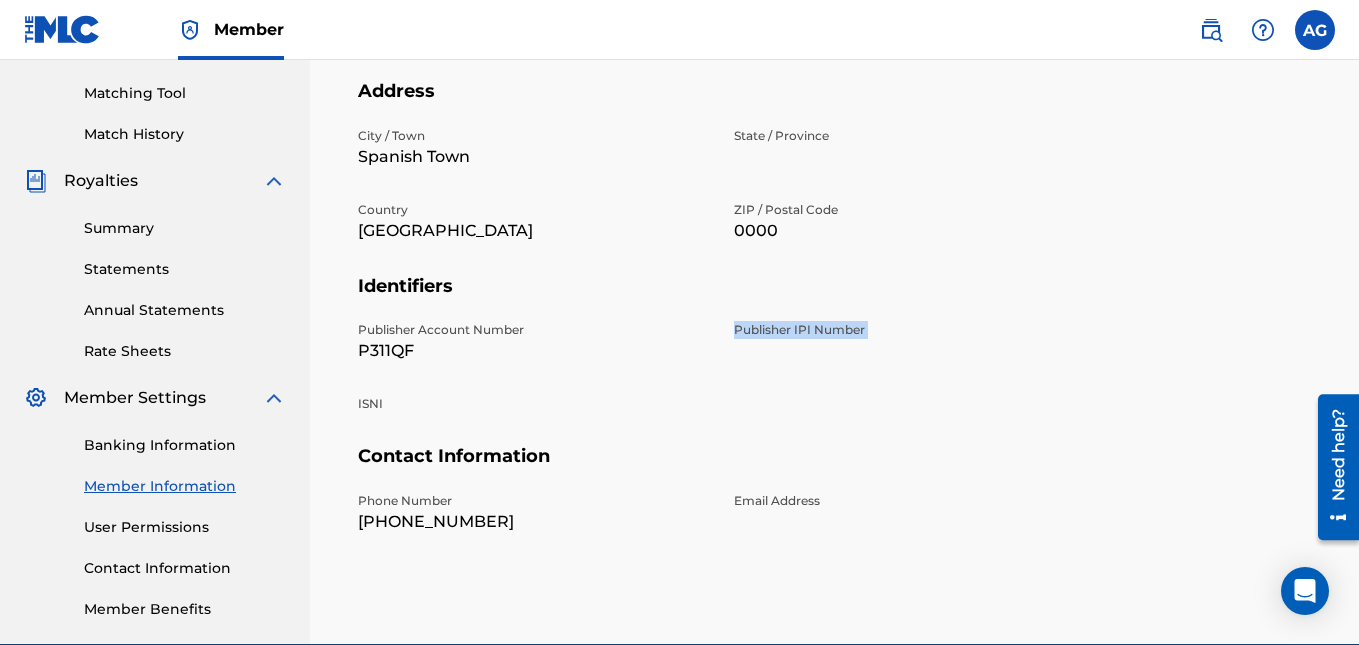 click on "Publisher IPI Number" at bounding box center (910, 330) 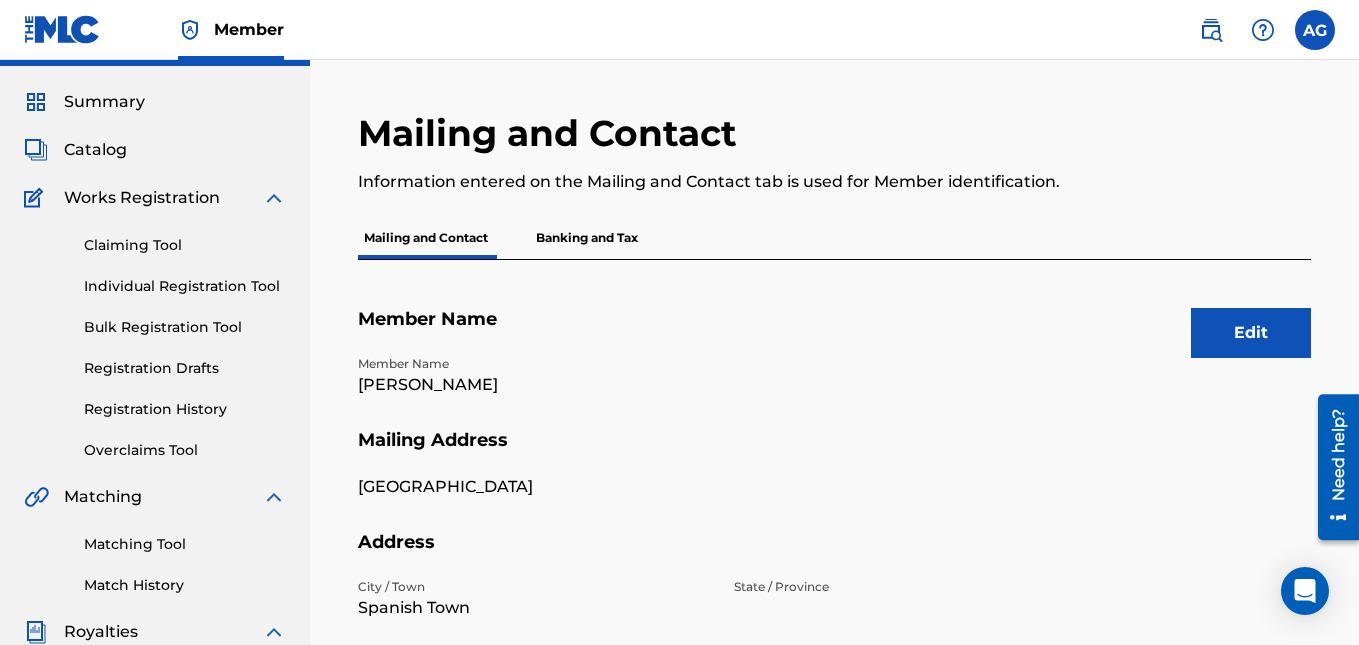 scroll, scrollTop: 0, scrollLeft: 0, axis: both 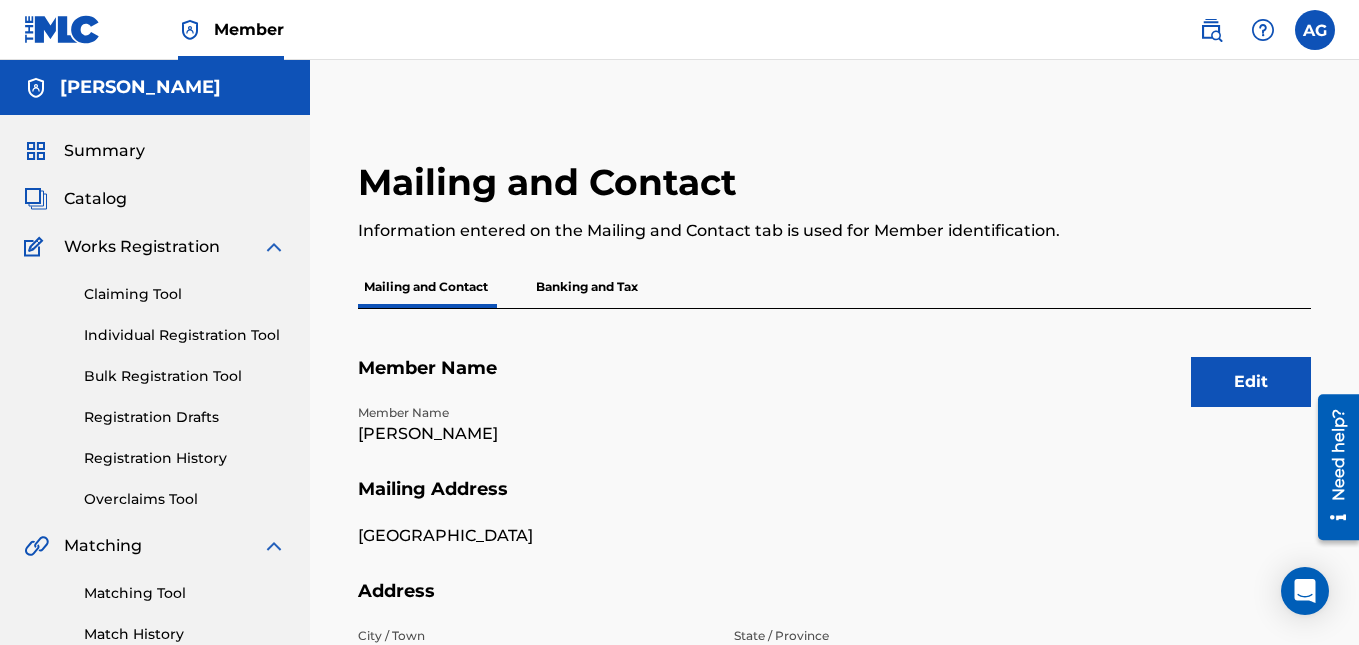 click on "Edit" at bounding box center [1251, 382] 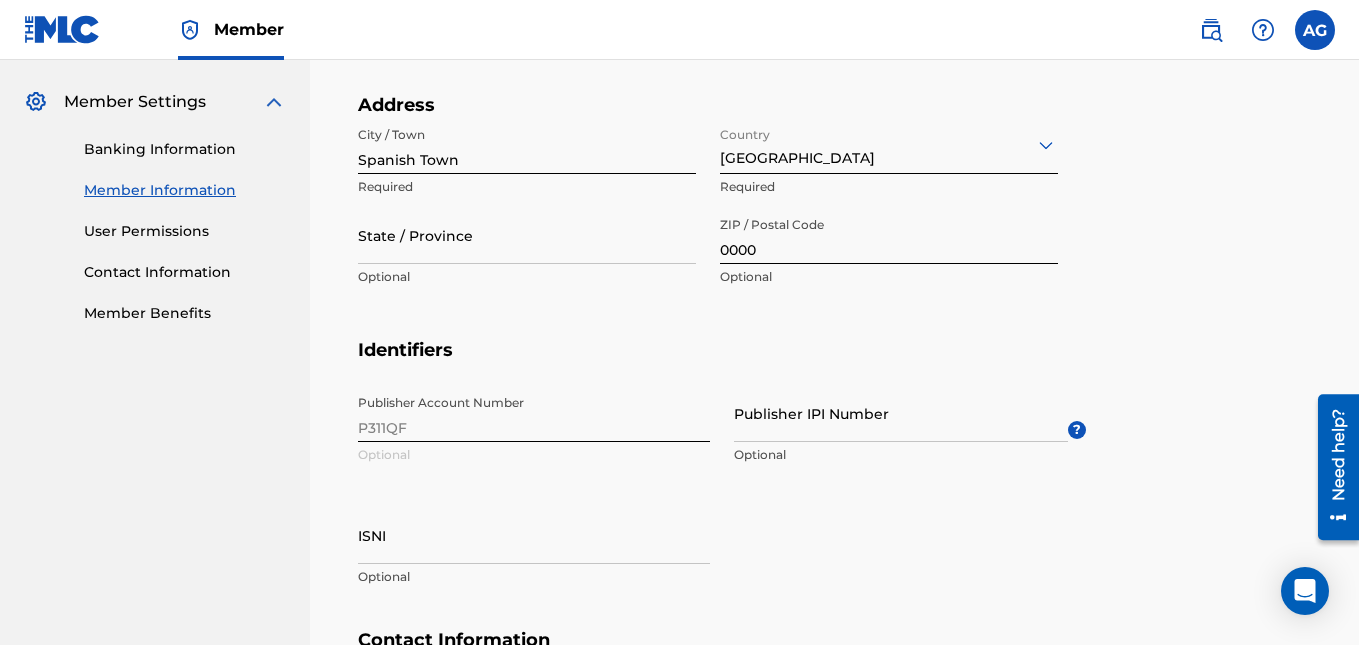 scroll, scrollTop: 800, scrollLeft: 0, axis: vertical 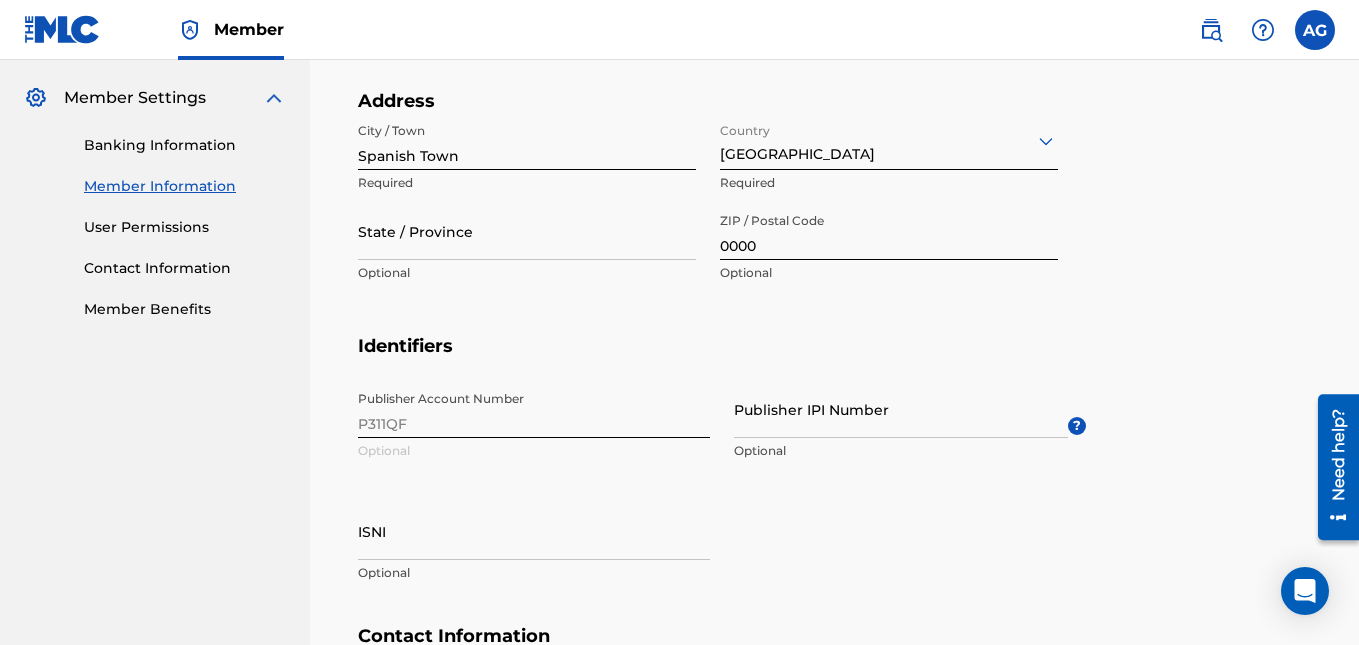 click on "Publisher IPI Number Optional" at bounding box center [901, 426] 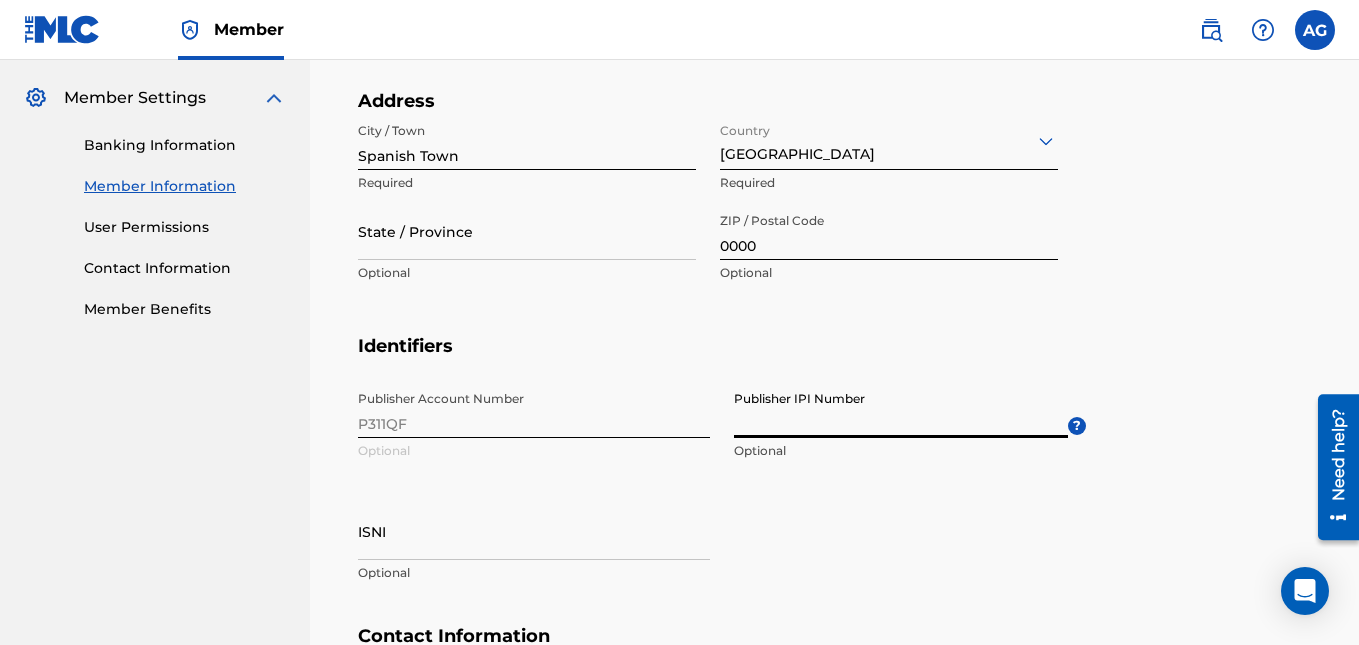 click on "Publisher IPI Number" at bounding box center (901, 409) 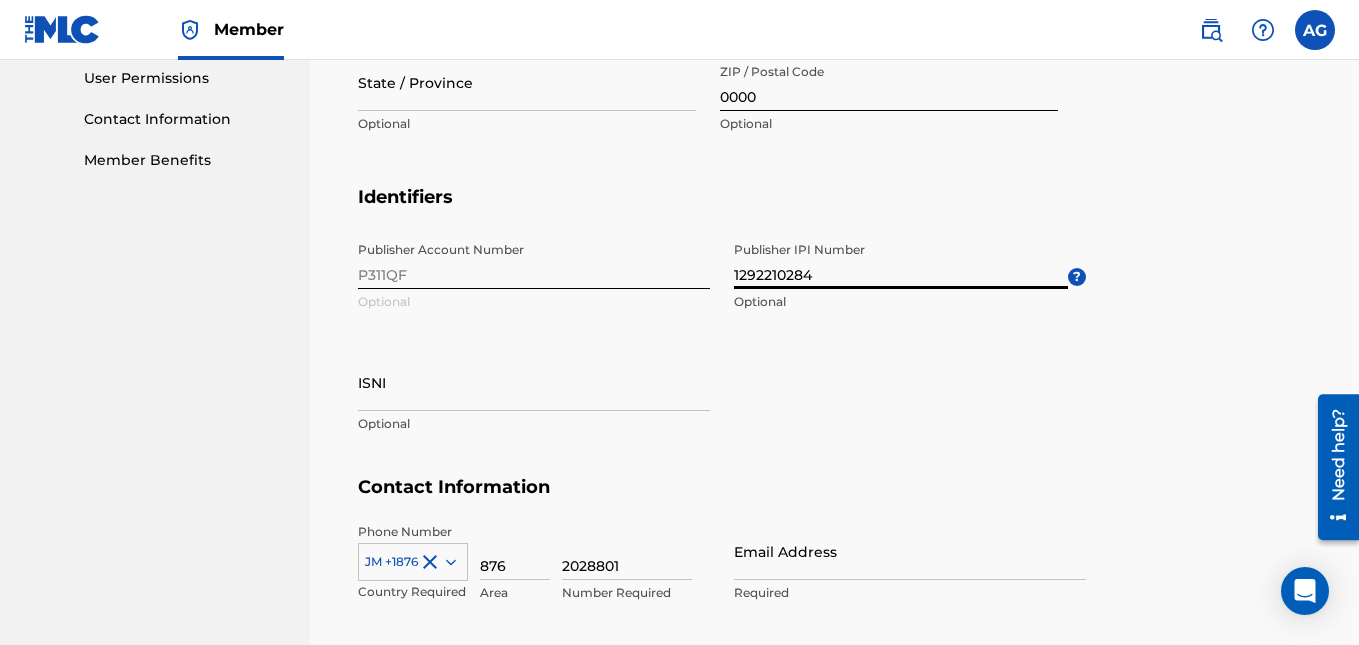 scroll, scrollTop: 1000, scrollLeft: 0, axis: vertical 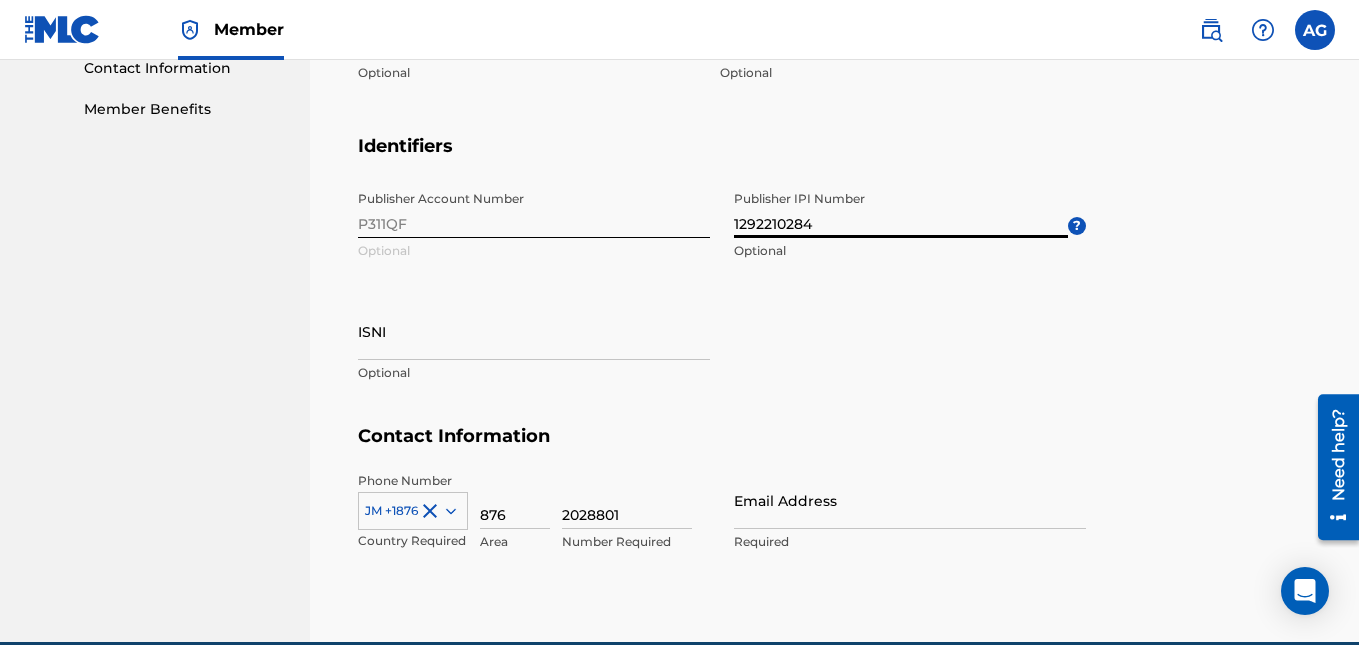 type on "1292210284" 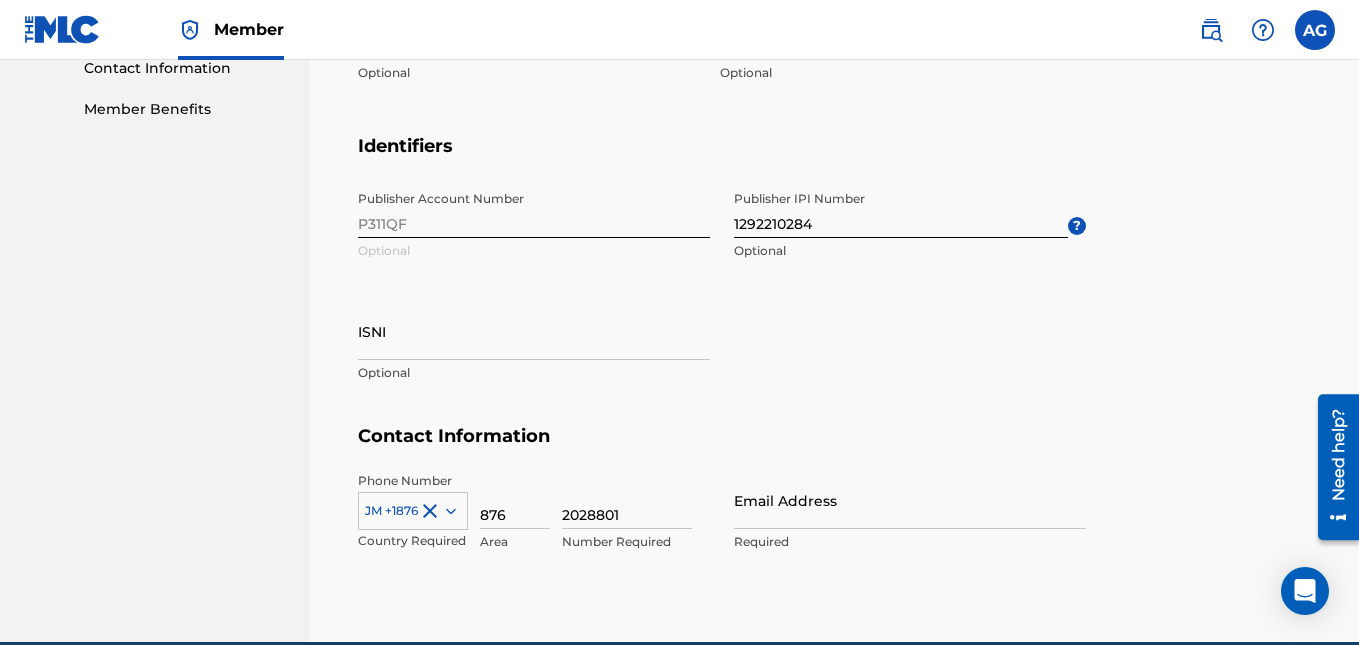 click on "Publisher Account Number P311QF Optional Publisher IPI Number 1292210284 Optional ? ISNI Optional" at bounding box center (722, 303) 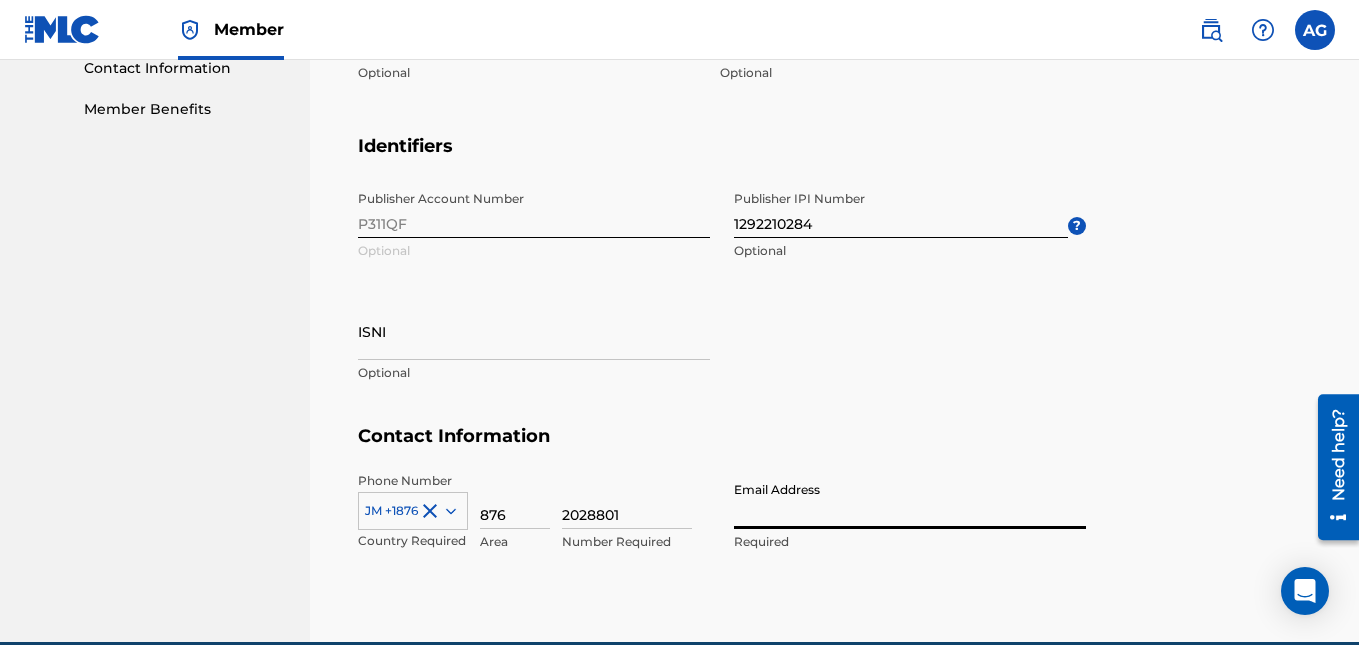 type on "[EMAIL_ADDRESS][DOMAIN_NAME]" 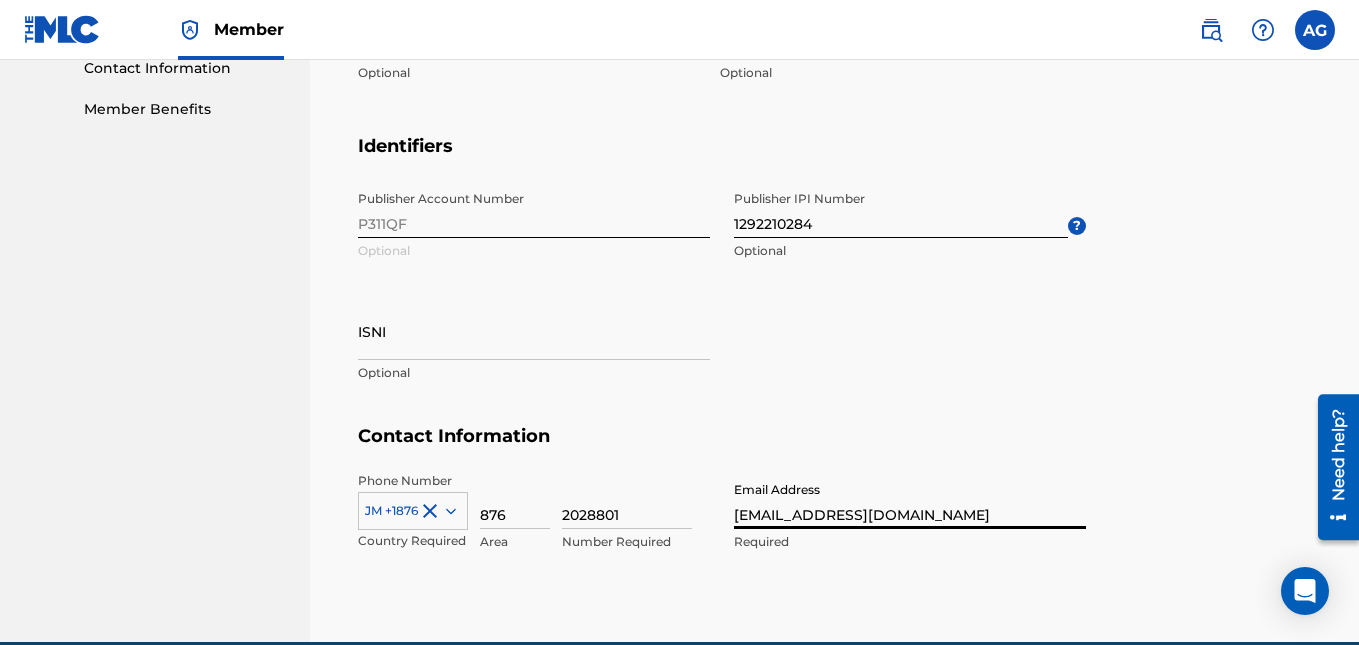 type on "[GEOGRAPHIC_DATA]" 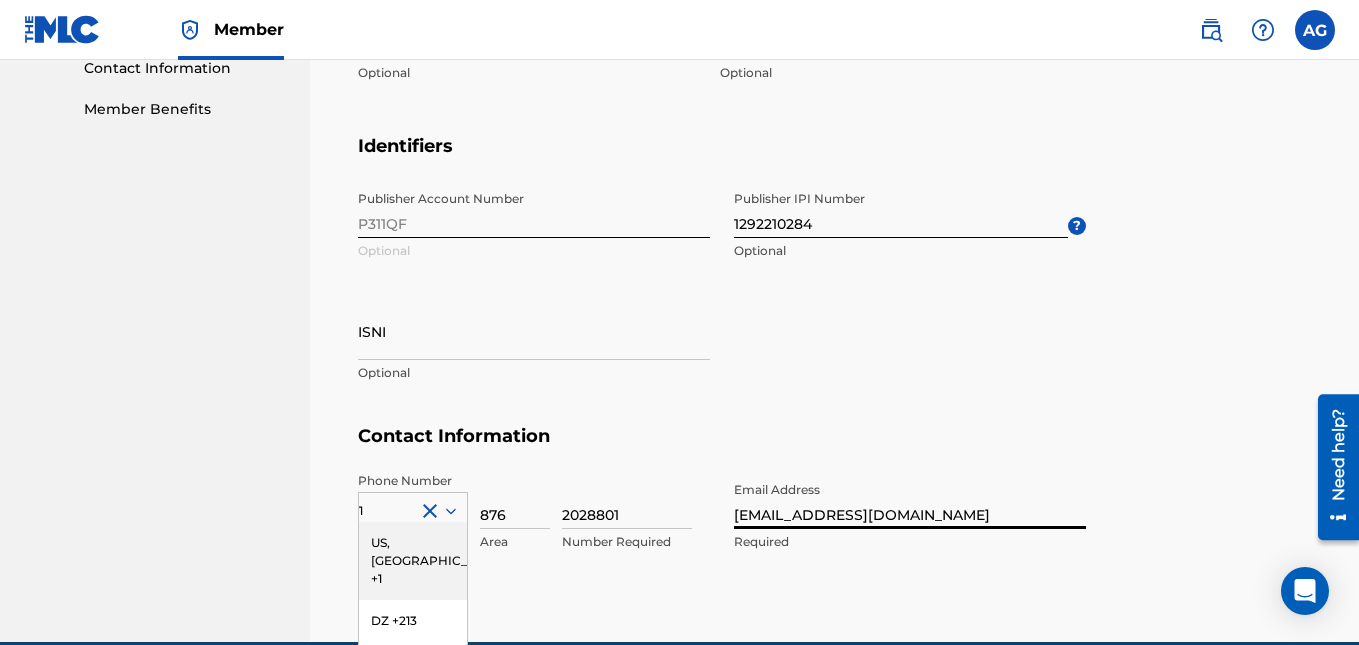 scroll, scrollTop: 1178, scrollLeft: 0, axis: vertical 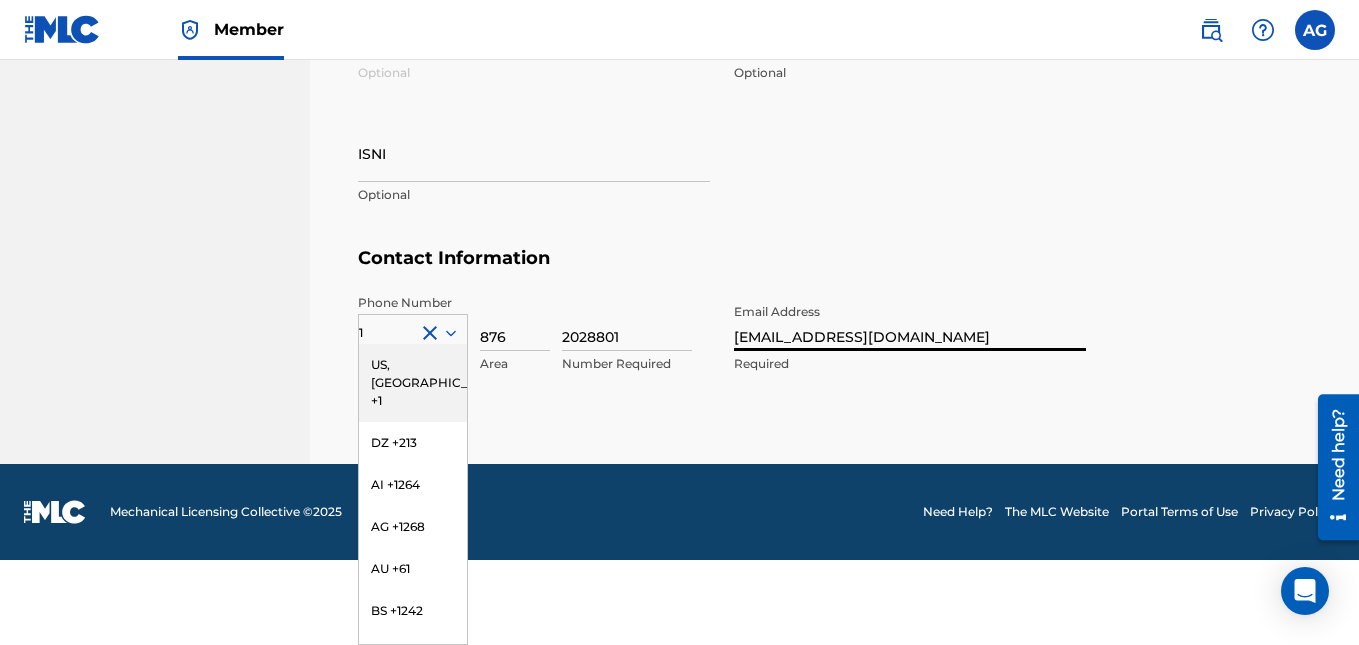 click on "Cancel Save Member Name  Name [PERSON_NAME] Required Mailing Address Street Address - Line [GEOGRAPHIC_DATA] Required Street Address - Line 2 Optional Street Address - Line 3 Optional Address City / Town Spanish Town Required Country [GEOGRAPHIC_DATA] [GEOGRAPHIC_DATA] Required State / Province [GEOGRAPHIC_DATA] Optional ZIP / Postal Code 0000 Optional Identifiers Publisher Account Number P311QF Optional Publisher IPI Number 1292210284 Optional ? ISNI Optional Contact Information Phone Number [GEOGRAPHIC_DATA] +1 DZ +213 AI +1264 AG +1268 AU +61 BS +1242 BB +1246 BZ +501 BM +1441 BO +591 KY +1345 DM +1767 DO +1809 ER +291 ET +251 GA +241 GD +1473 IN +91 JM +1876 JP +81 LV +371 LB +961 LR +231 LY +218 MG +261 FM +691 ME, RS +381 MS +[GEOGRAPHIC_DATA] +212 NL +31 PE +51 PT +351 KN +1869 LC +1758 VC +1784 SN +221 SK +421 CH +41 TT +1868 TN +216 TC +1649 AE +971 VG +1284 WF +681 Country Required 876 Area 2028801 Number Required Email Address [EMAIL_ADDRESS][DOMAIN_NAME] Required" at bounding box center (834, -203) 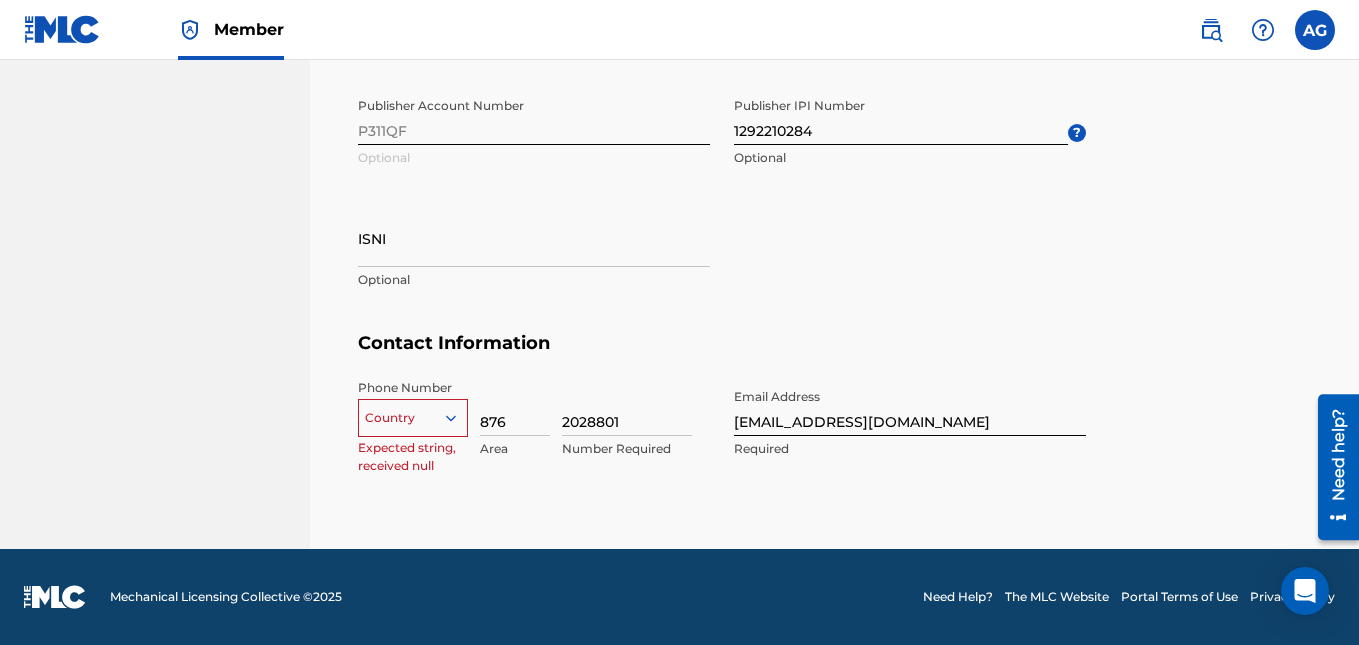scroll, scrollTop: 1093, scrollLeft: 0, axis: vertical 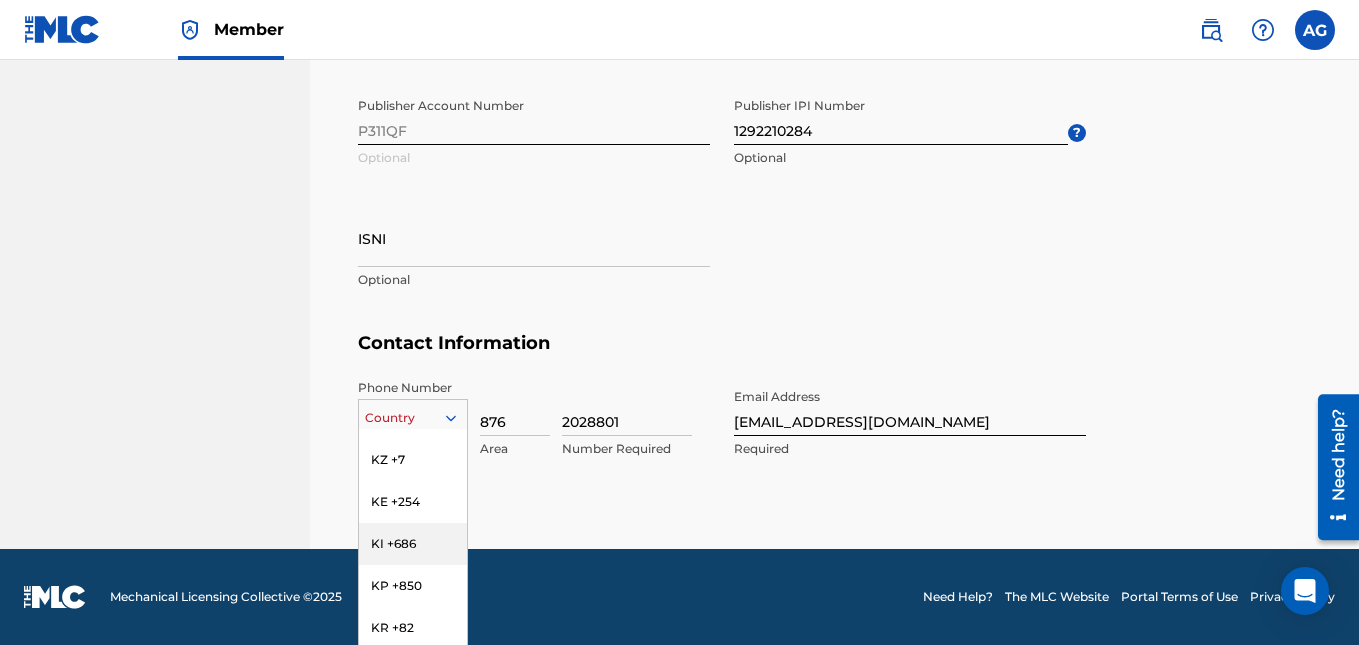 click on "Phone Number 216 results available. Use Up and Down to choose options, press Enter to select the currently focused option, press Escape to exit the menu, press Tab to select the option and exit the menu. Country [GEOGRAPHIC_DATA], [GEOGRAPHIC_DATA] +1 AF +93 AL +355 DZ +213 AD +376 AO +244 AI +1264 AG +1268 AR +54 AM +374 AW +297 AU +61 AT +43 AZ +994 BS +1242 BH +973 BD +880 BB +1246 BY +375 BE +32 BZ +501 BJ +229 BM +1441 BT +975 BO +591 BA +387 BW +267 BR +55 BN +673 BG +359 BF +226 BI +257 KH +855 CM +237 CV +238 KY +1345 CF +236 TD +235 CL +56 CN +86 CO +57 KM +269 CG, CD +242 CK +682 CR +506 CI +225 HR +385 CU +53 CY +357 CZ +420 DK +45 DJ +253 DM +1767 DO +1809 EC +593 EG +20 SV +503 GQ +240 ER +291 EE +372 ET +251 FK +500 FO +298 FJ +679 FI +358 FR +33 GF +594 PF +689 GA +241 GM +220 GE +995 DE +49 GH +233 GI +350 GR +30 GL +299 GD +1473 GP +590 GT +502 GN +224 GW +245 GY +592 HT +509 VA, IT +39 HN +504 HK +852 HU +36 IS +354 IN +91 ID +62 IR +98 IQ +964 IE +353 IL +972 JM +1876 JP +81 JO +962 KZ +7 KE +254 KI +686 KP +850 KR +82" at bounding box center (722, 440) 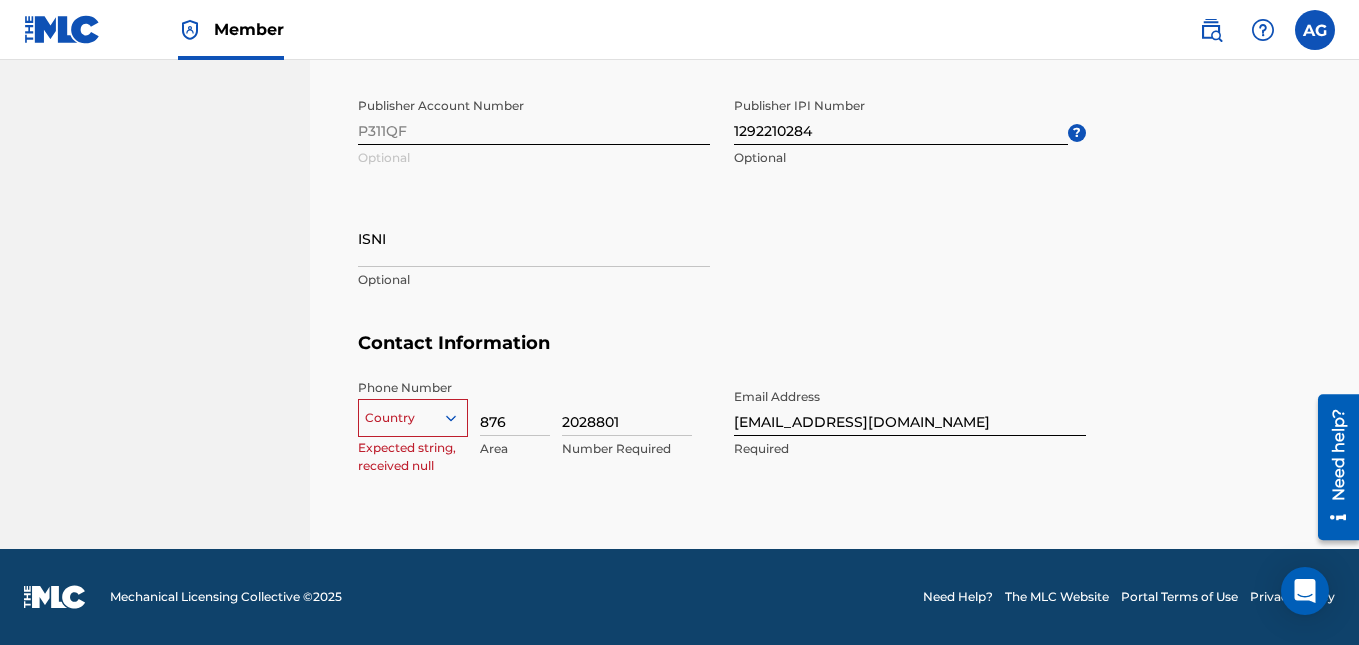 scroll, scrollTop: 1178, scrollLeft: 0, axis: vertical 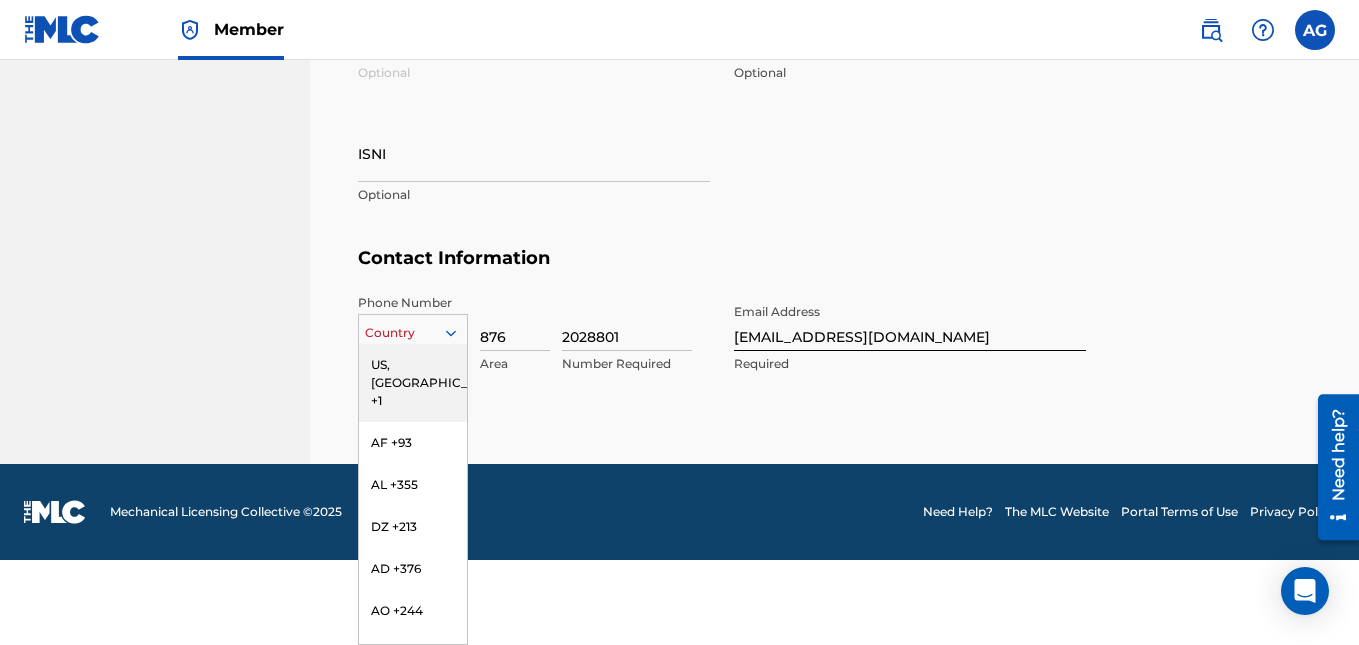 type on "j" 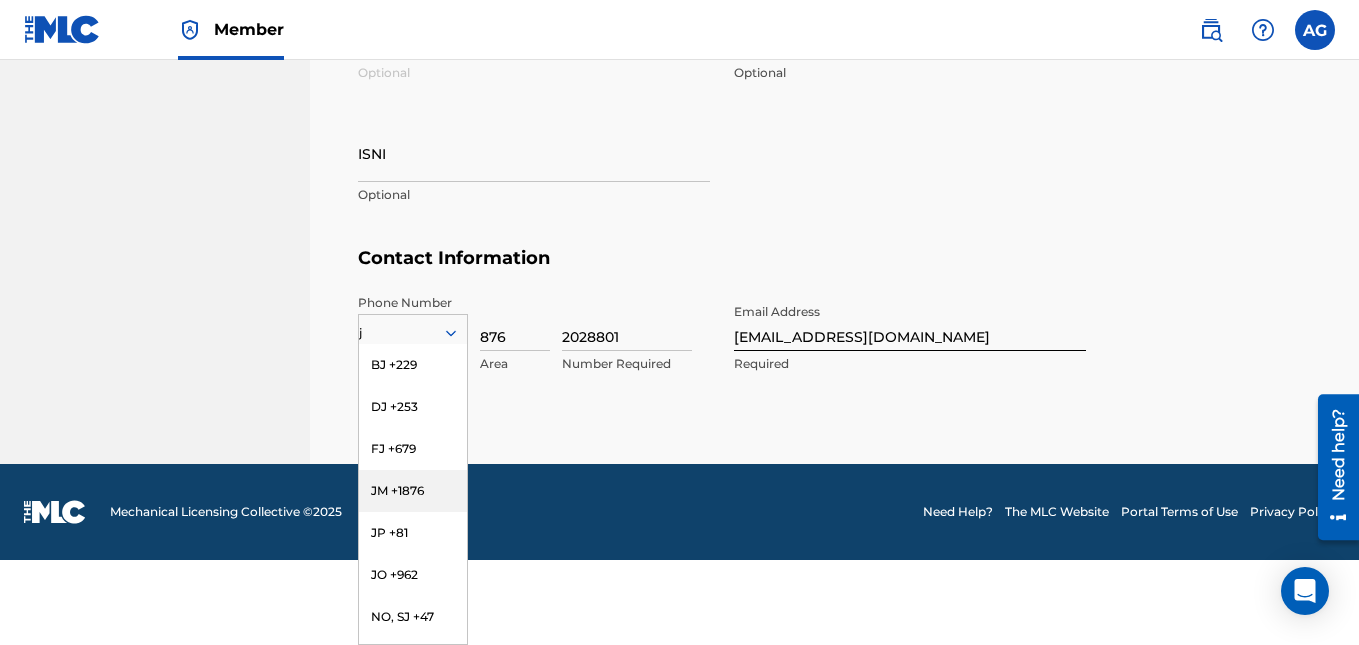click on "JM +1876" at bounding box center (413, 491) 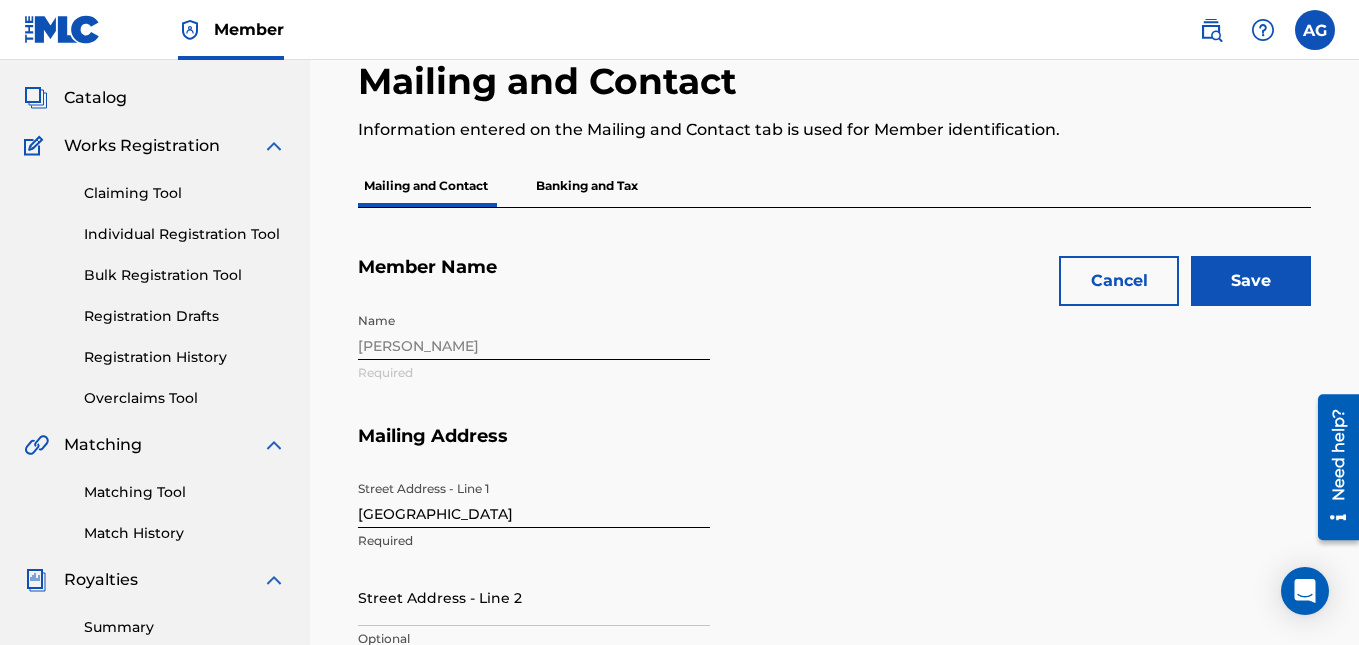 scroll, scrollTop: 100, scrollLeft: 0, axis: vertical 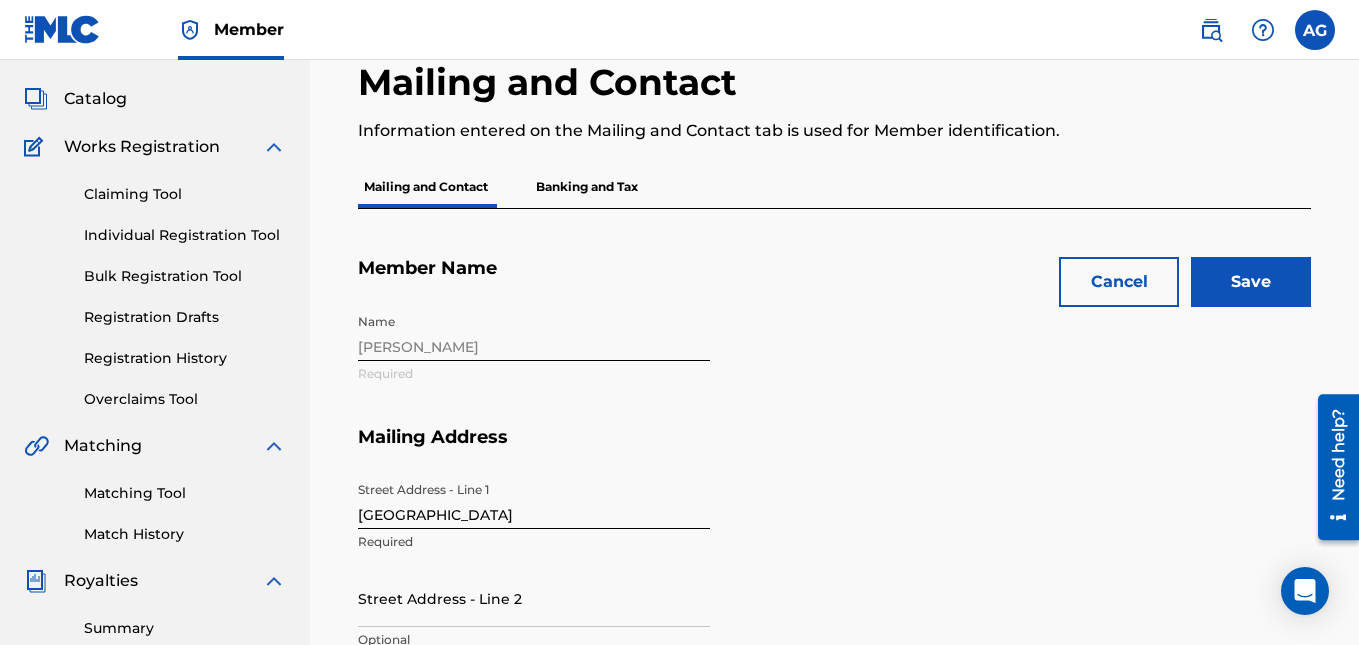click on "Save" at bounding box center [1251, 282] 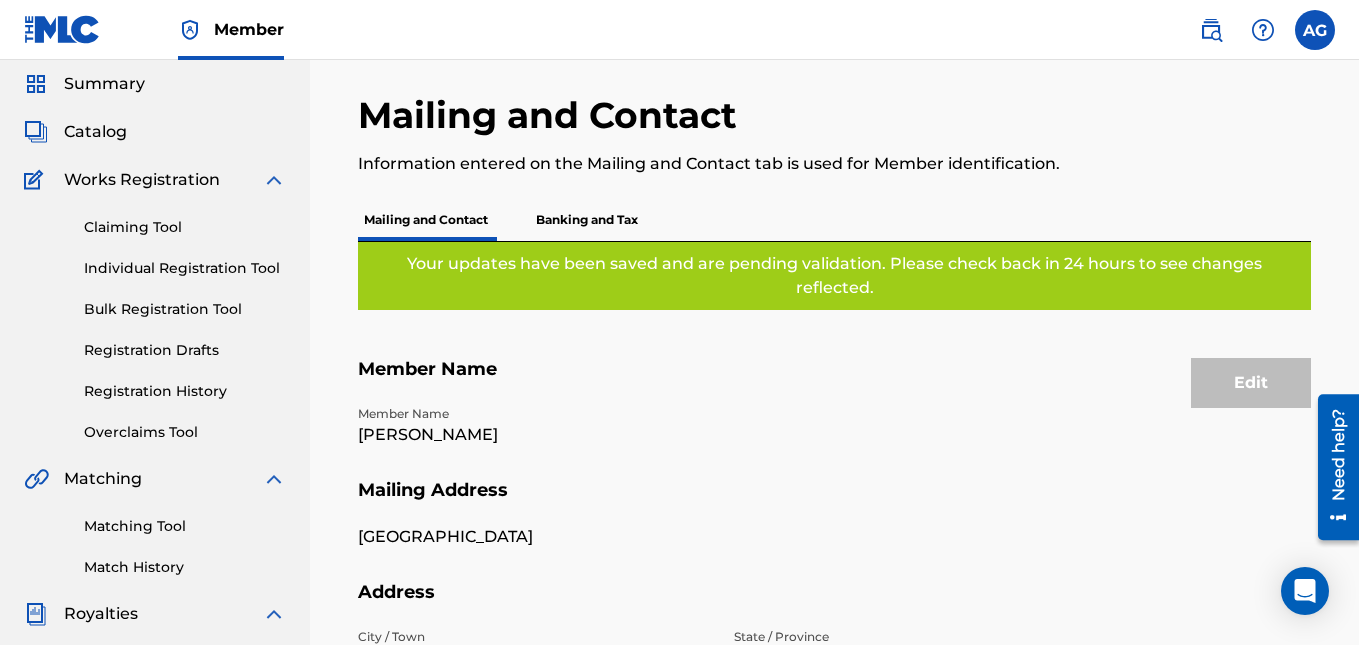 scroll, scrollTop: 33, scrollLeft: 0, axis: vertical 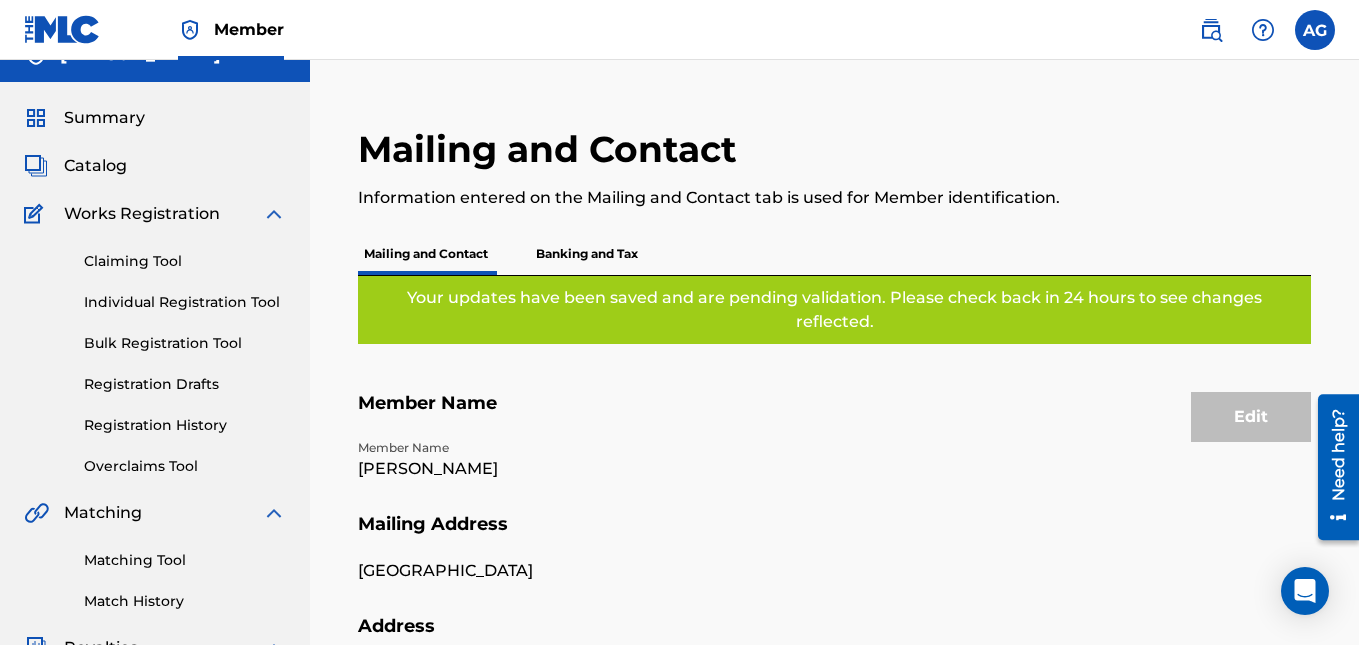 click on "Banking and Tax" at bounding box center [587, 254] 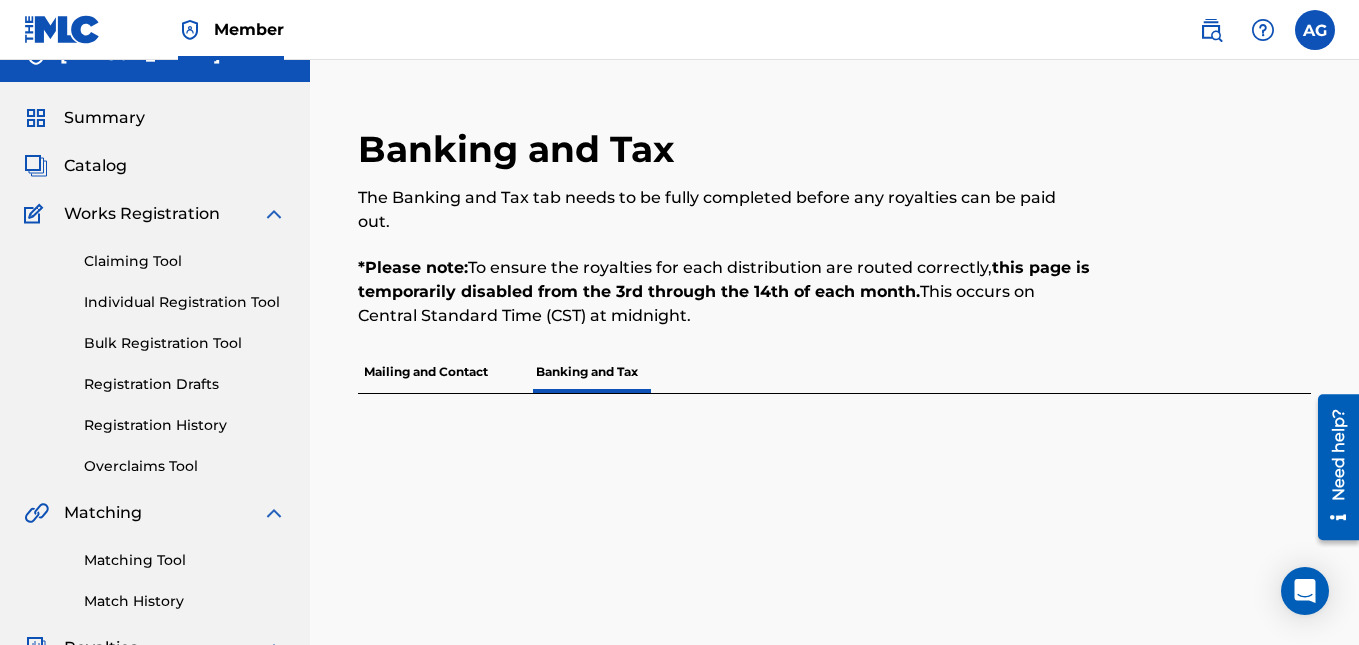 scroll, scrollTop: 0, scrollLeft: 0, axis: both 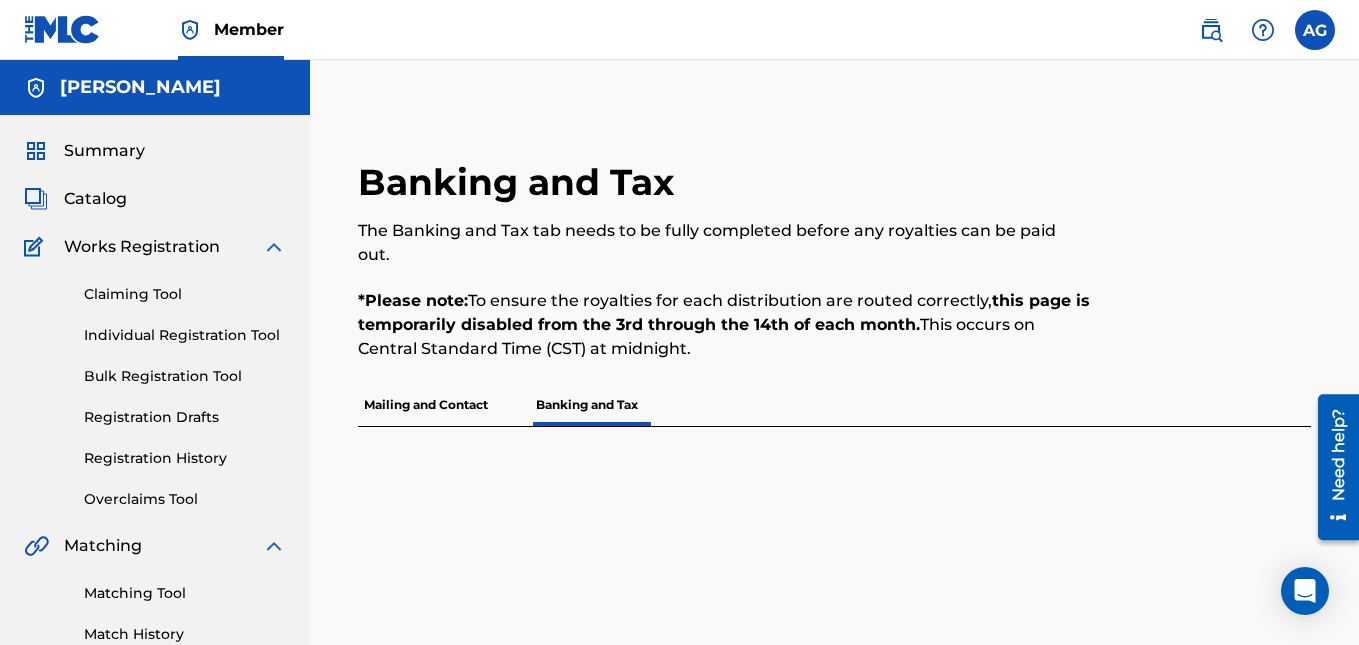 click on "Summary" at bounding box center [104, 151] 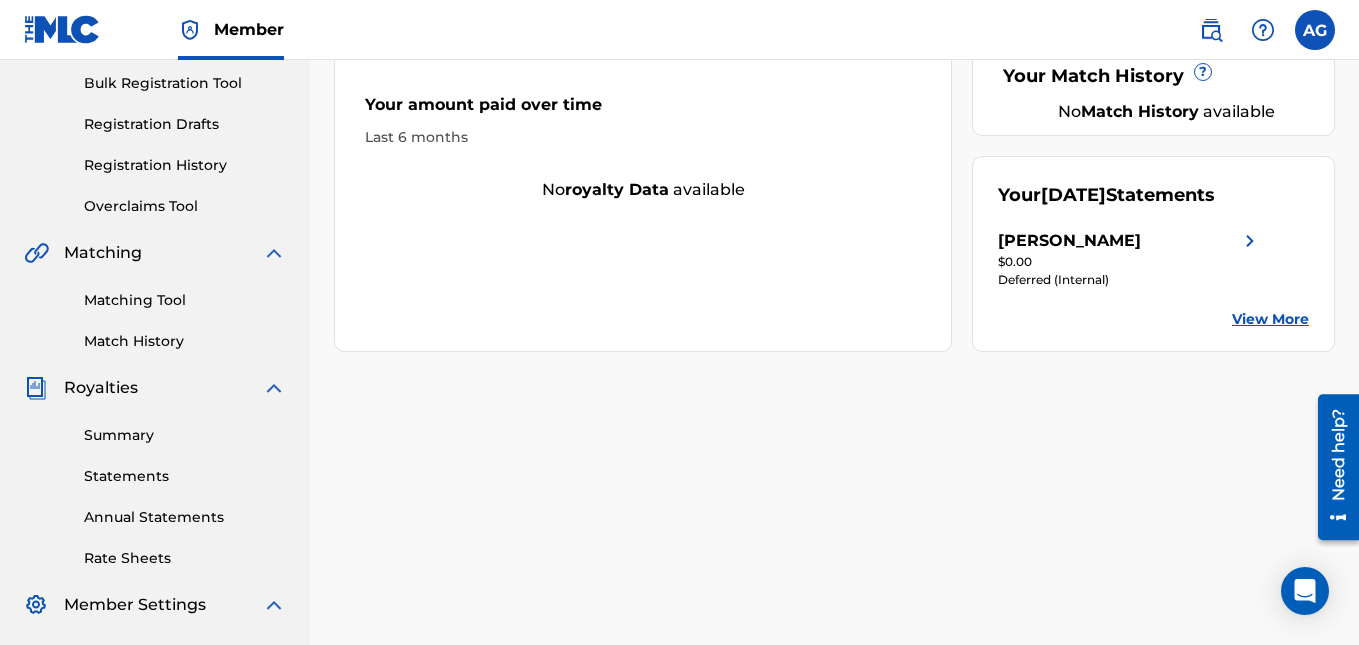 scroll, scrollTop: 300, scrollLeft: 0, axis: vertical 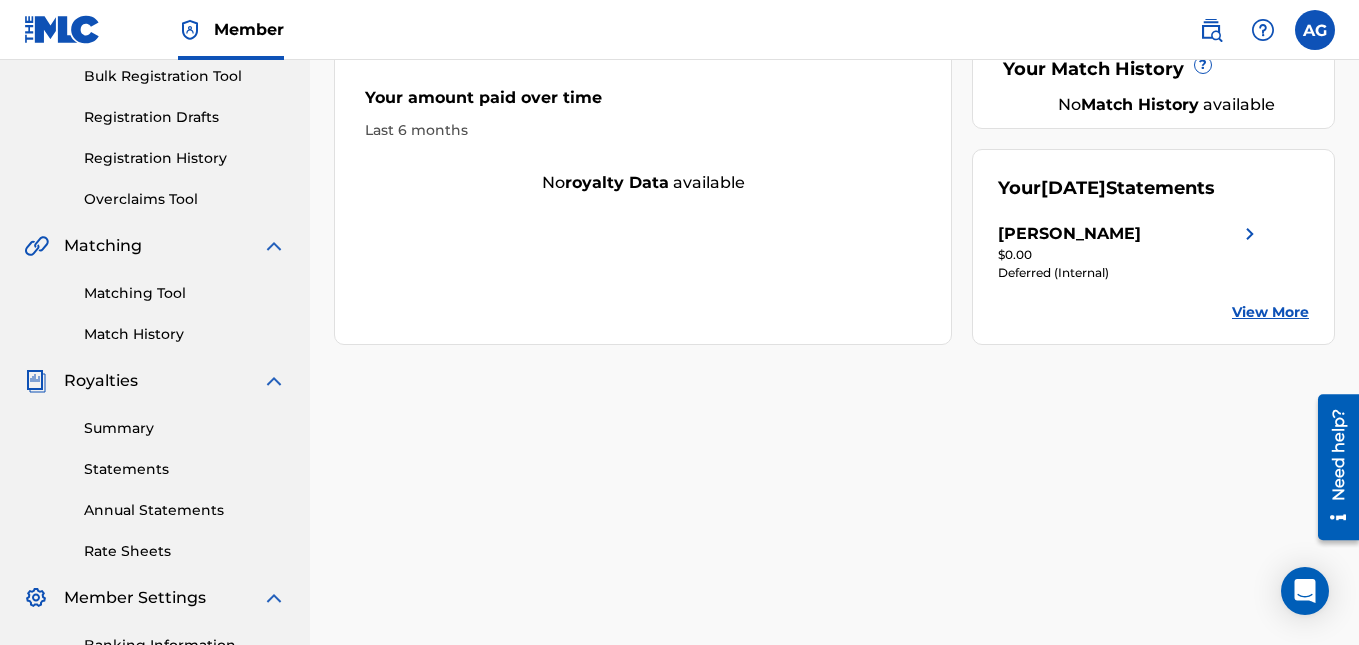 click on "View More" at bounding box center [1270, 312] 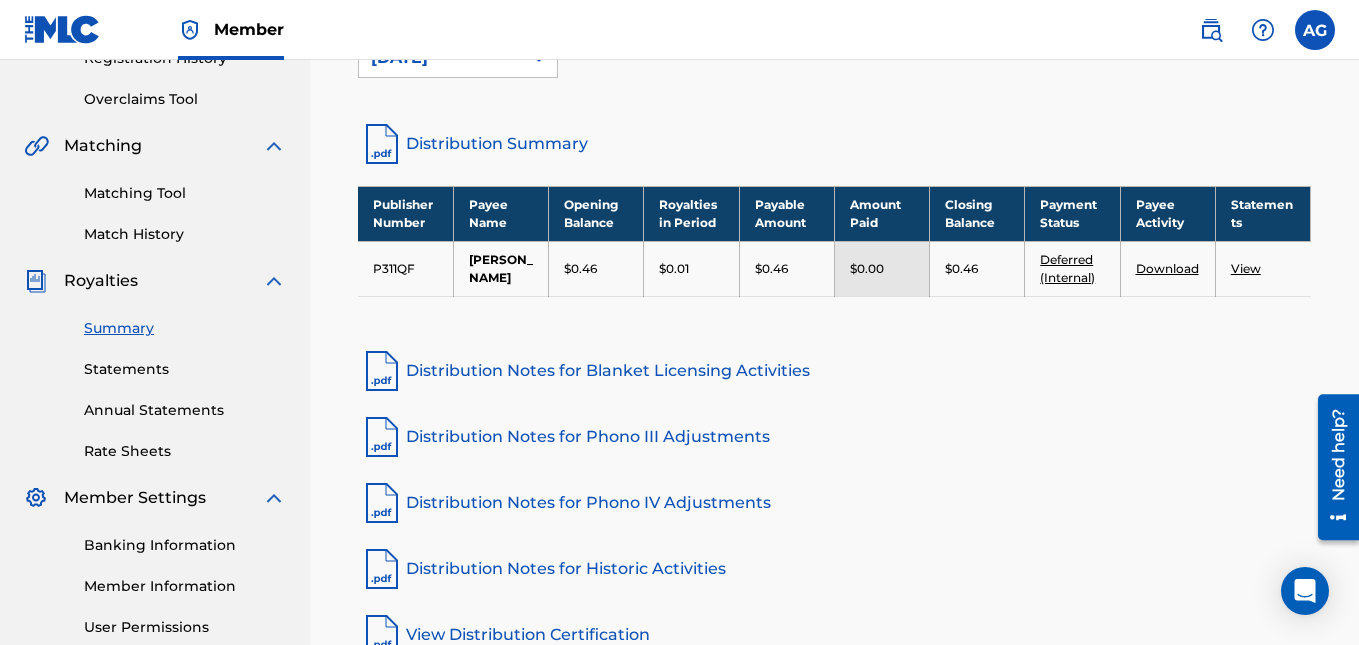 scroll, scrollTop: 300, scrollLeft: 0, axis: vertical 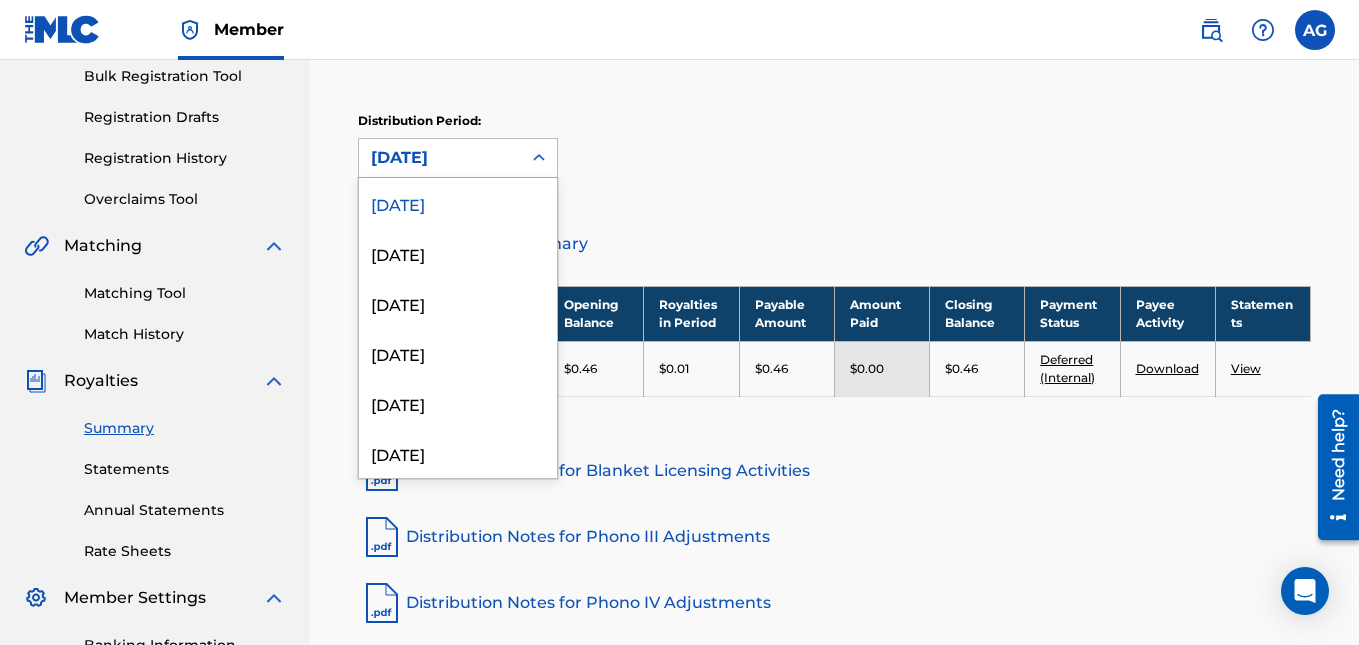 click on "[DATE]" at bounding box center [440, 158] 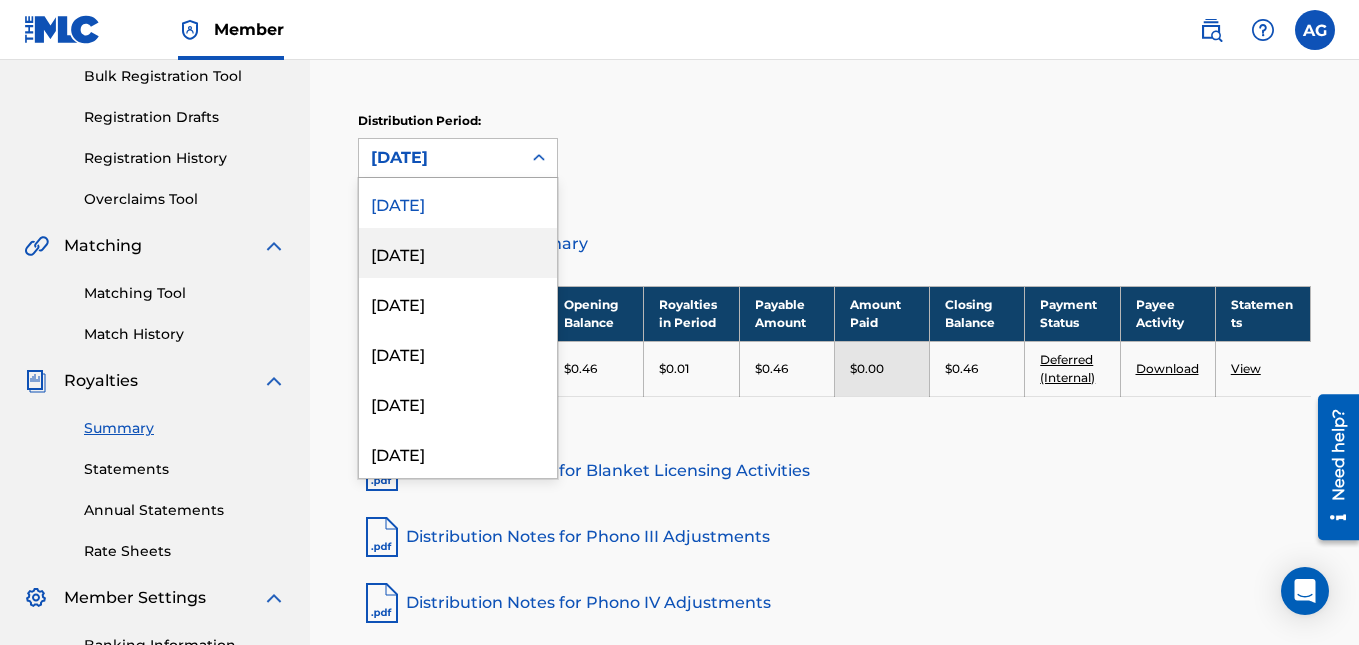 click on "[DATE]" at bounding box center [458, 253] 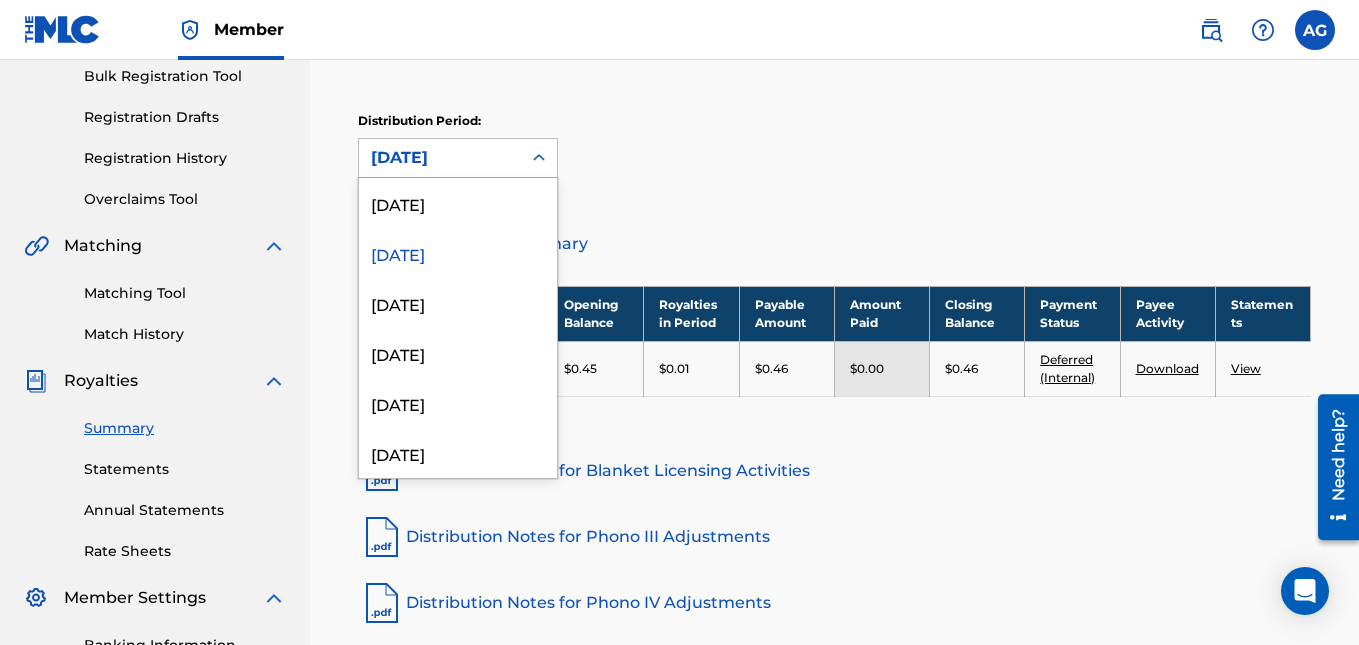 click on "[DATE]" at bounding box center [440, 158] 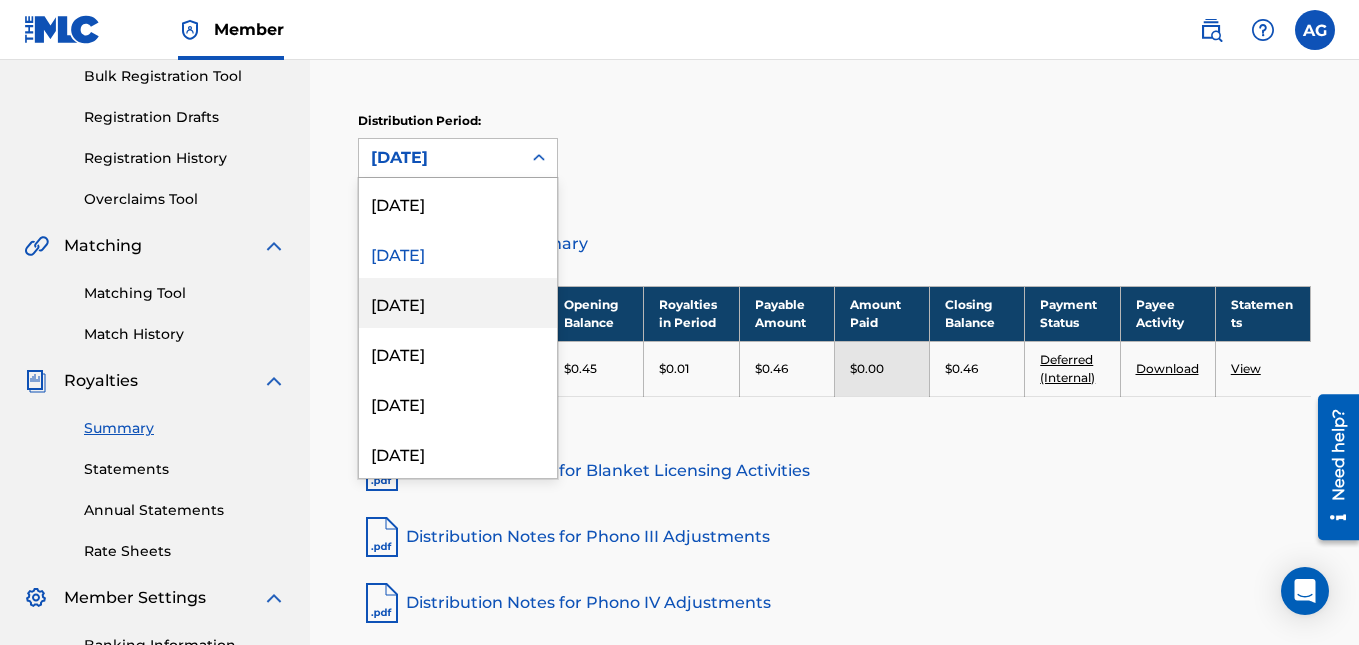 click on "[DATE]" at bounding box center (458, 303) 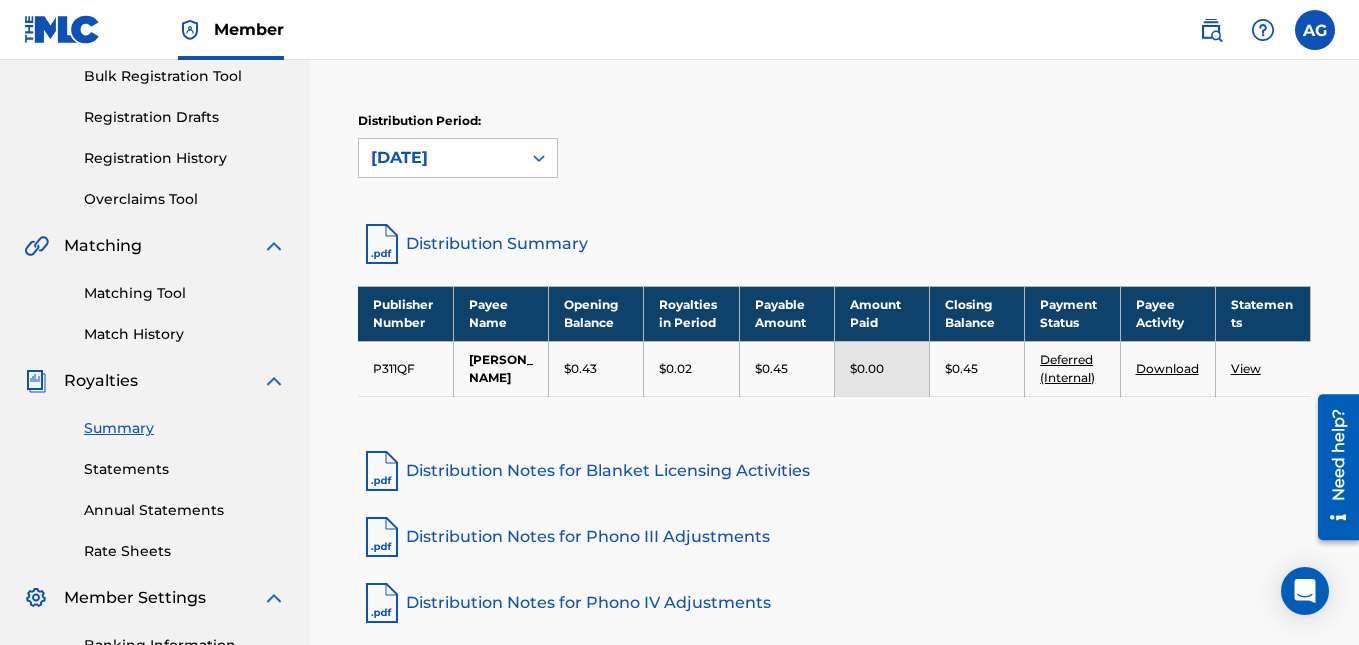 click on "[DATE]" at bounding box center (440, 158) 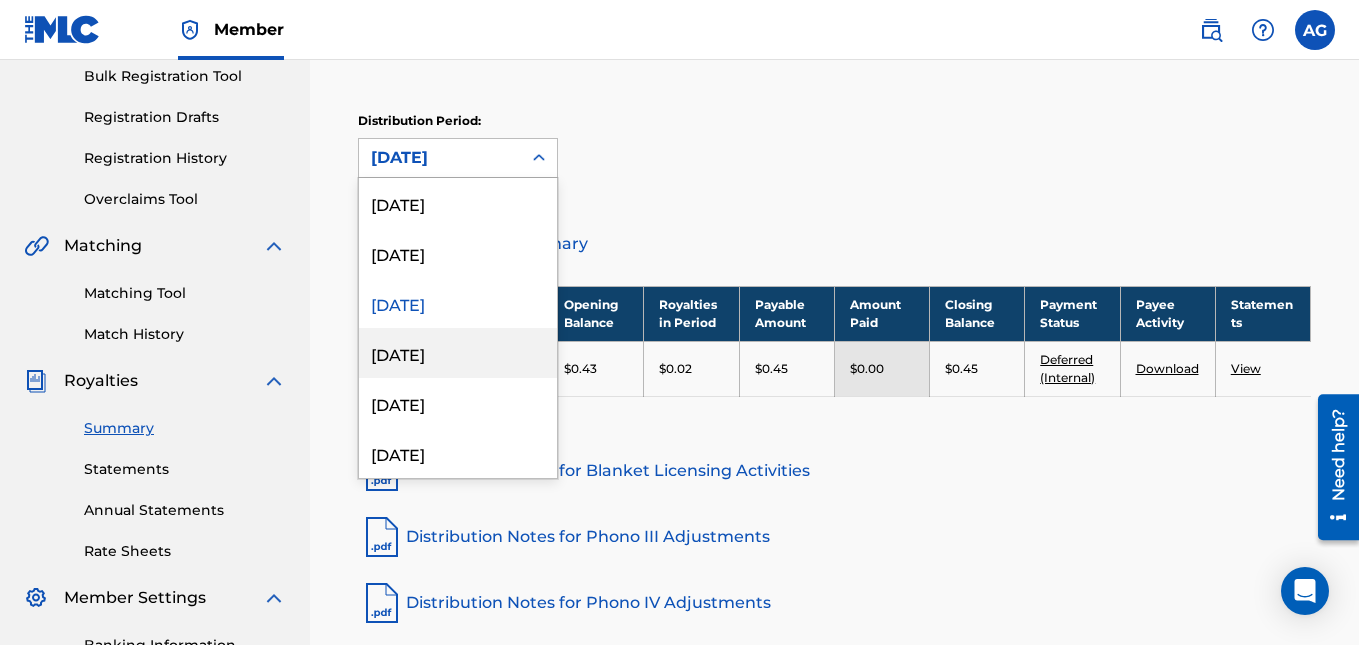 click on "[DATE]" at bounding box center (458, 353) 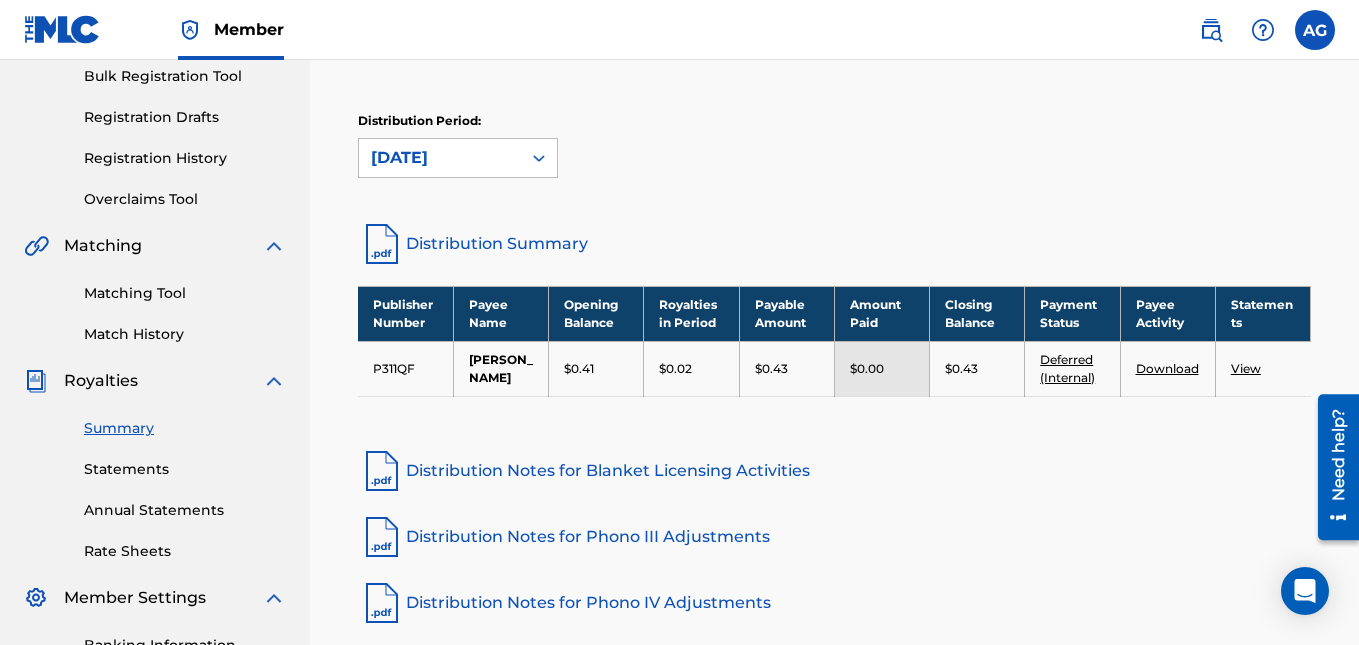 click on "[DATE]" at bounding box center (440, 158) 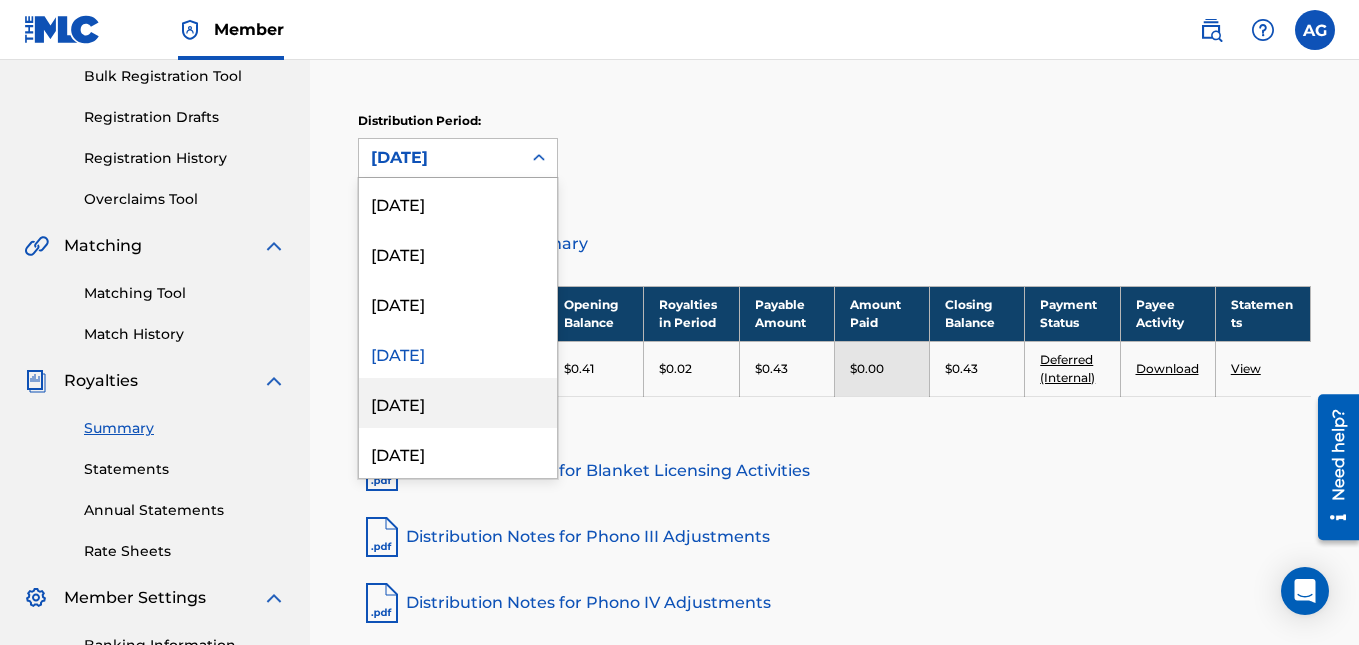 click on "[DATE]" at bounding box center (458, 403) 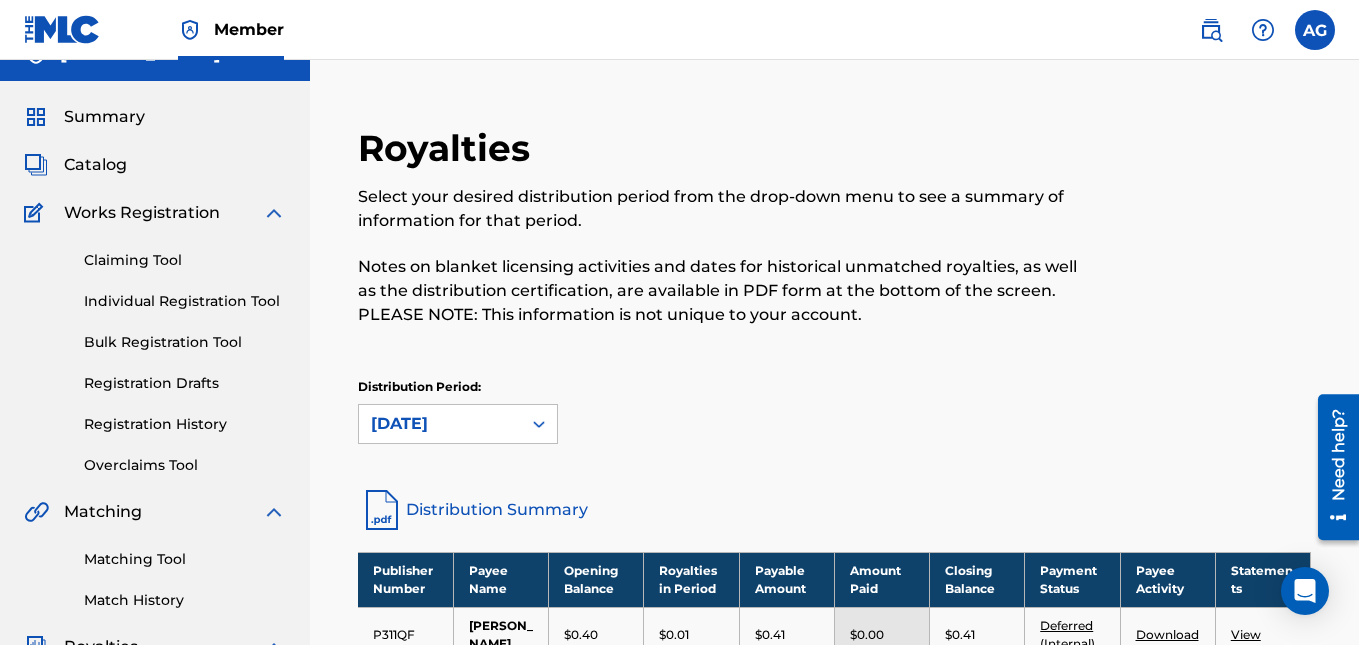 scroll, scrollTop: 0, scrollLeft: 0, axis: both 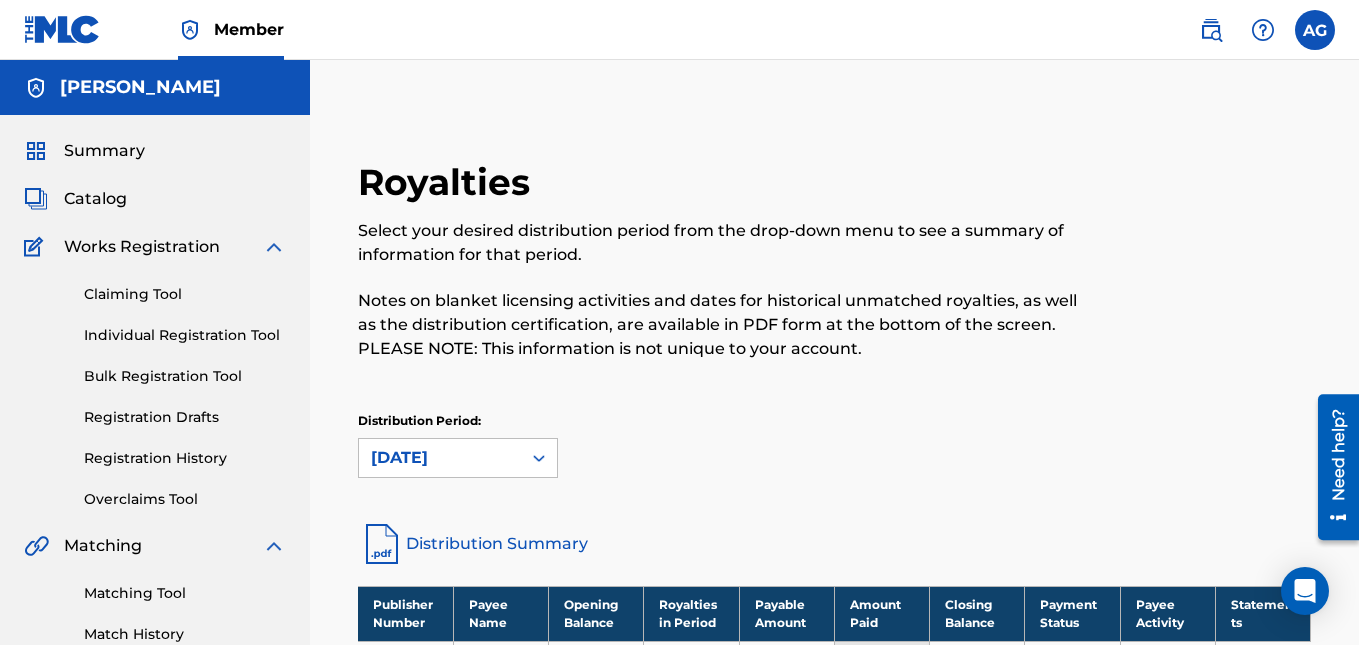 click on "Claiming Tool" at bounding box center [185, 294] 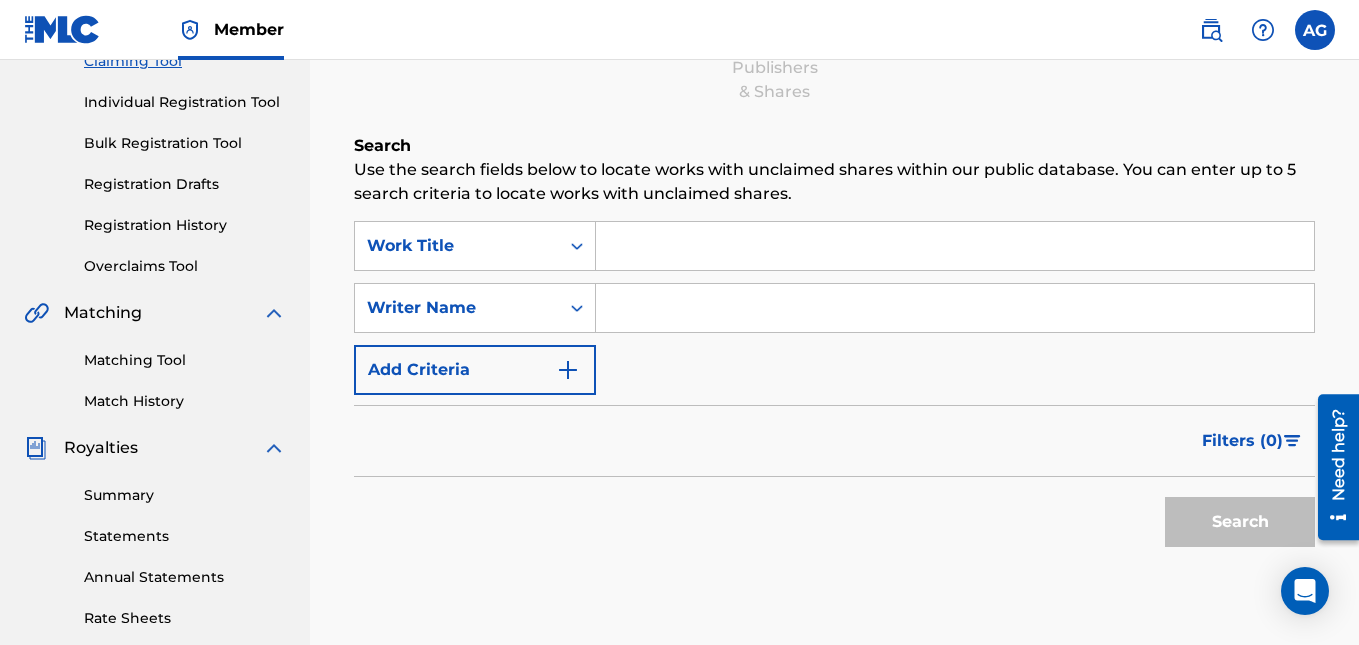 scroll, scrollTop: 300, scrollLeft: 0, axis: vertical 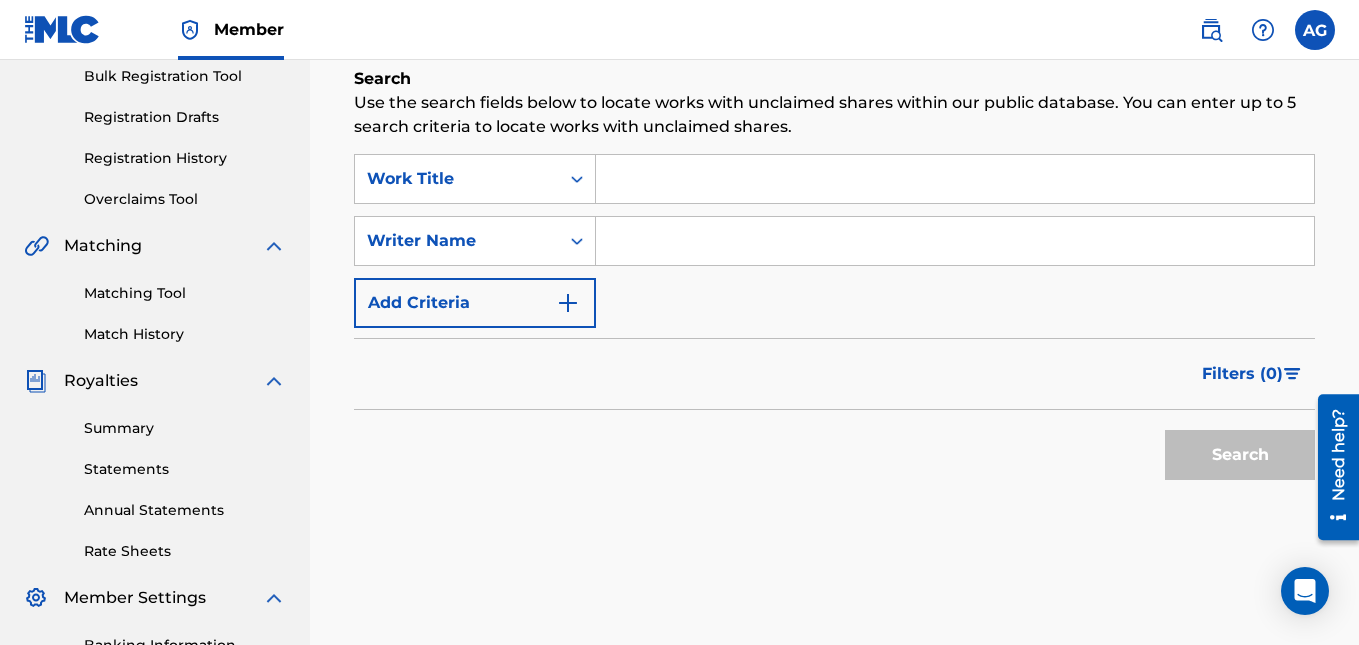click at bounding box center [955, 179] 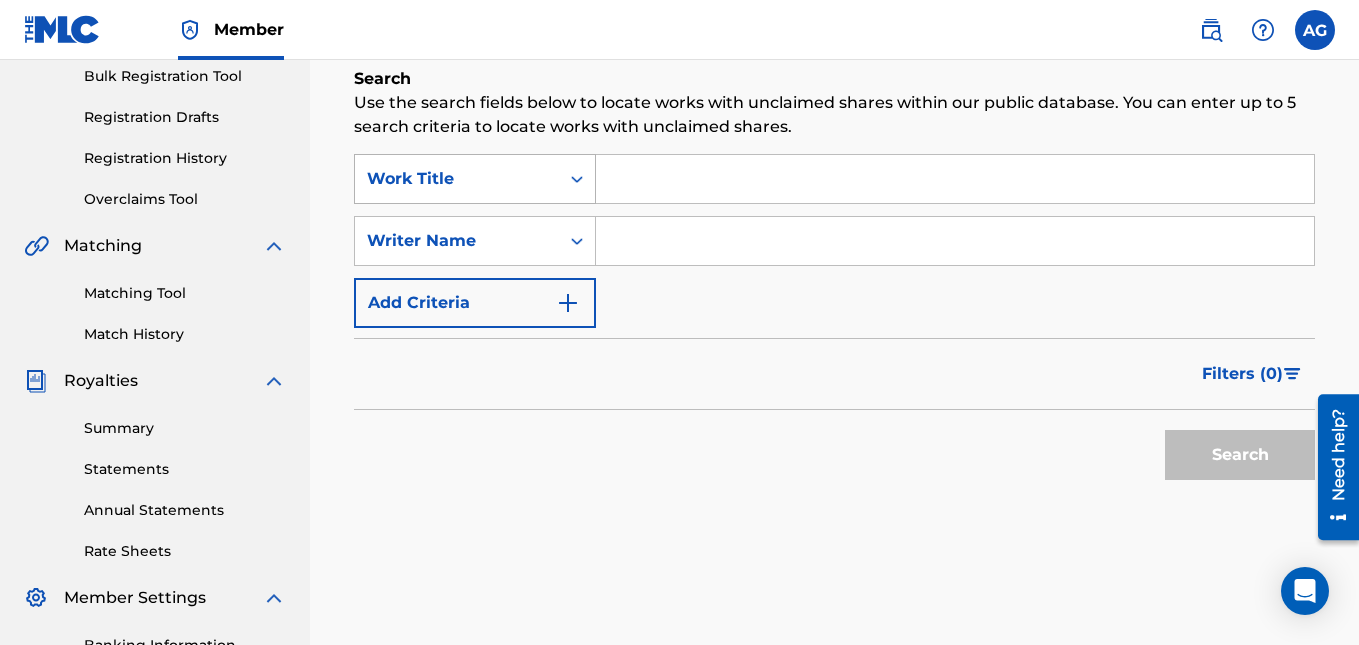click on "Work Title" at bounding box center [475, 179] 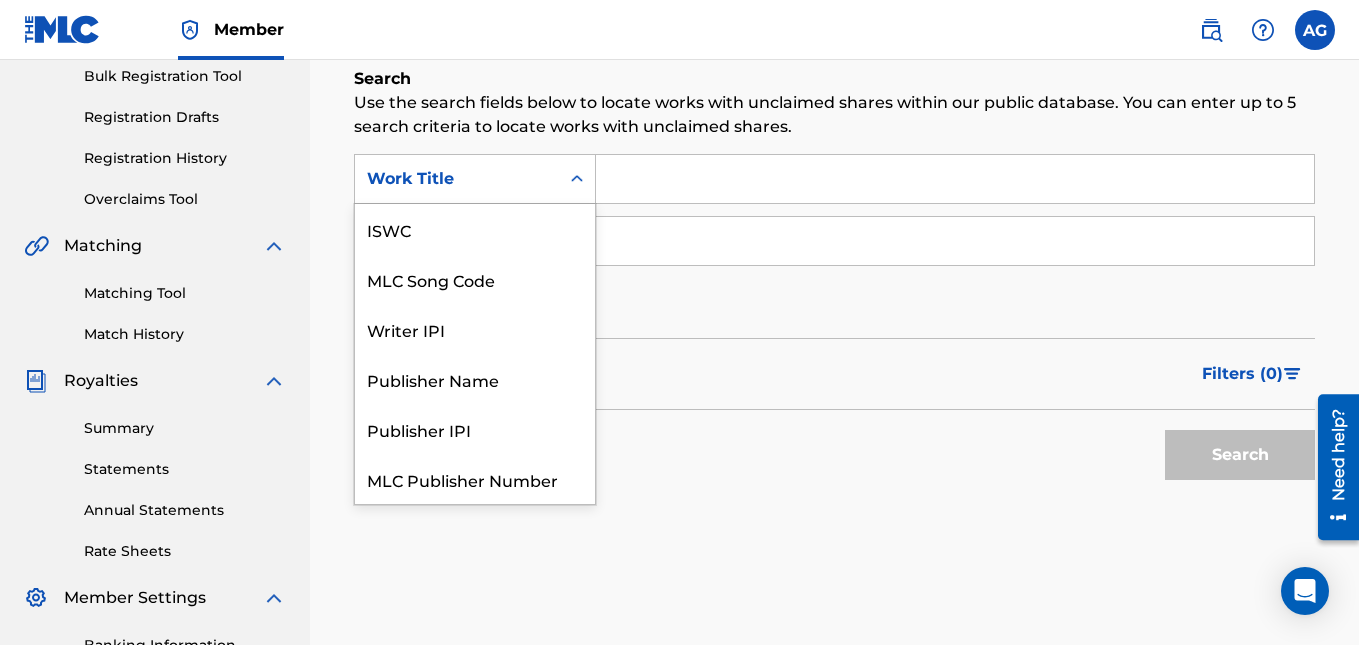 scroll, scrollTop: 50, scrollLeft: 0, axis: vertical 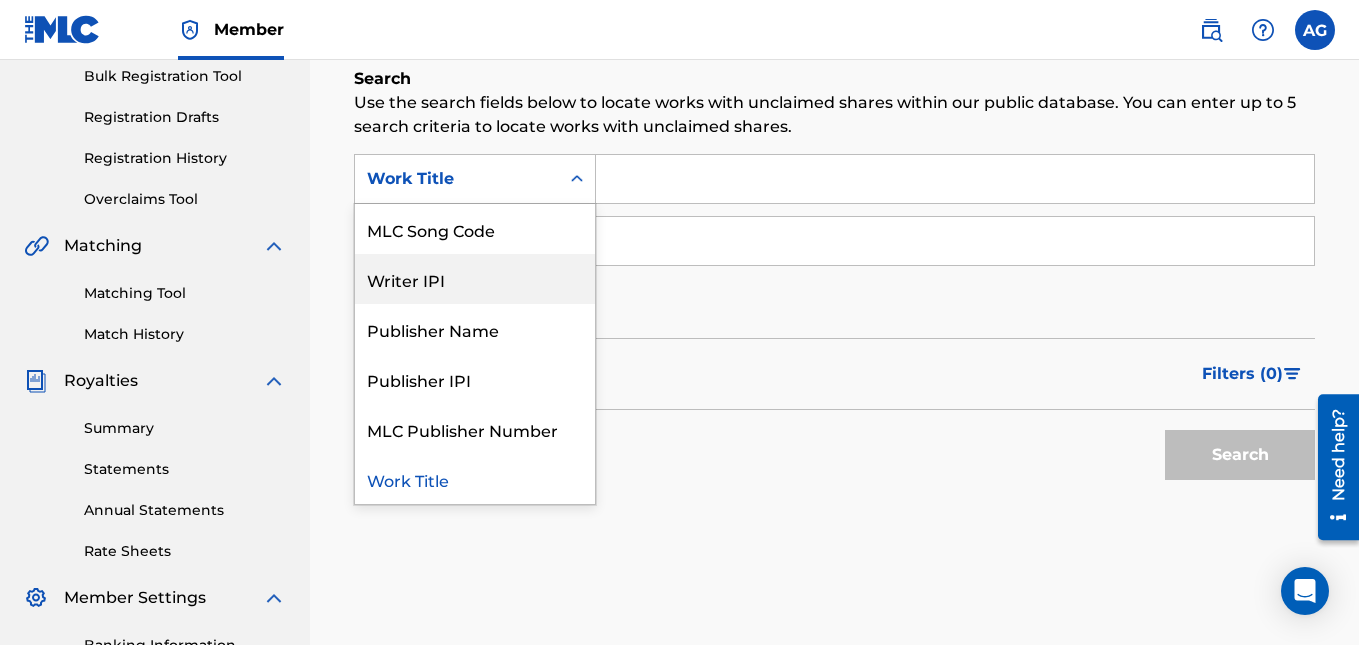 click on "Writer IPI" at bounding box center (475, 279) 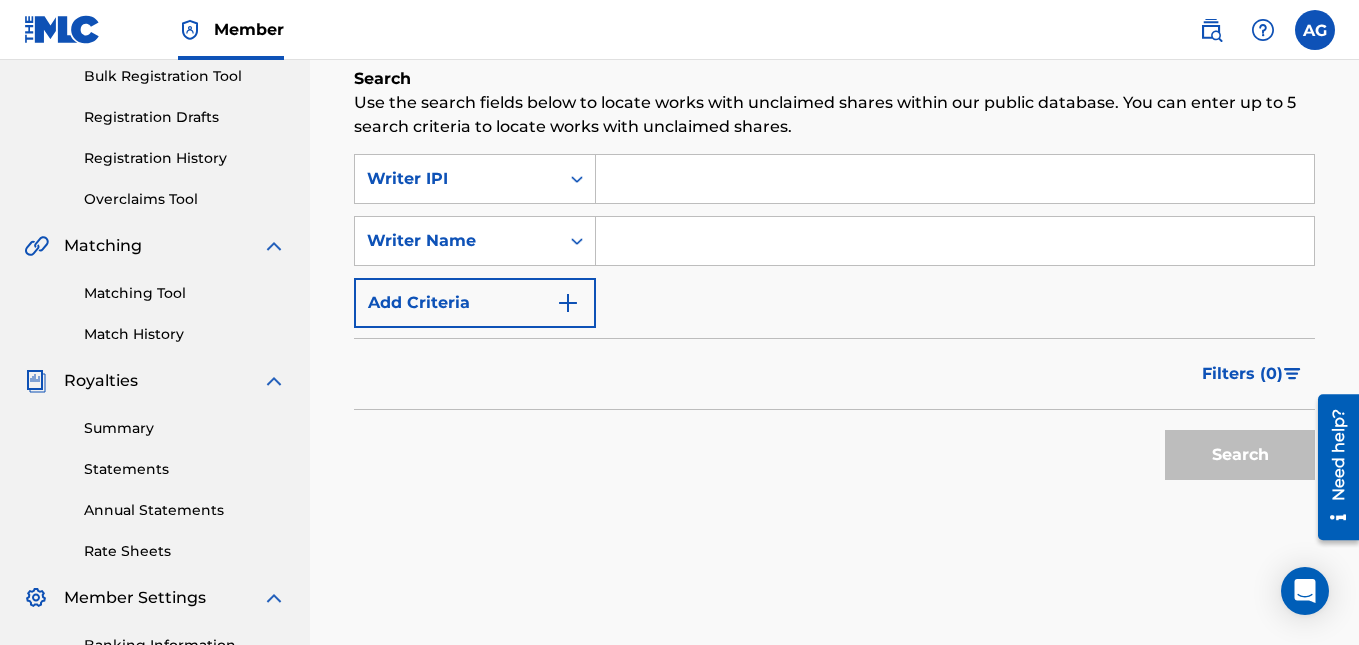 click at bounding box center (955, 179) 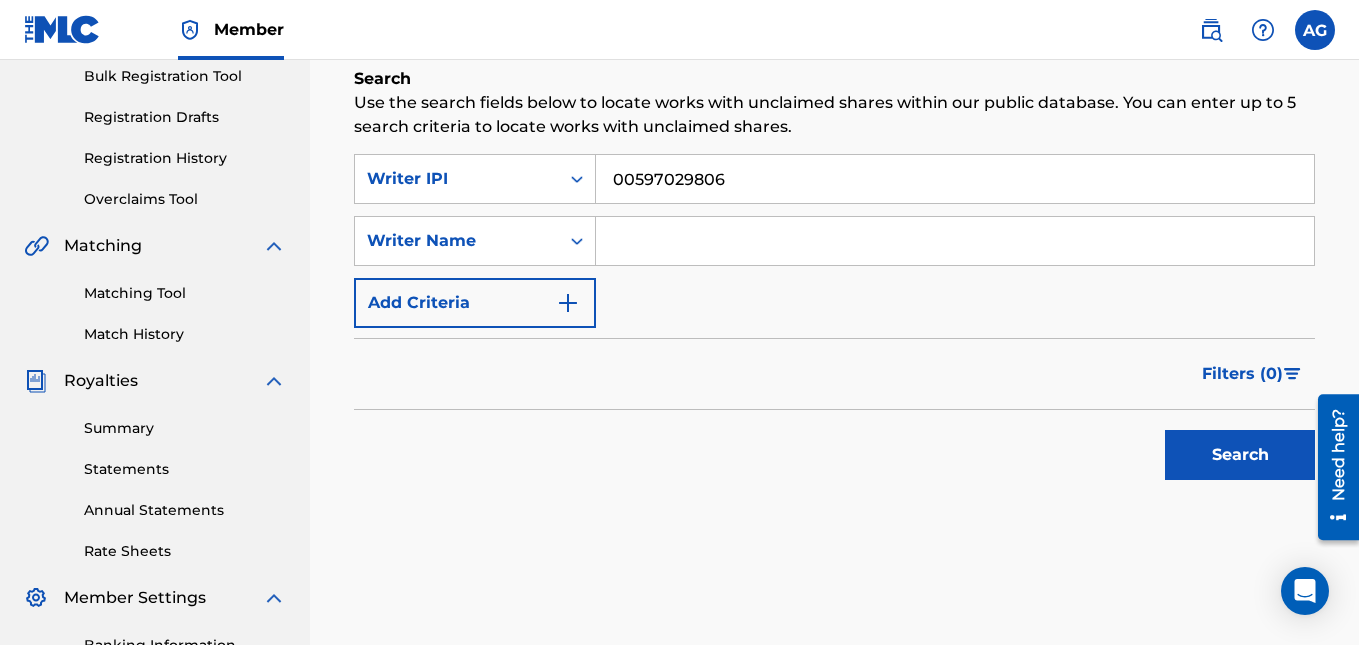 click at bounding box center [955, 241] 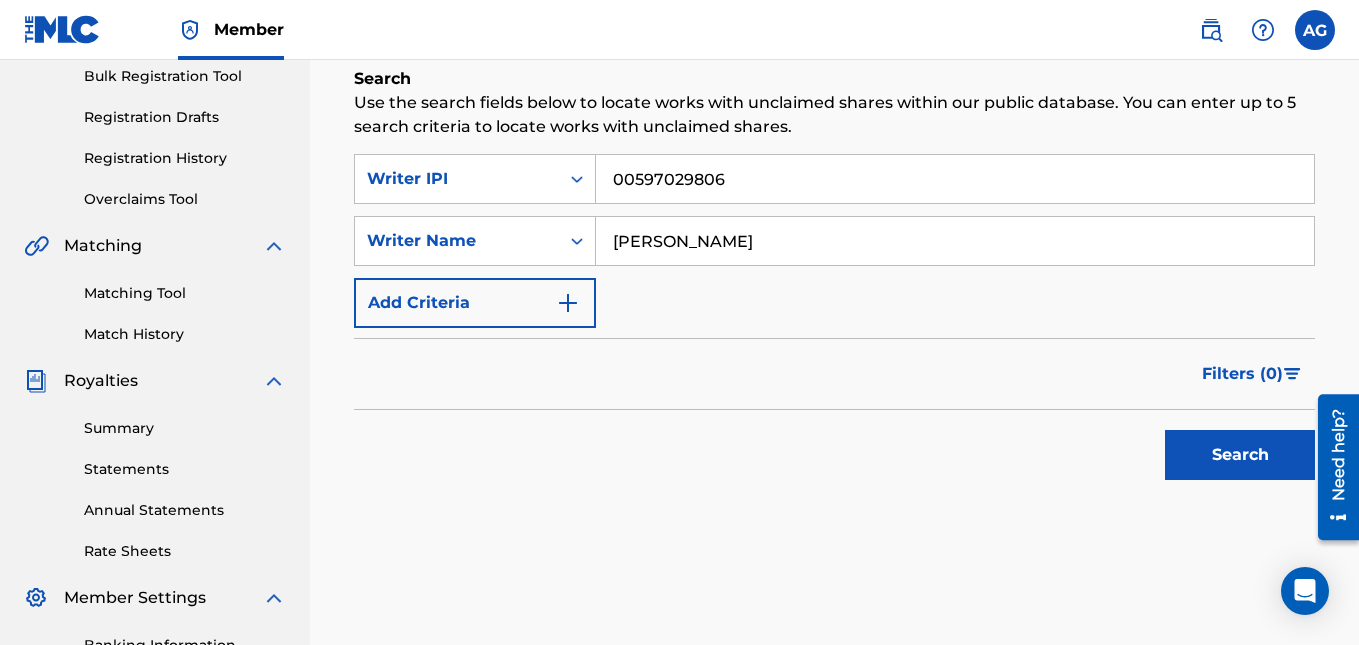 click on "Search" at bounding box center [1240, 455] 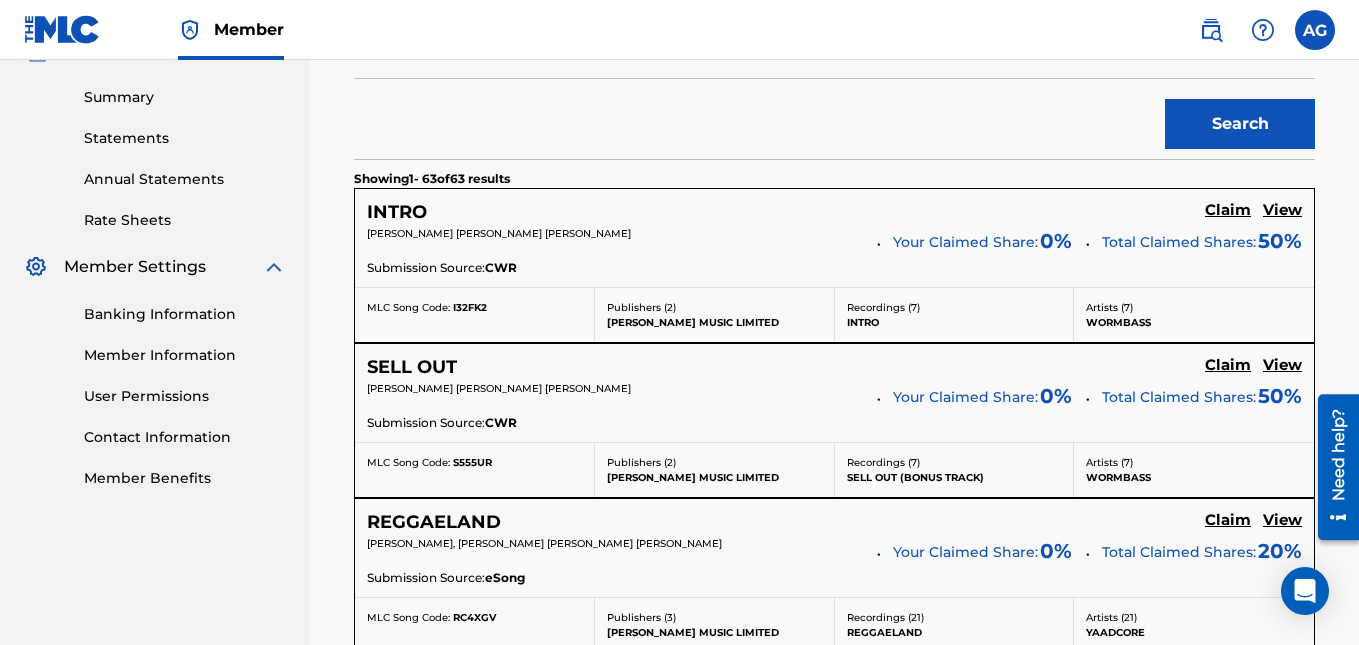 scroll, scrollTop: 695, scrollLeft: 0, axis: vertical 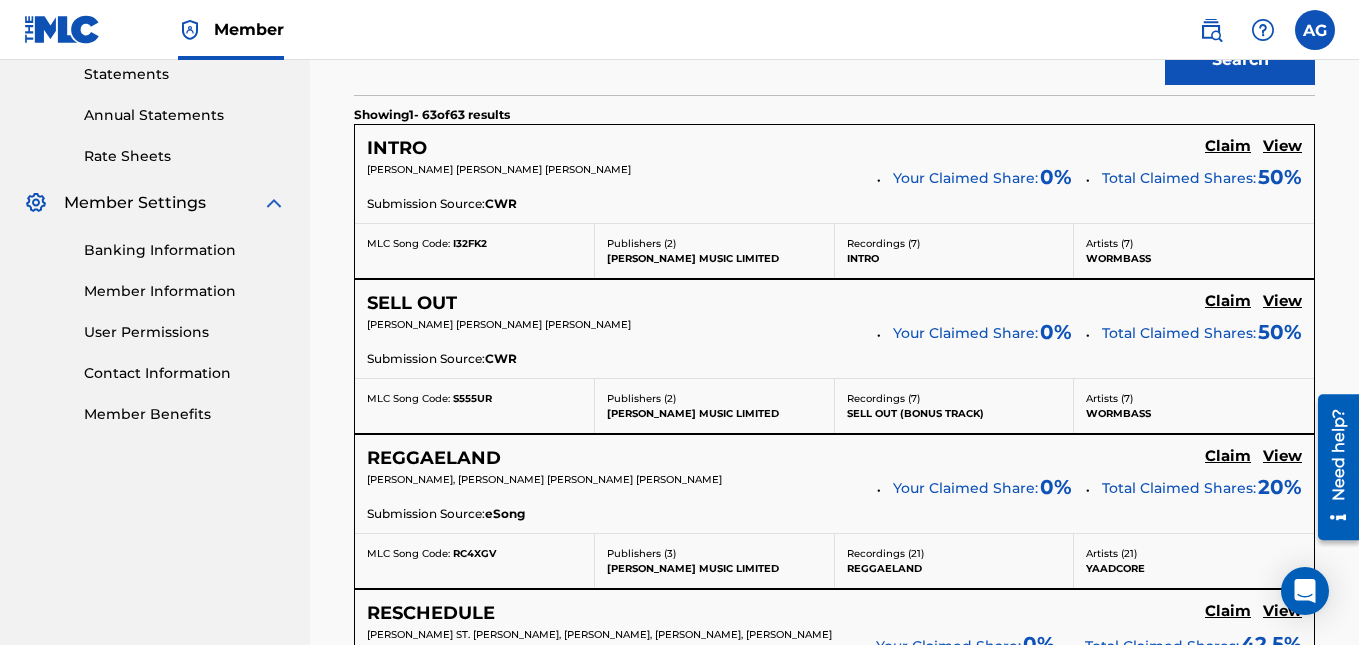 click on "View" at bounding box center [1282, 146] 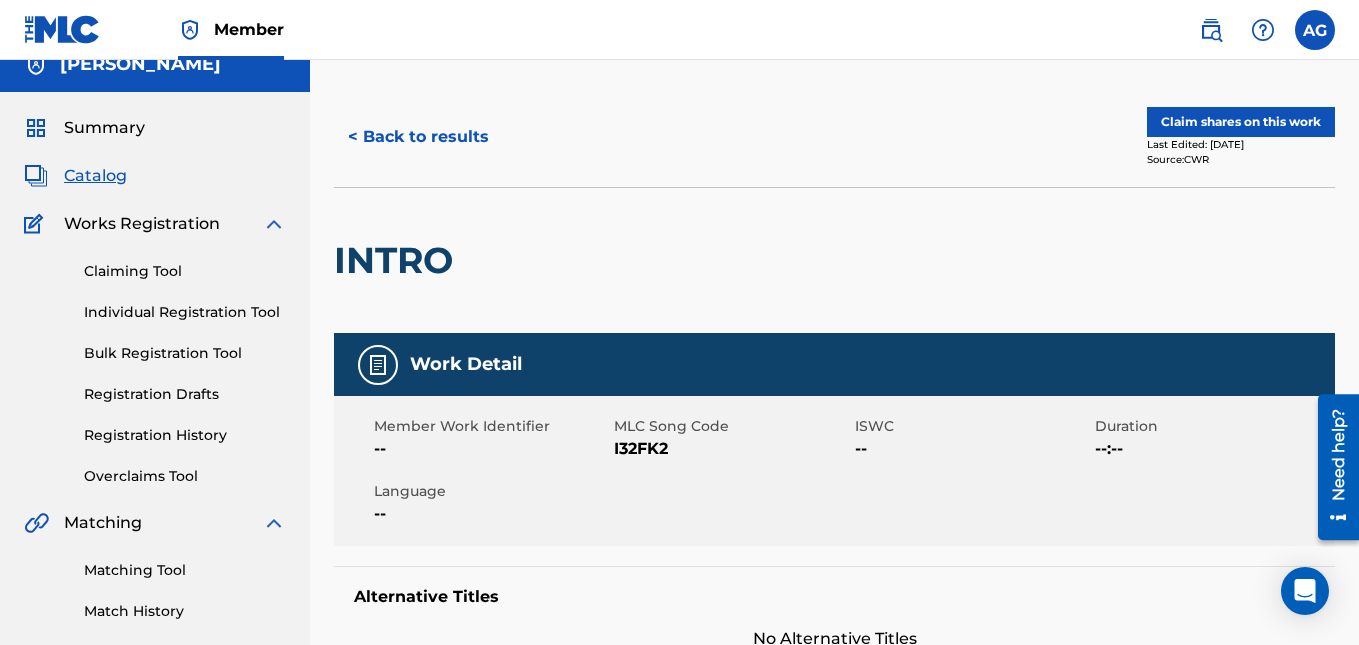scroll, scrollTop: 0, scrollLeft: 0, axis: both 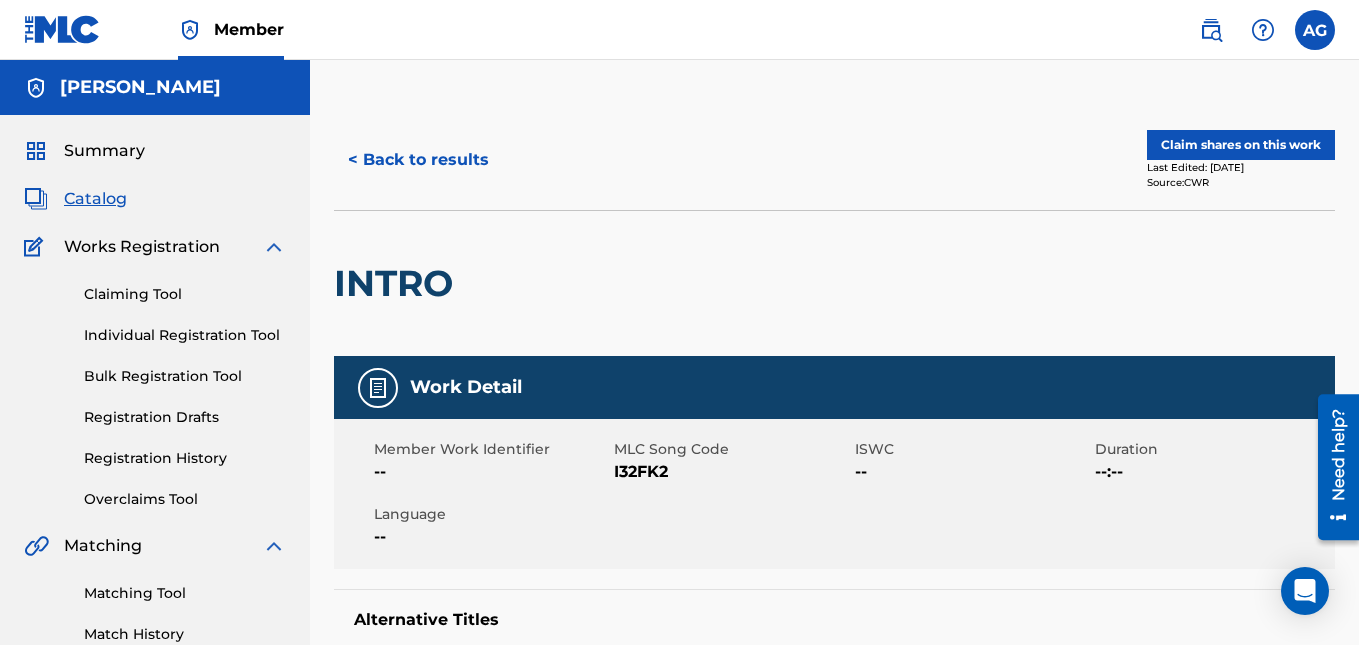 click on "< Back to results" at bounding box center [418, 160] 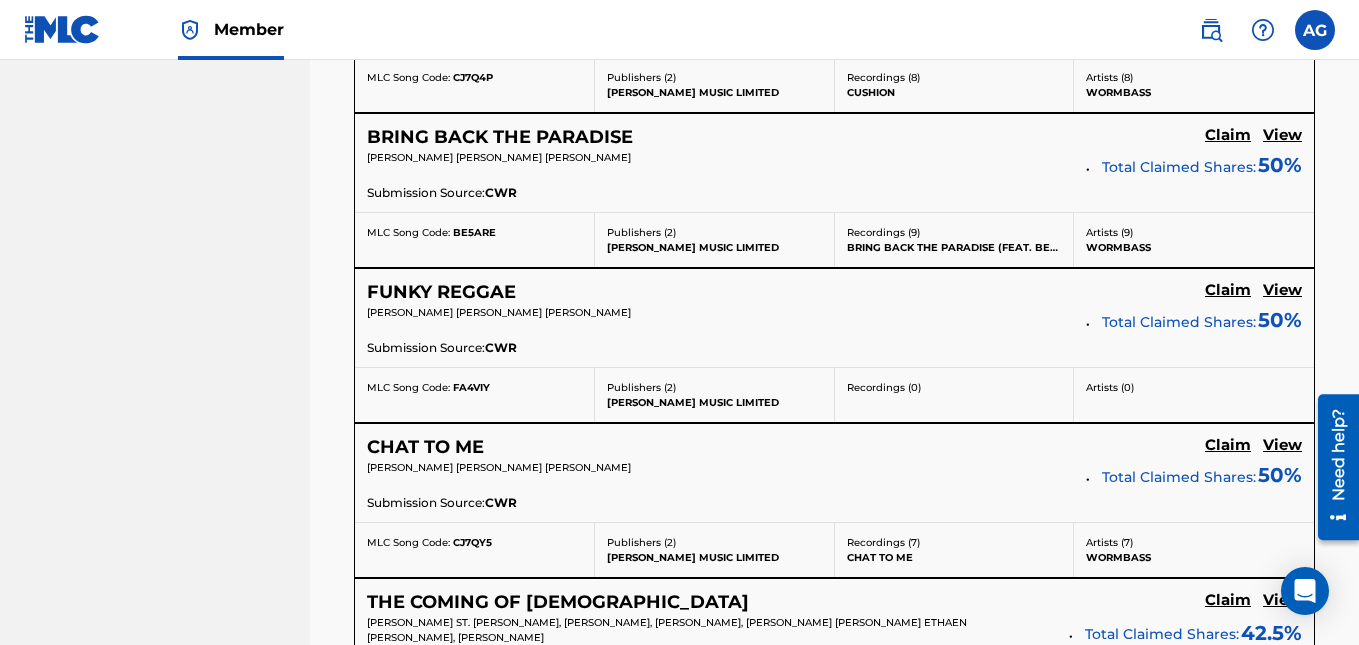 scroll, scrollTop: 3795, scrollLeft: 0, axis: vertical 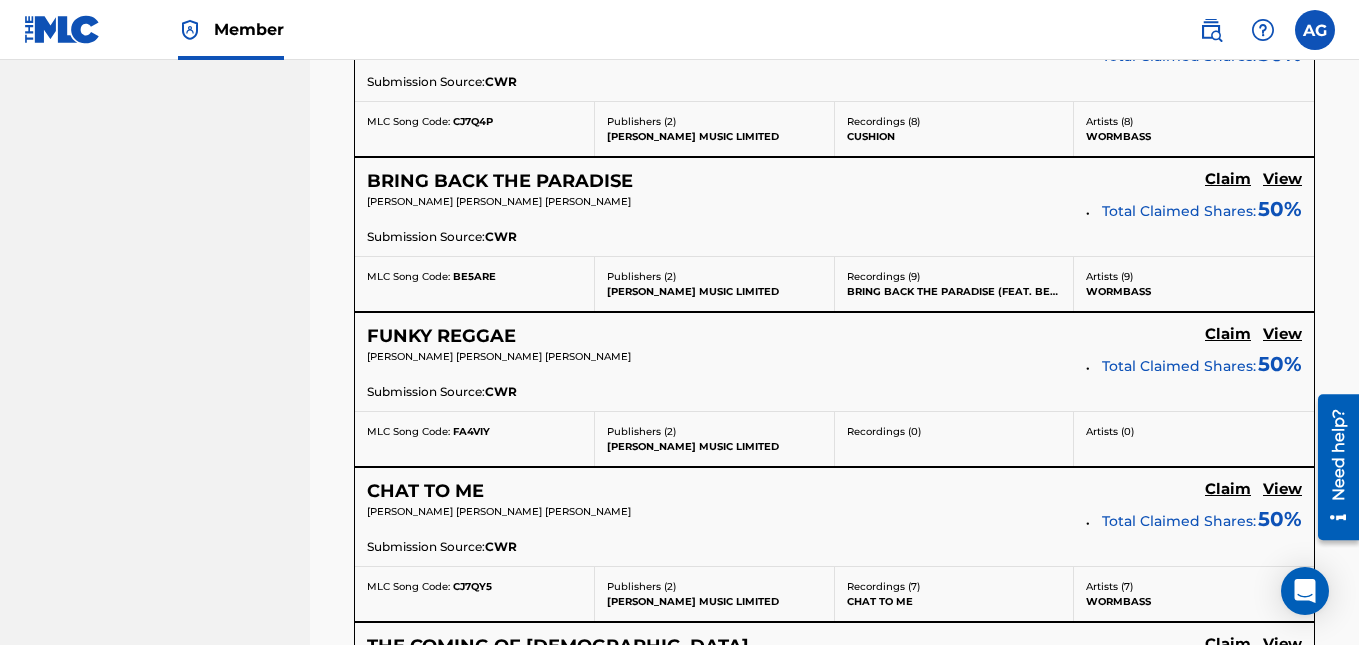 click on "View" at bounding box center [1282, 179] 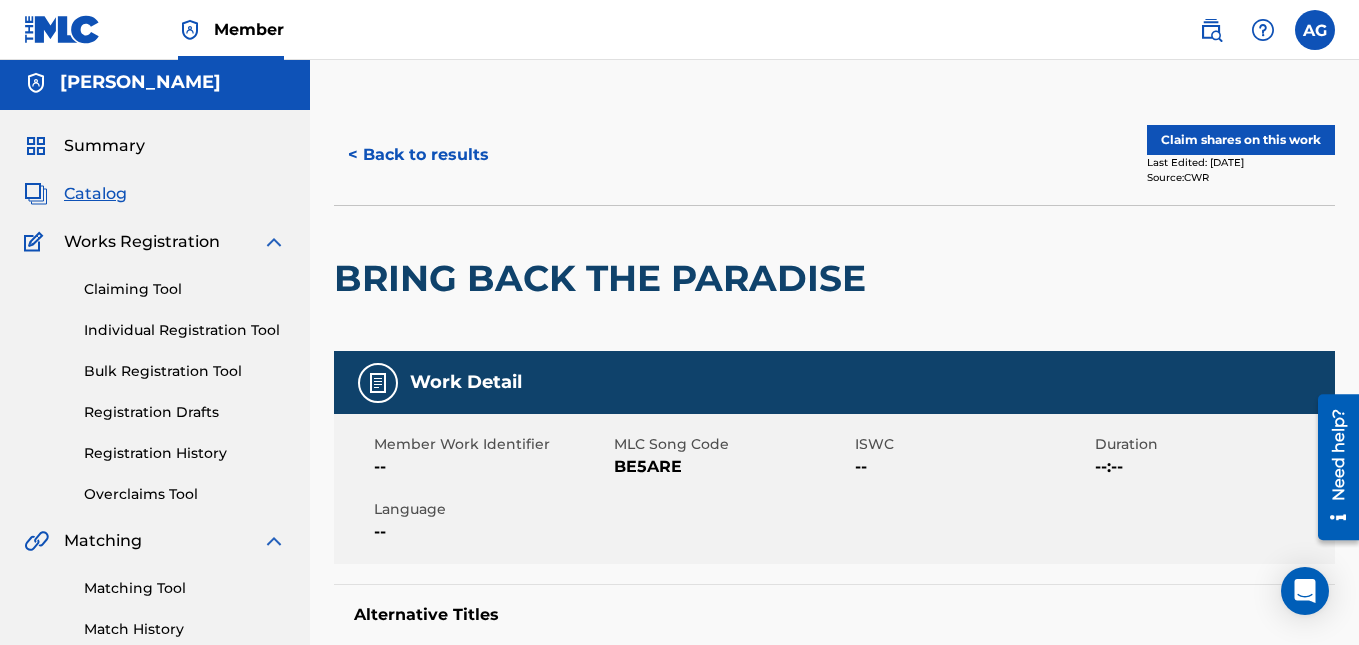 scroll, scrollTop: 0, scrollLeft: 0, axis: both 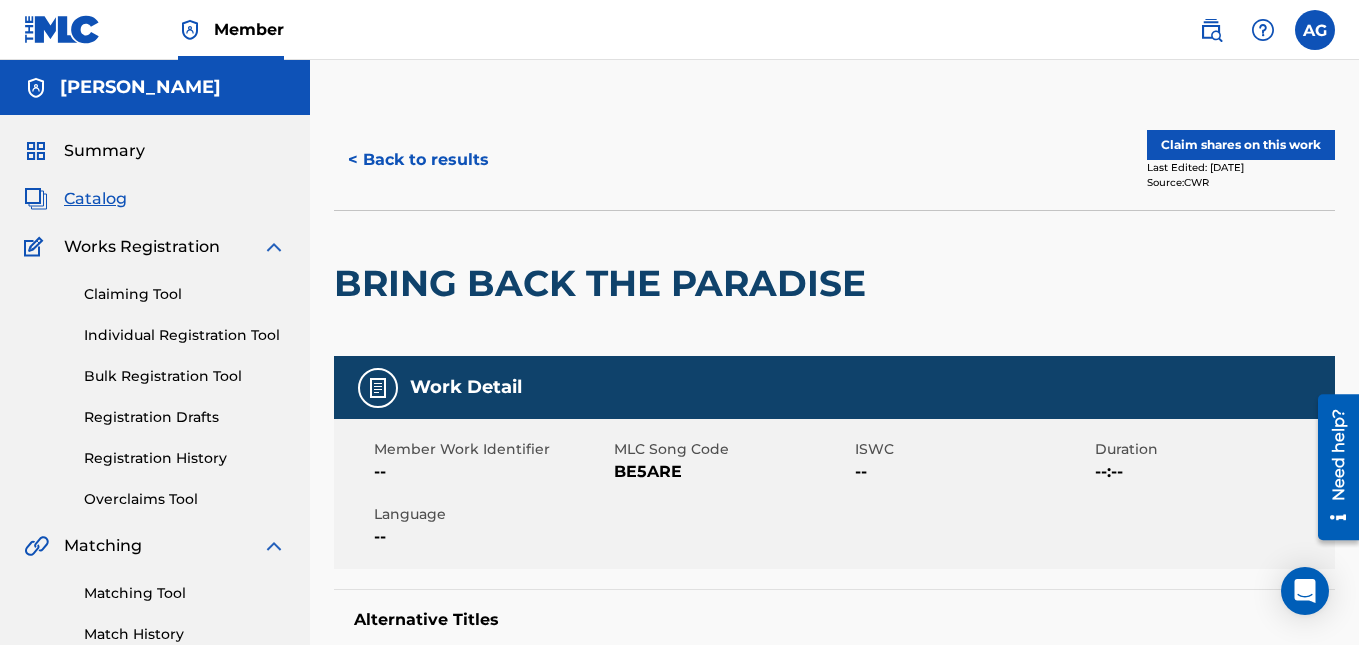 click on "< Back to results" at bounding box center (418, 160) 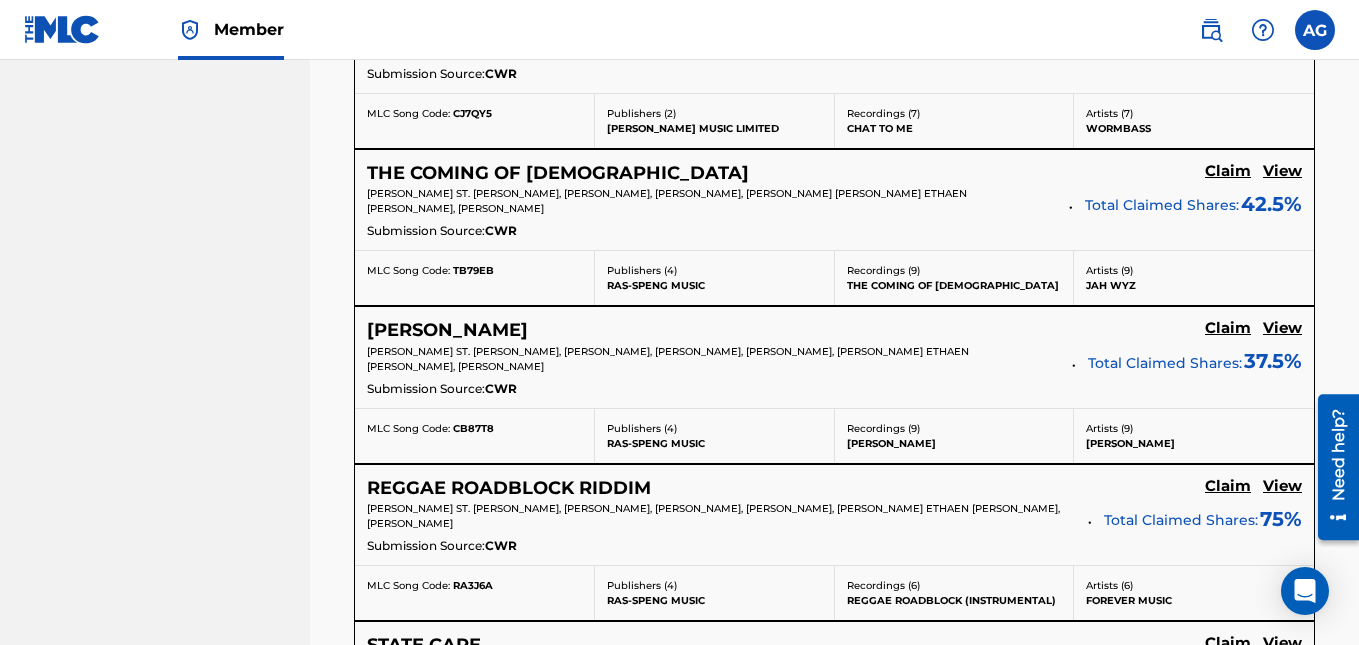 scroll, scrollTop: 4295, scrollLeft: 0, axis: vertical 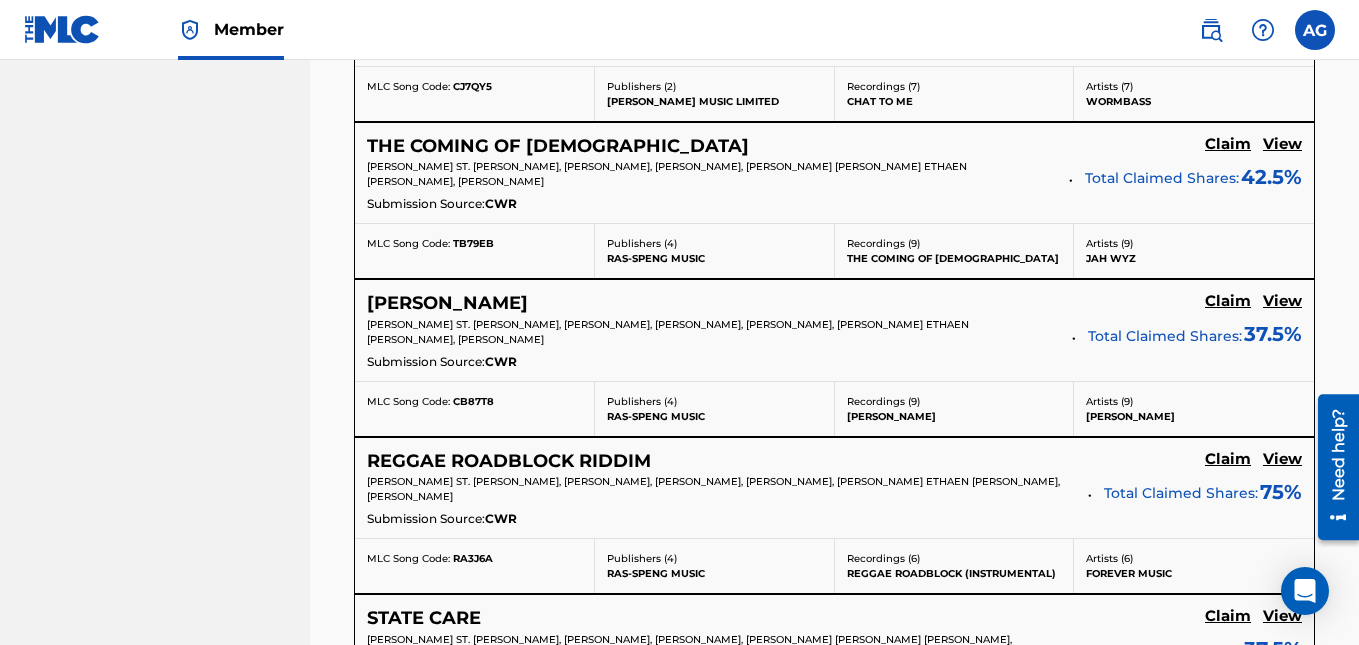 click on "View" at bounding box center (1282, 144) 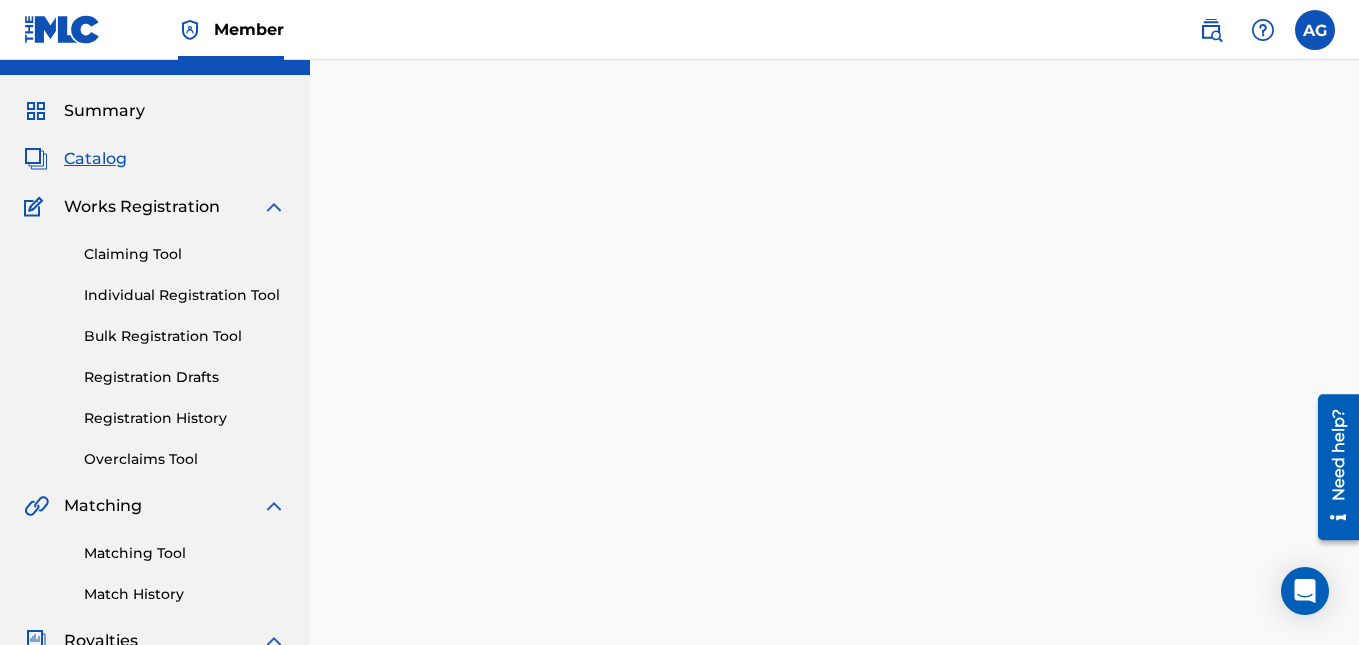 scroll, scrollTop: 0, scrollLeft: 0, axis: both 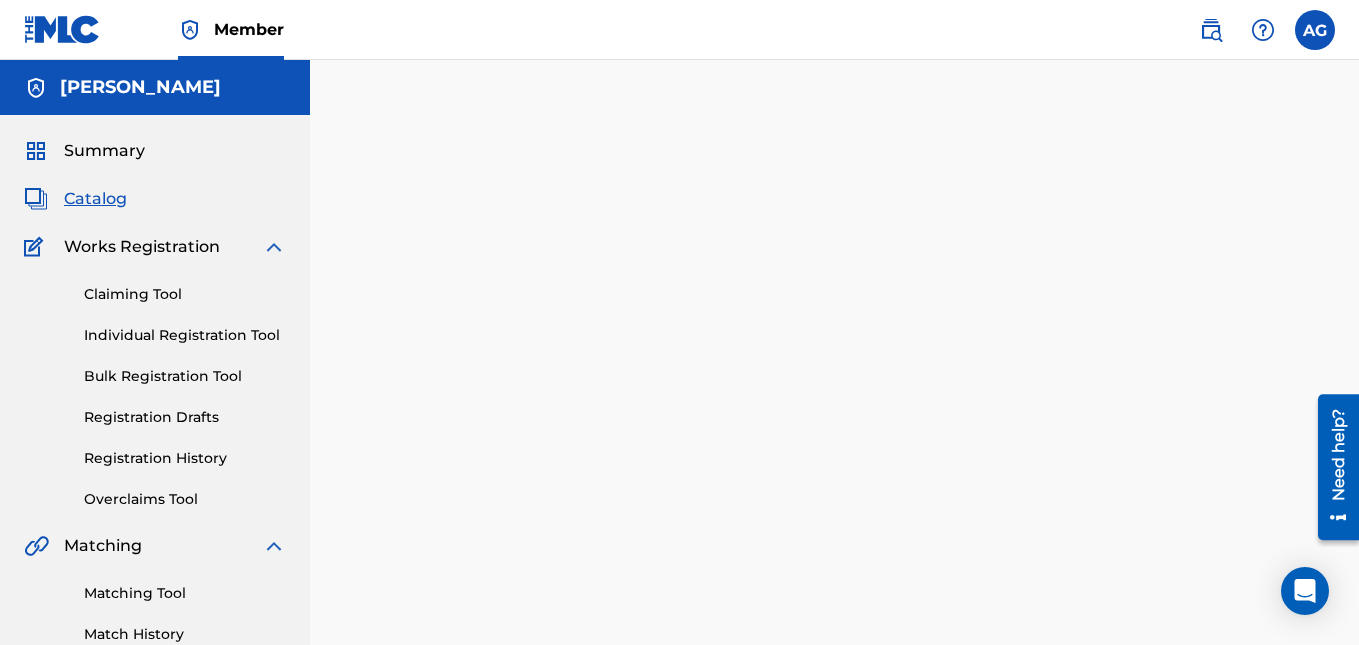 click at bounding box center (834, 627) 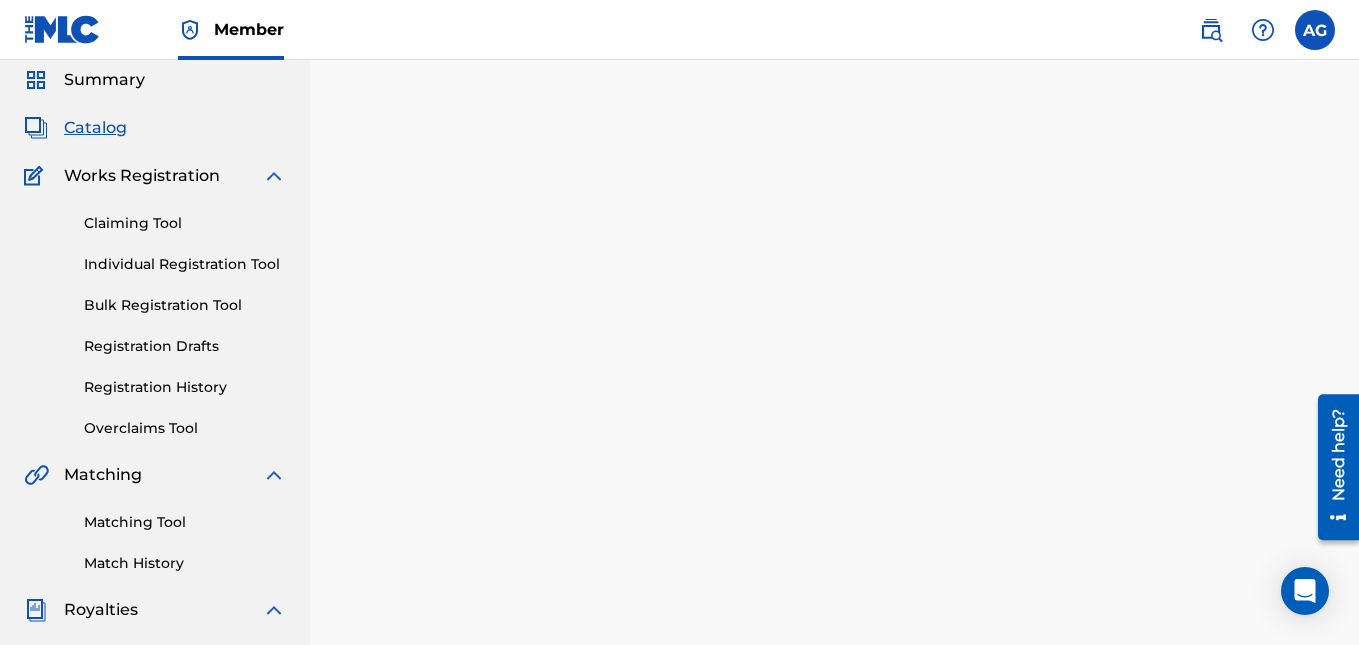 scroll, scrollTop: 100, scrollLeft: 0, axis: vertical 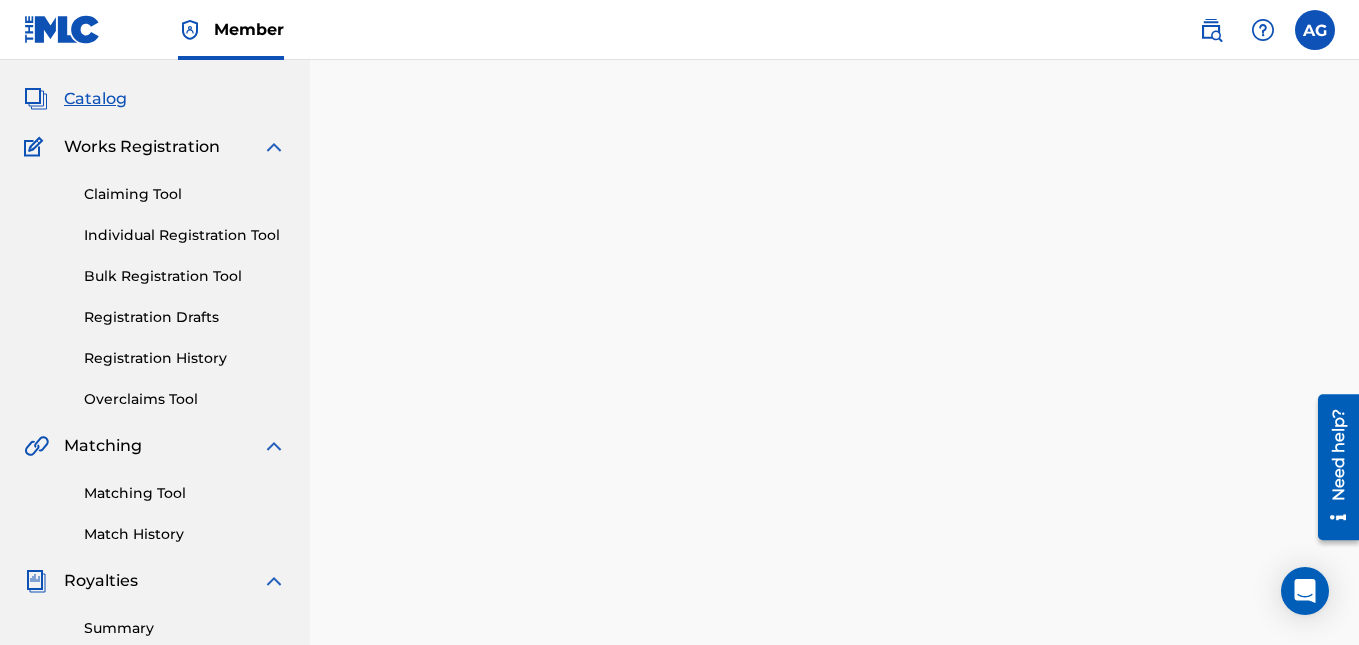 click at bounding box center (834, 527) 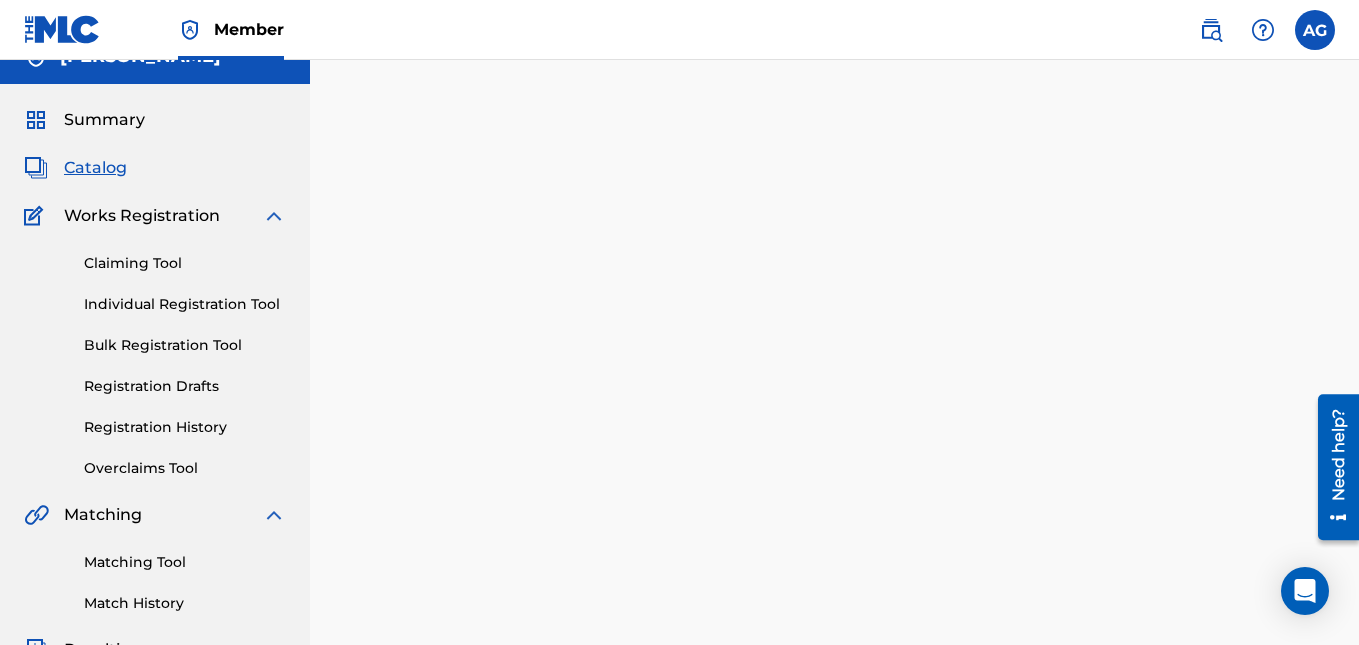 scroll, scrollTop: 0, scrollLeft: 0, axis: both 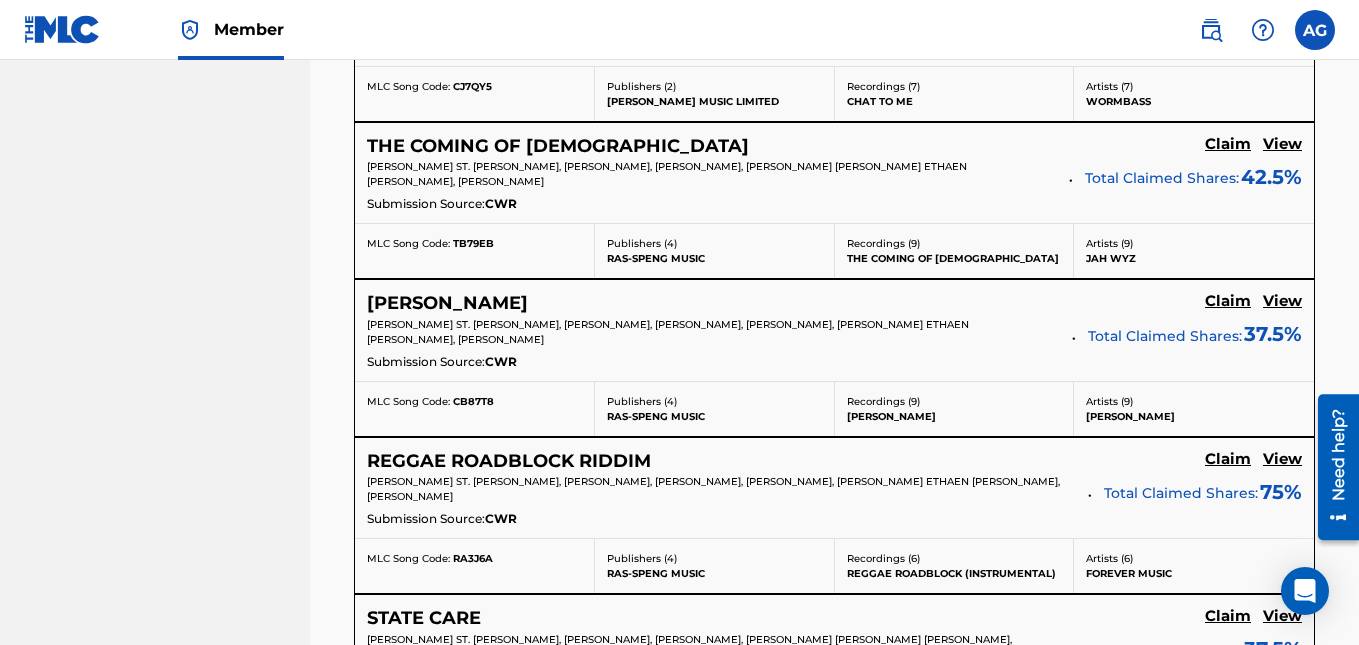 click on "View" at bounding box center (1282, 144) 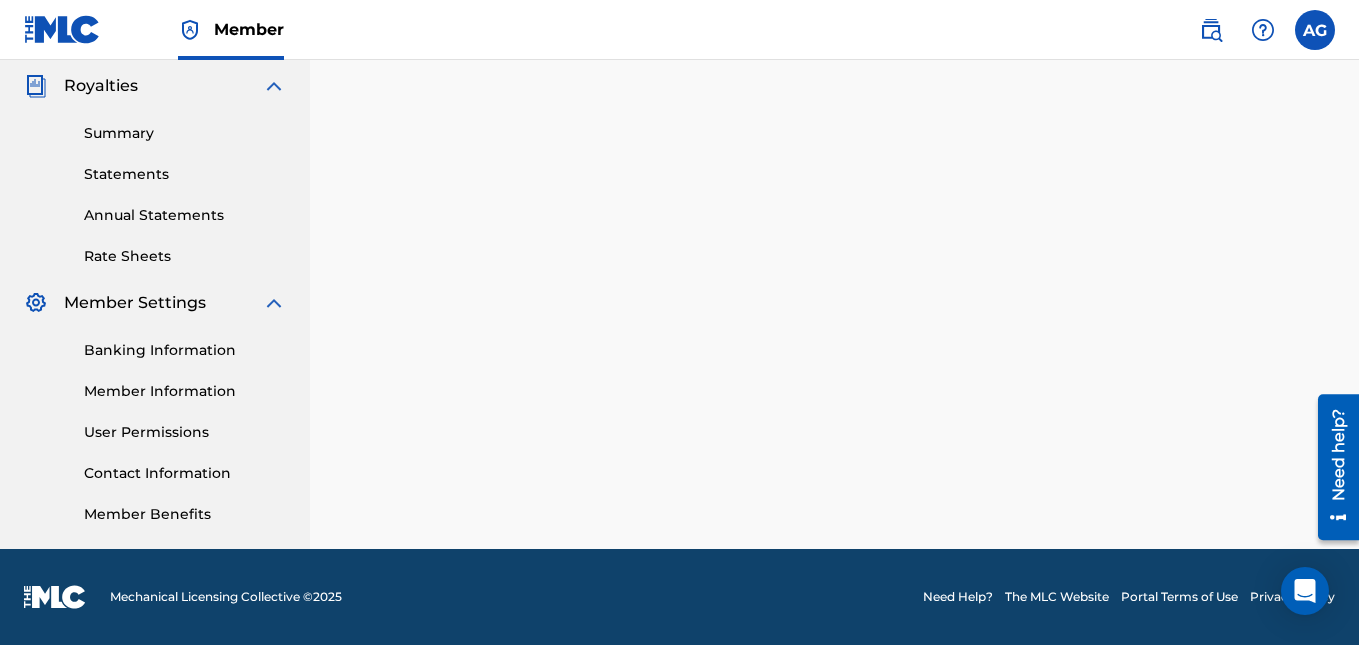 scroll, scrollTop: 0, scrollLeft: 0, axis: both 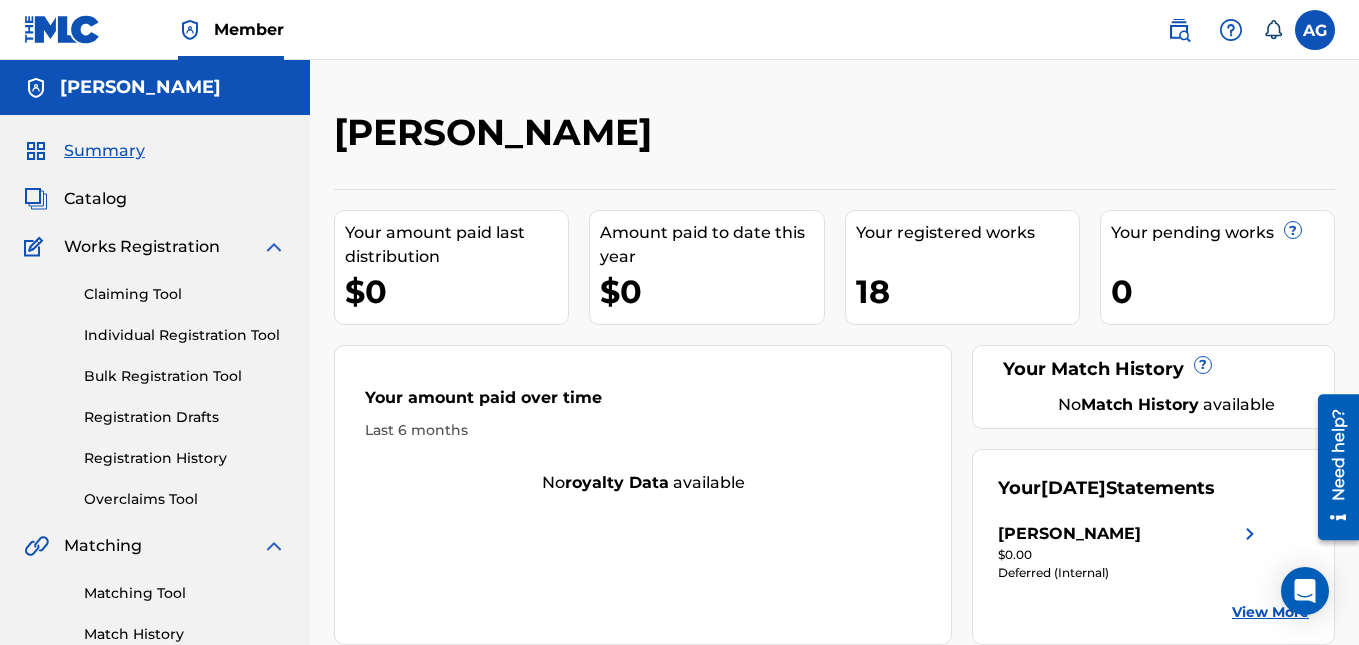 click at bounding box center (62, 29) 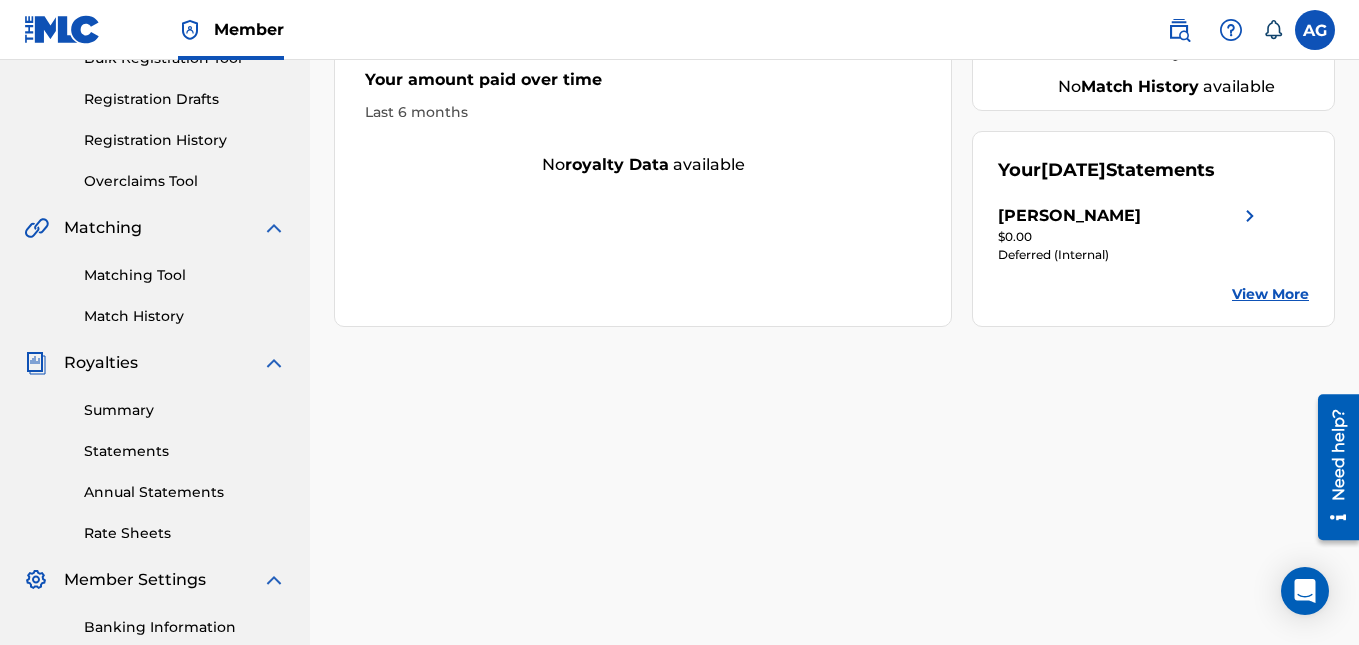 scroll, scrollTop: 100, scrollLeft: 0, axis: vertical 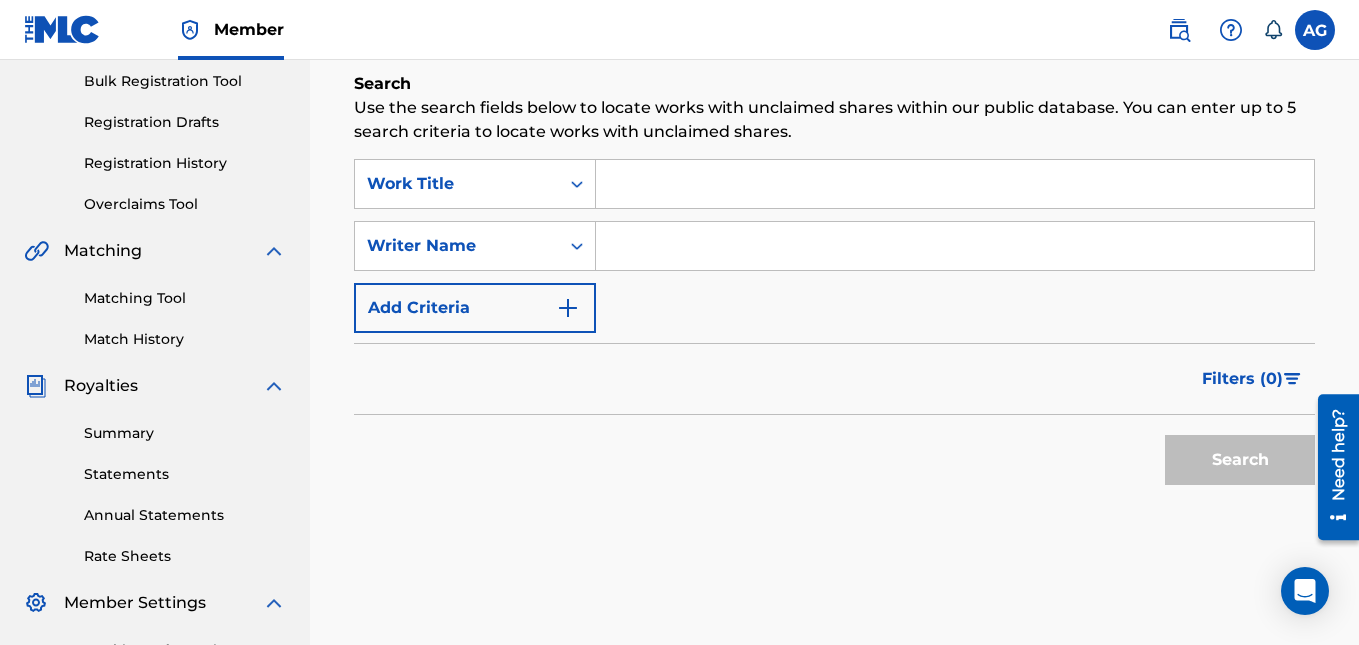 click at bounding box center (955, 184) 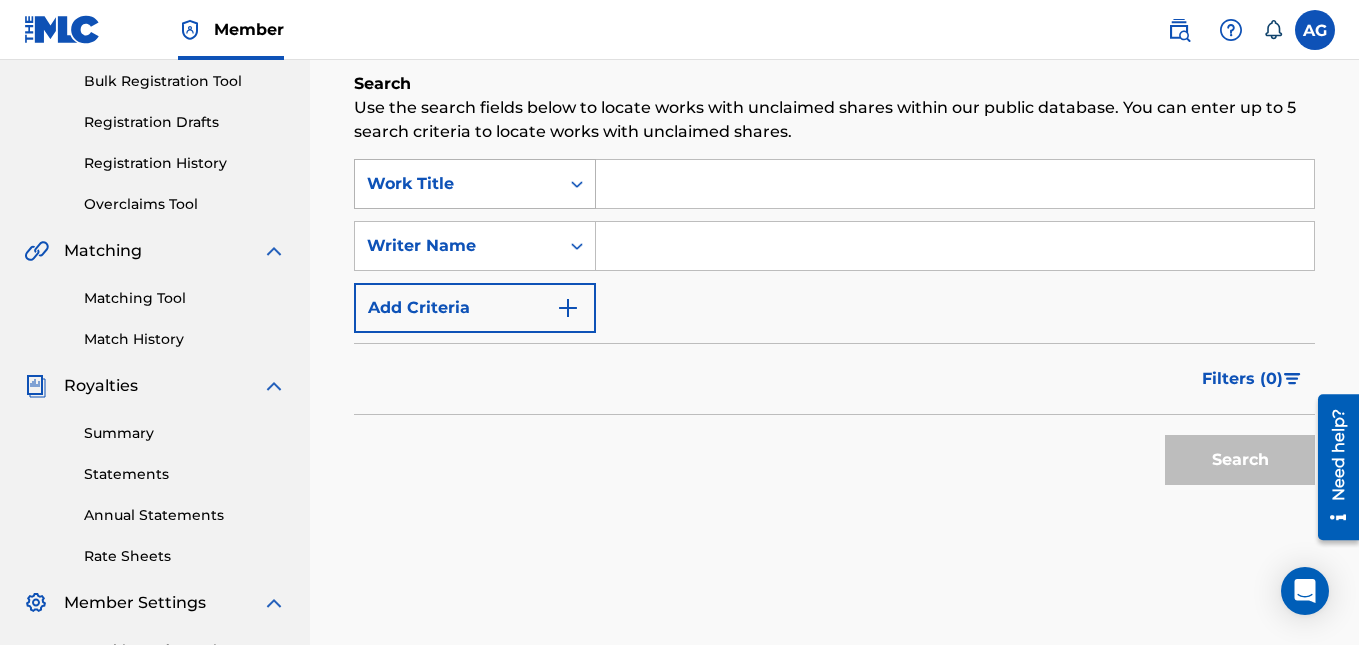 click on "Work Title" at bounding box center (457, 184) 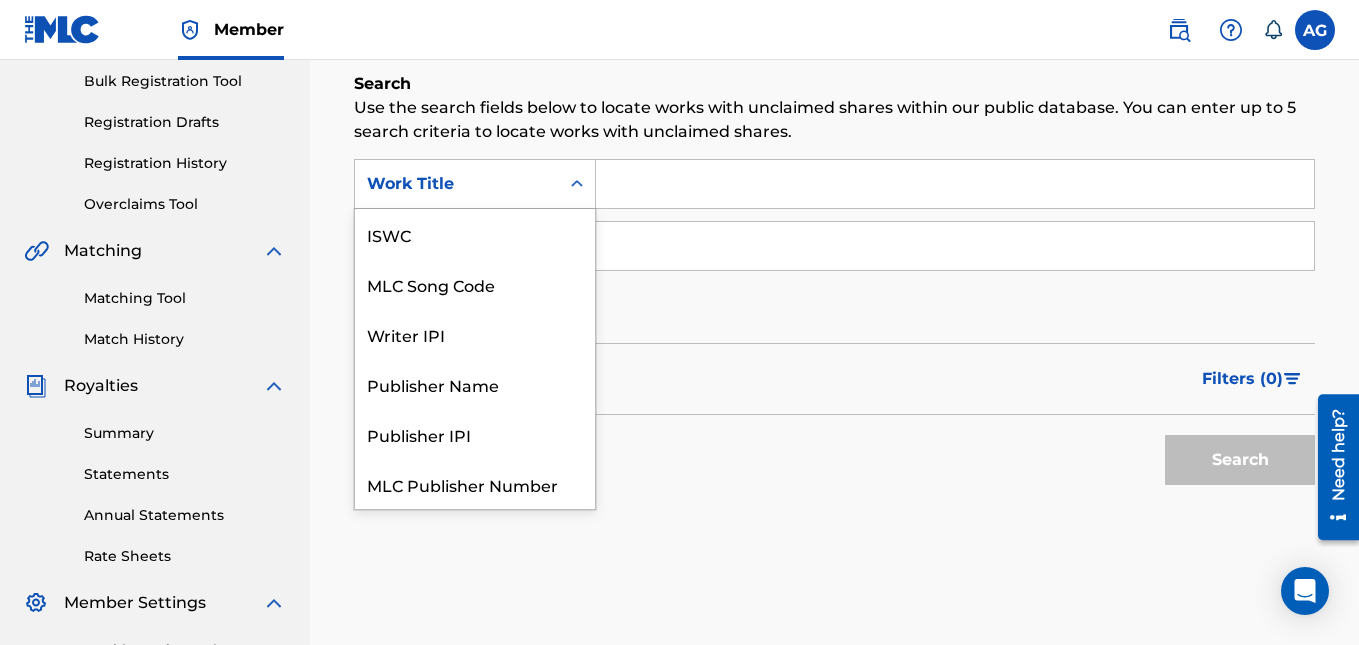 scroll, scrollTop: 50, scrollLeft: 0, axis: vertical 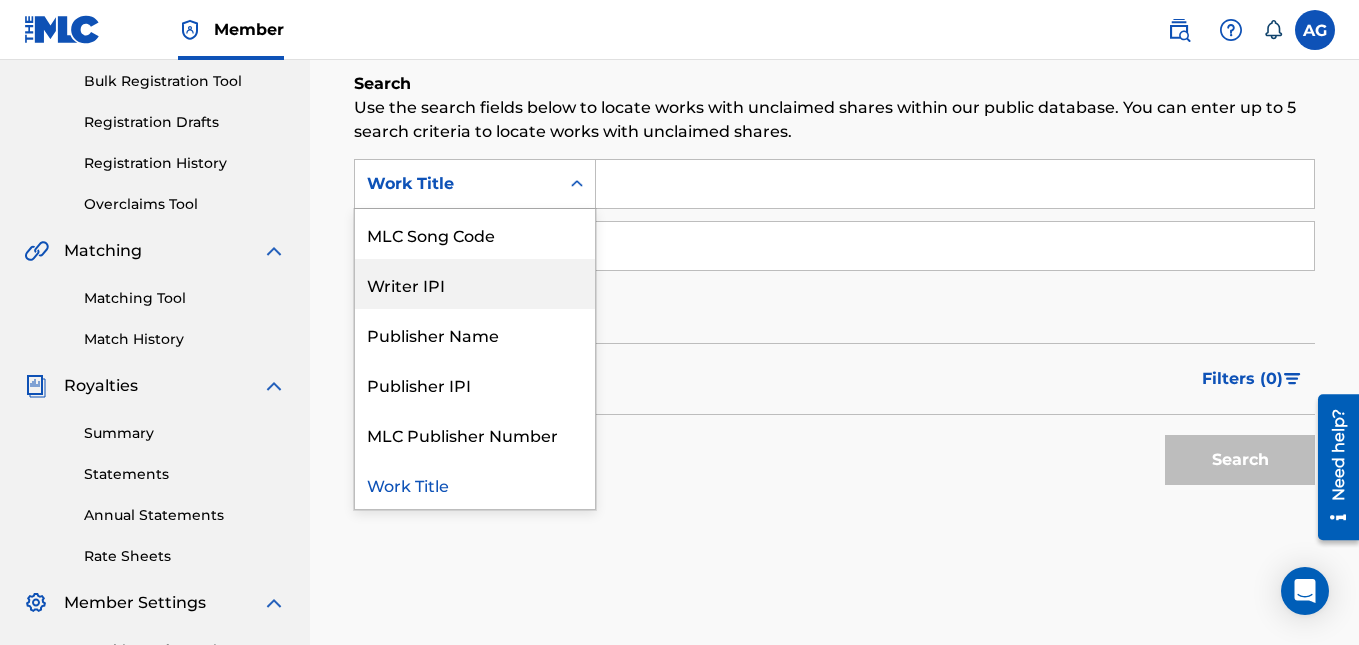 click on "Writer IPI" at bounding box center (475, 284) 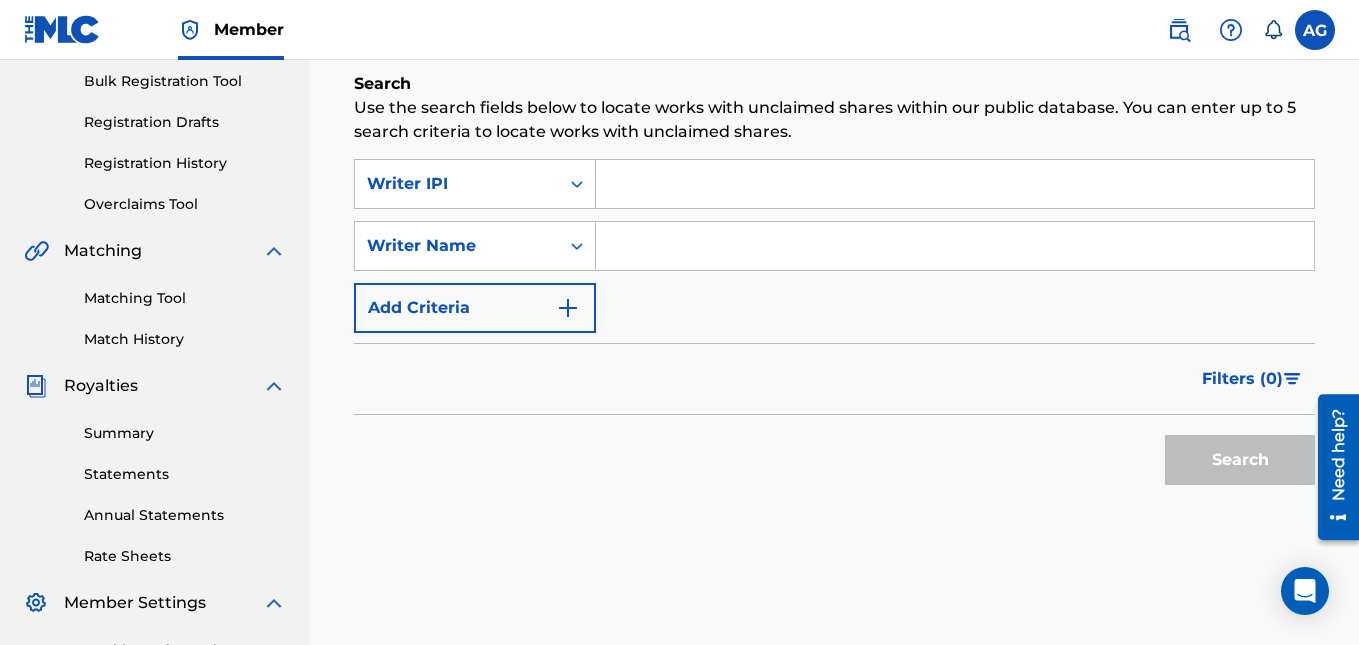 click at bounding box center [955, 184] 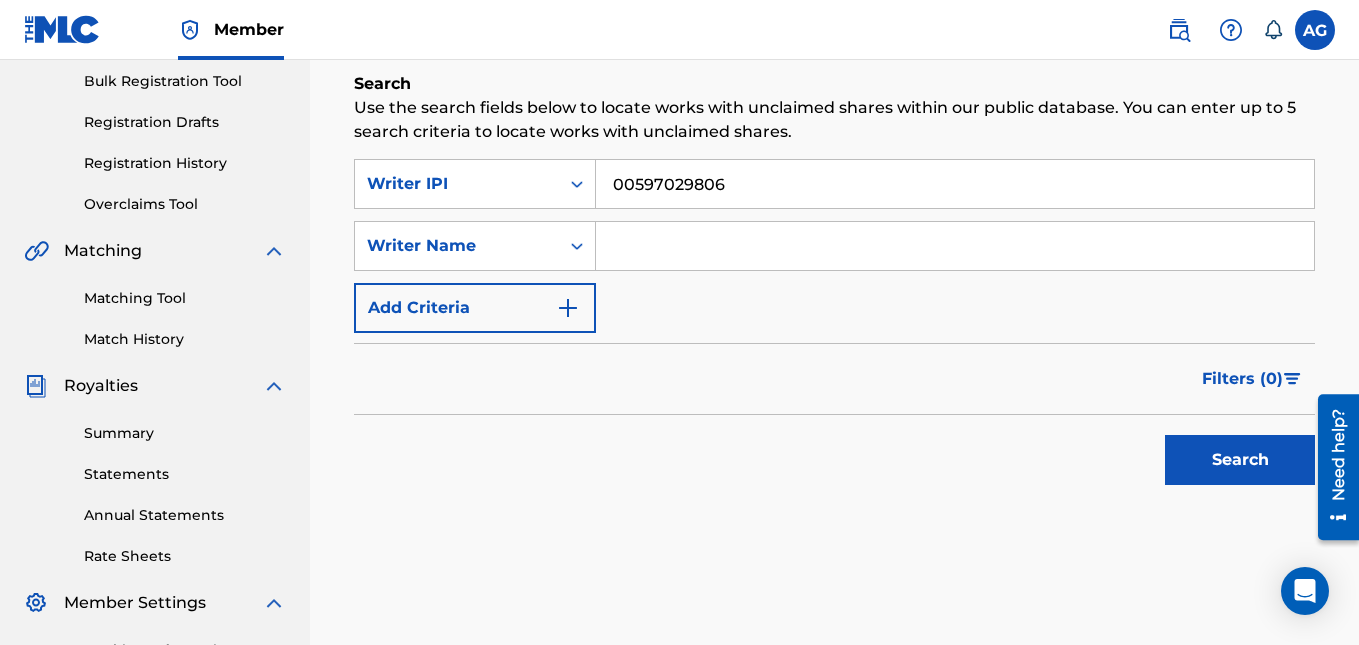 click at bounding box center (955, 246) 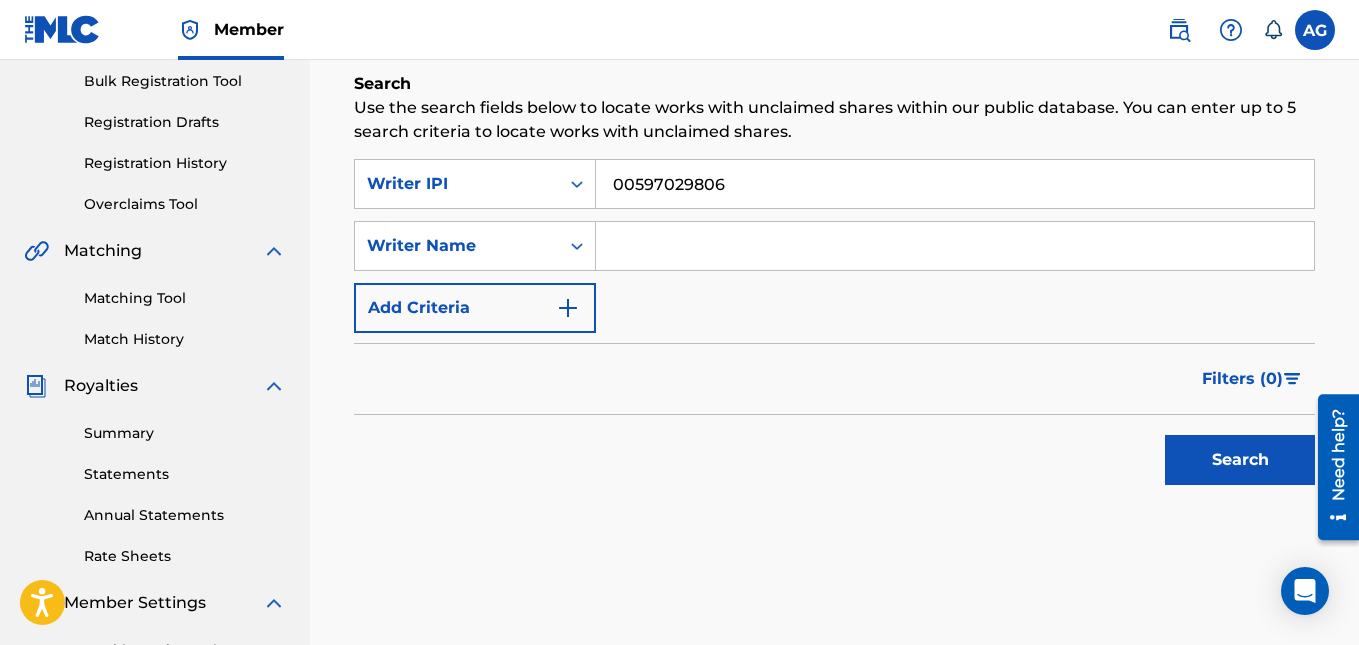 type on "[PERSON_NAME]" 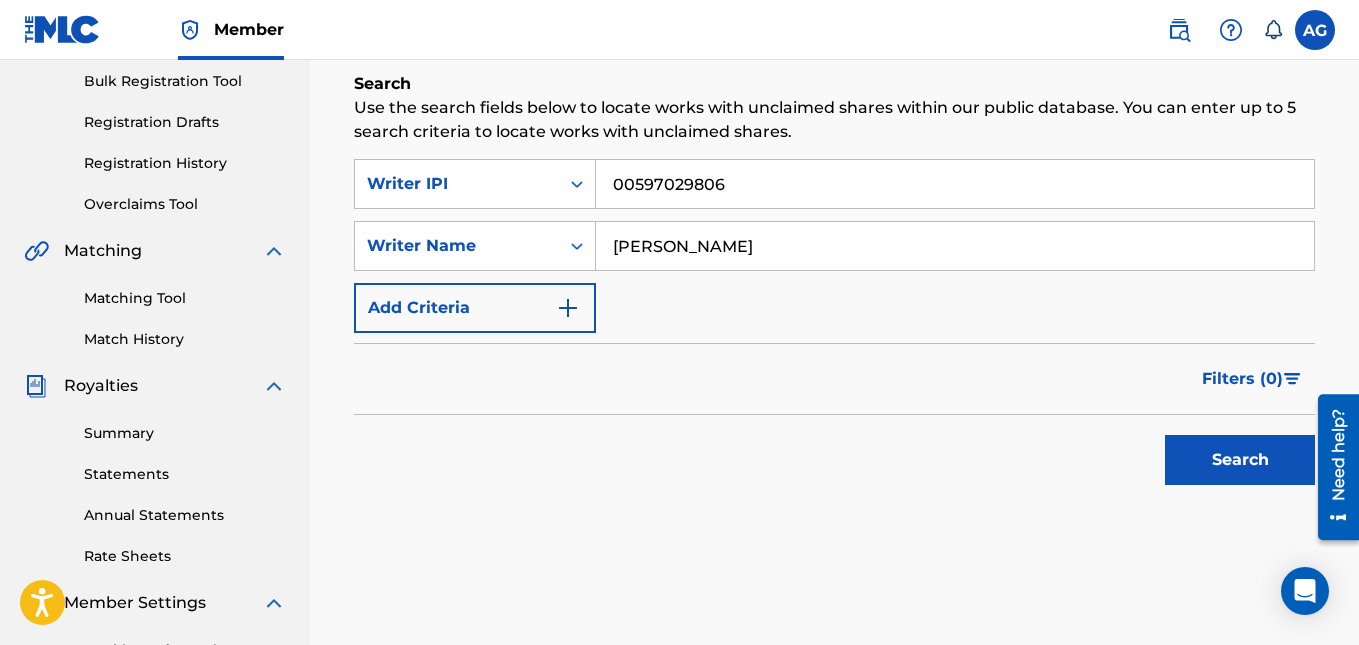 click on "Search" at bounding box center [1240, 460] 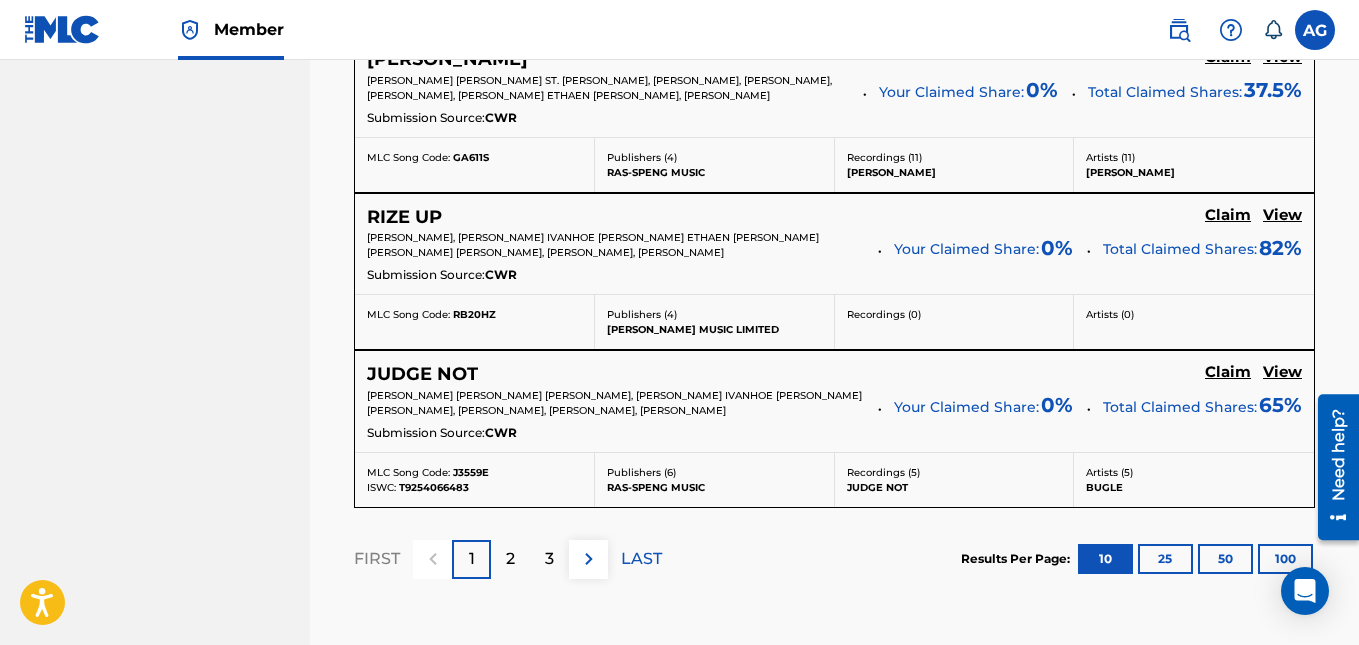 scroll, scrollTop: 1876, scrollLeft: 0, axis: vertical 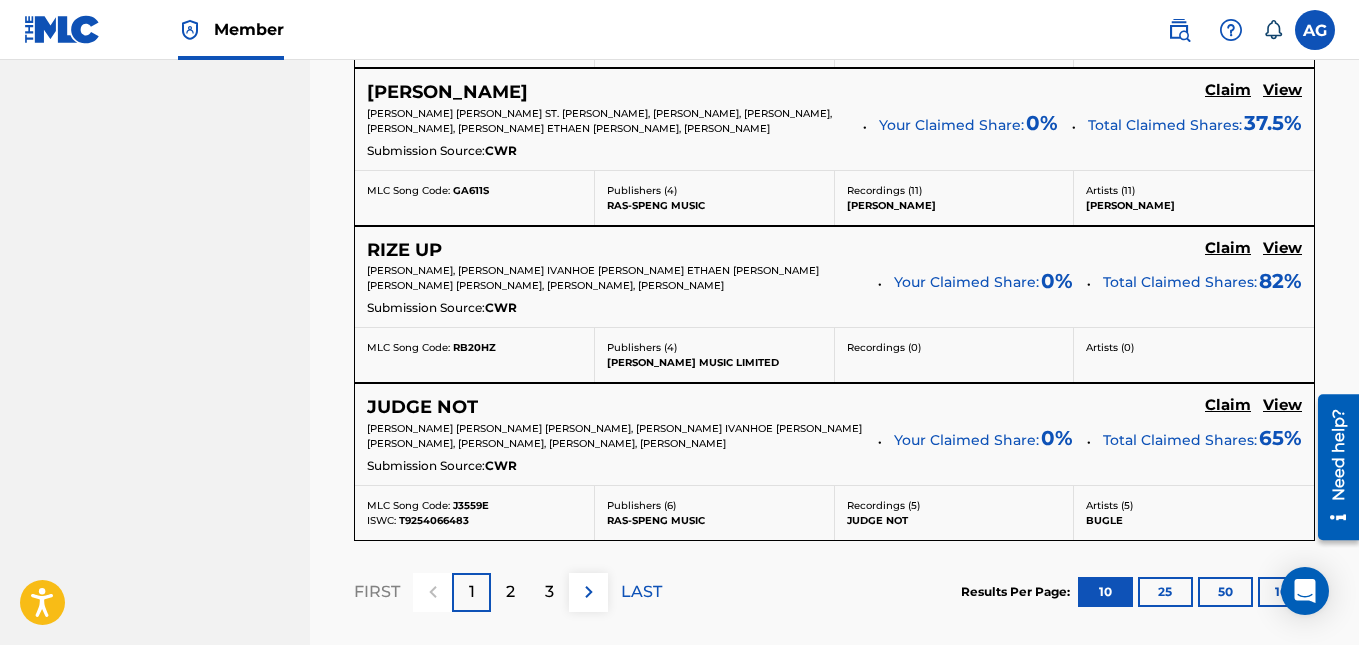 click on "View" at bounding box center (1282, 405) 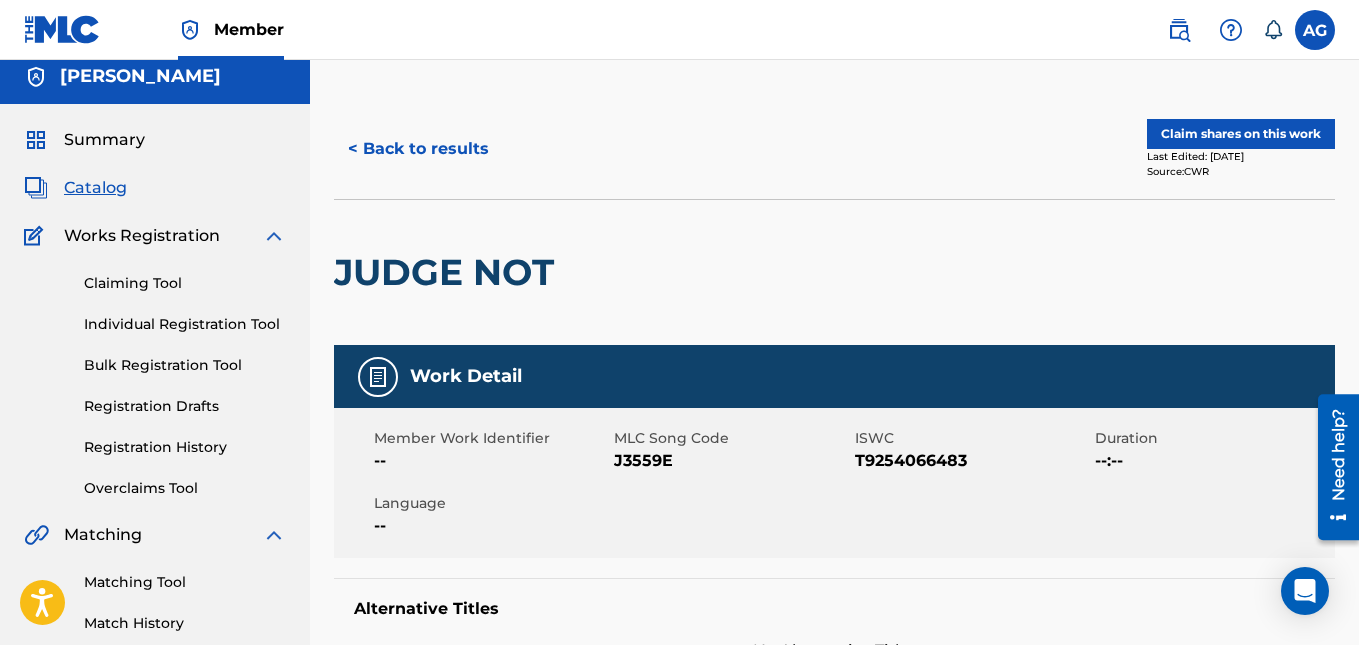 scroll, scrollTop: 0, scrollLeft: 0, axis: both 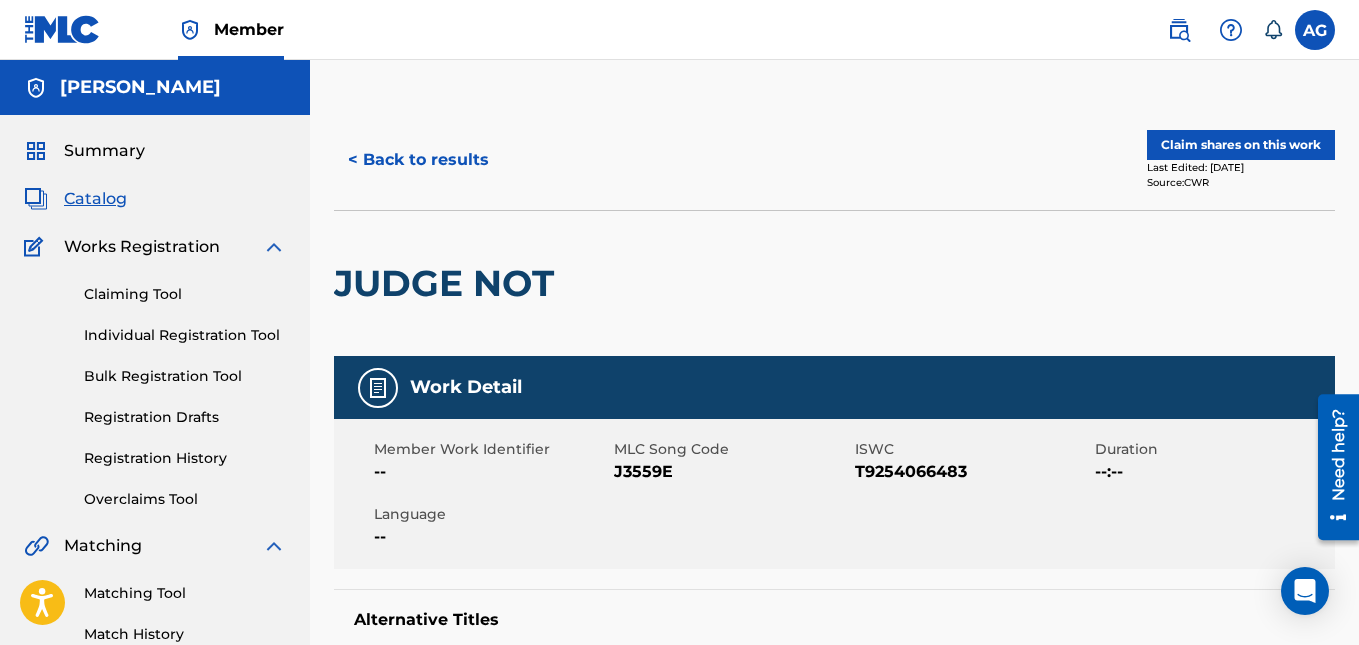 click on "< Back to results" at bounding box center (418, 160) 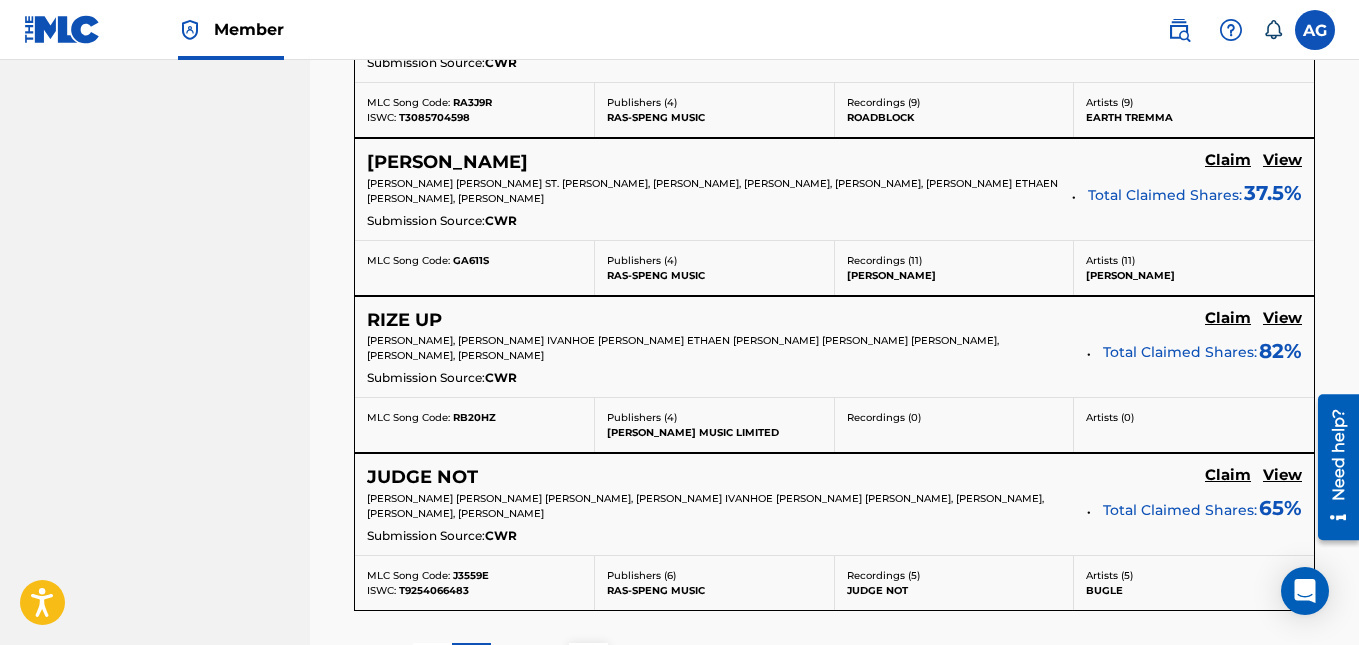 scroll, scrollTop: 1676, scrollLeft: 0, axis: vertical 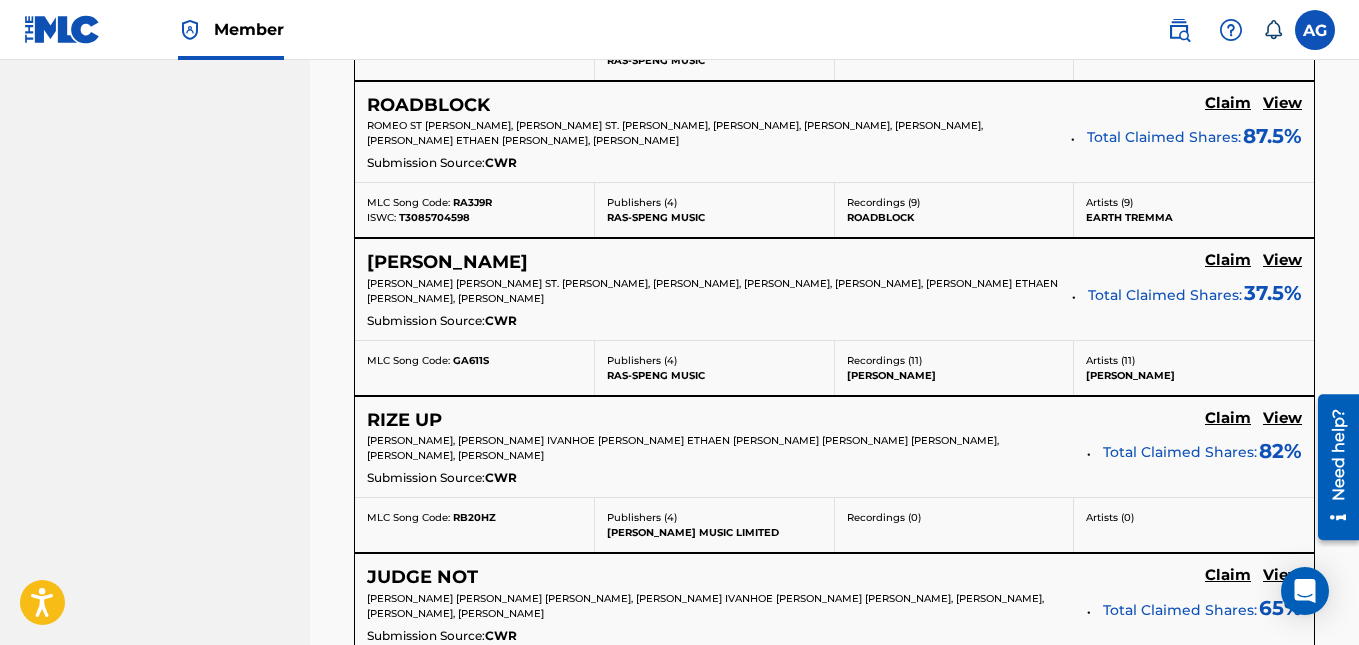 click on "ROMEO ST [PERSON_NAME], [PERSON_NAME] ST. [PERSON_NAME], [PERSON_NAME], [PERSON_NAME], [PERSON_NAME], [PERSON_NAME] ETHAEN [PERSON_NAME], [PERSON_NAME]" at bounding box center (675, 133) 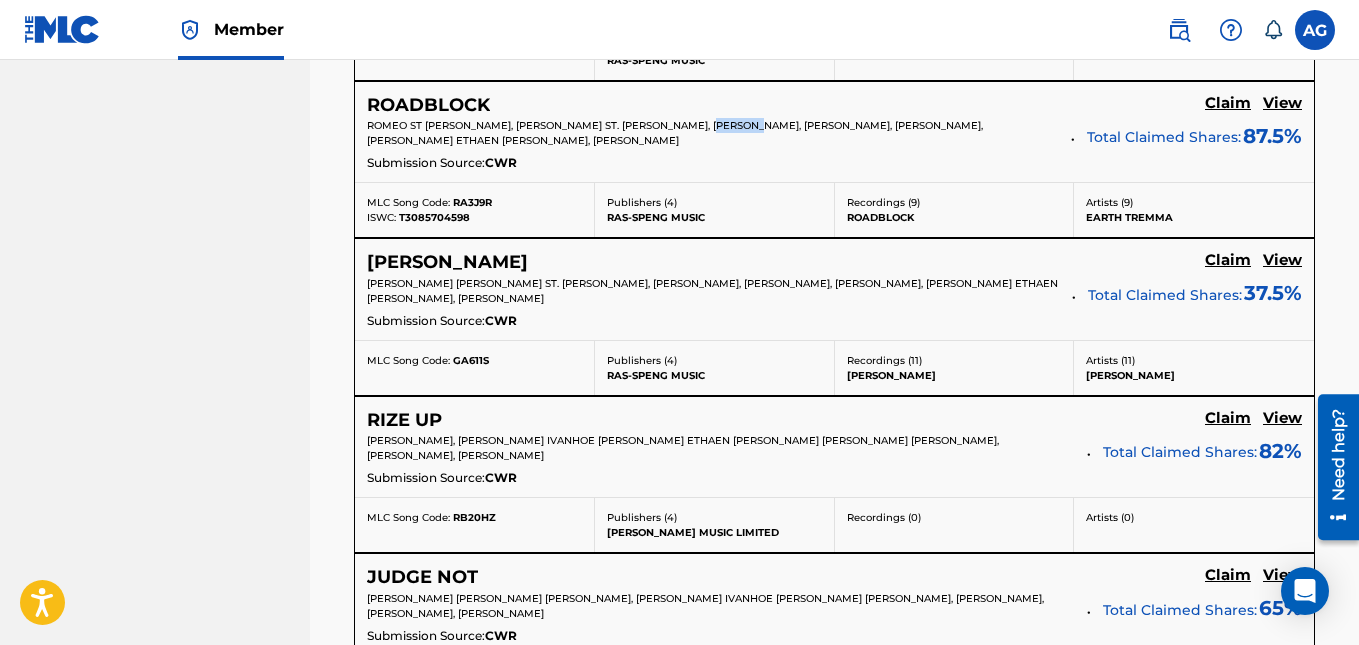 click on "ROMEO ST [PERSON_NAME], [PERSON_NAME] ST. [PERSON_NAME], [PERSON_NAME], [PERSON_NAME], [PERSON_NAME], [PERSON_NAME] ETHAEN [PERSON_NAME], [PERSON_NAME]" at bounding box center [675, 133] 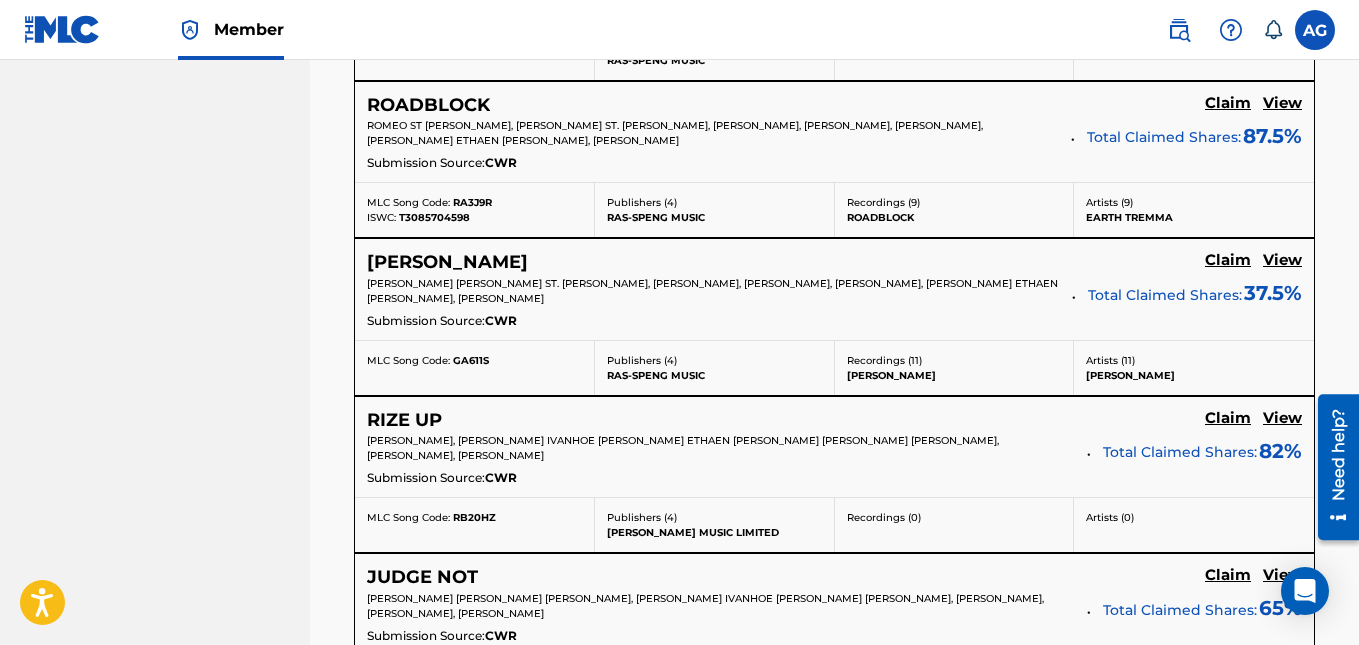 click on "ROMEO ST [PERSON_NAME], [PERSON_NAME] ST. [PERSON_NAME], [PERSON_NAME], [PERSON_NAME], [PERSON_NAME], [PERSON_NAME] ETHAEN [PERSON_NAME], [PERSON_NAME]" at bounding box center [712, 133] 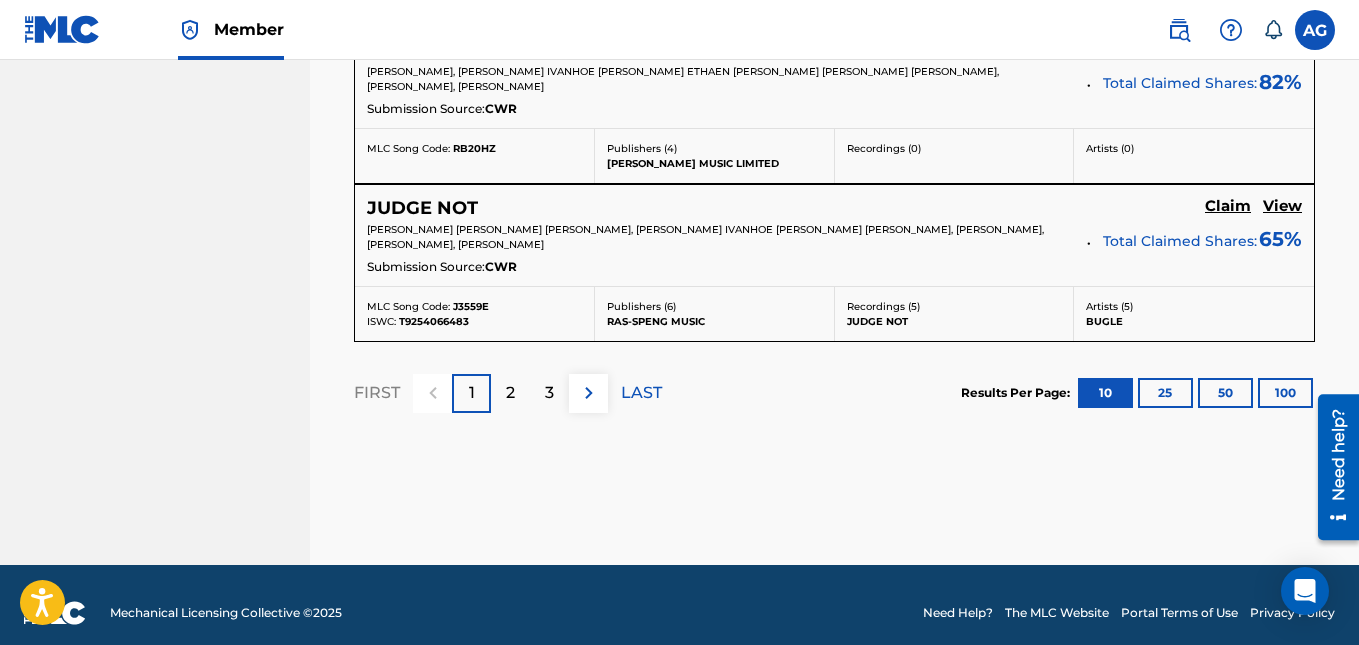 scroll, scrollTop: 2061, scrollLeft: 0, axis: vertical 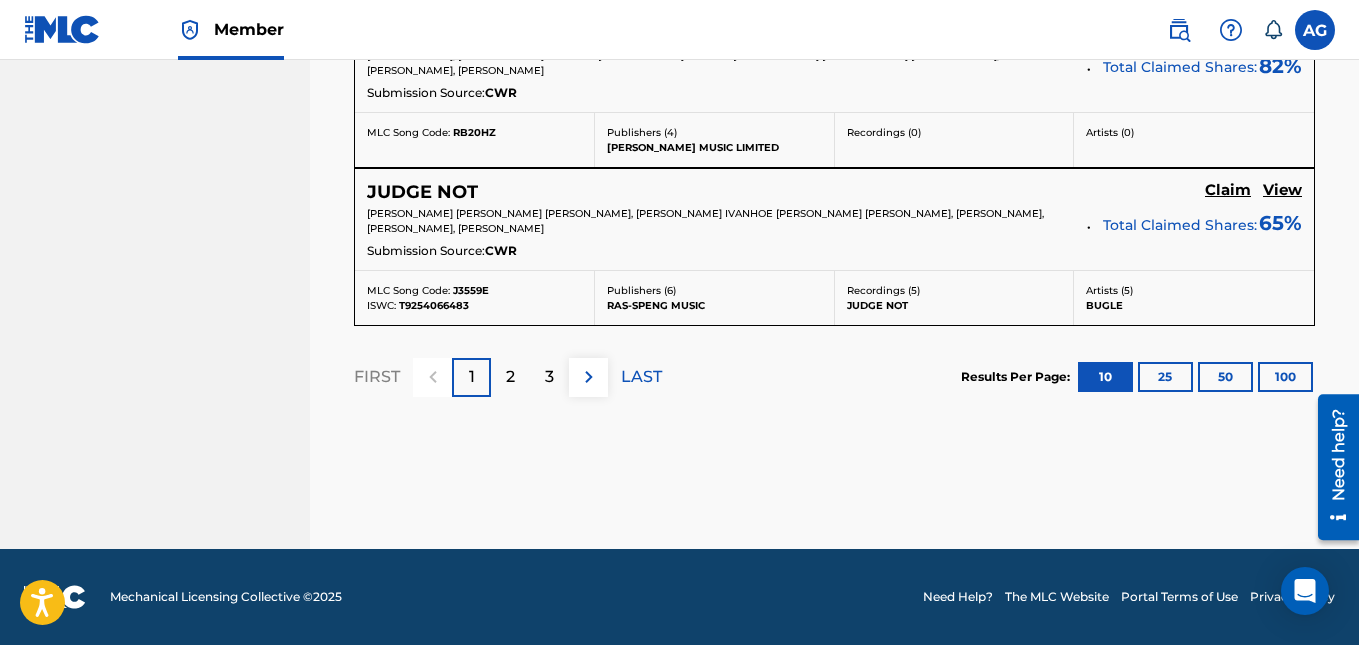 click on "100" at bounding box center [1285, 377] 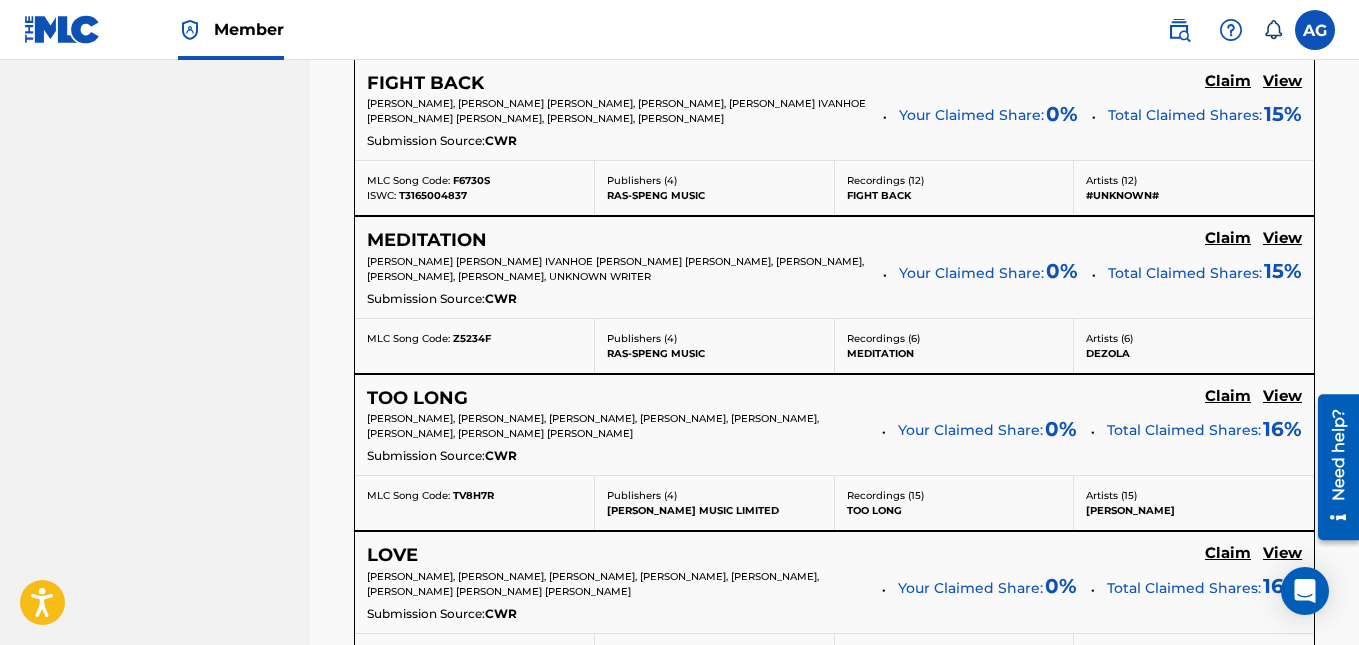 scroll, scrollTop: 2695, scrollLeft: 0, axis: vertical 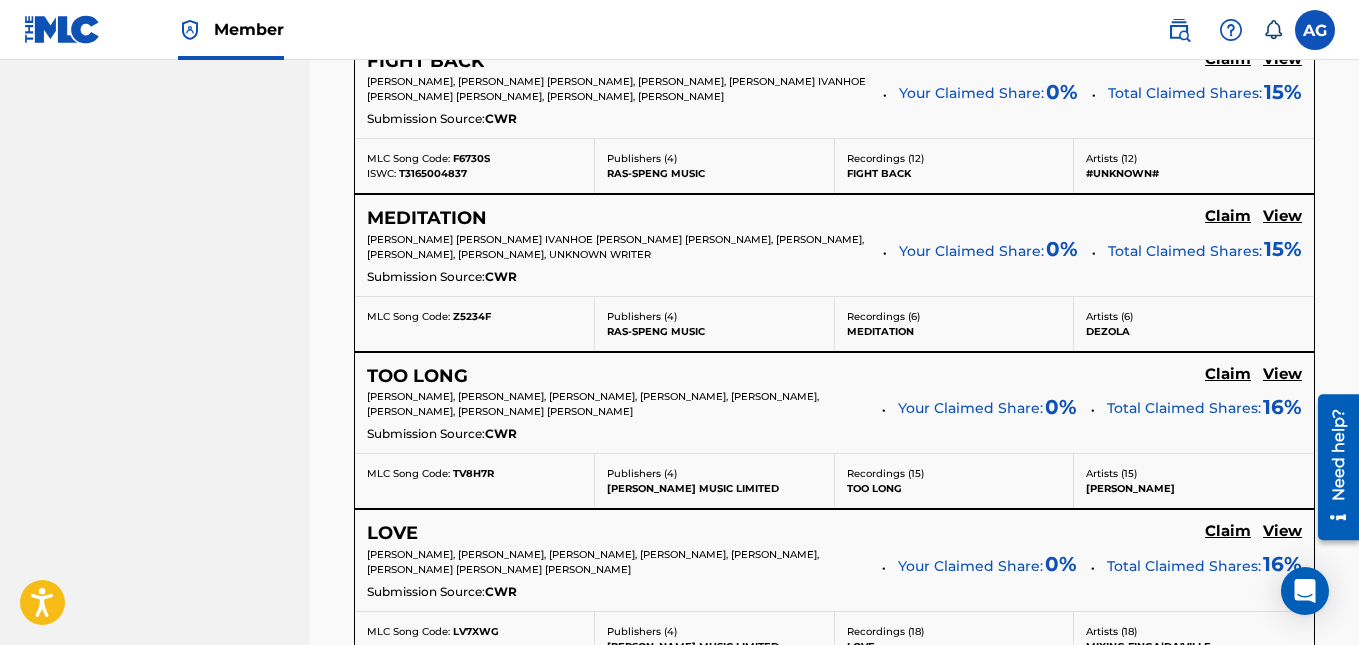 click on "MEDITATION" at bounding box center [427, 218] 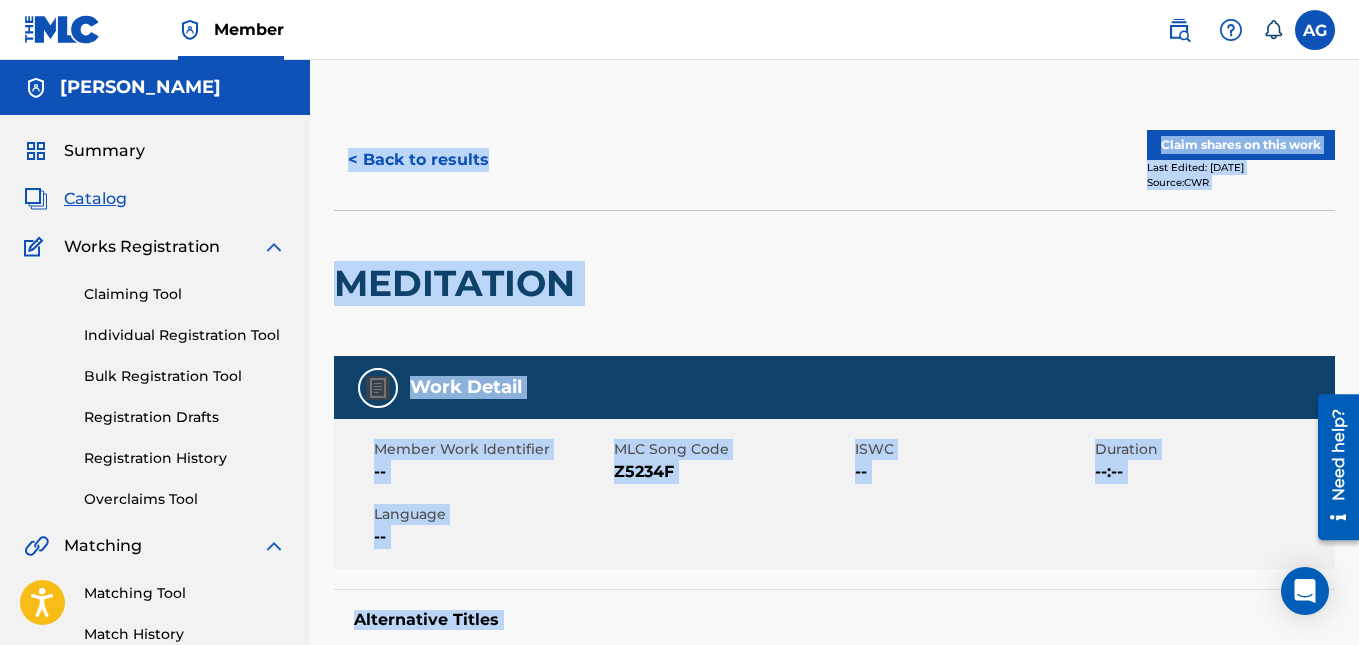scroll, scrollTop: 100, scrollLeft: 0, axis: vertical 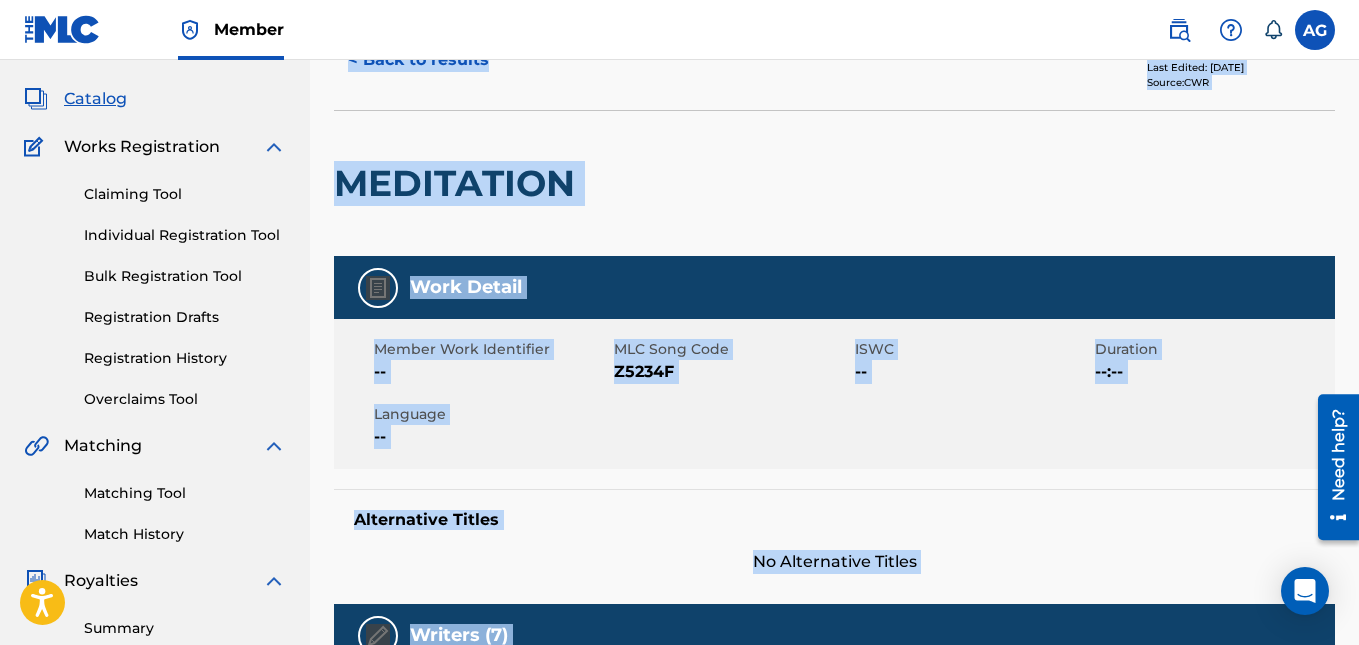 click on "Member Work Identifier -- MLC Song Code Z5234F ISWC -- Duration --:-- Language --" at bounding box center [834, 394] 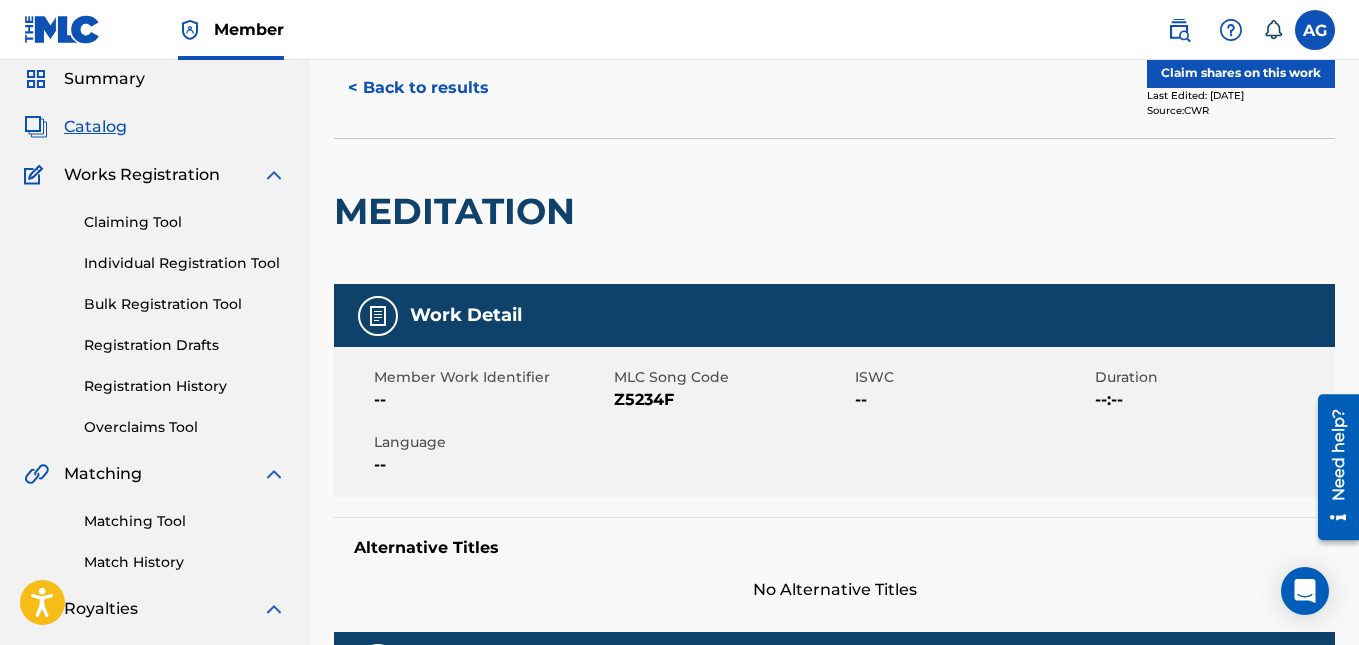 scroll, scrollTop: 0, scrollLeft: 0, axis: both 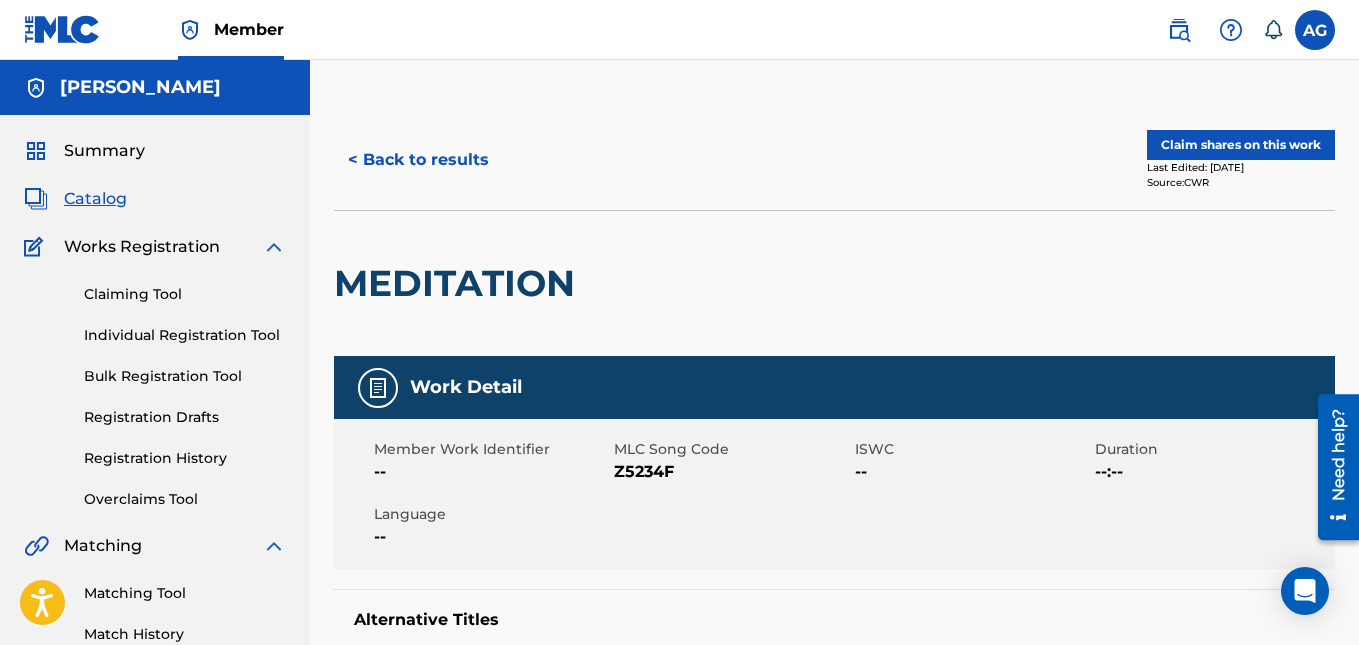 click on "< Back to results" at bounding box center (418, 160) 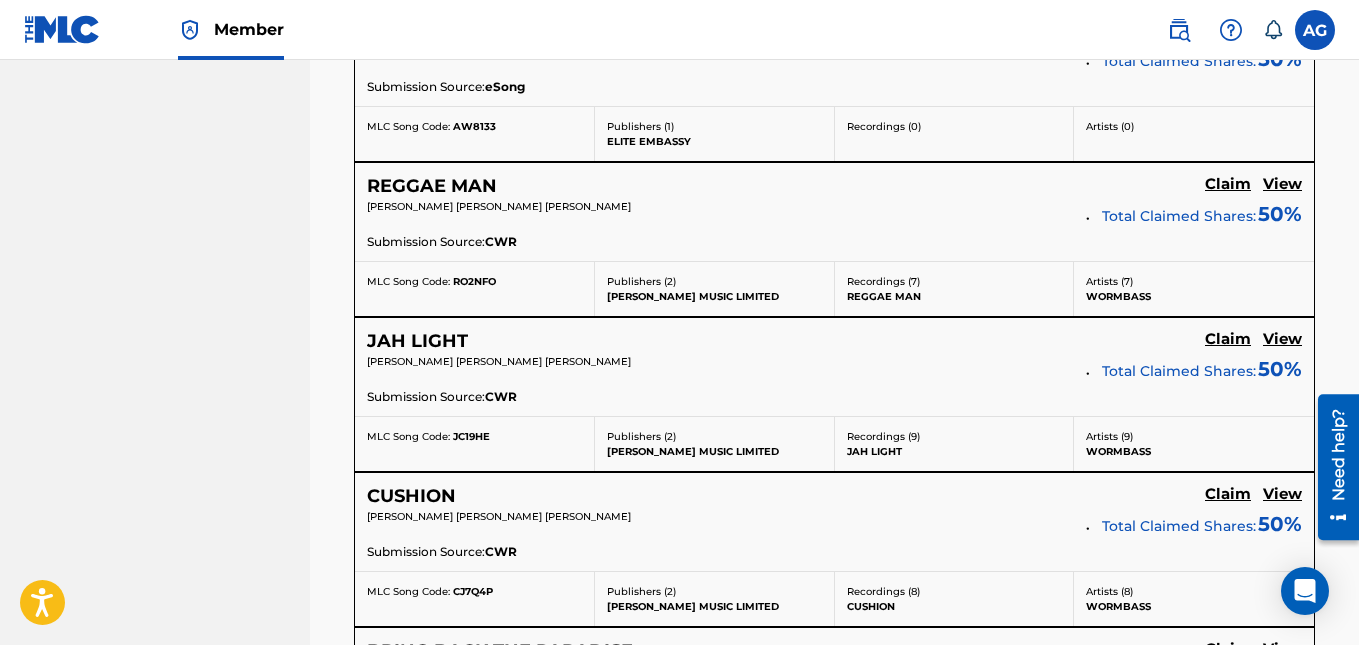 scroll, scrollTop: 3095, scrollLeft: 0, axis: vertical 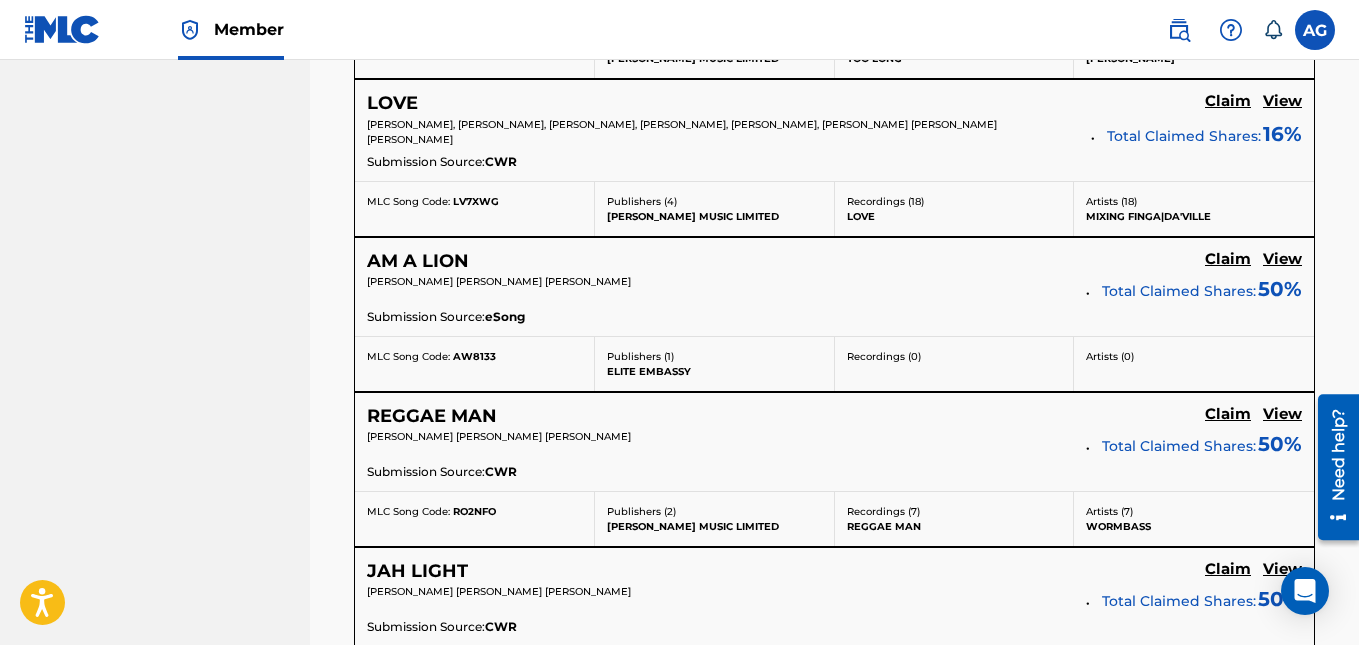 click on "REGGAE MAN" at bounding box center [954, 526] 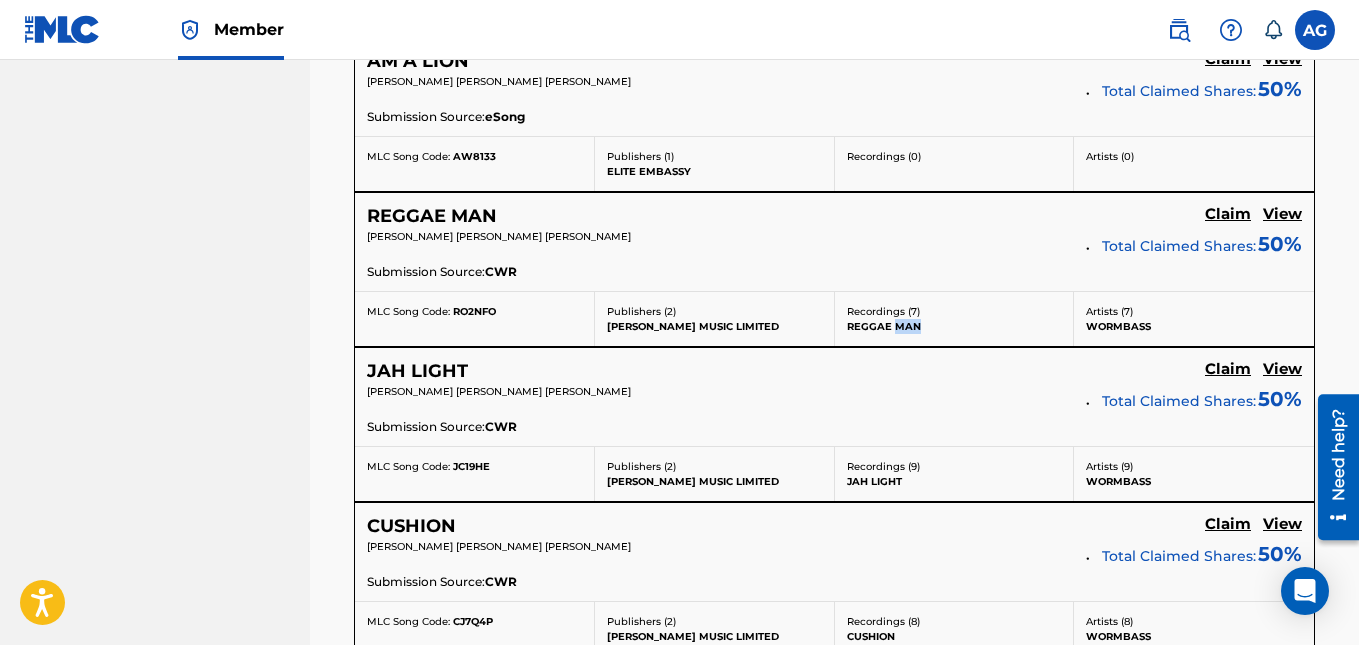 scroll, scrollTop: 3195, scrollLeft: 0, axis: vertical 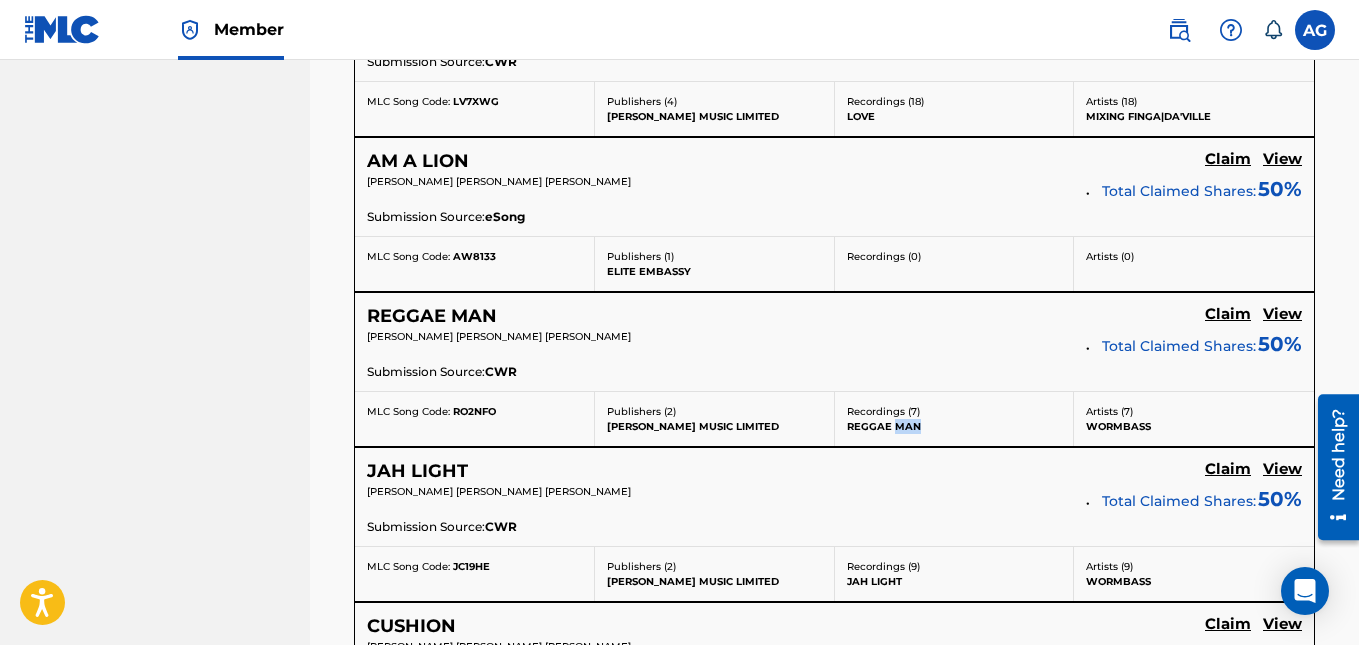click on "View" at bounding box center [1282, 314] 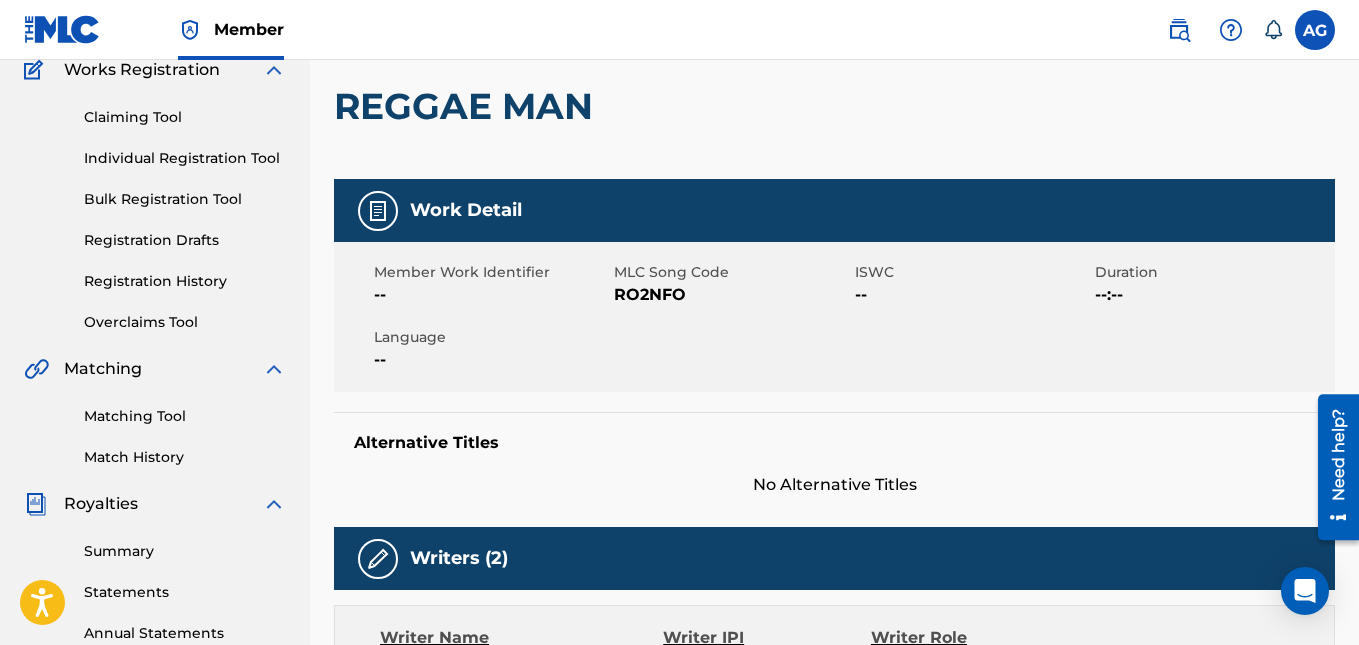 scroll, scrollTop: 87, scrollLeft: 0, axis: vertical 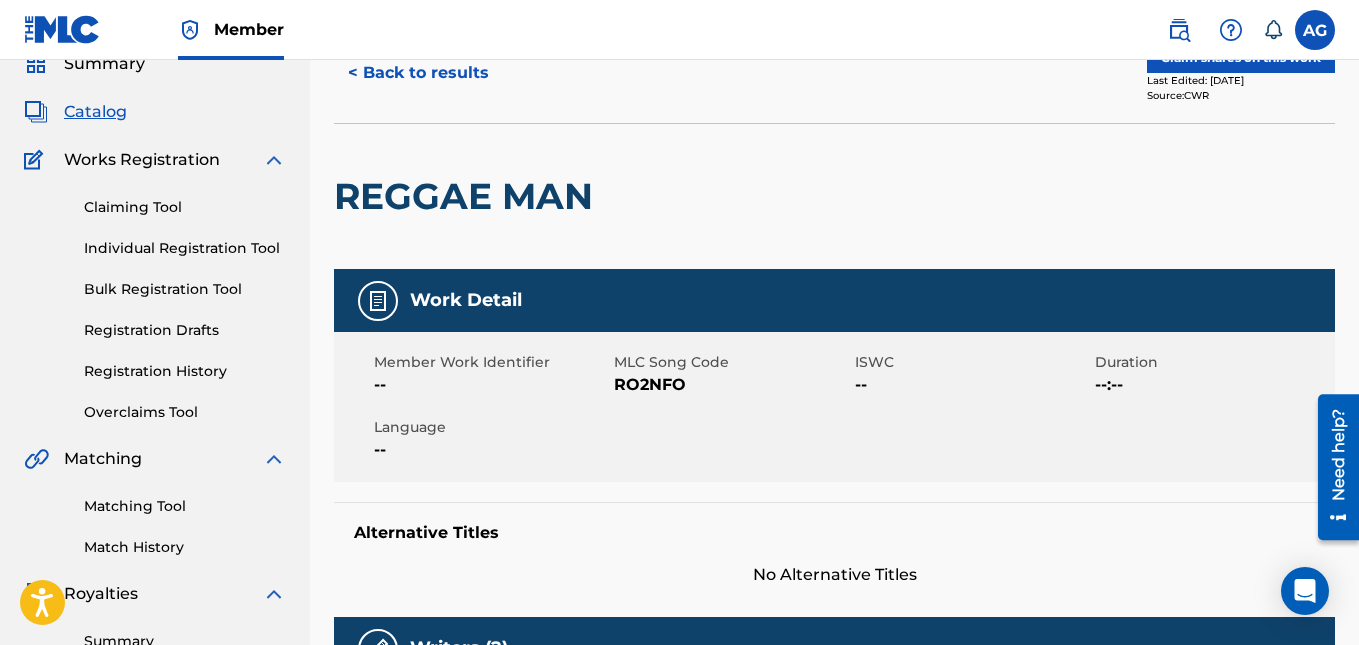 click on "RO2NFO" at bounding box center (731, 385) 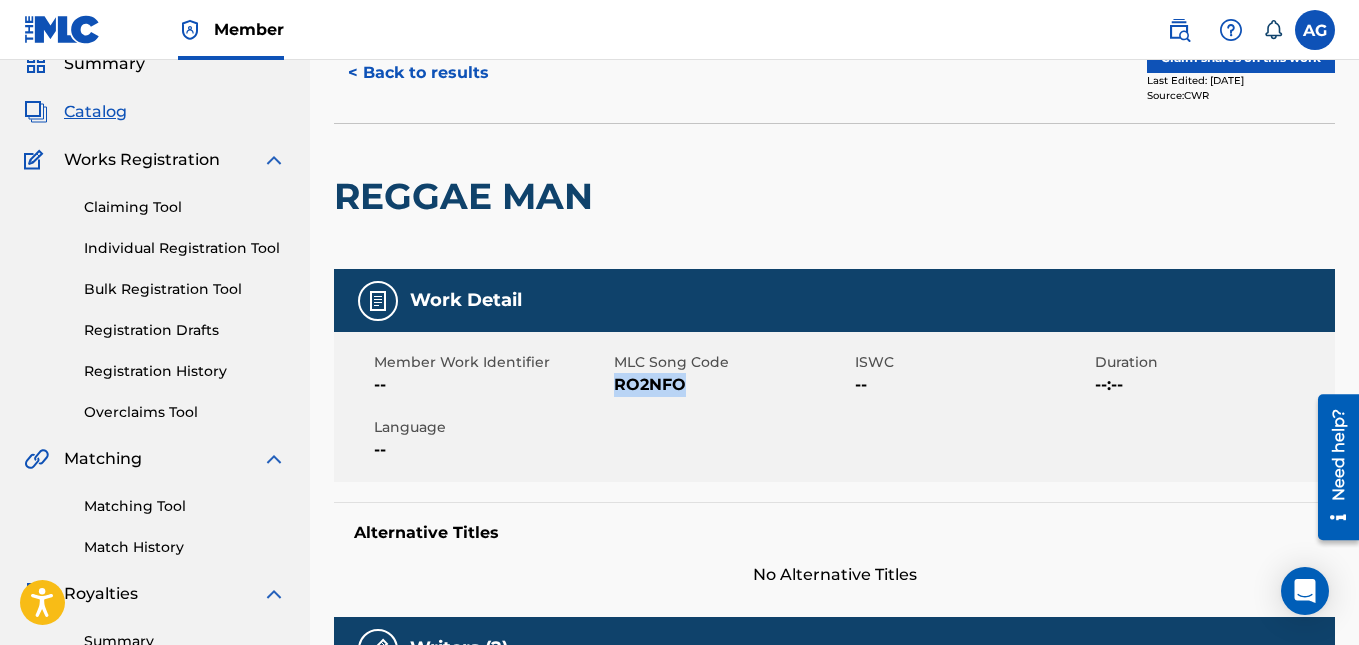 click on "RO2NFO" at bounding box center [731, 385] 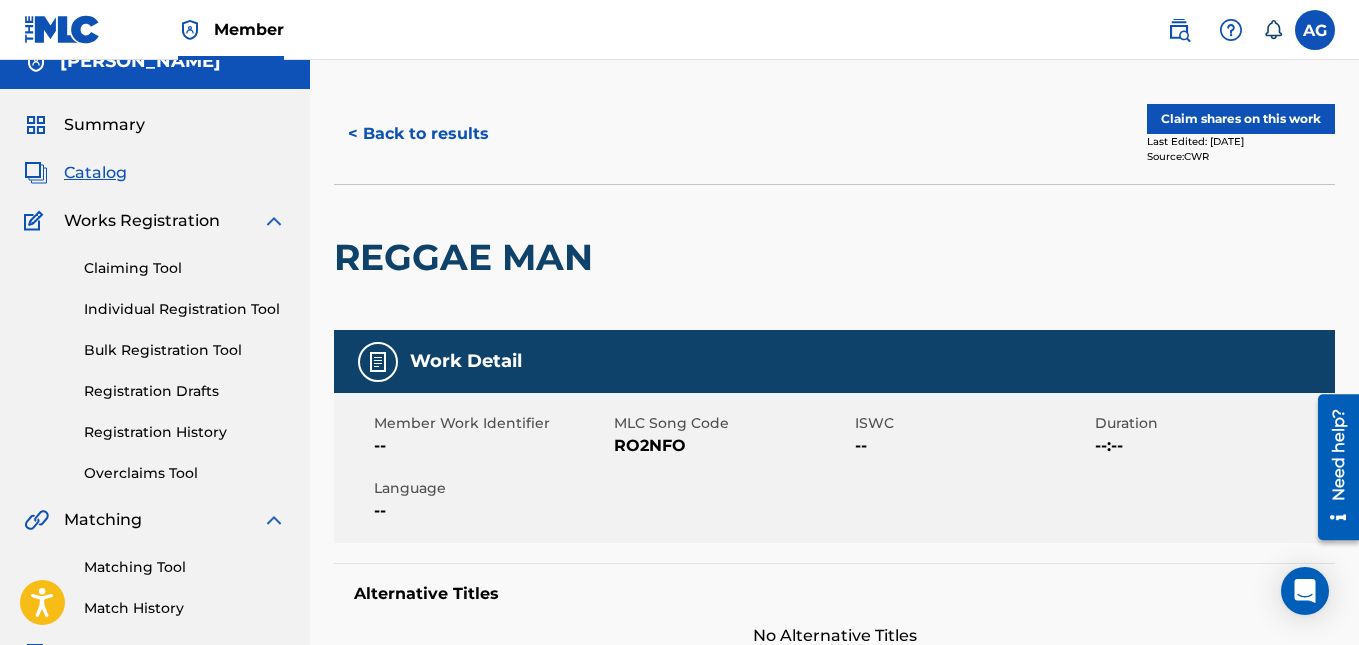scroll, scrollTop: 0, scrollLeft: 0, axis: both 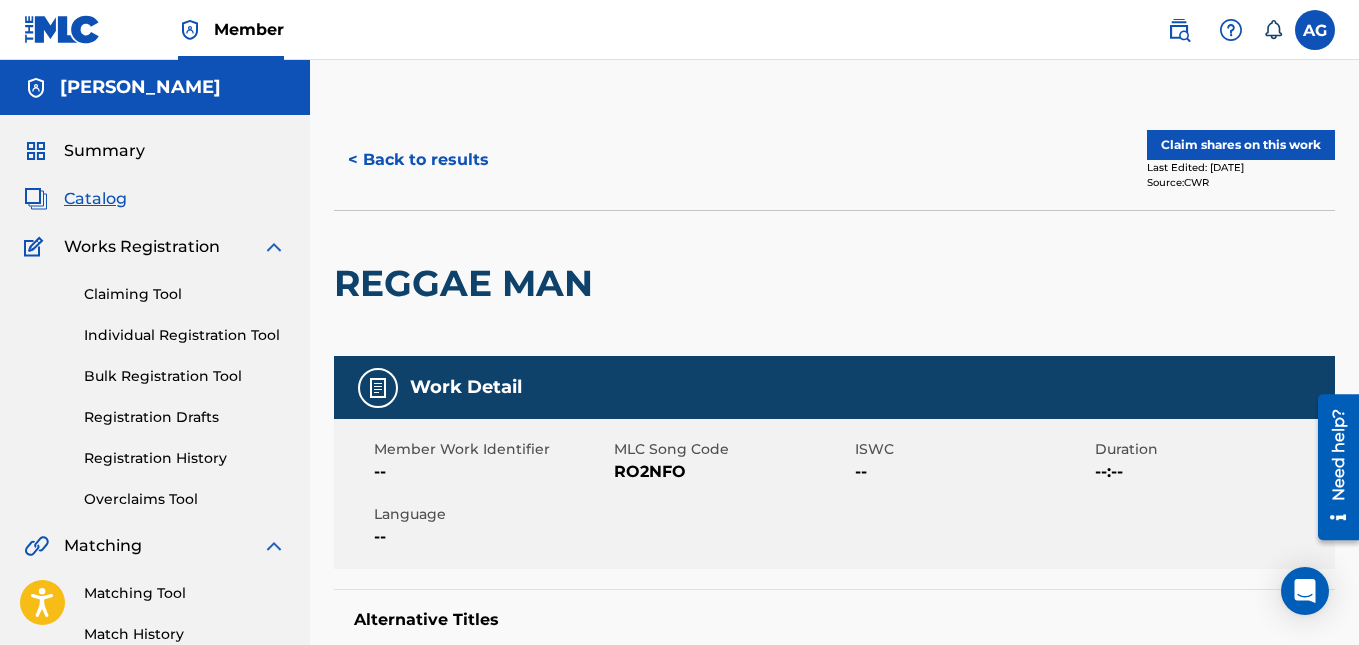 click on "< Back to results" at bounding box center [418, 160] 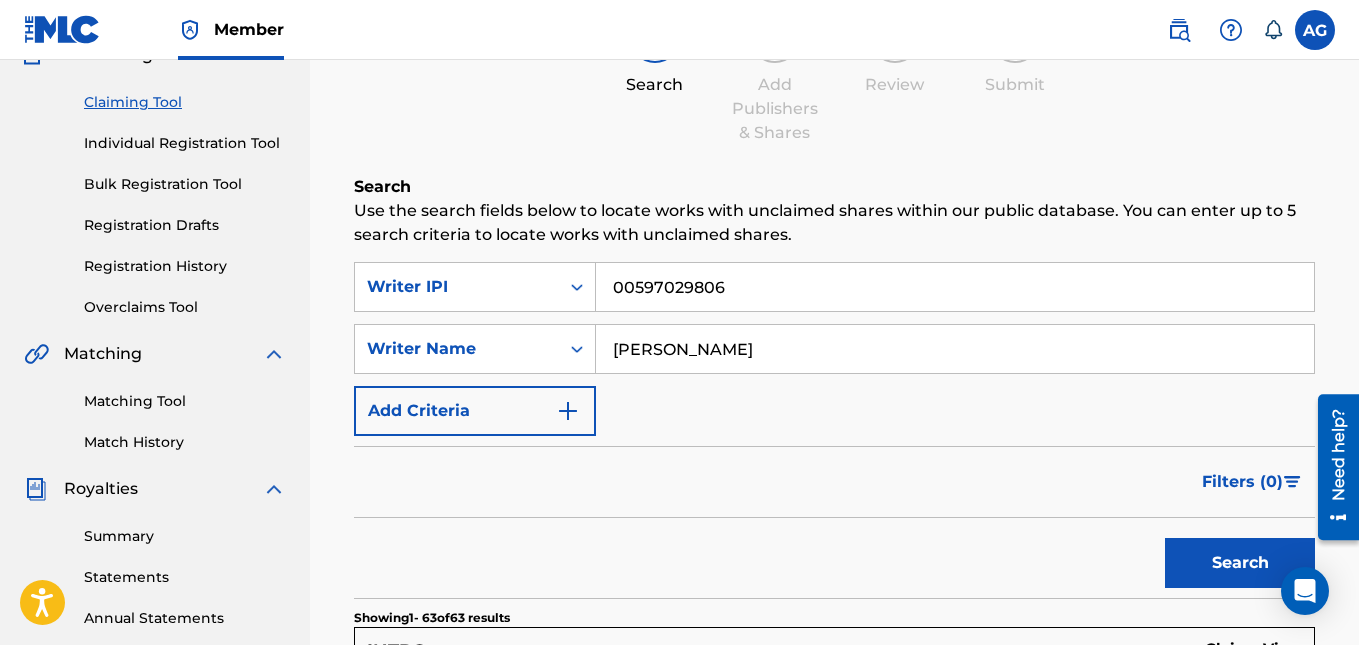 scroll, scrollTop: 200, scrollLeft: 0, axis: vertical 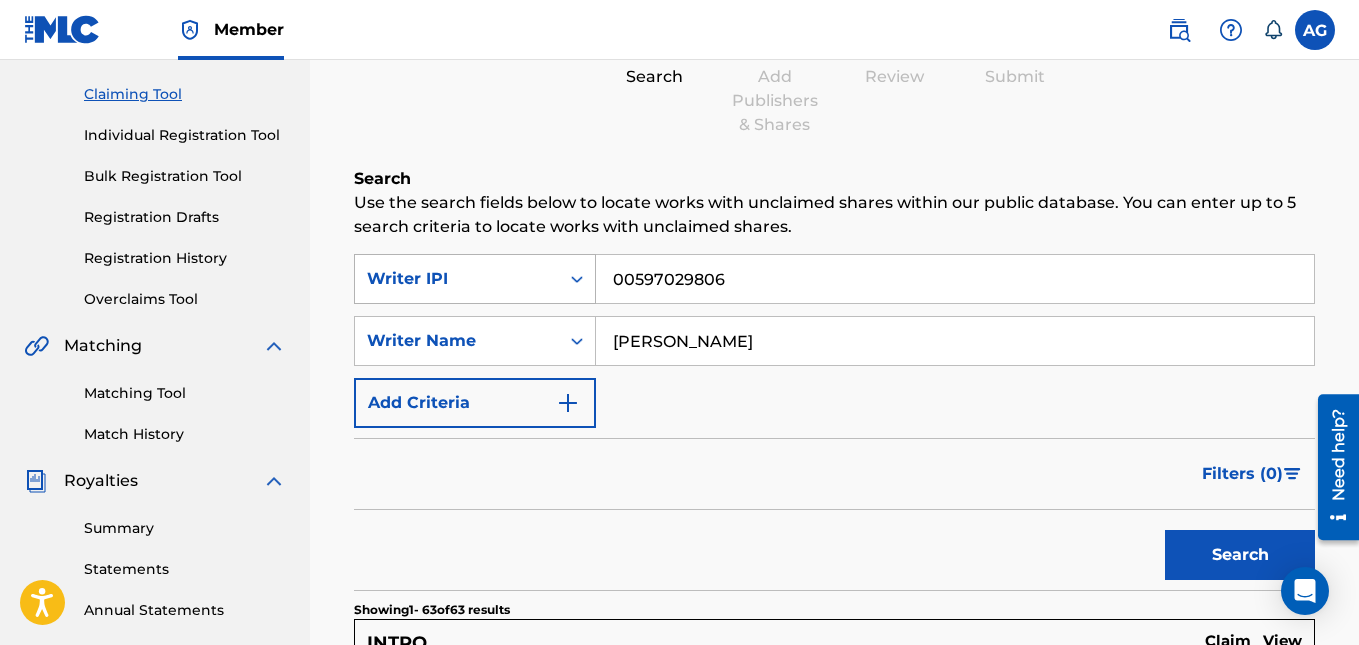click 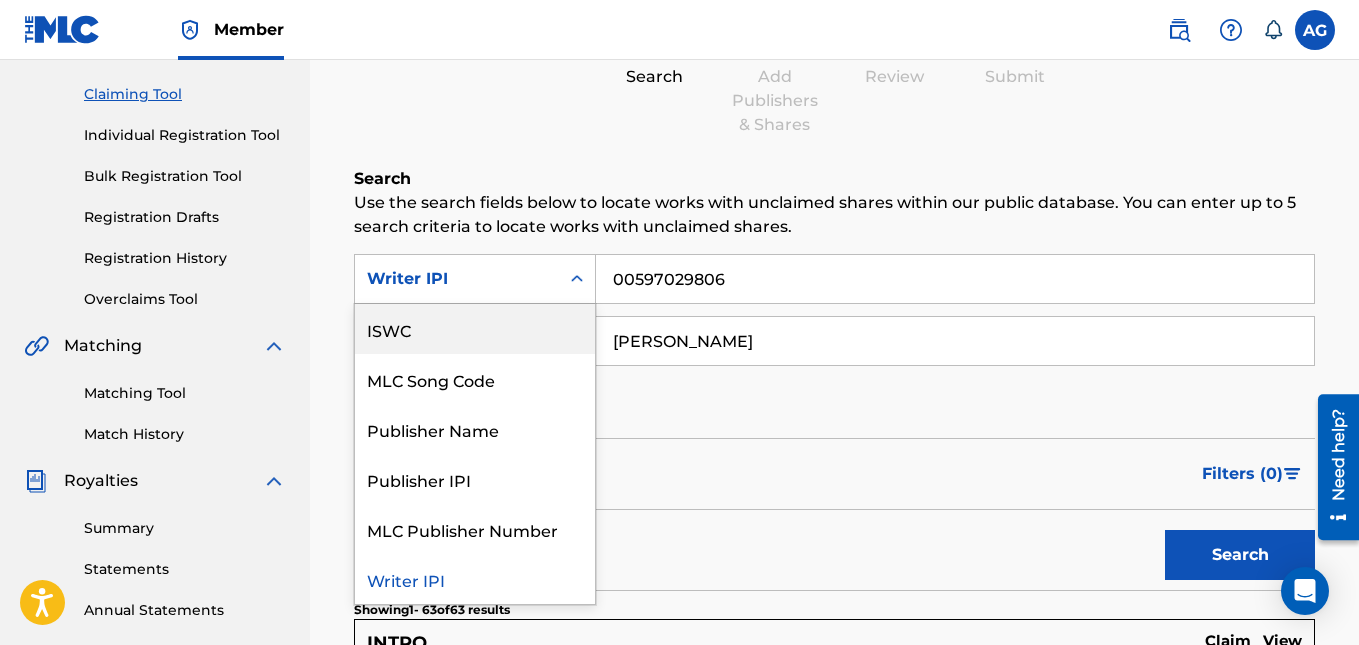 scroll, scrollTop: 0, scrollLeft: 0, axis: both 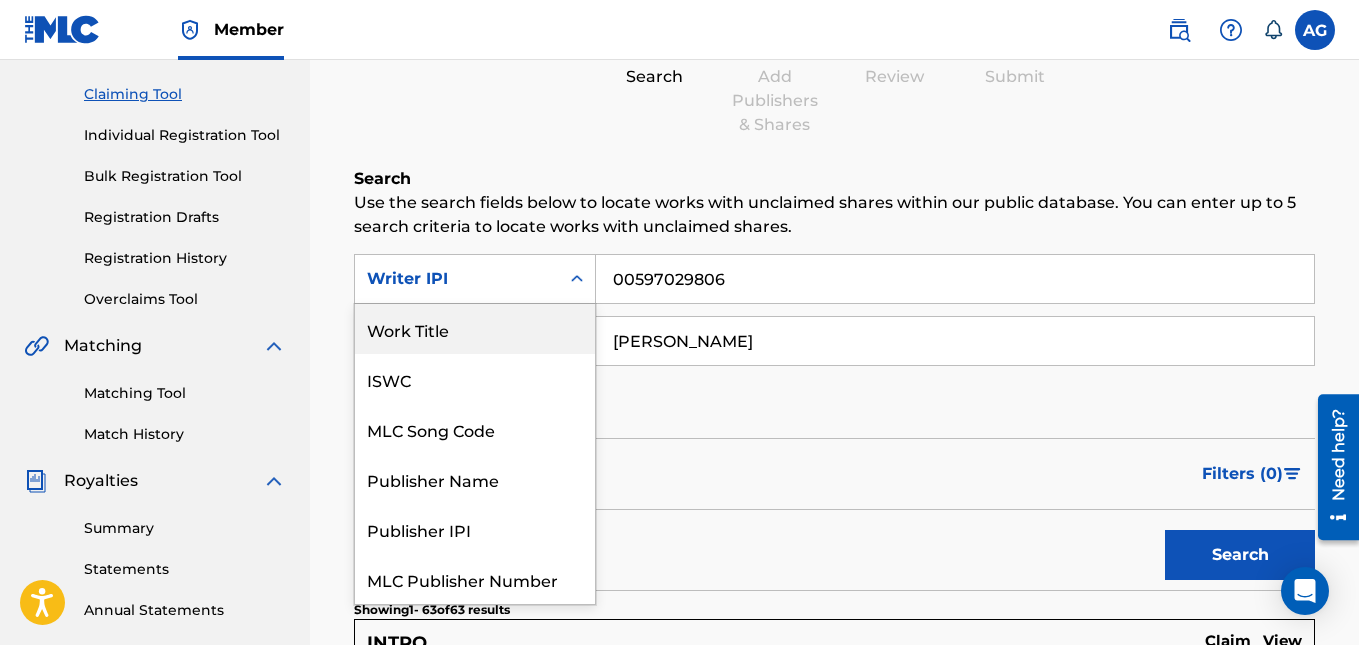 click on "Work Title" at bounding box center (475, 329) 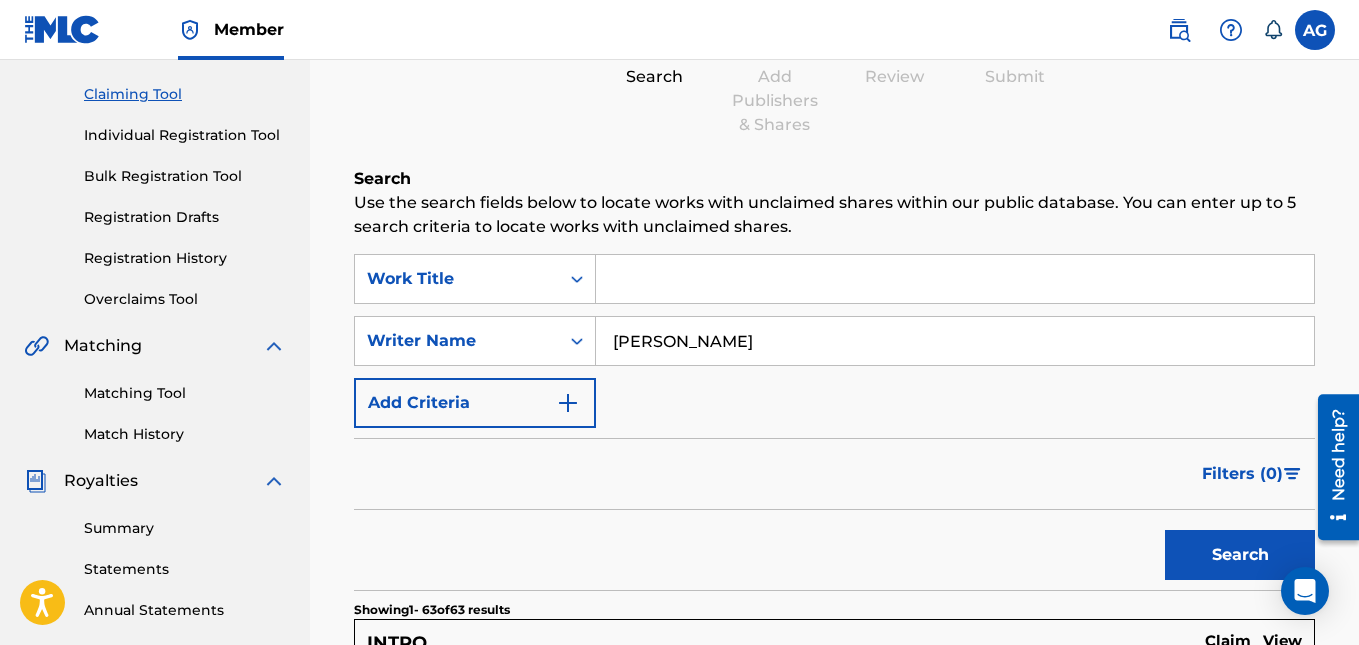 click at bounding box center [955, 279] 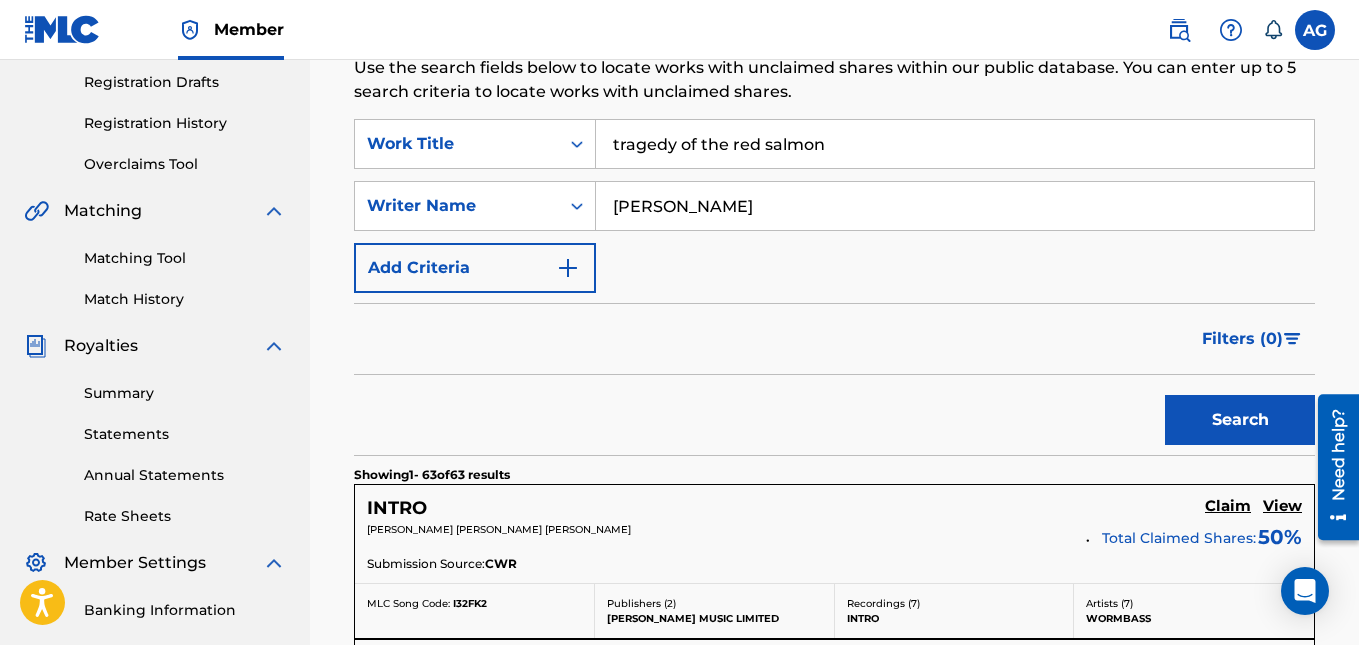 scroll, scrollTop: 300, scrollLeft: 0, axis: vertical 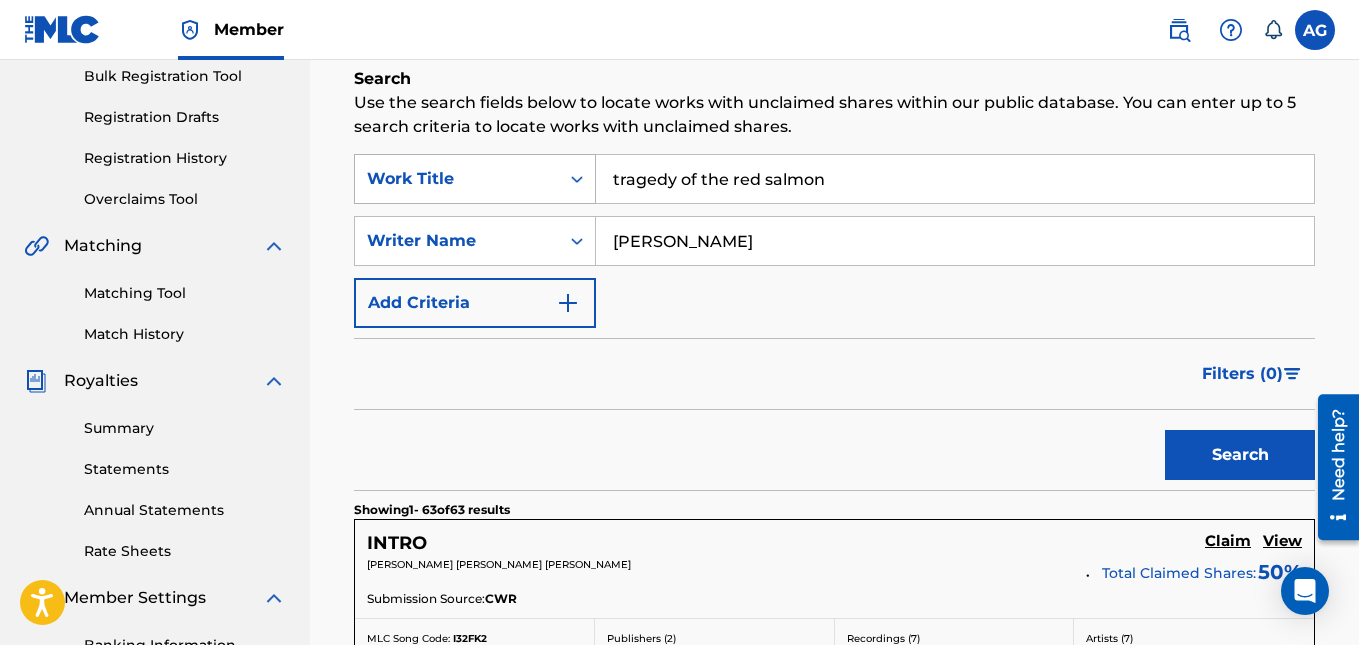 drag, startPoint x: 760, startPoint y: 182, endPoint x: 450, endPoint y: 184, distance: 310.00644 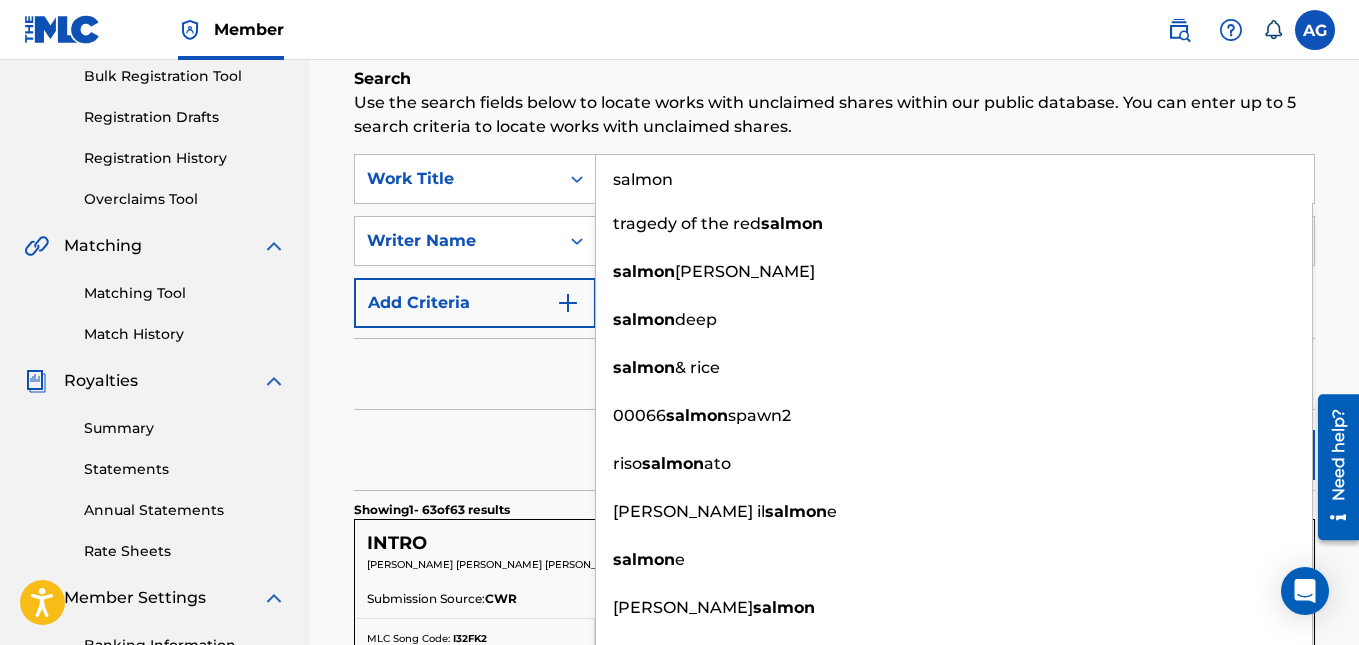 click on "salmon" at bounding box center (955, 179) 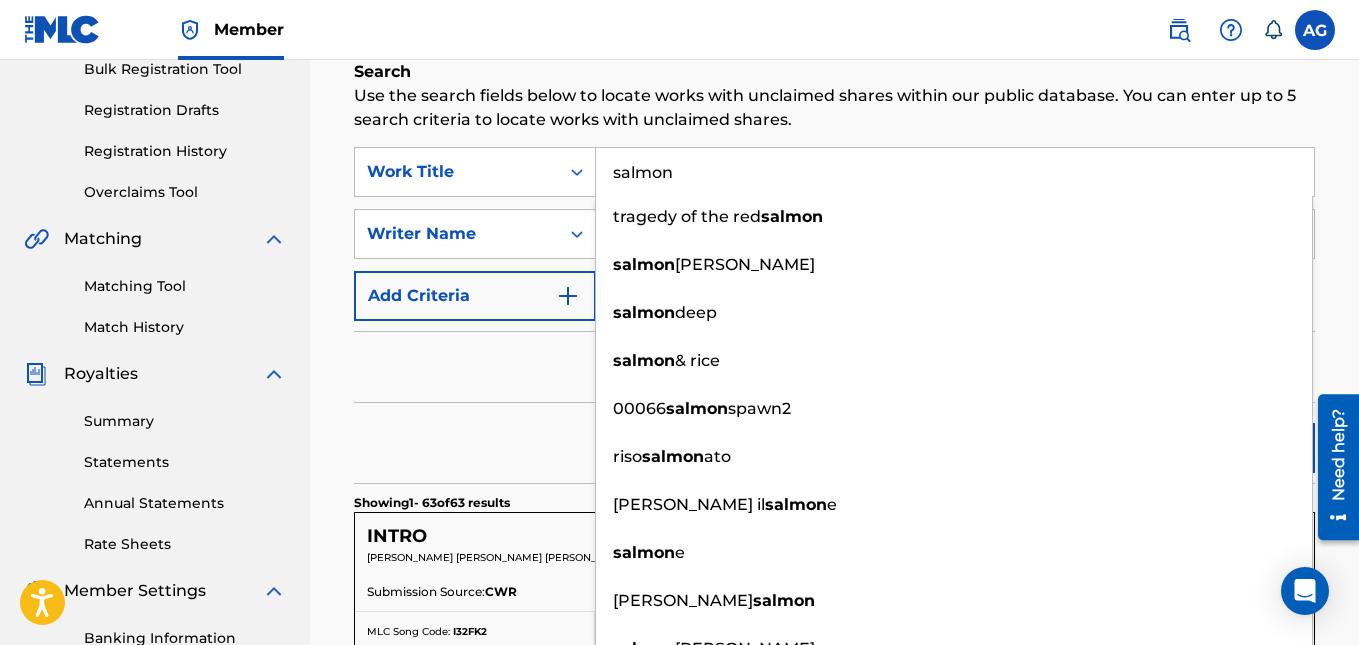 scroll, scrollTop: 300, scrollLeft: 0, axis: vertical 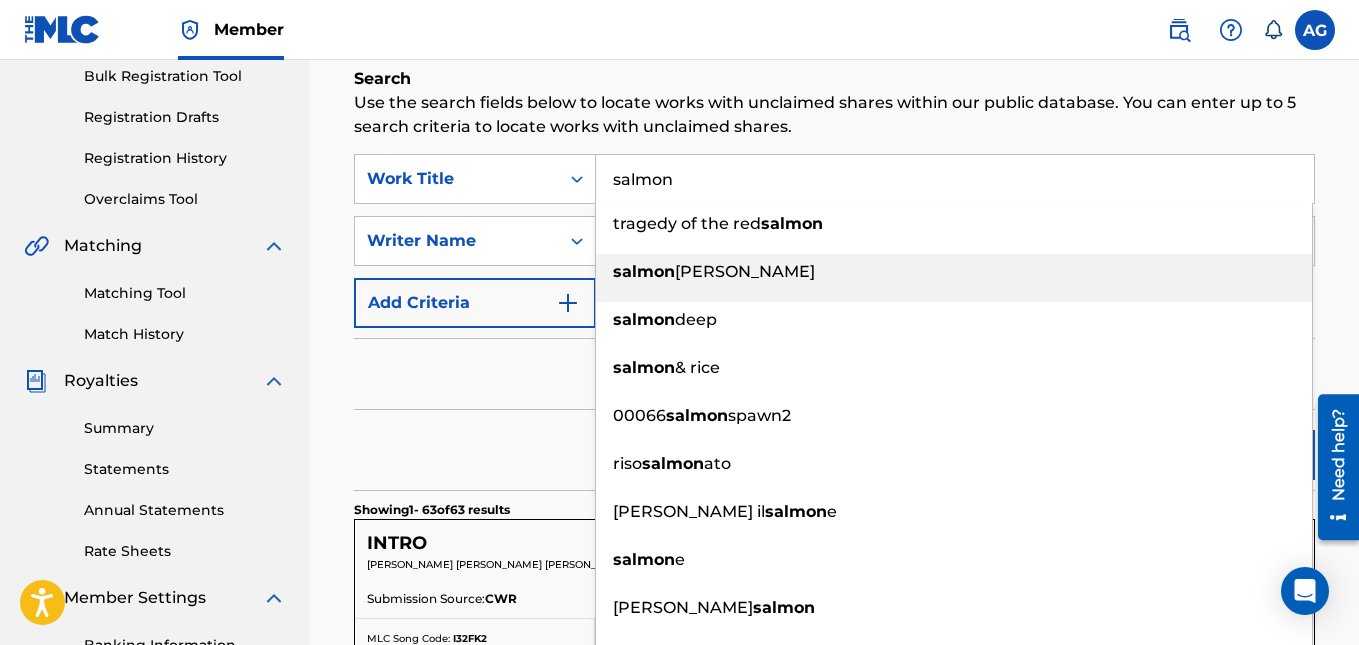 click on "salmon" at bounding box center [644, 271] 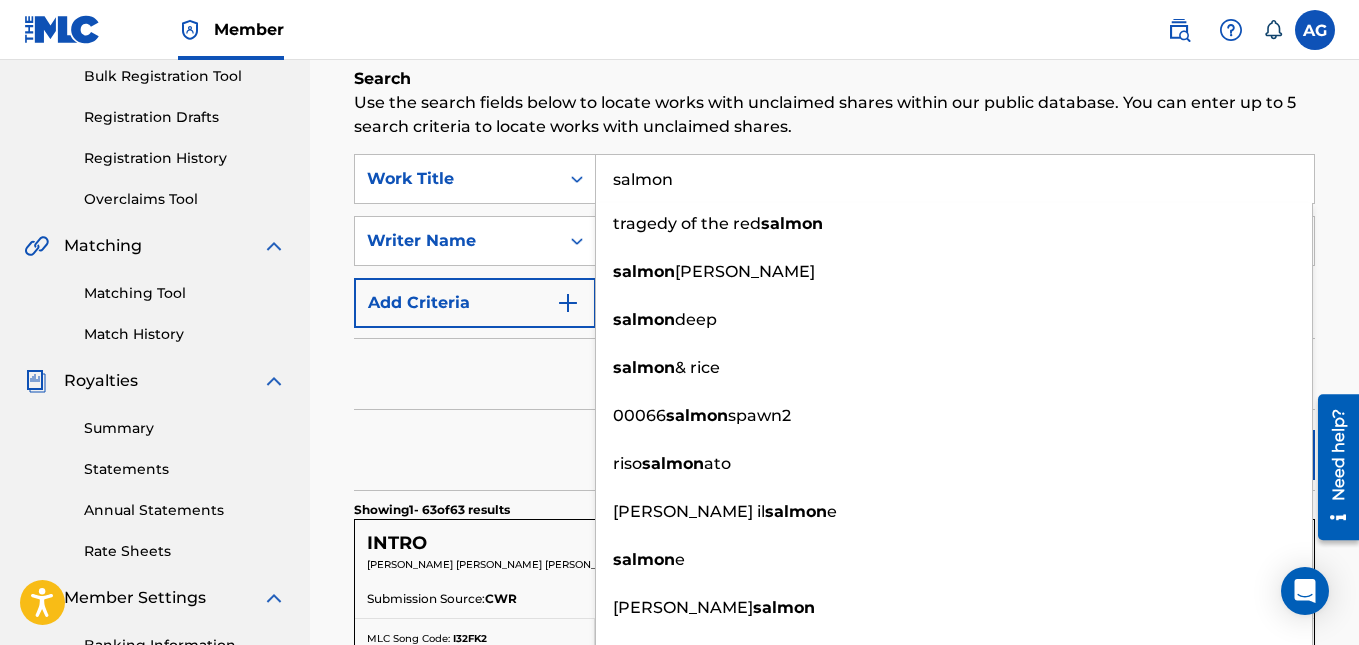 type on "salmon" 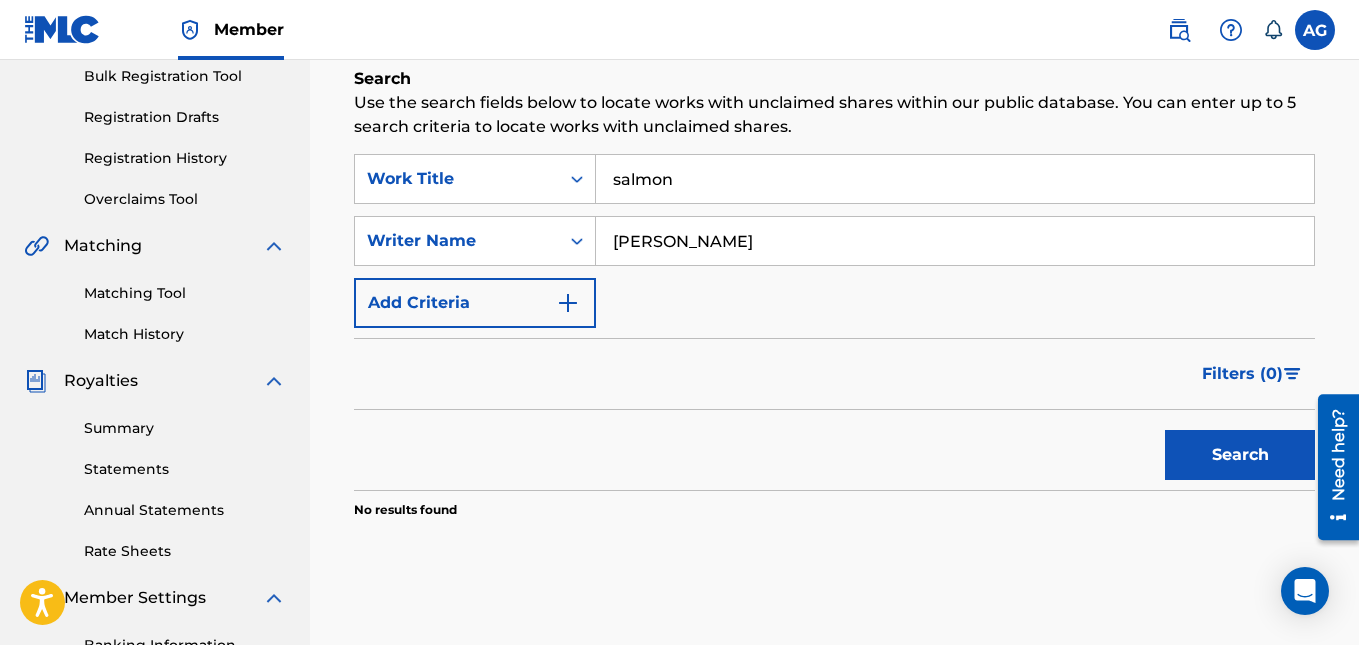 drag, startPoint x: 1210, startPoint y: 452, endPoint x: 1221, endPoint y: 446, distance: 12.529964 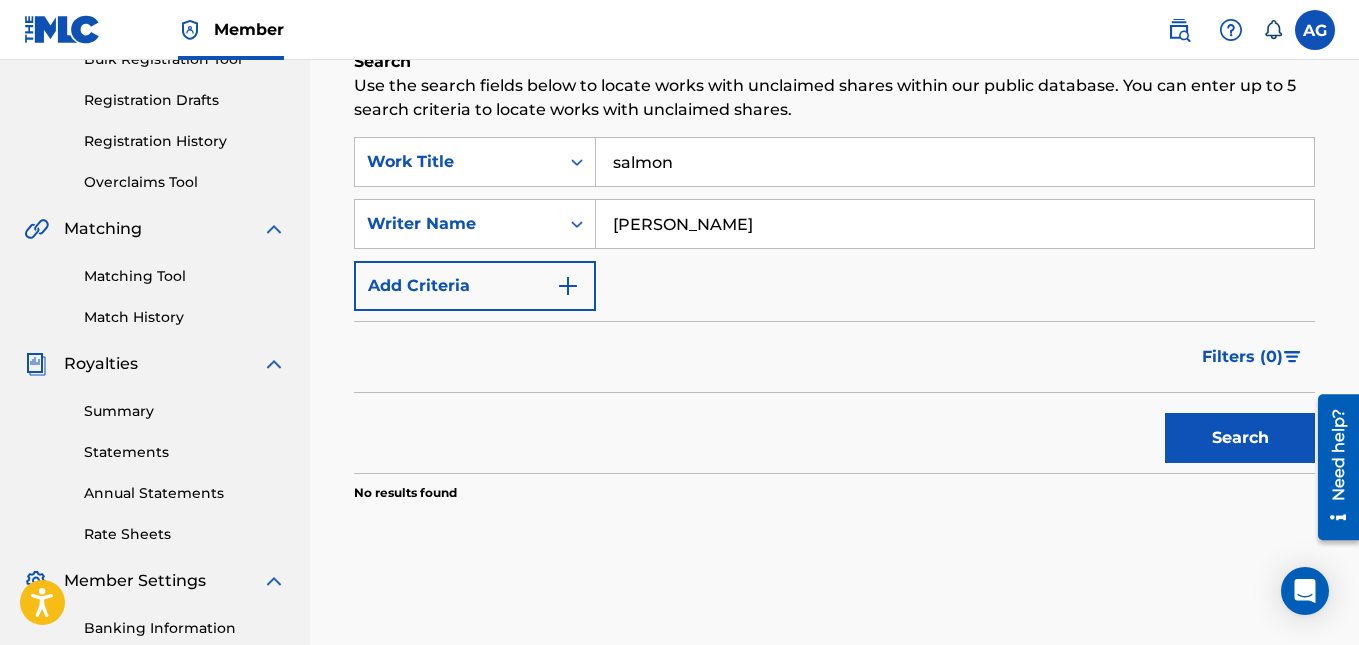 scroll, scrollTop: 295, scrollLeft: 0, axis: vertical 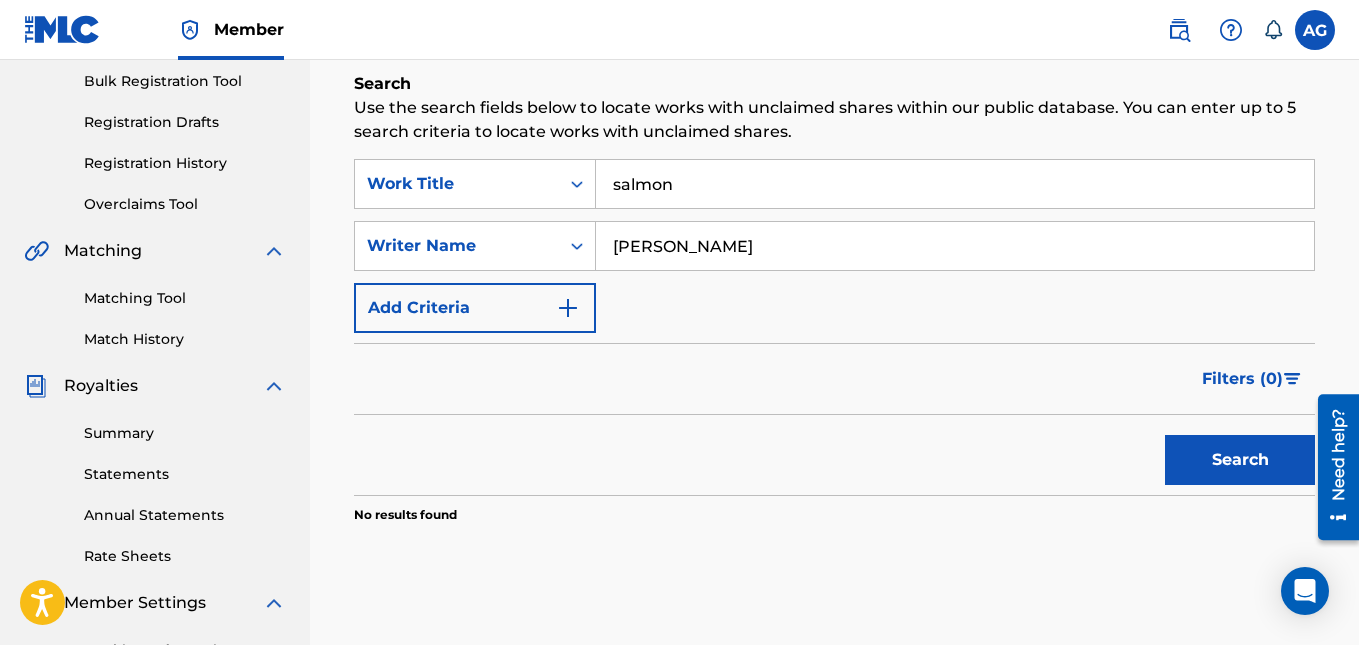 click on "[PERSON_NAME]" at bounding box center (955, 246) 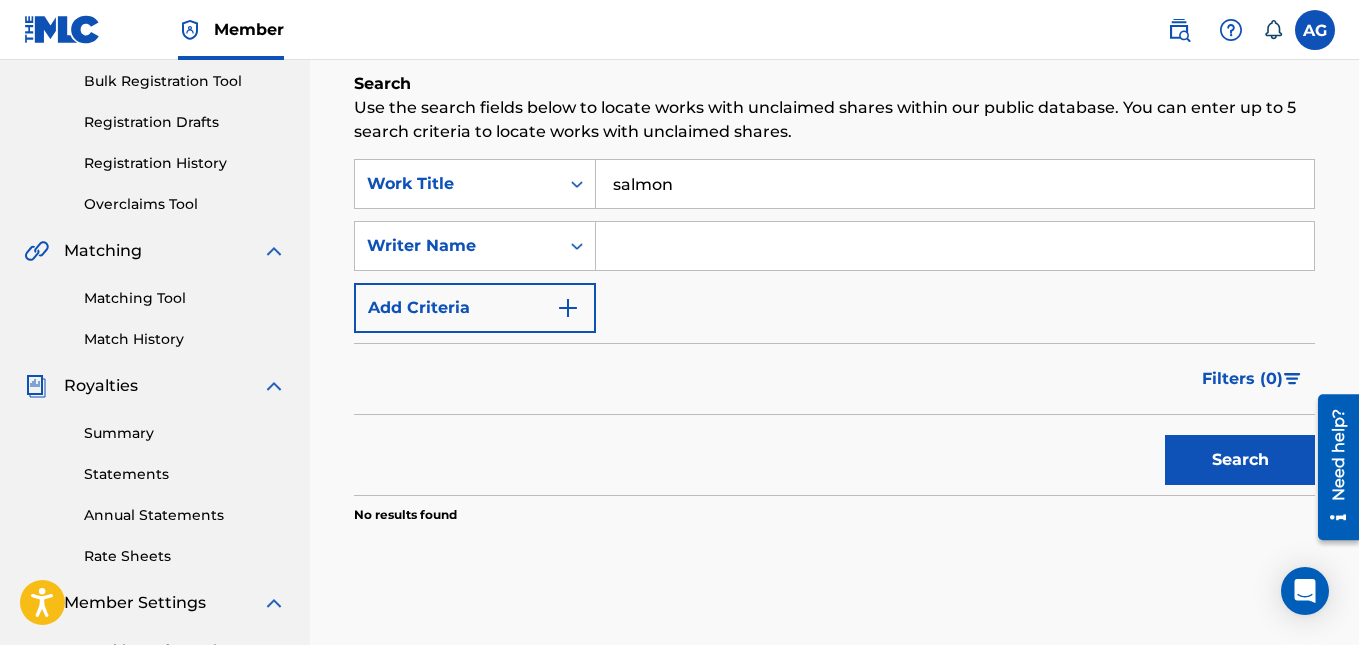 click on "Search" at bounding box center (1240, 460) 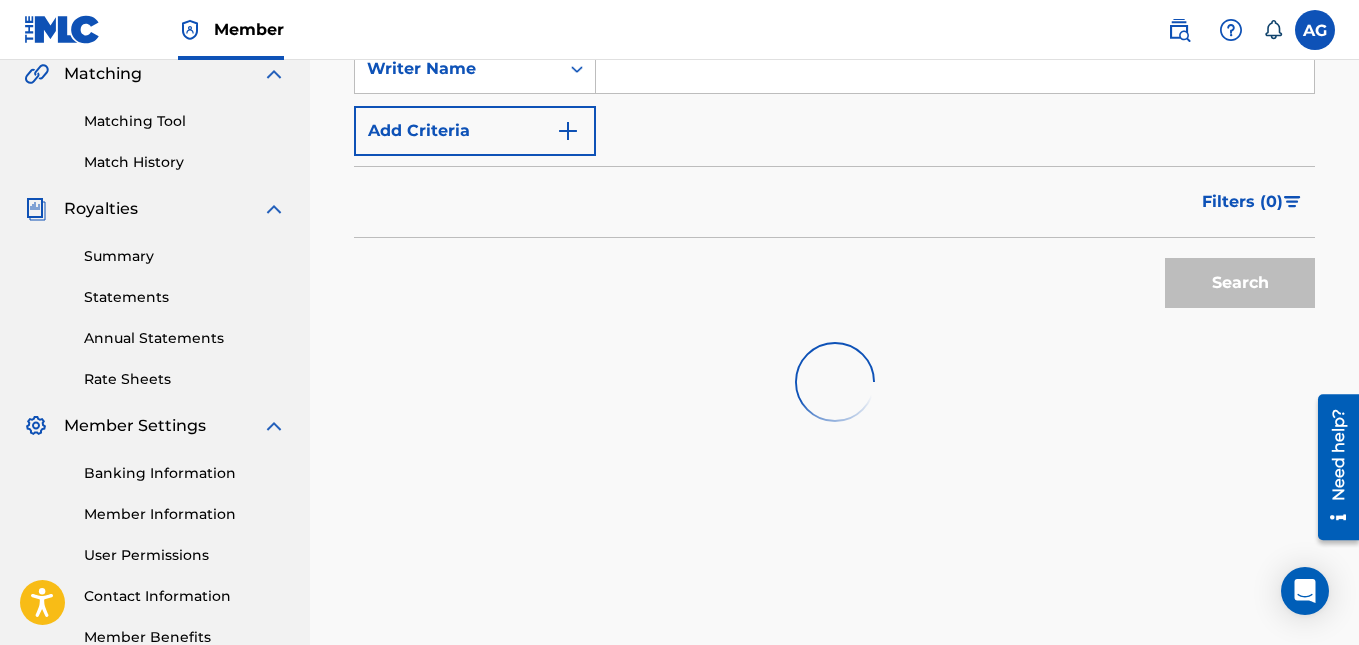 scroll, scrollTop: 395, scrollLeft: 0, axis: vertical 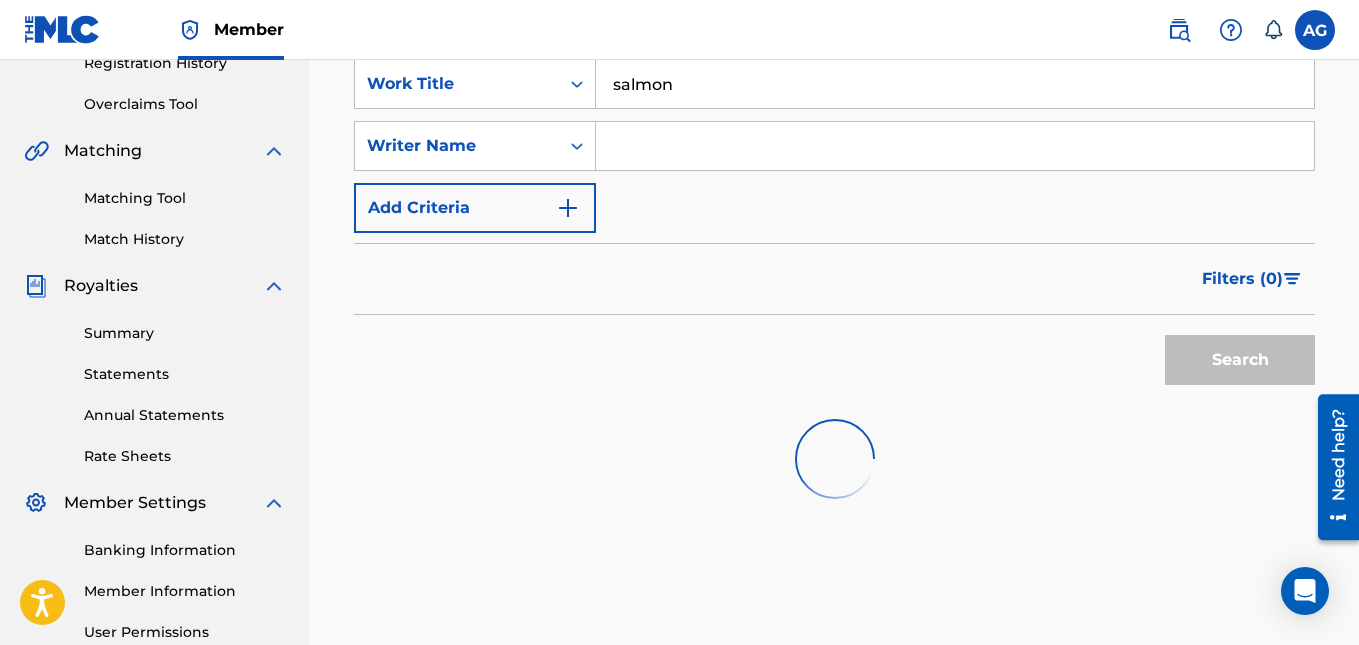 click at bounding box center [955, 146] 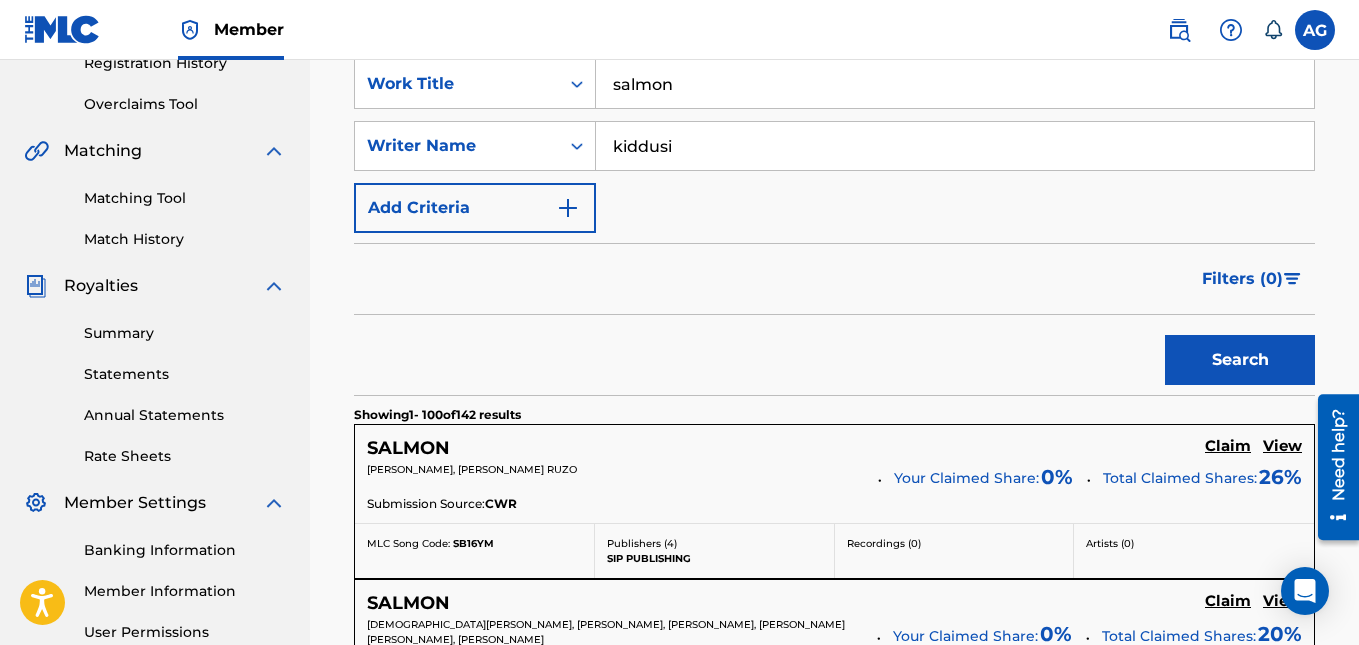 type on "kiddusi" 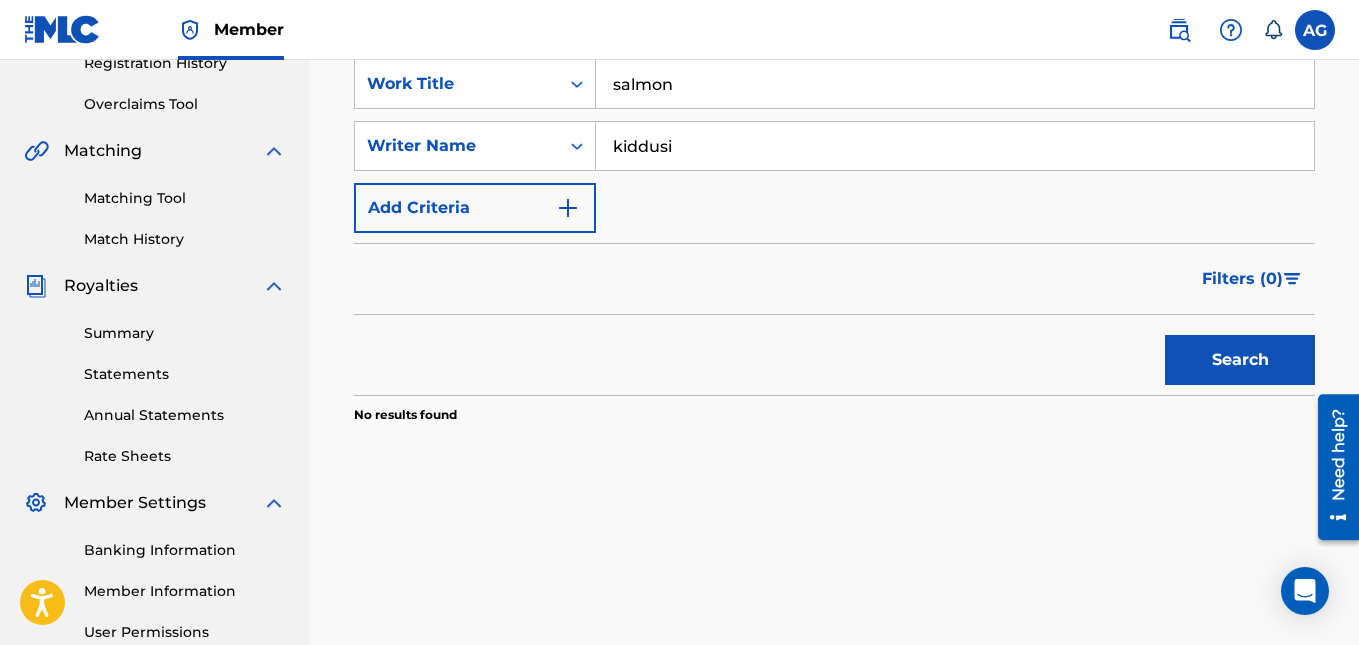 click on "salmon" at bounding box center (955, 84) 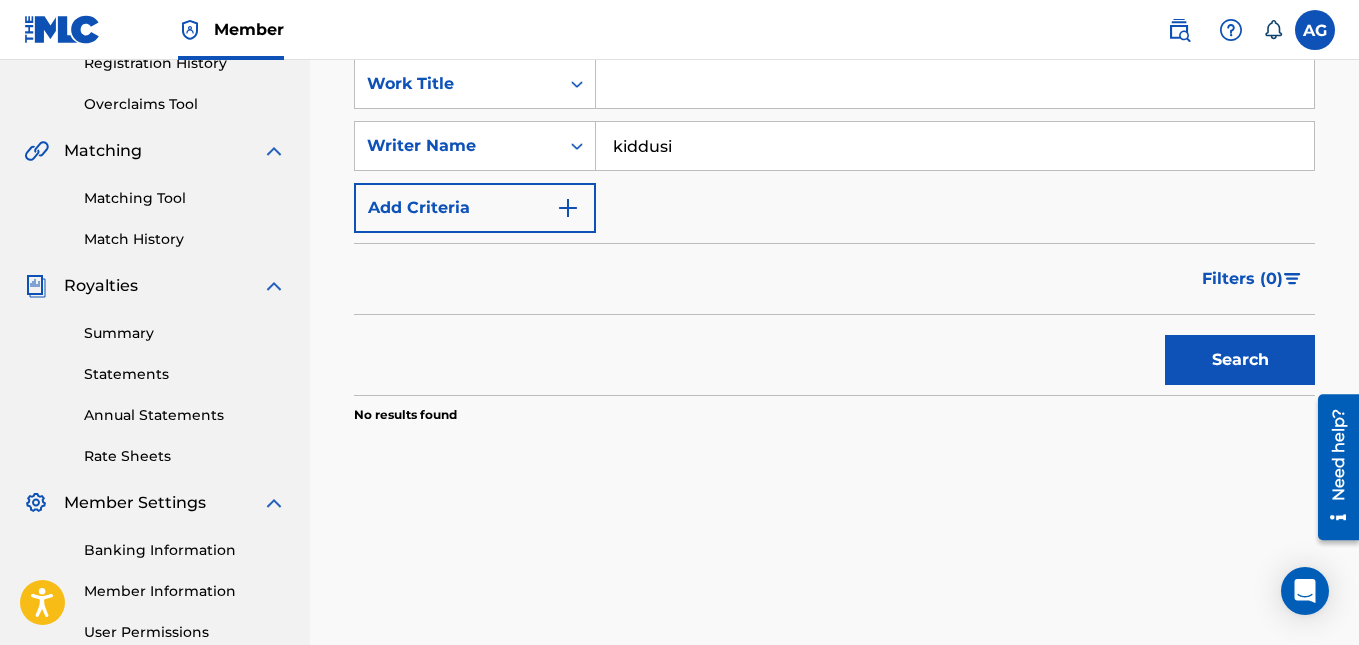 type 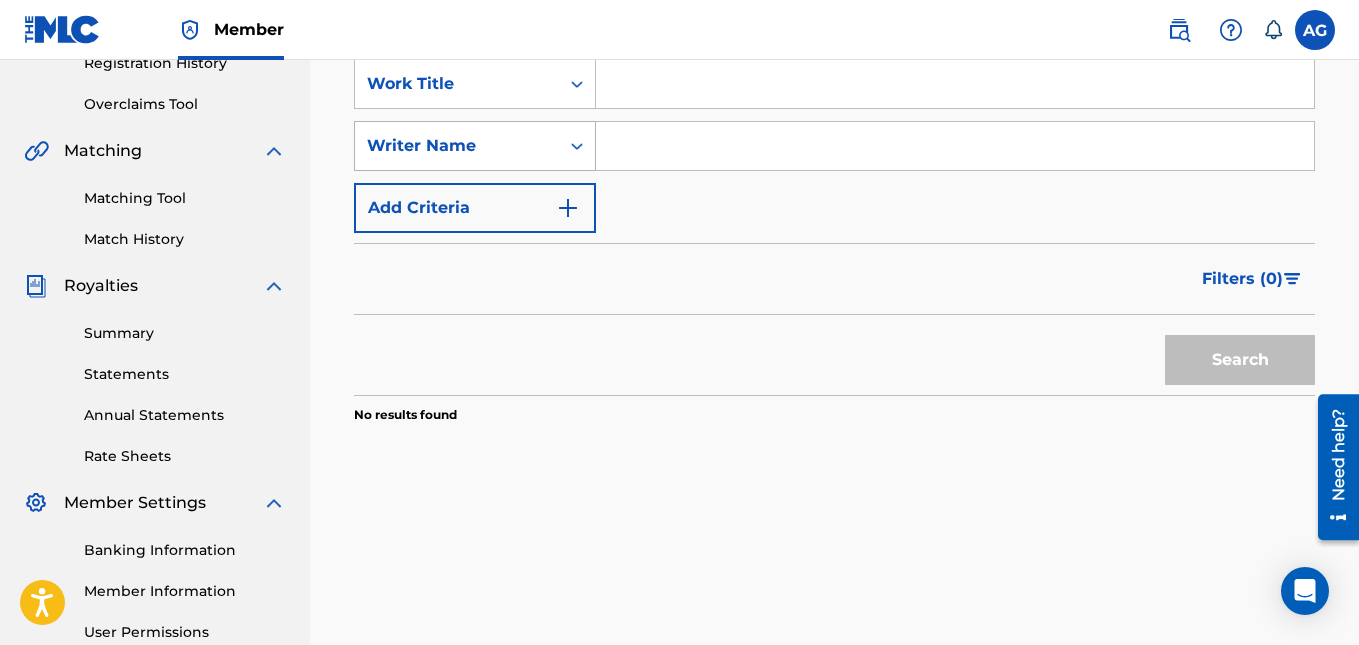 type 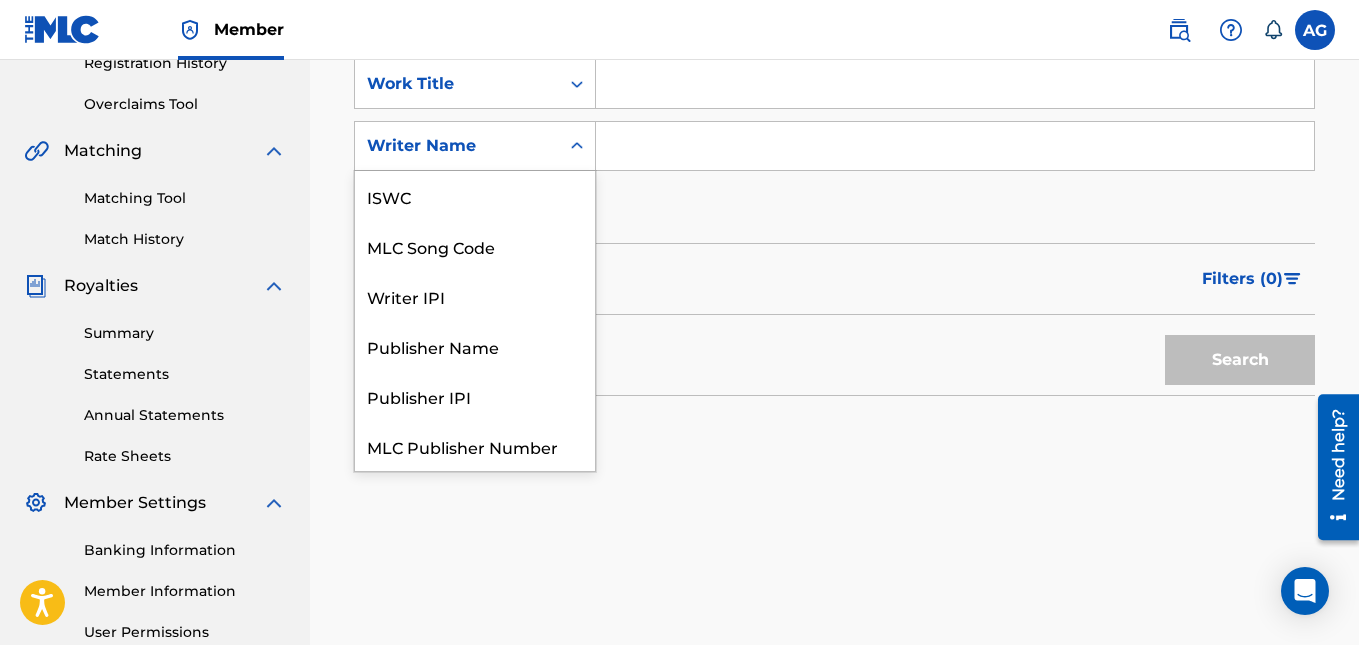 scroll, scrollTop: 50, scrollLeft: 0, axis: vertical 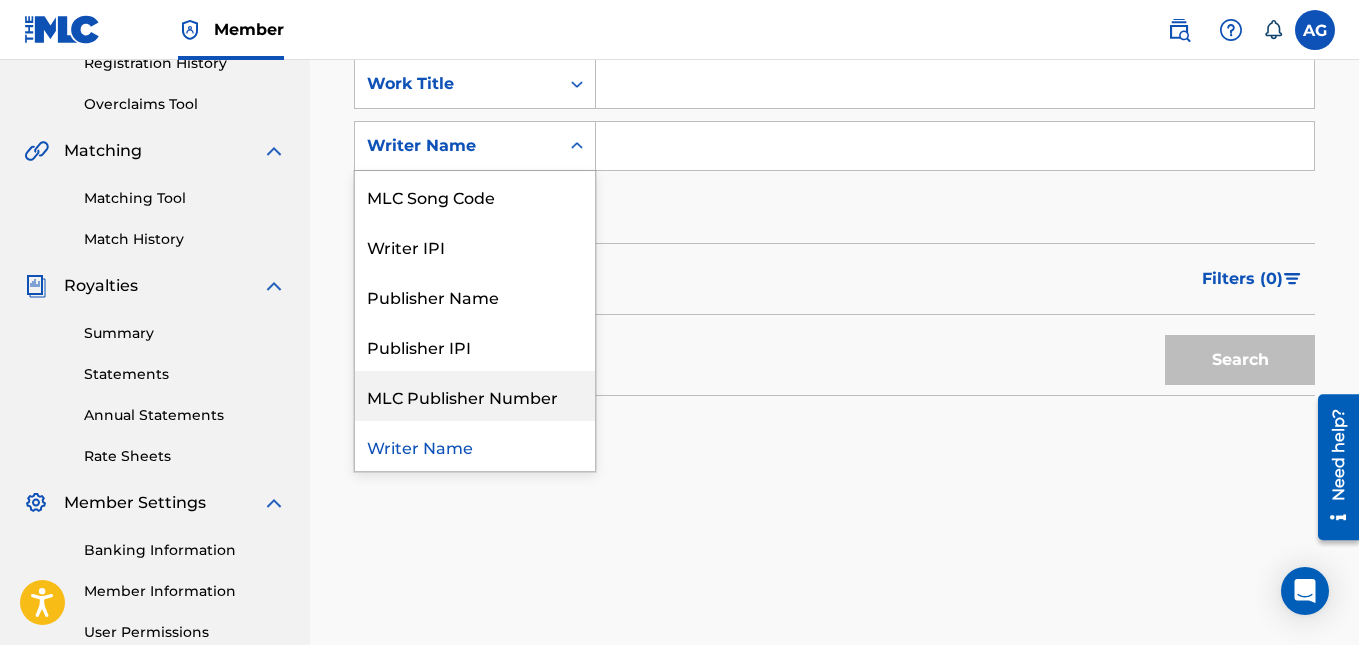 click on "MLC Publisher Number" at bounding box center [475, 396] 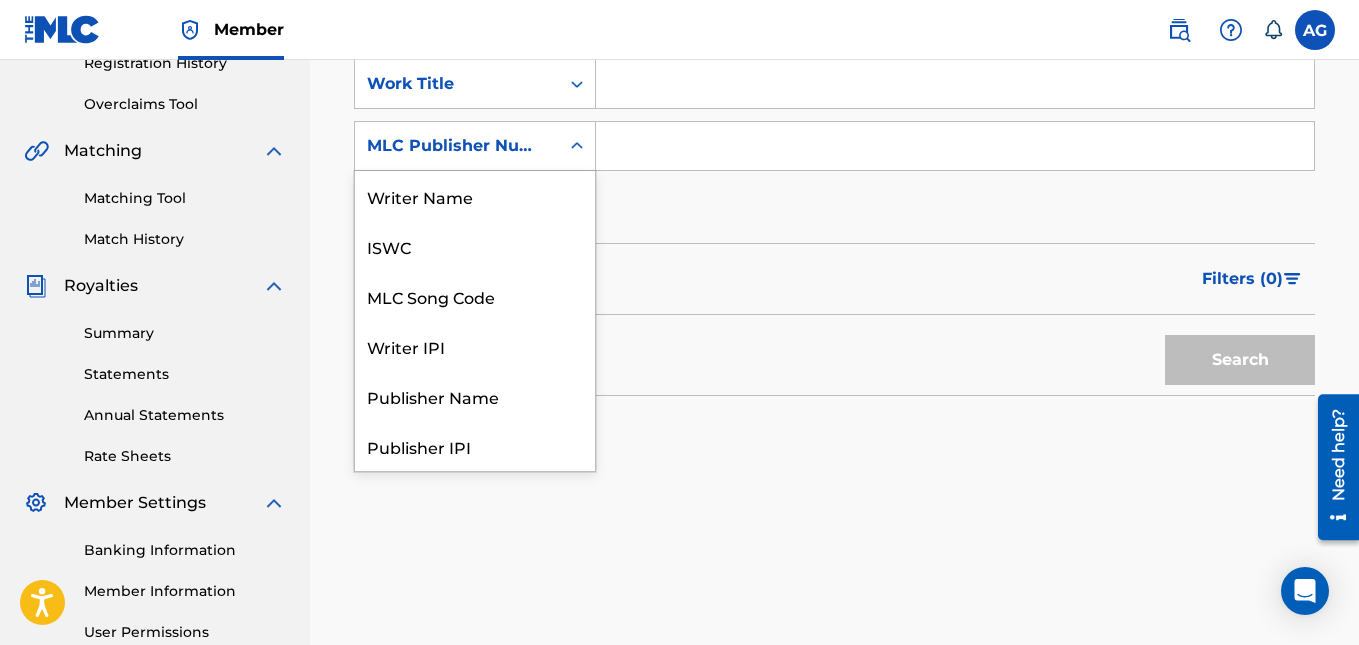 click on "MLC Publisher Number" at bounding box center [457, 146] 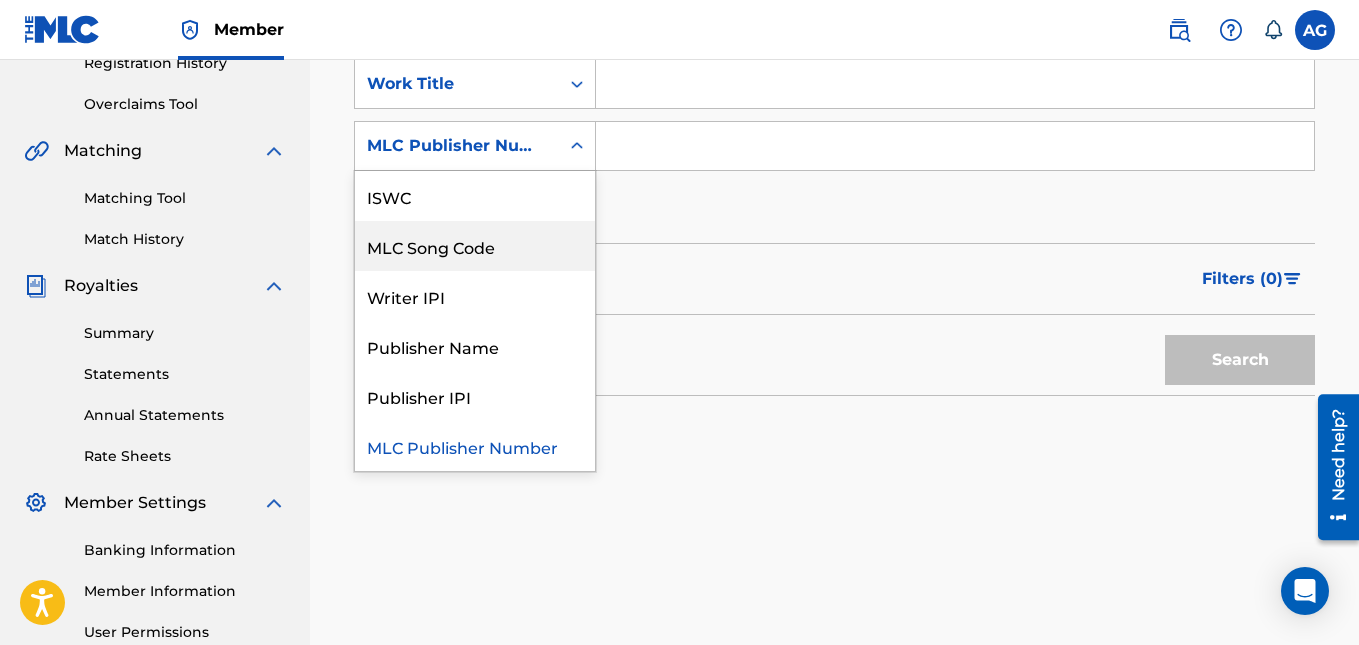 scroll, scrollTop: 0, scrollLeft: 0, axis: both 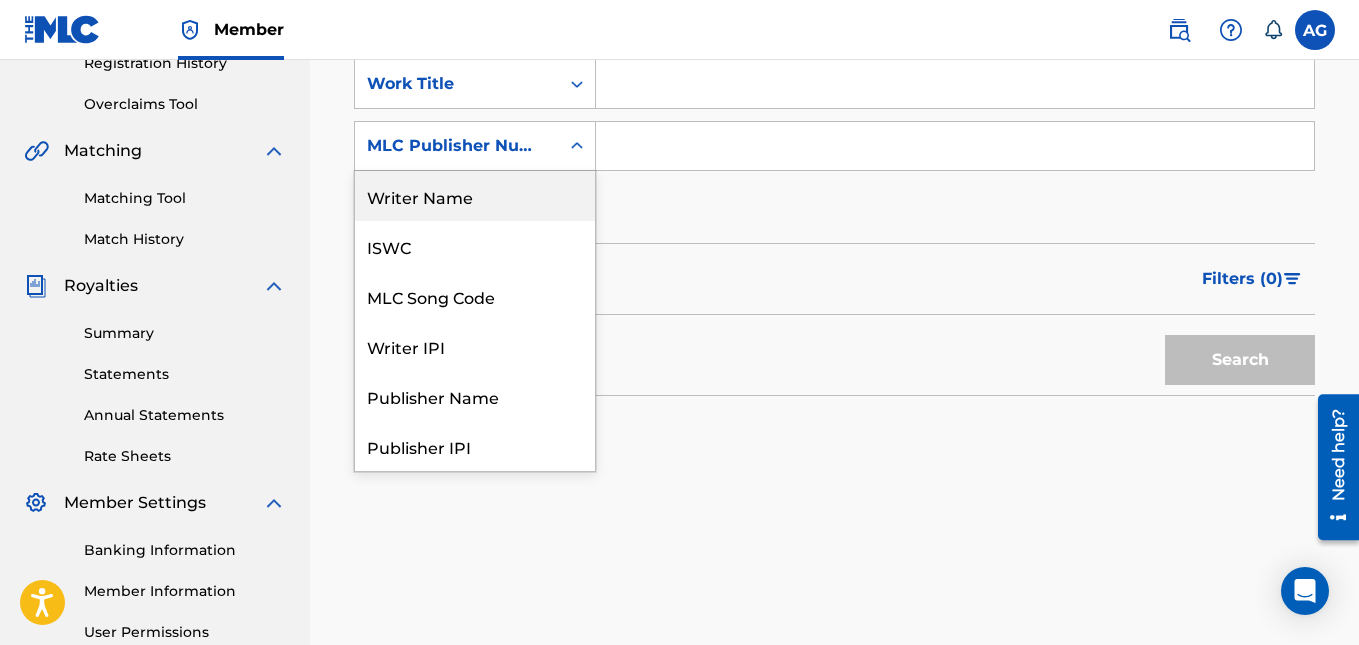 click on "Writer Name" at bounding box center (475, 196) 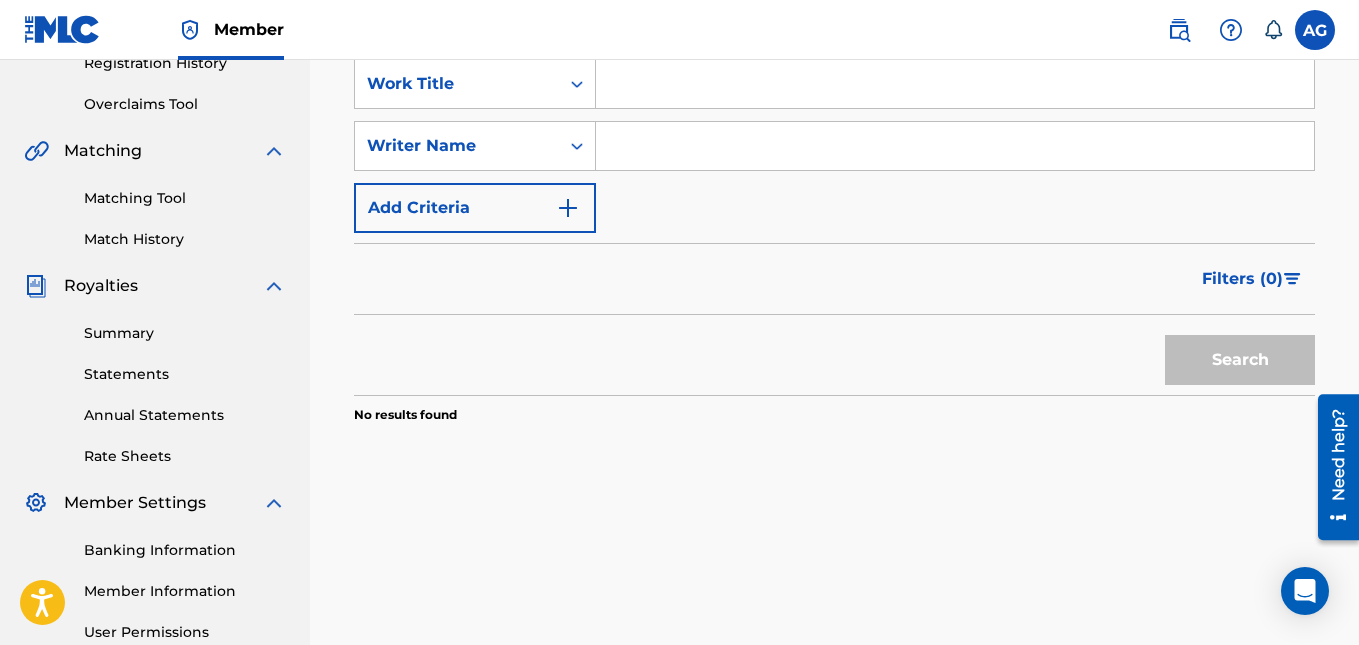 click at bounding box center [955, 146] 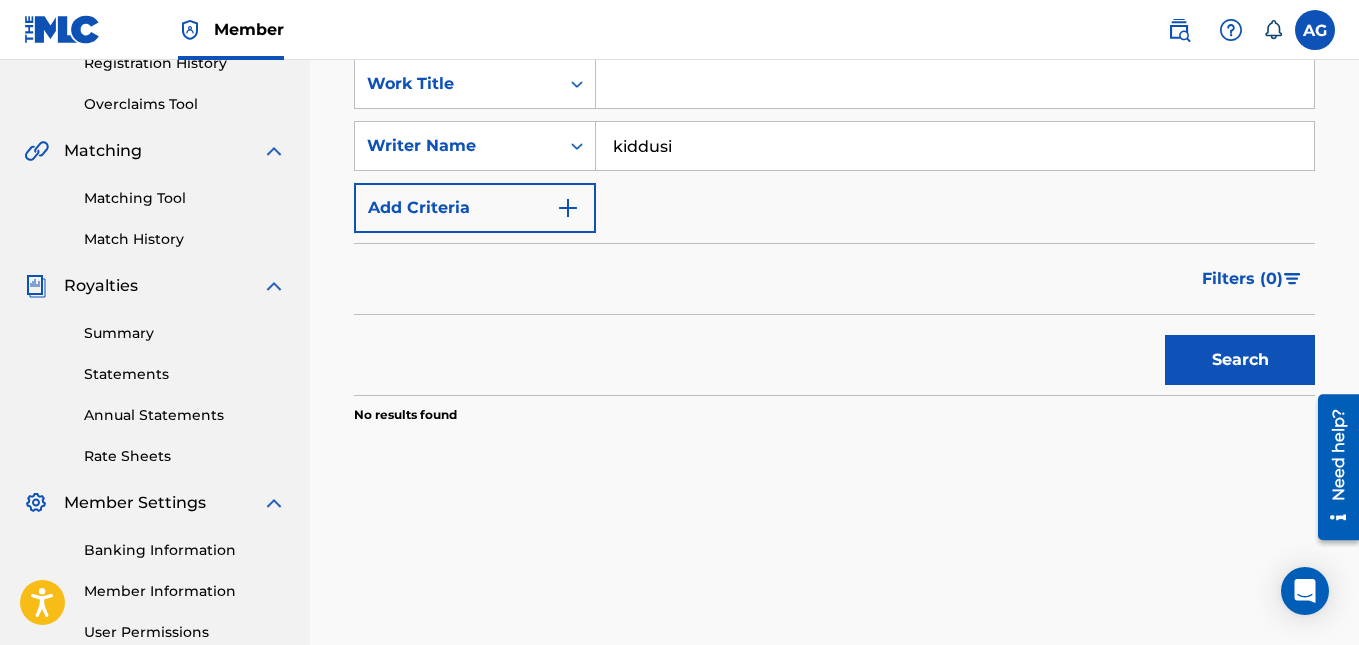 click on "Search" at bounding box center [1240, 360] 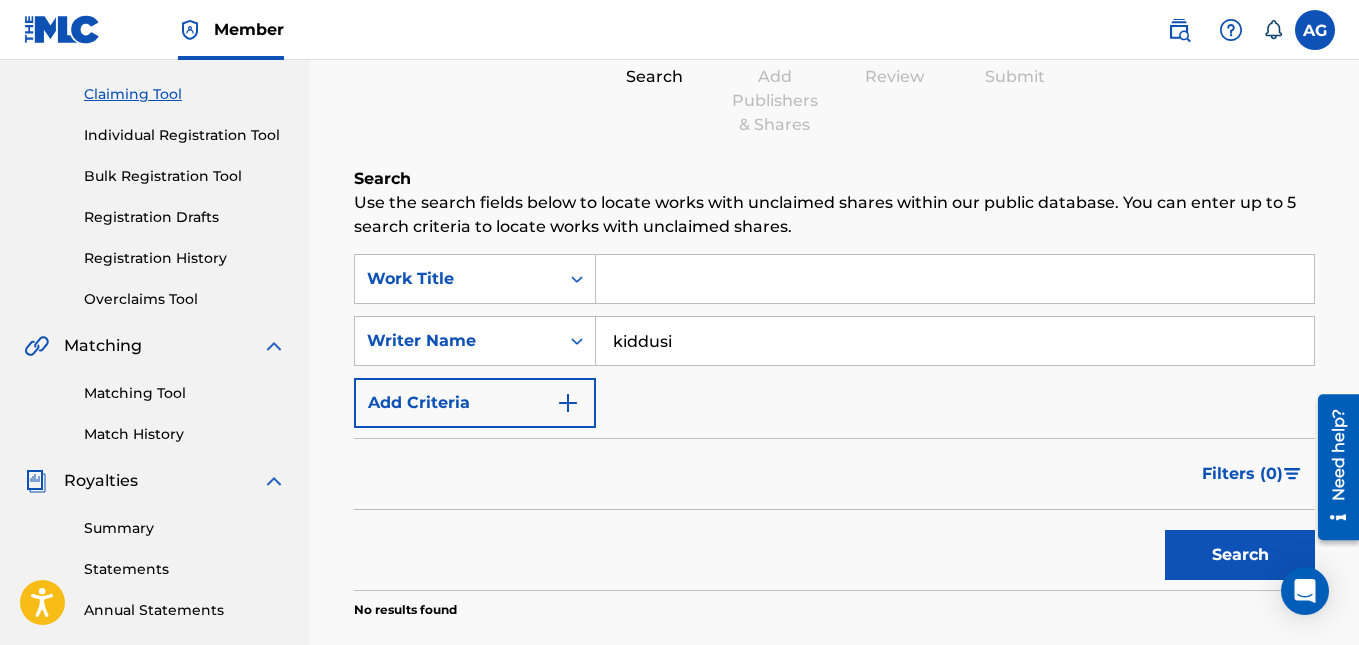 scroll, scrollTop: 0, scrollLeft: 0, axis: both 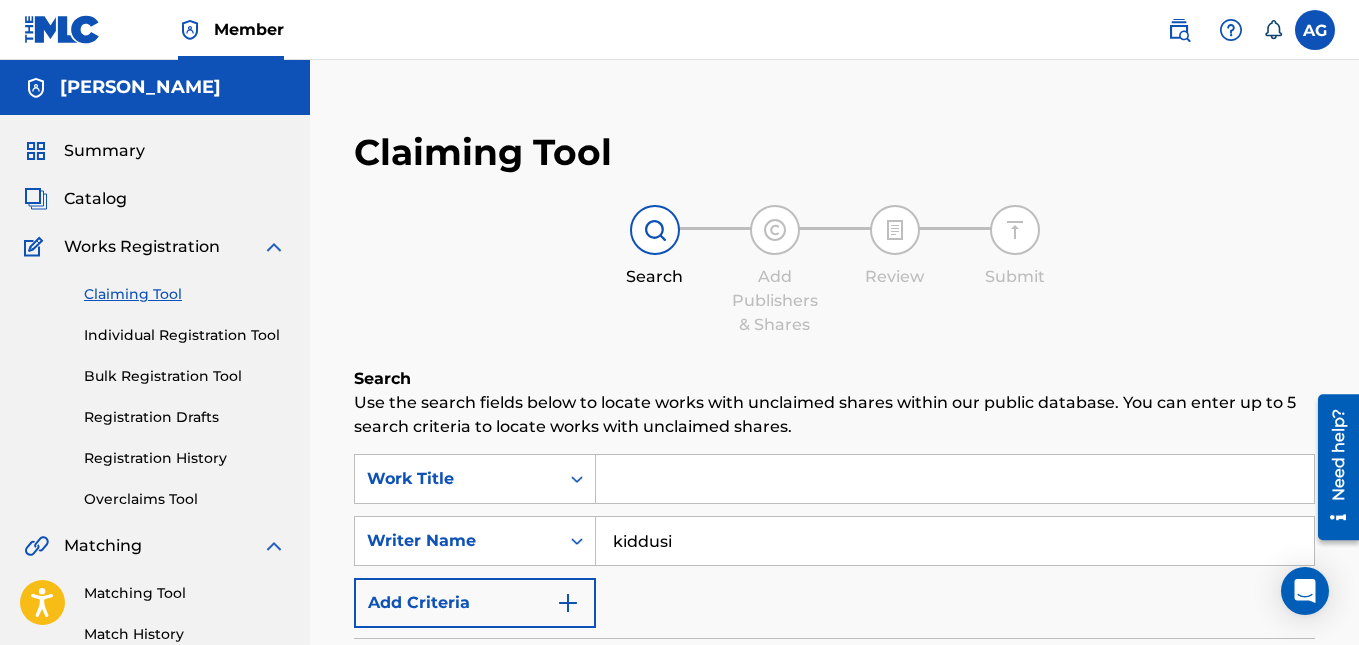 click at bounding box center (955, 479) 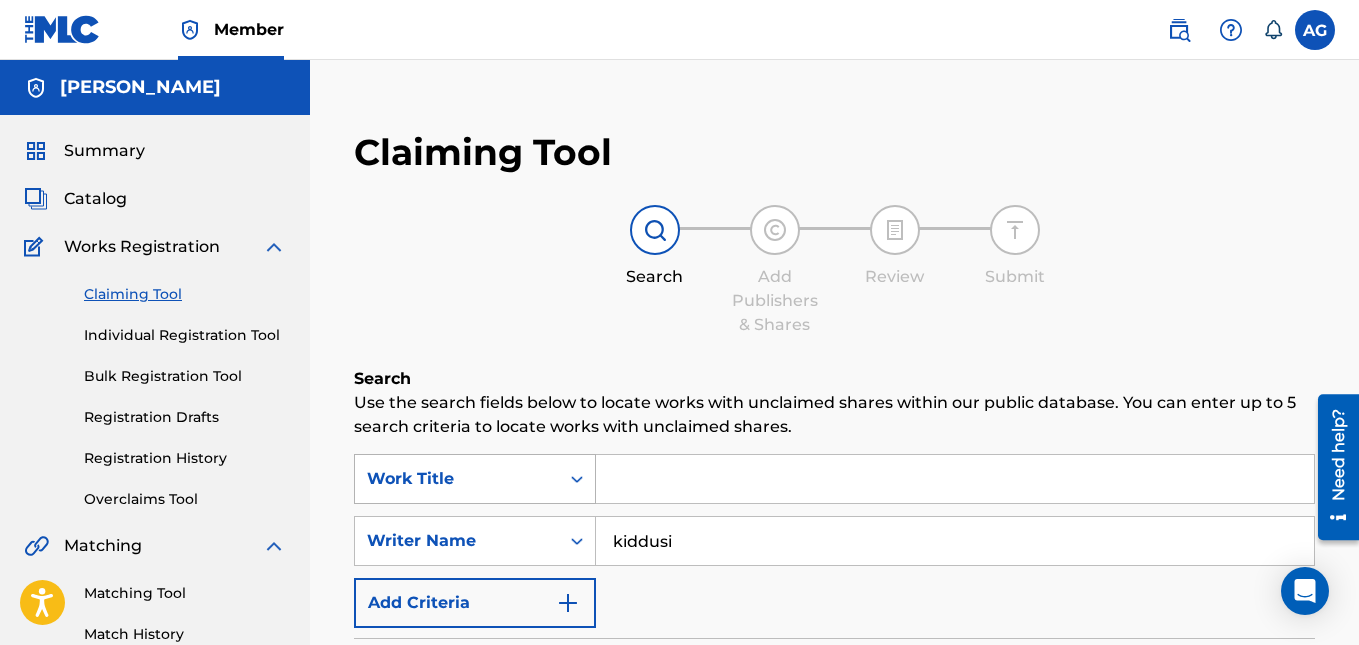 click on "Work Title" at bounding box center [475, 479] 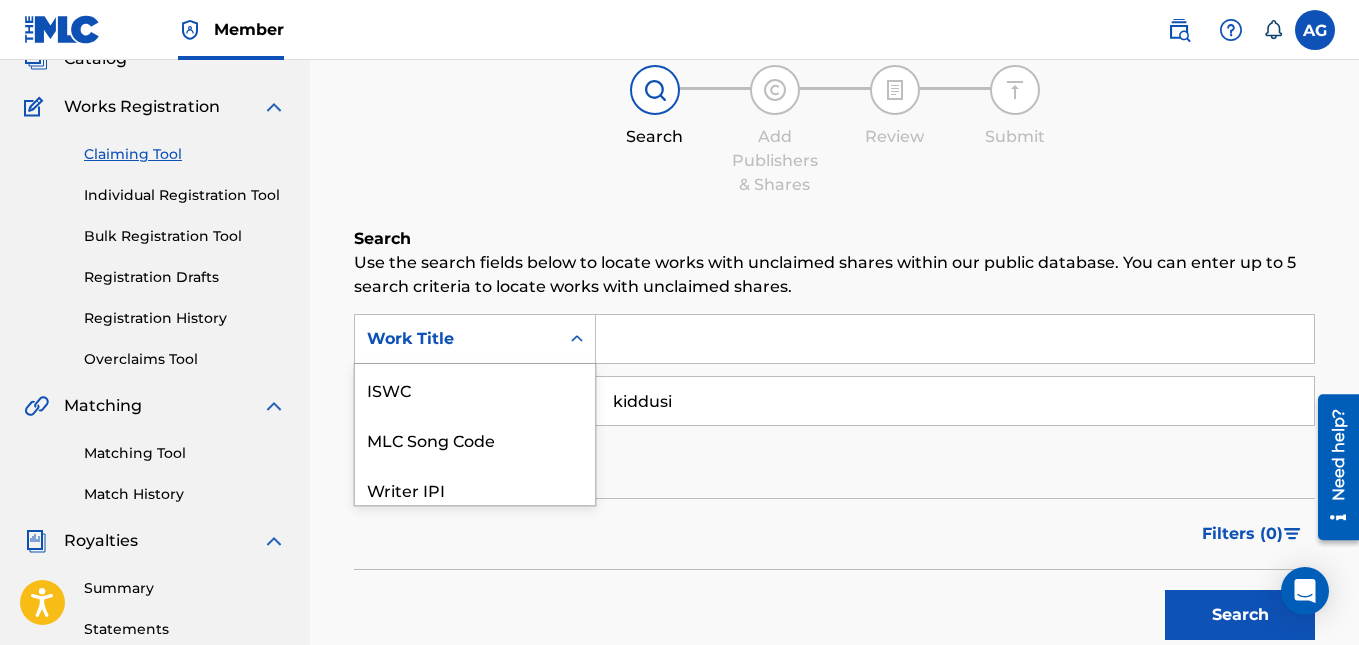 scroll, scrollTop: 160, scrollLeft: 0, axis: vertical 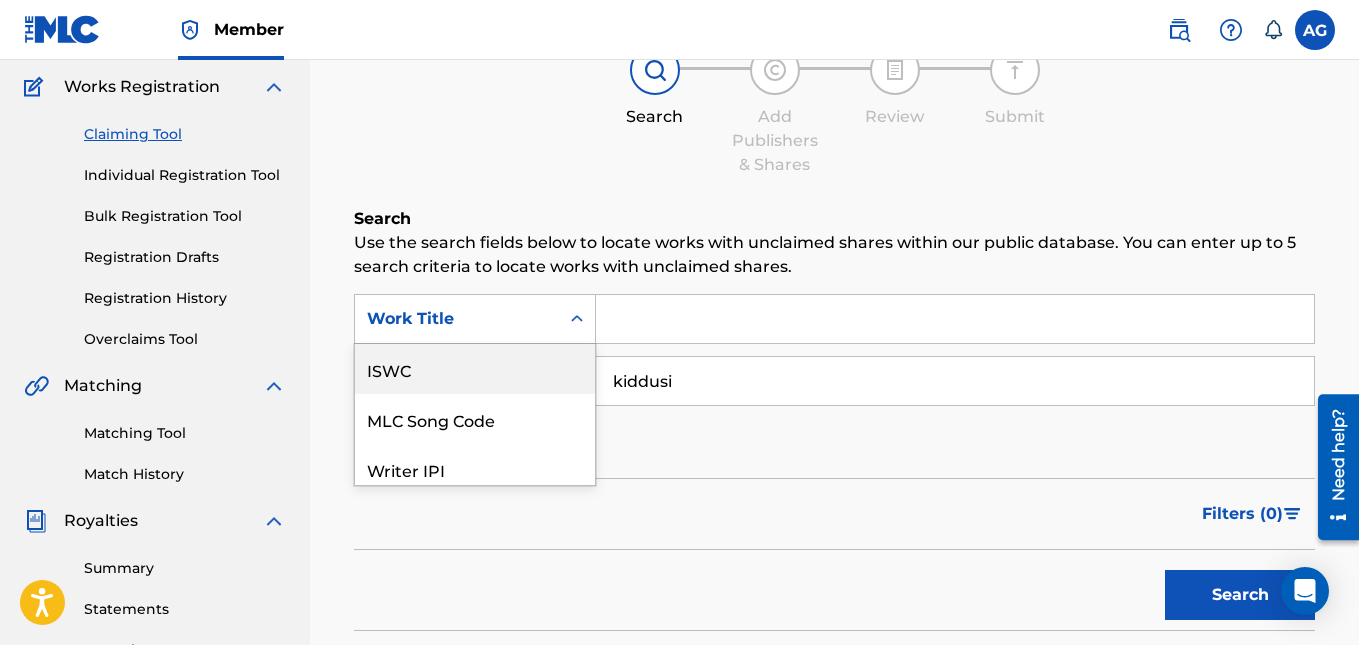 click at bounding box center (955, 319) 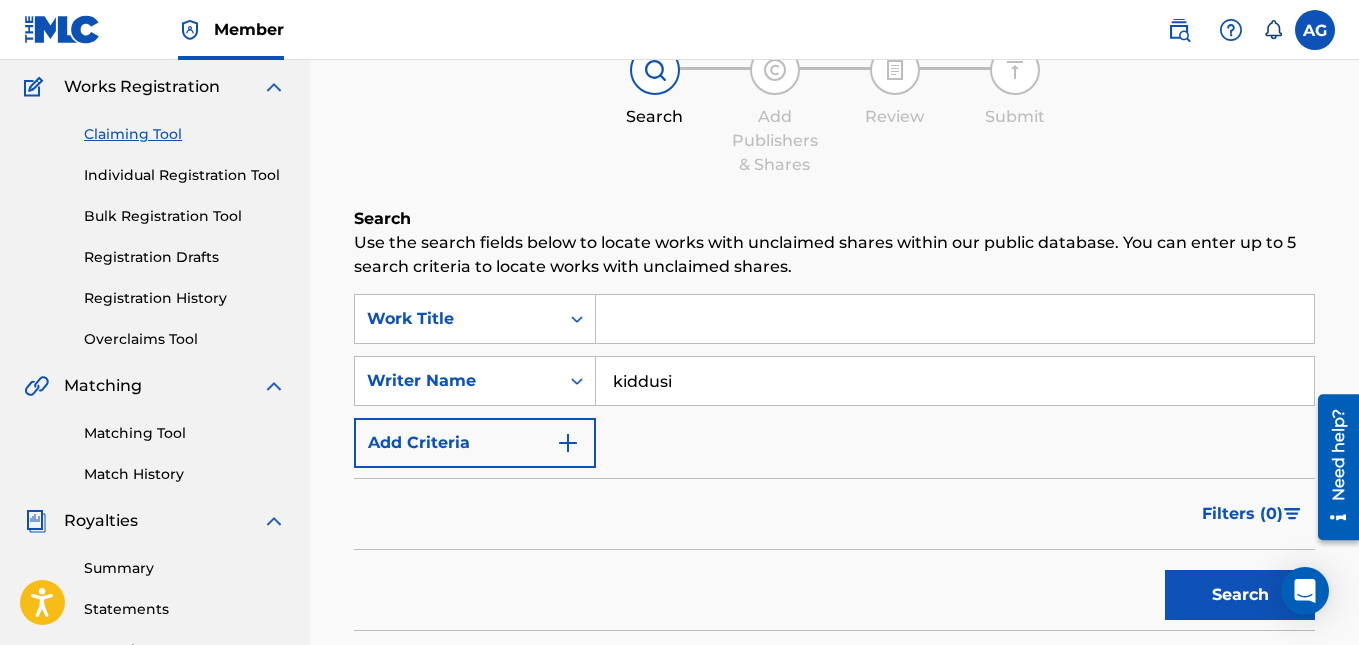 click on "kiddusi" at bounding box center [955, 381] 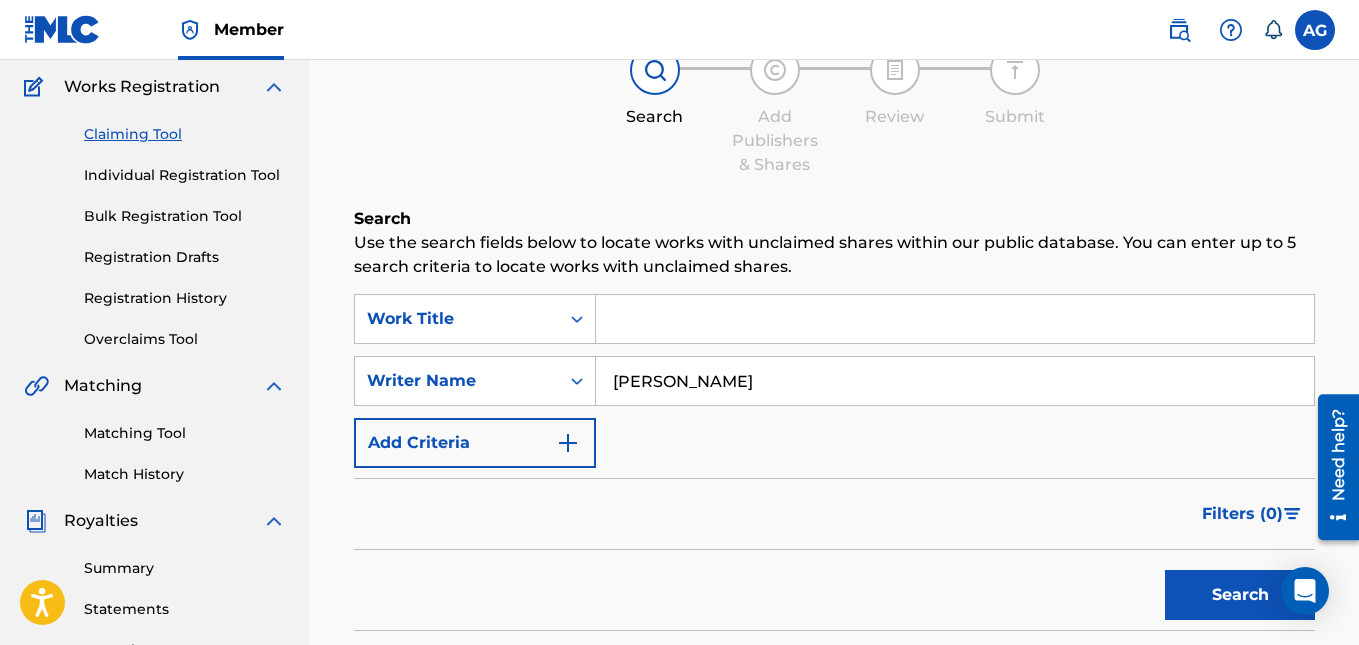 type on "kiddus i" 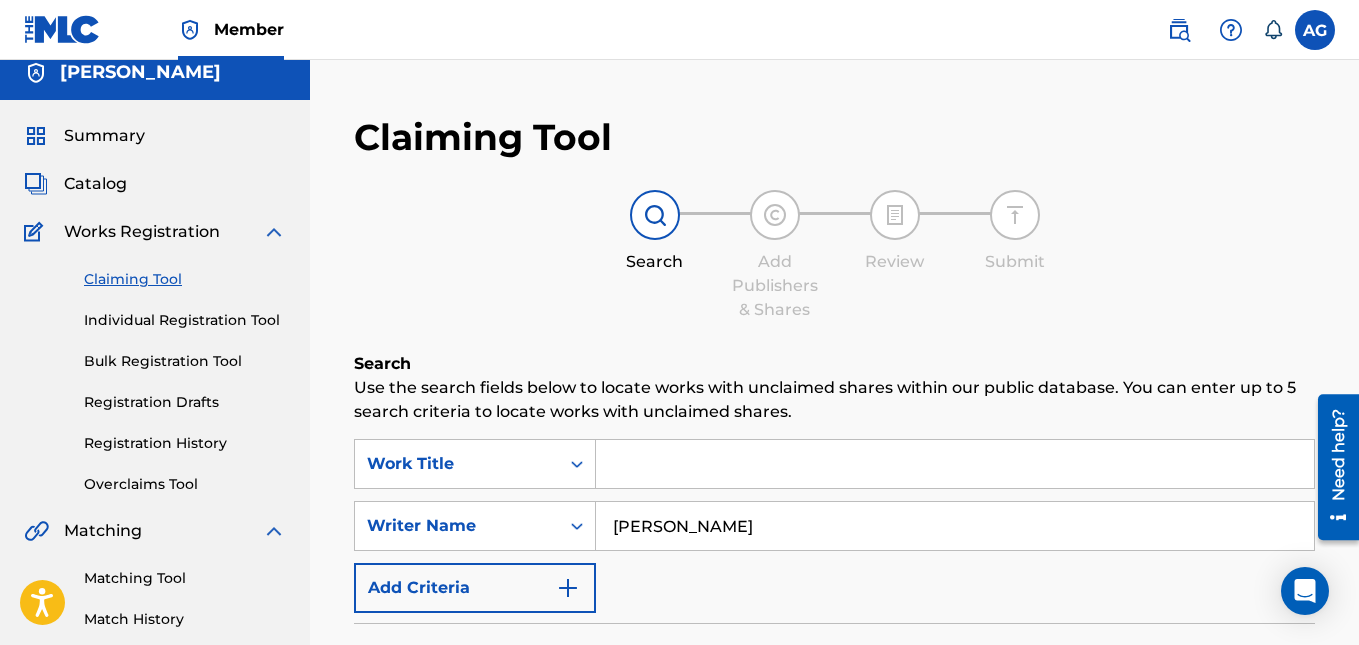 scroll, scrollTop: 0, scrollLeft: 0, axis: both 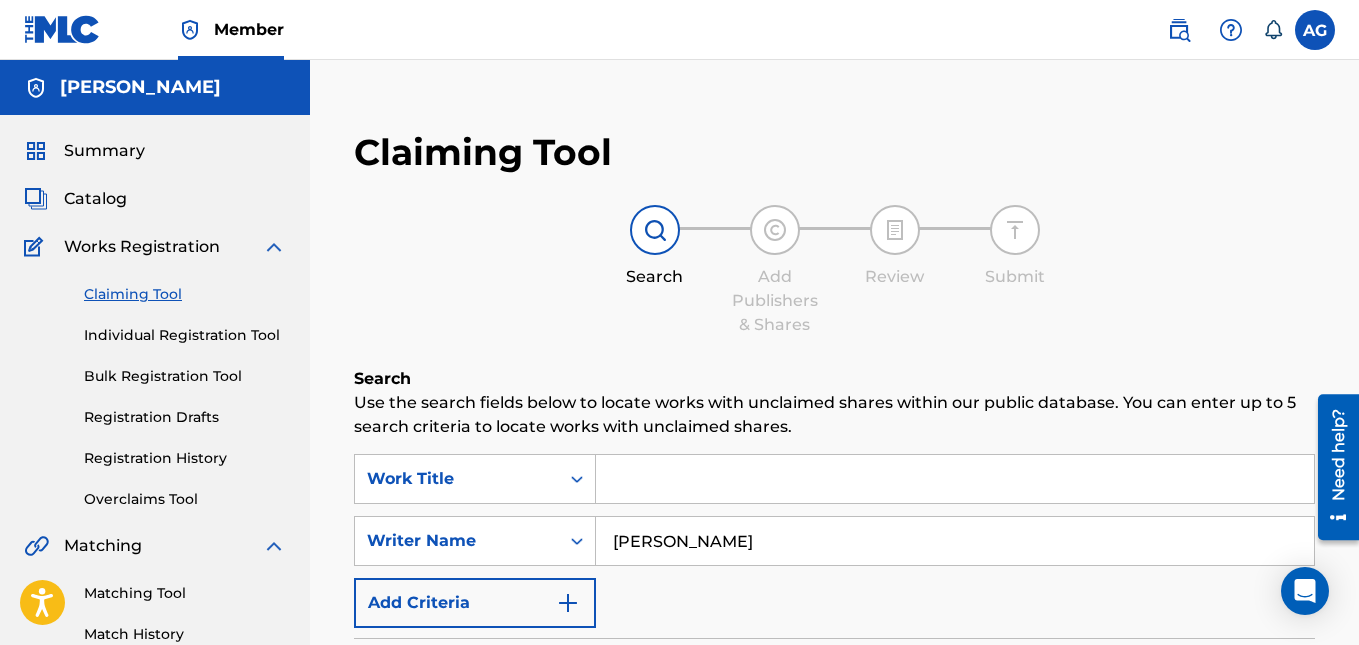 paste on "the salmon" 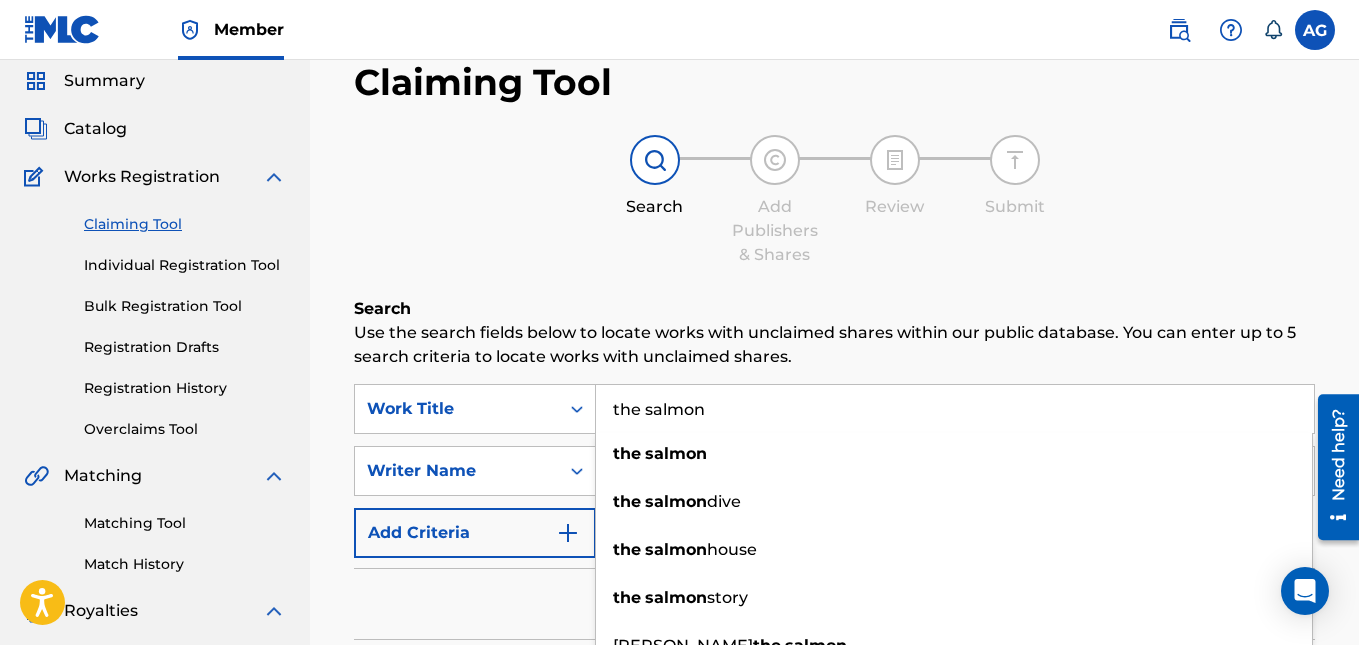scroll, scrollTop: 100, scrollLeft: 0, axis: vertical 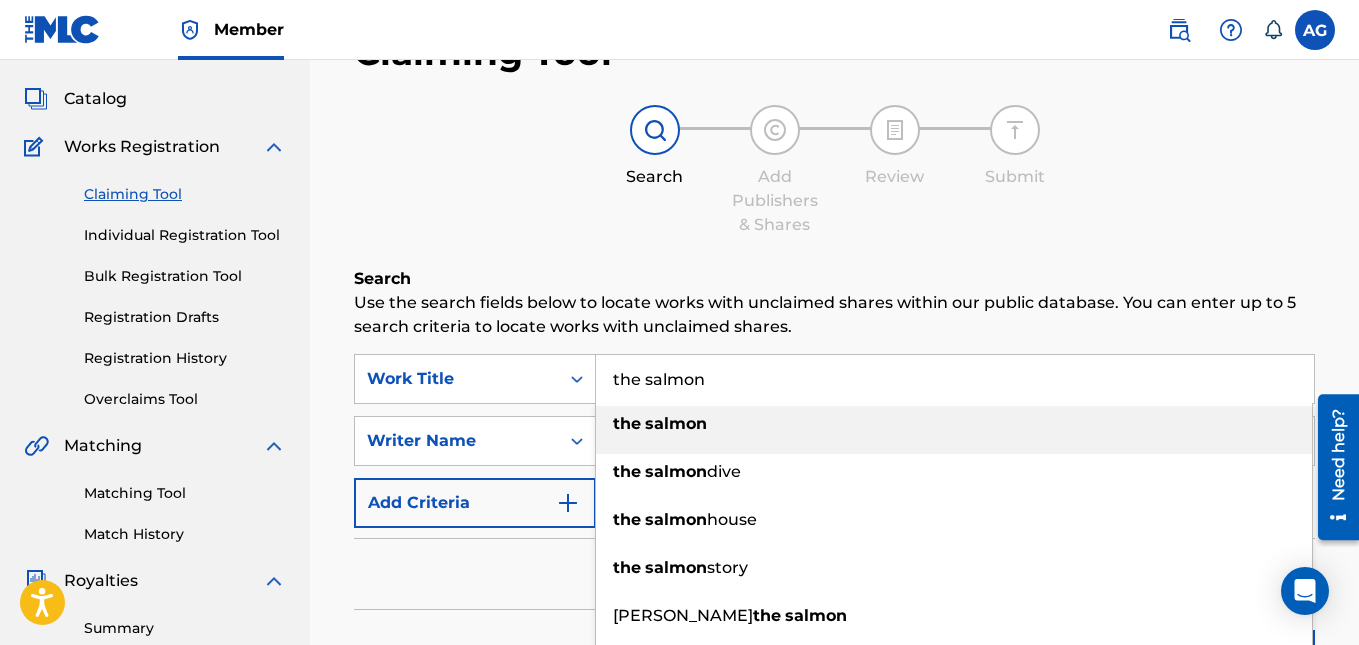 type on "the salmon" 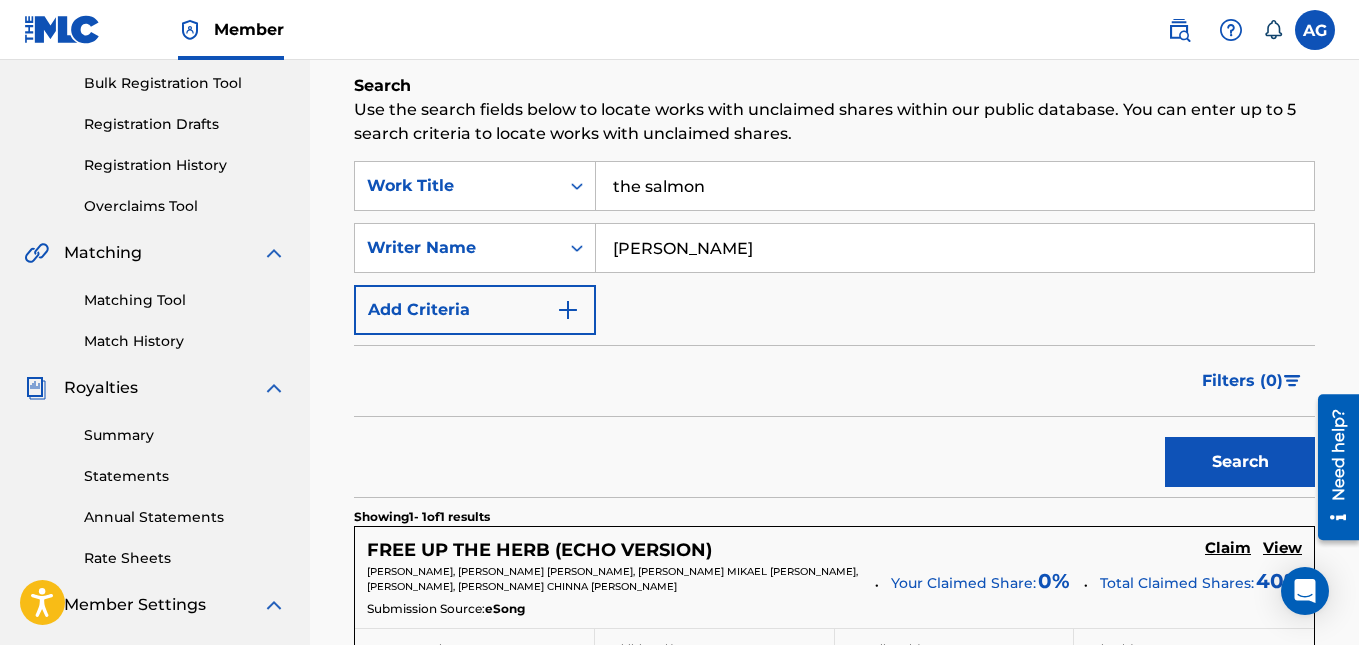 scroll, scrollTop: 300, scrollLeft: 0, axis: vertical 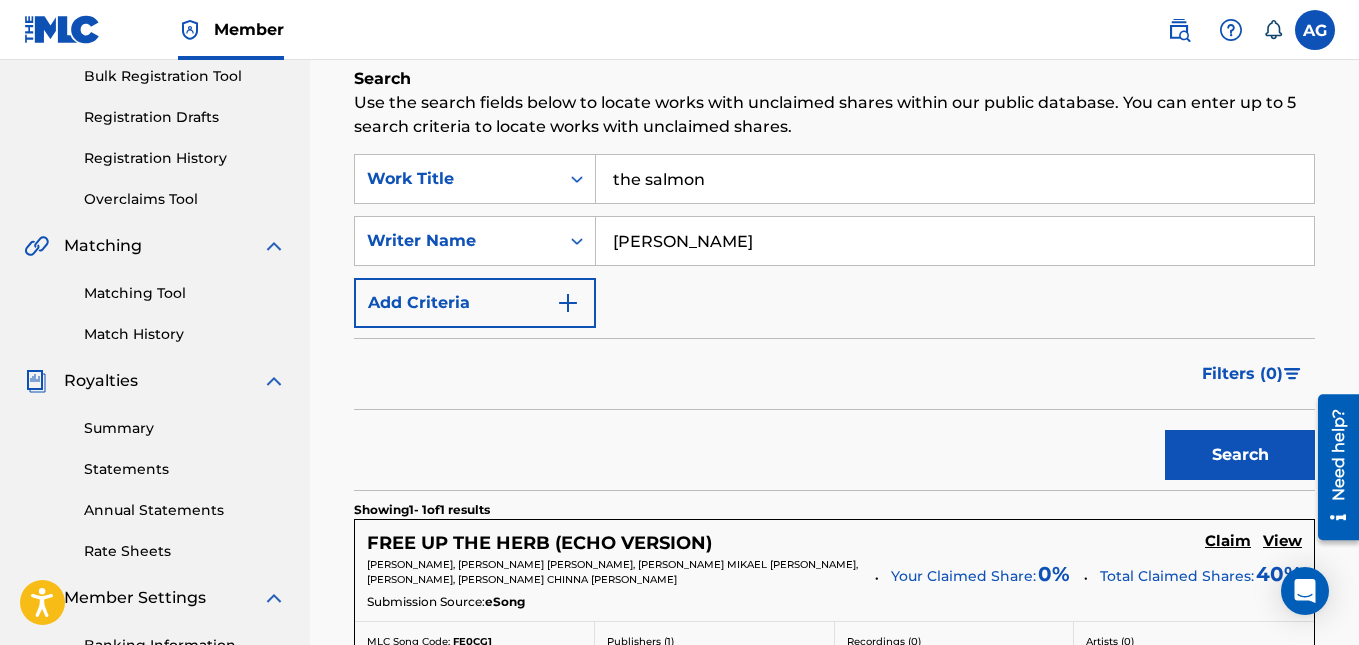 click on "Search" at bounding box center [1240, 455] 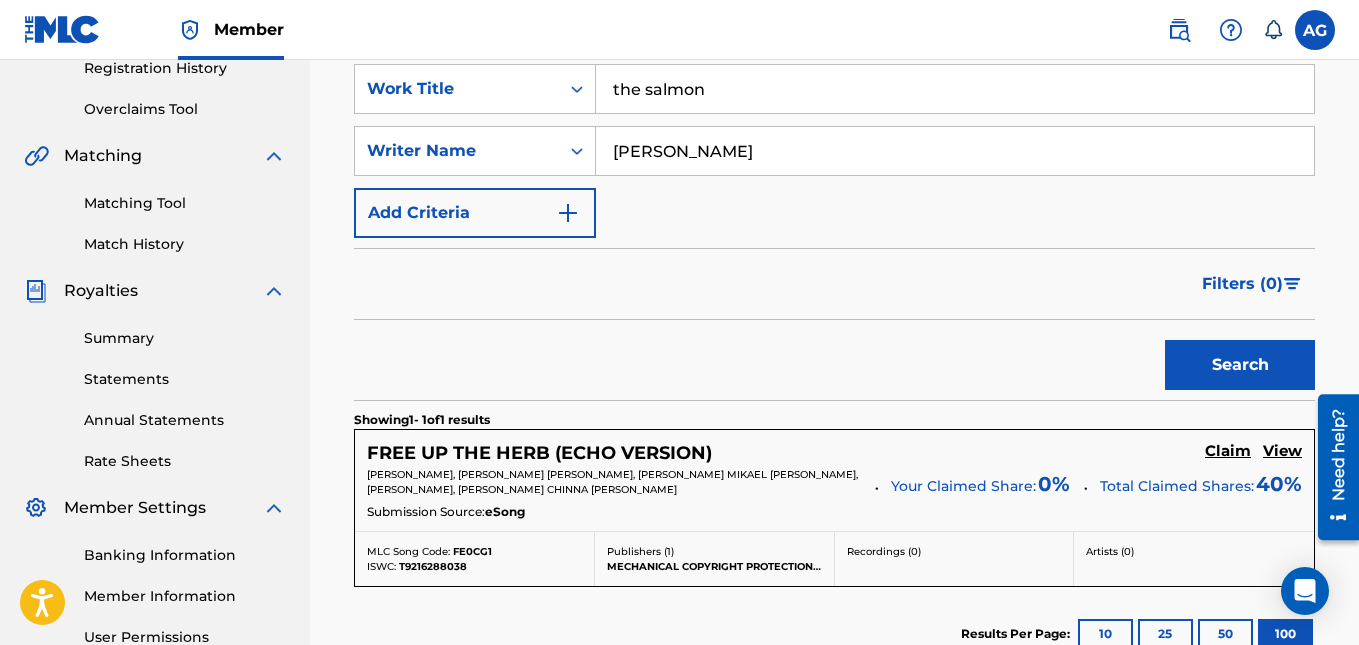 scroll, scrollTop: 600, scrollLeft: 0, axis: vertical 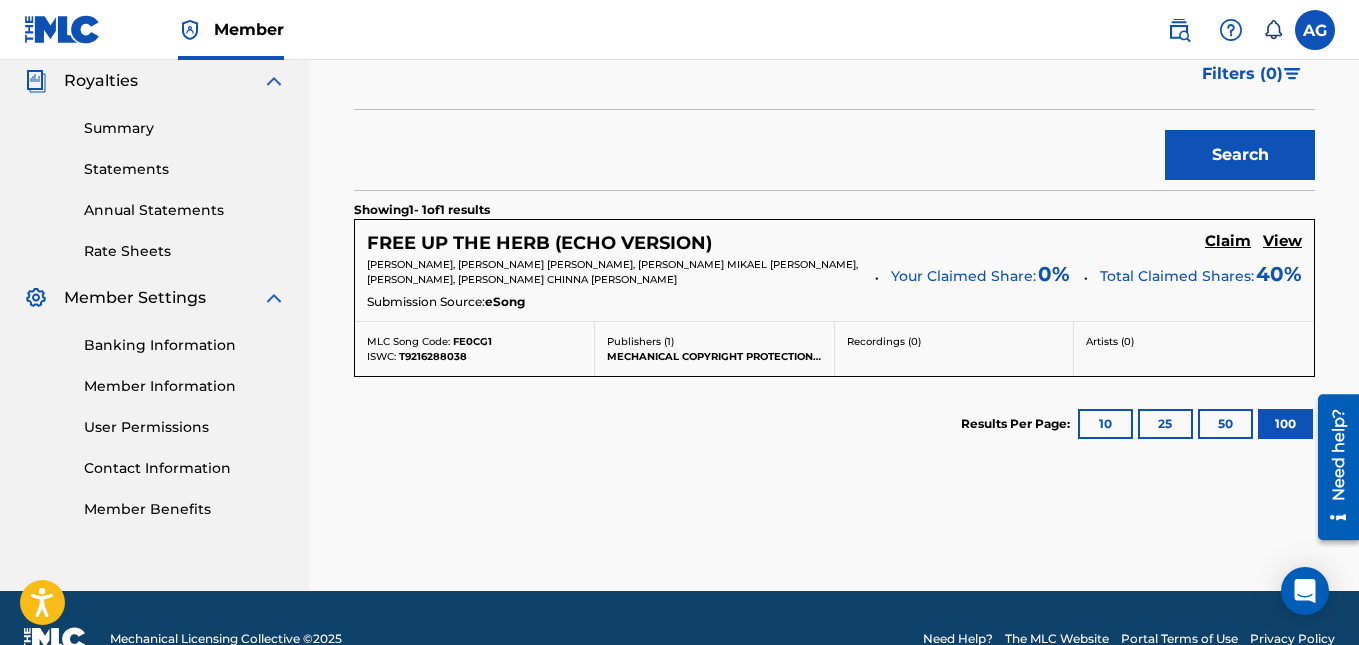 click on "View" at bounding box center [1282, 241] 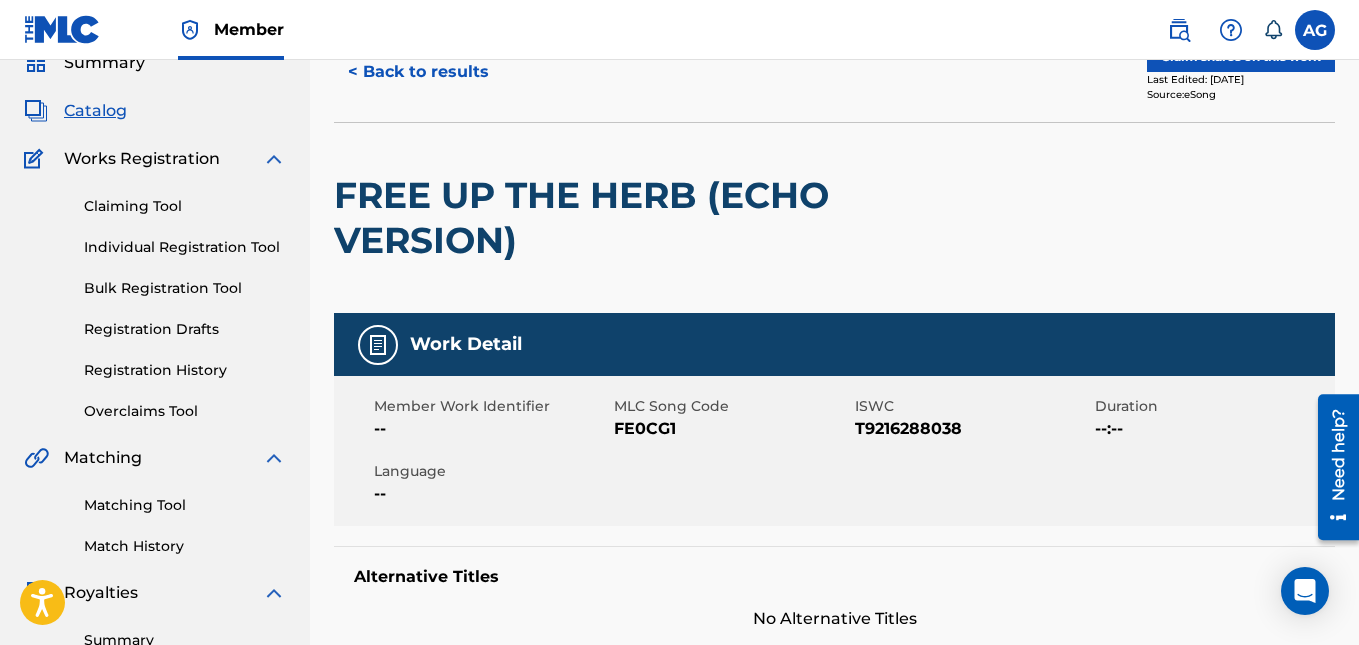 scroll, scrollTop: 0, scrollLeft: 0, axis: both 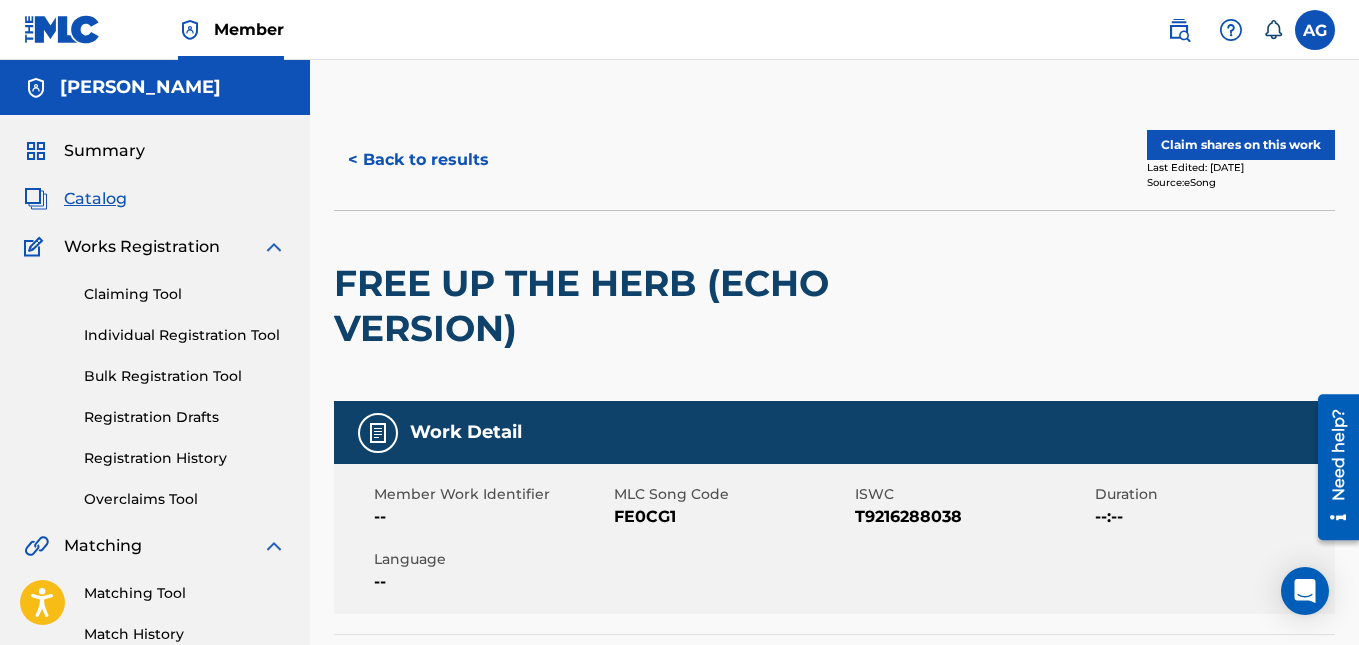 click on "< Back to results" at bounding box center (418, 160) 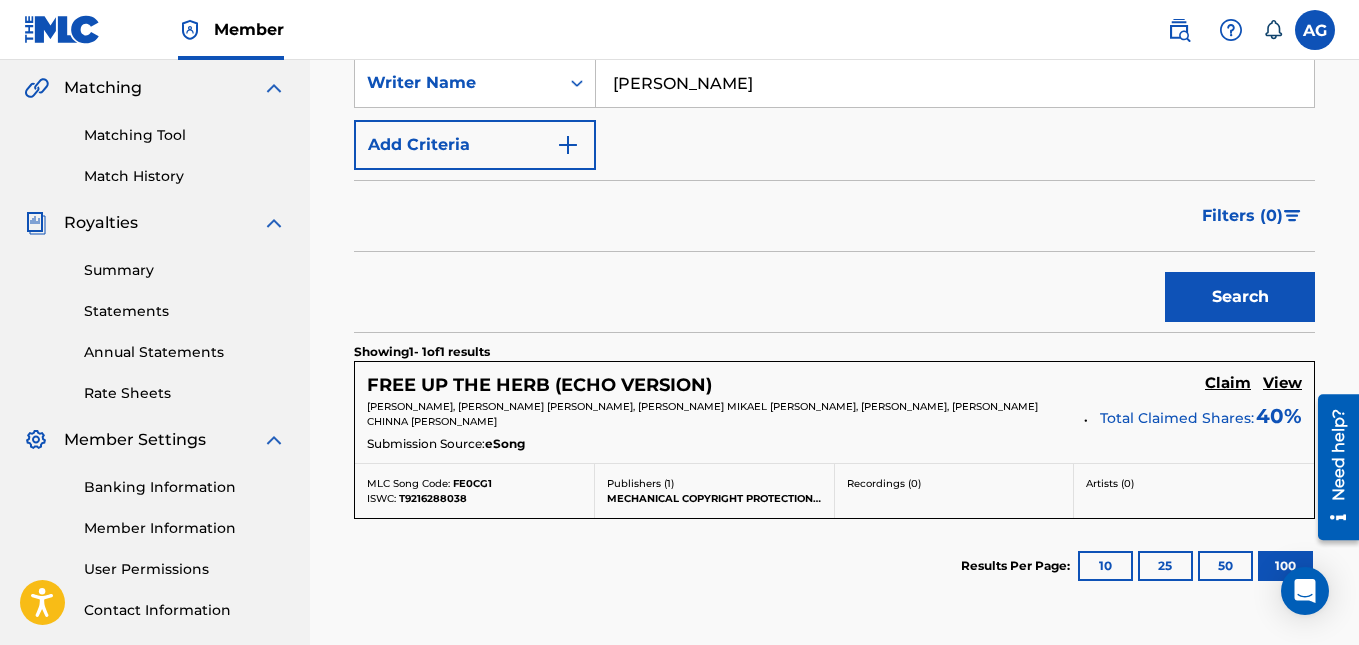 scroll, scrollTop: 95, scrollLeft: 0, axis: vertical 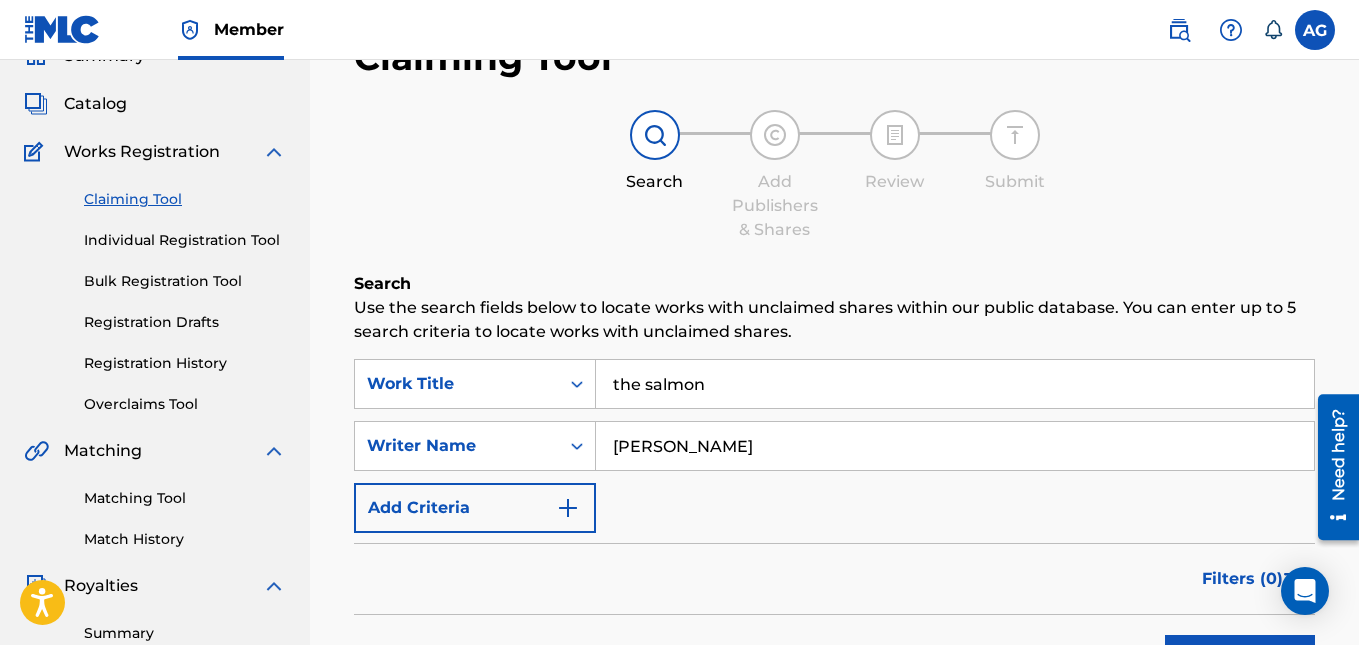 click on "kiddus i" at bounding box center (955, 446) 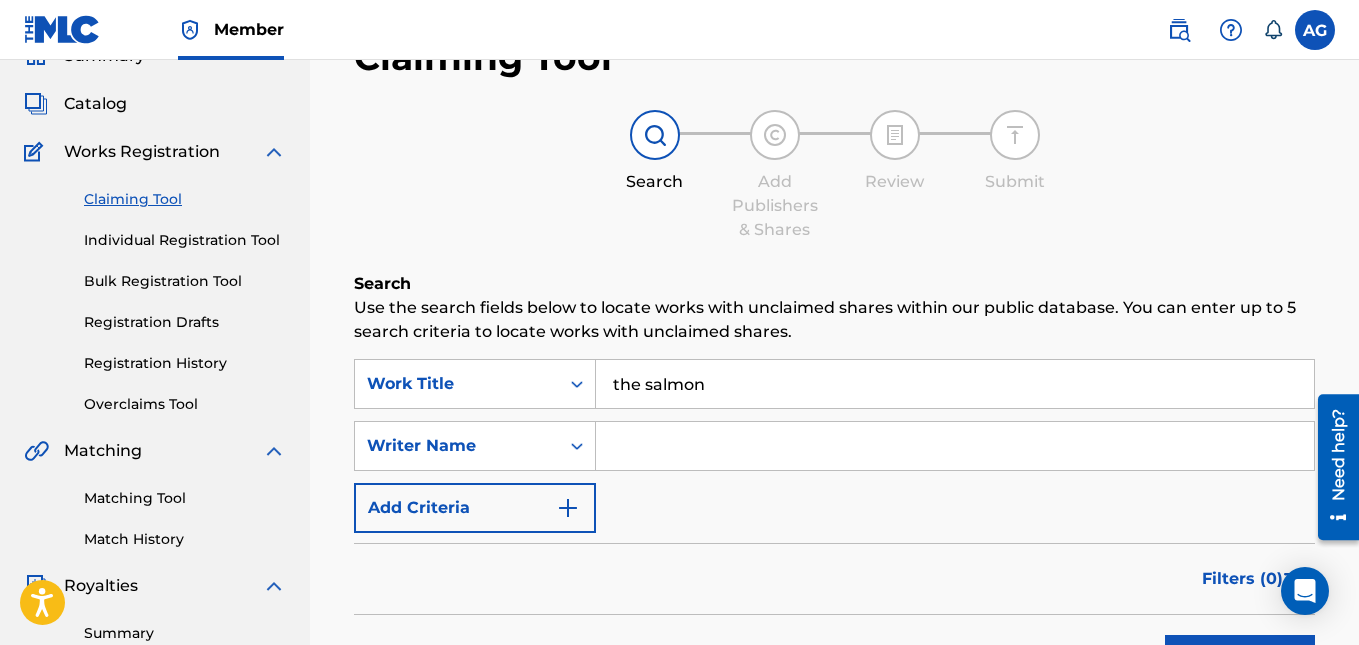 click at bounding box center [955, 446] 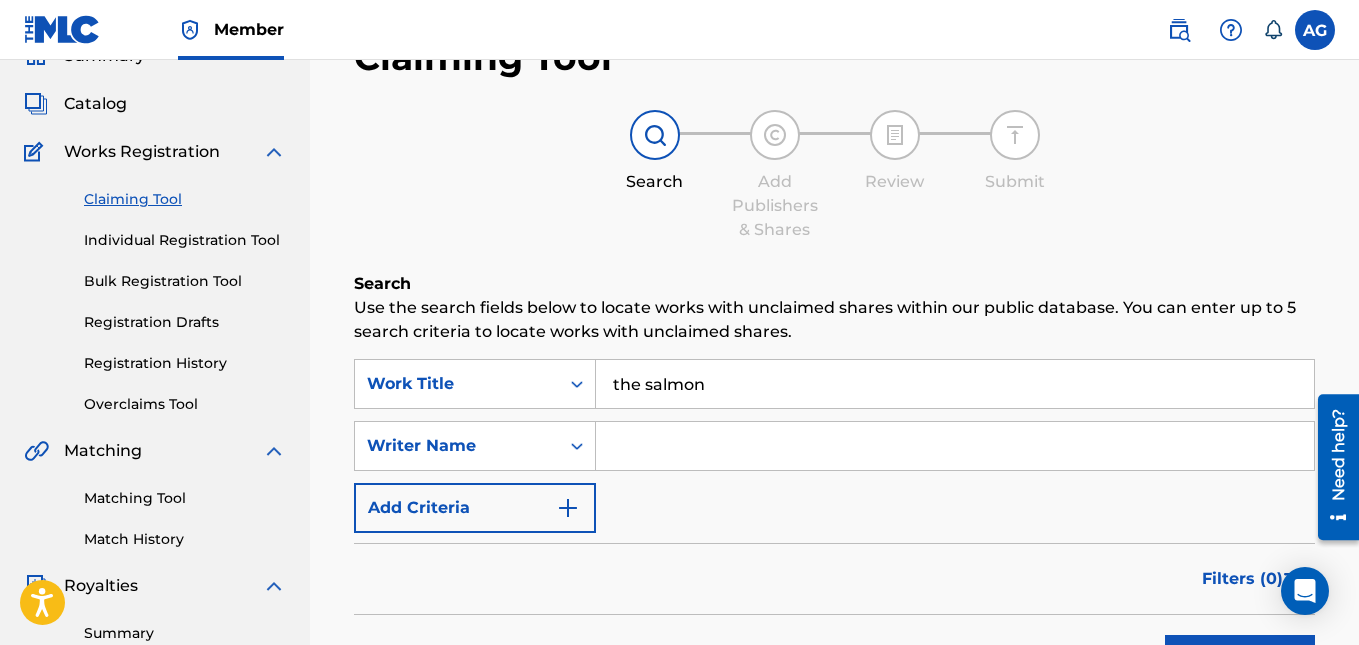 type on "[PERSON_NAME]" 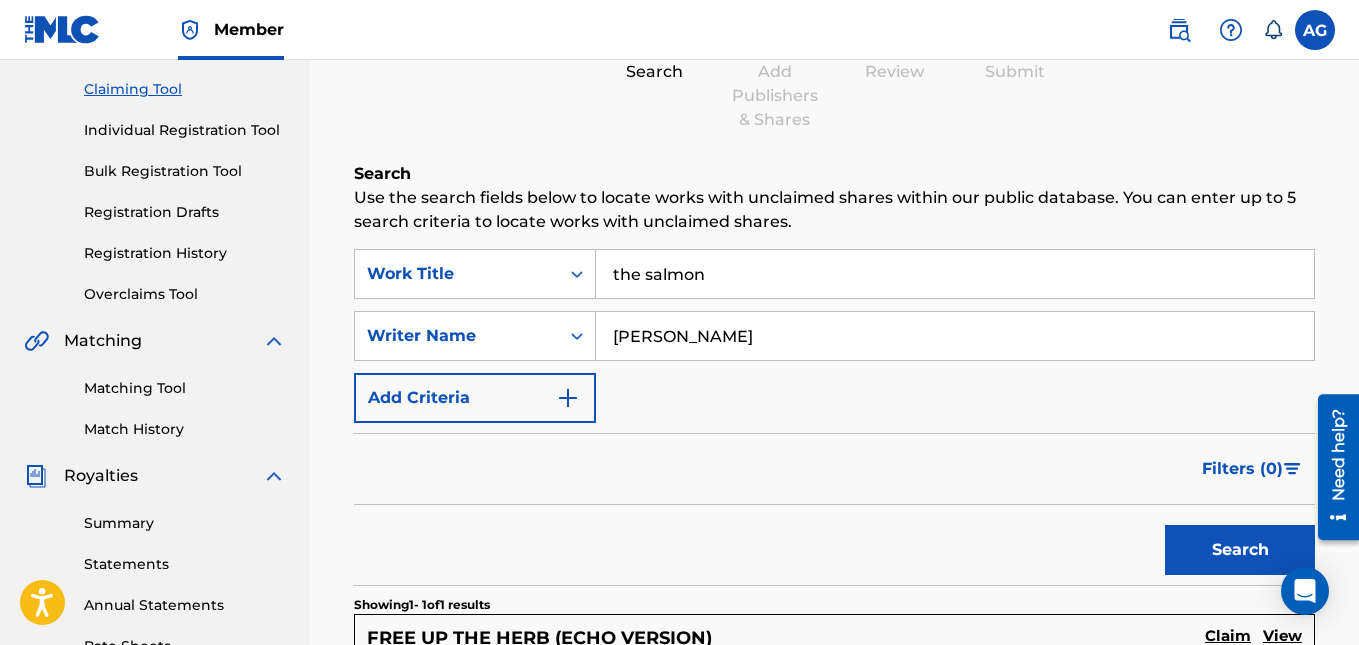 scroll, scrollTop: 395, scrollLeft: 0, axis: vertical 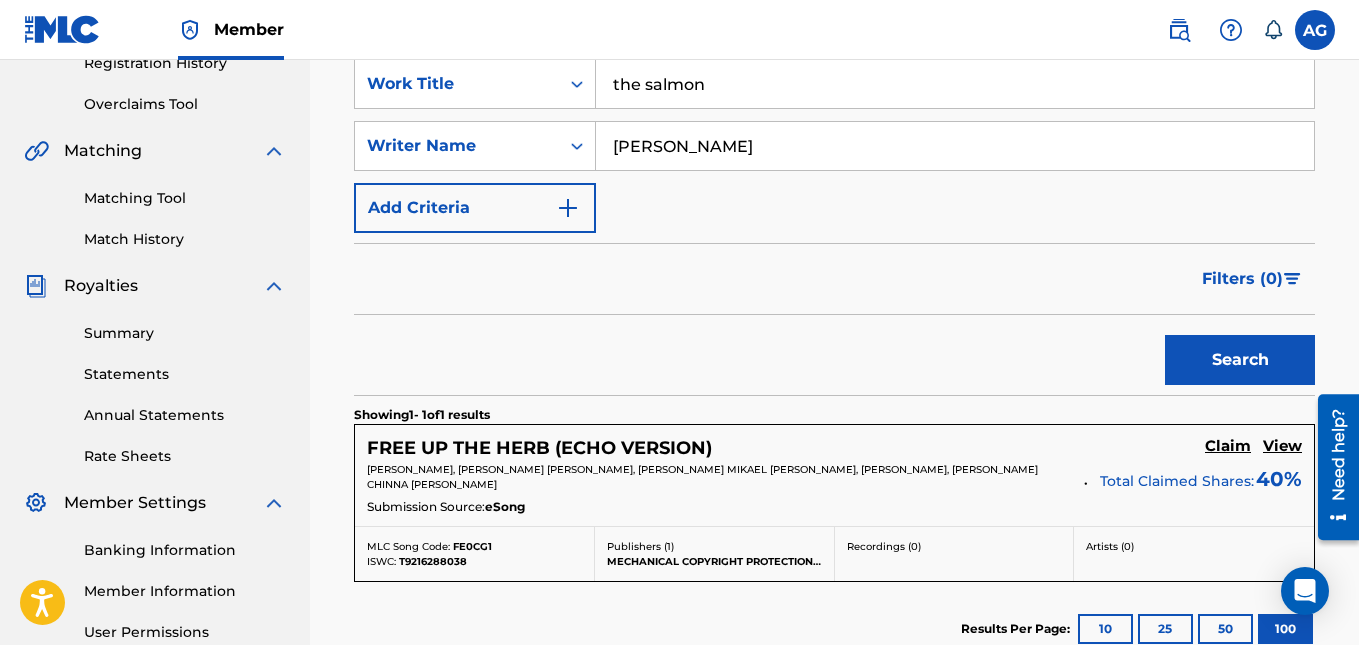 click on "Search" at bounding box center (1240, 360) 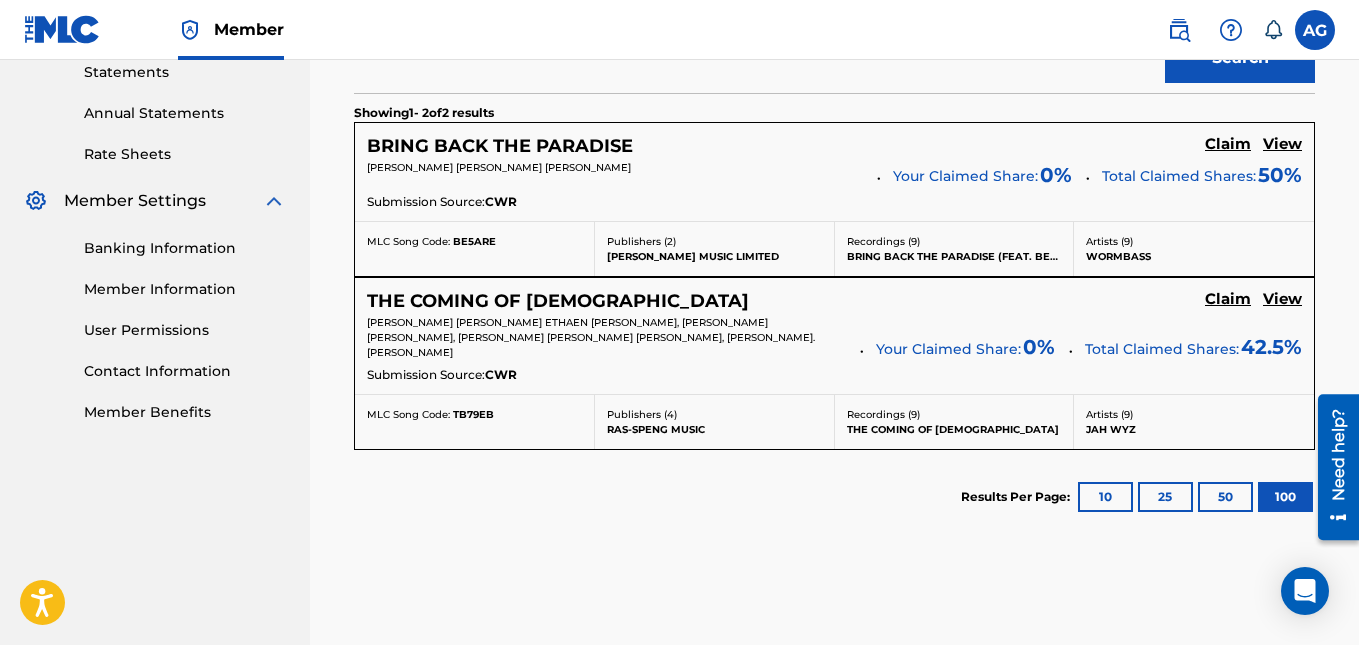 scroll, scrollTop: 297, scrollLeft: 0, axis: vertical 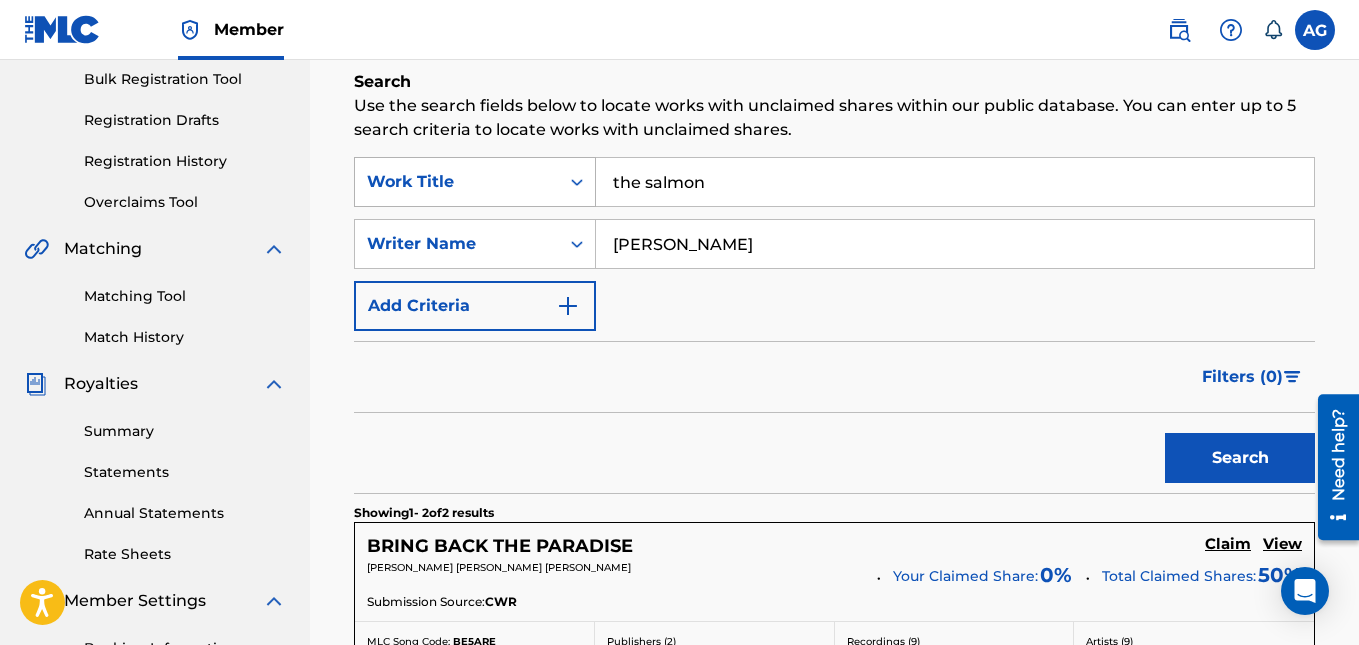 click on "Work Title" at bounding box center (457, 182) 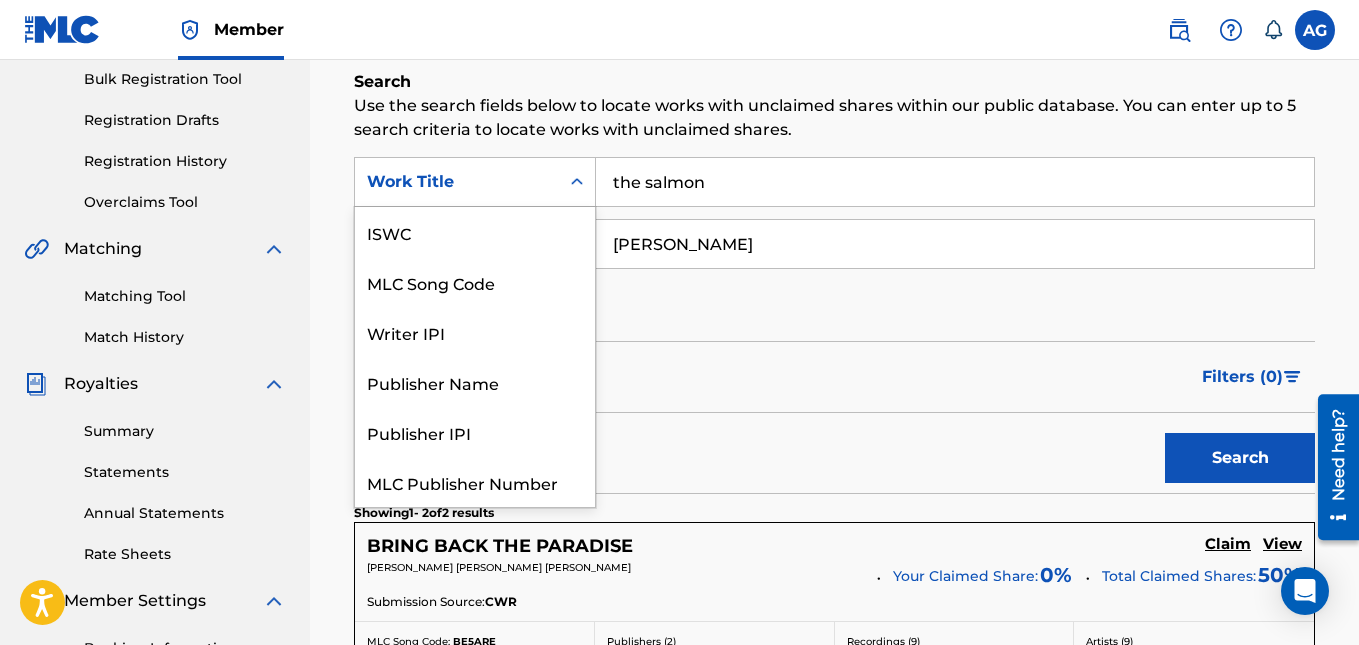 scroll, scrollTop: 50, scrollLeft: 0, axis: vertical 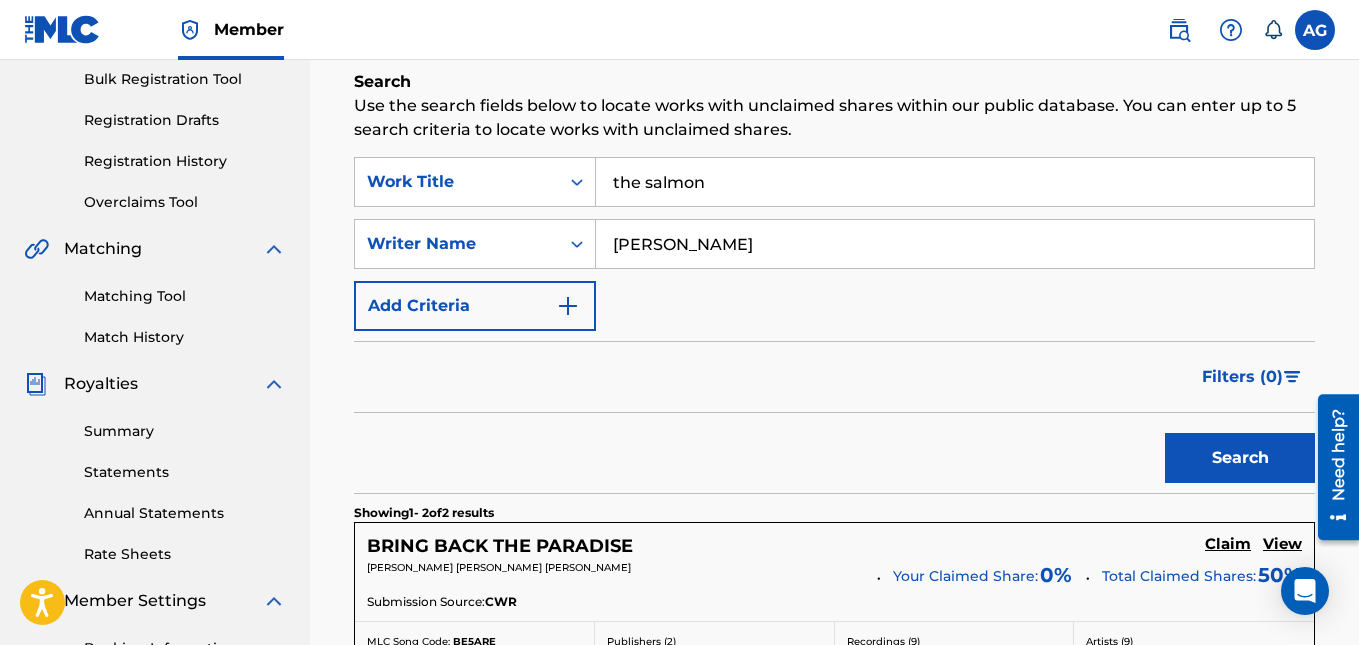 click on "Filters ( 0 )" at bounding box center (834, 377) 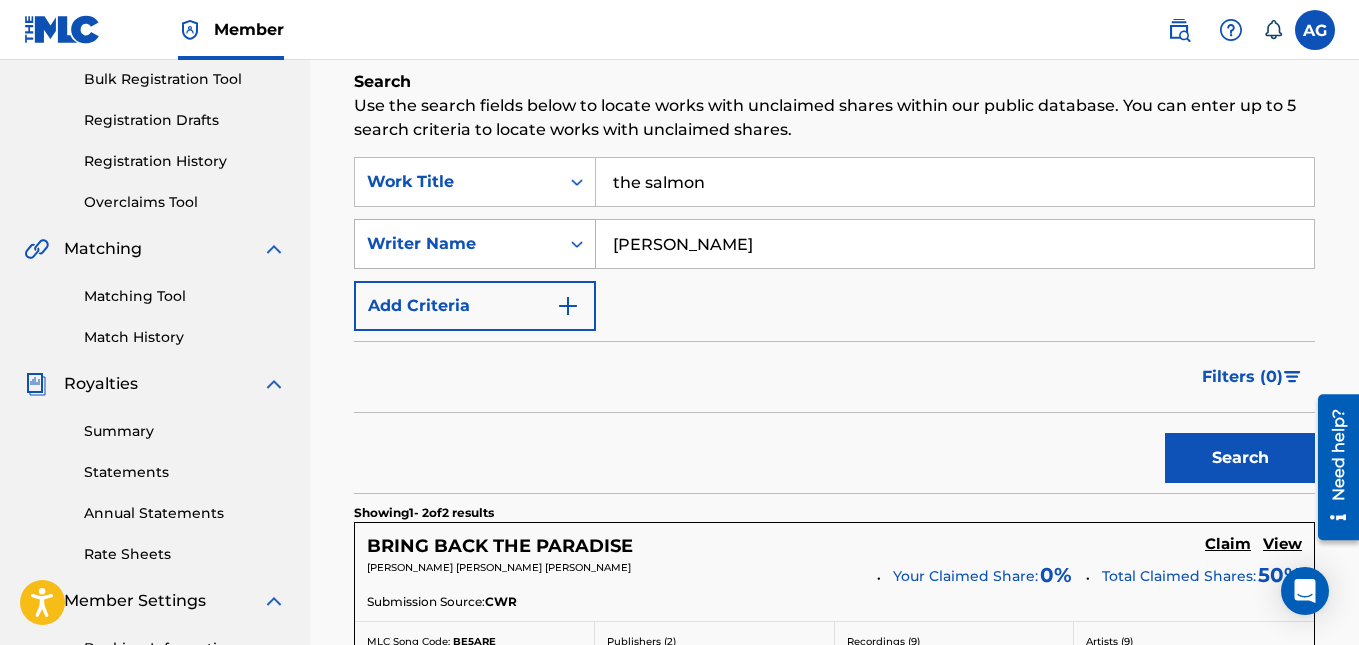 click on "Writer Name" at bounding box center (457, 244) 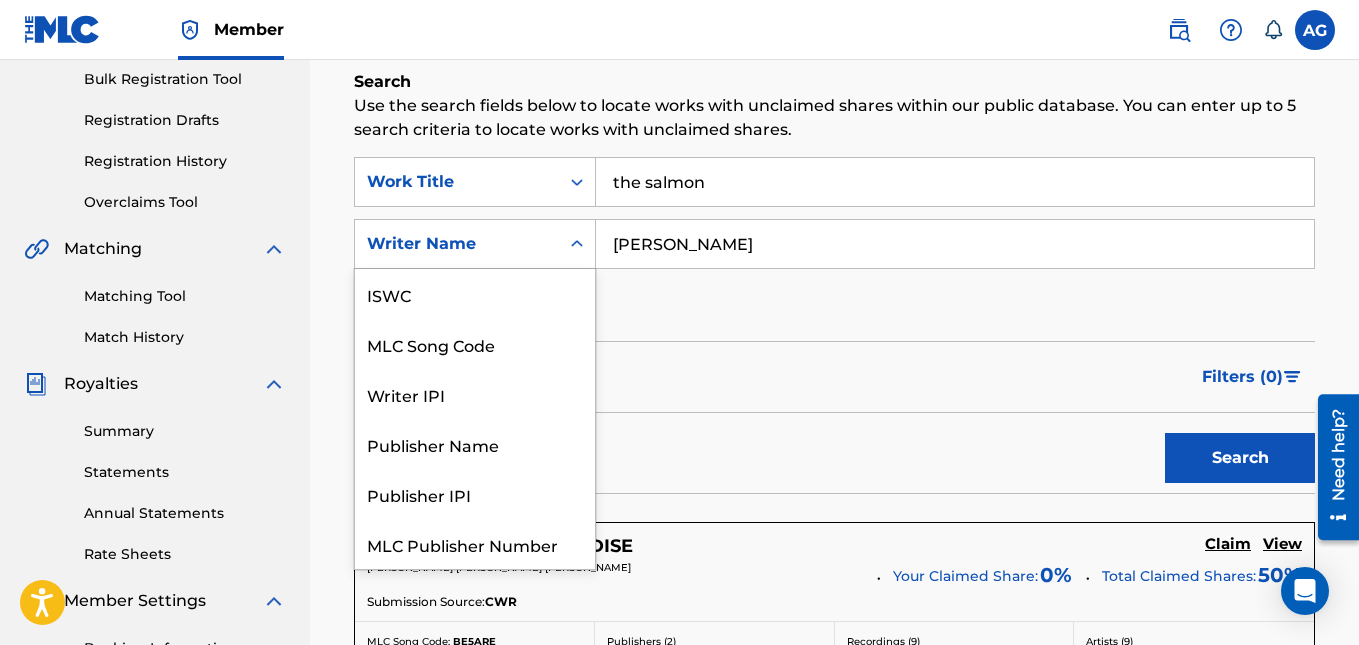 scroll, scrollTop: 50, scrollLeft: 0, axis: vertical 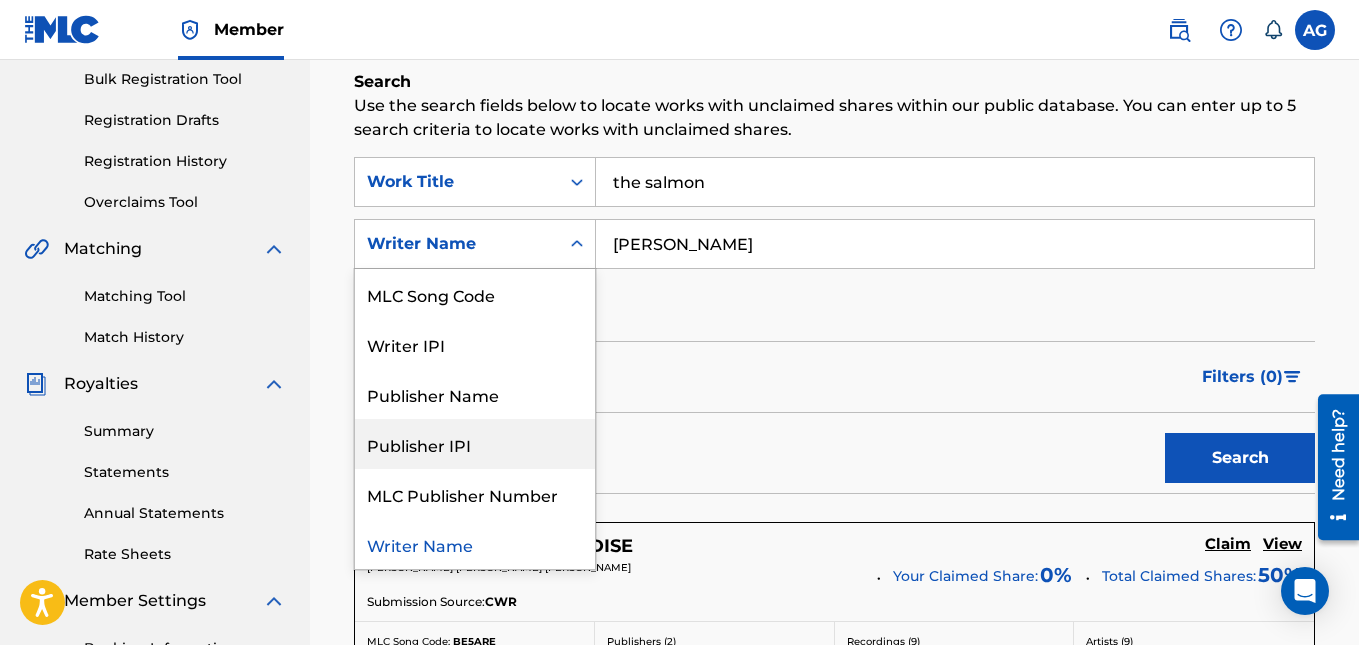click on "Filters ( 0 )" at bounding box center (834, 377) 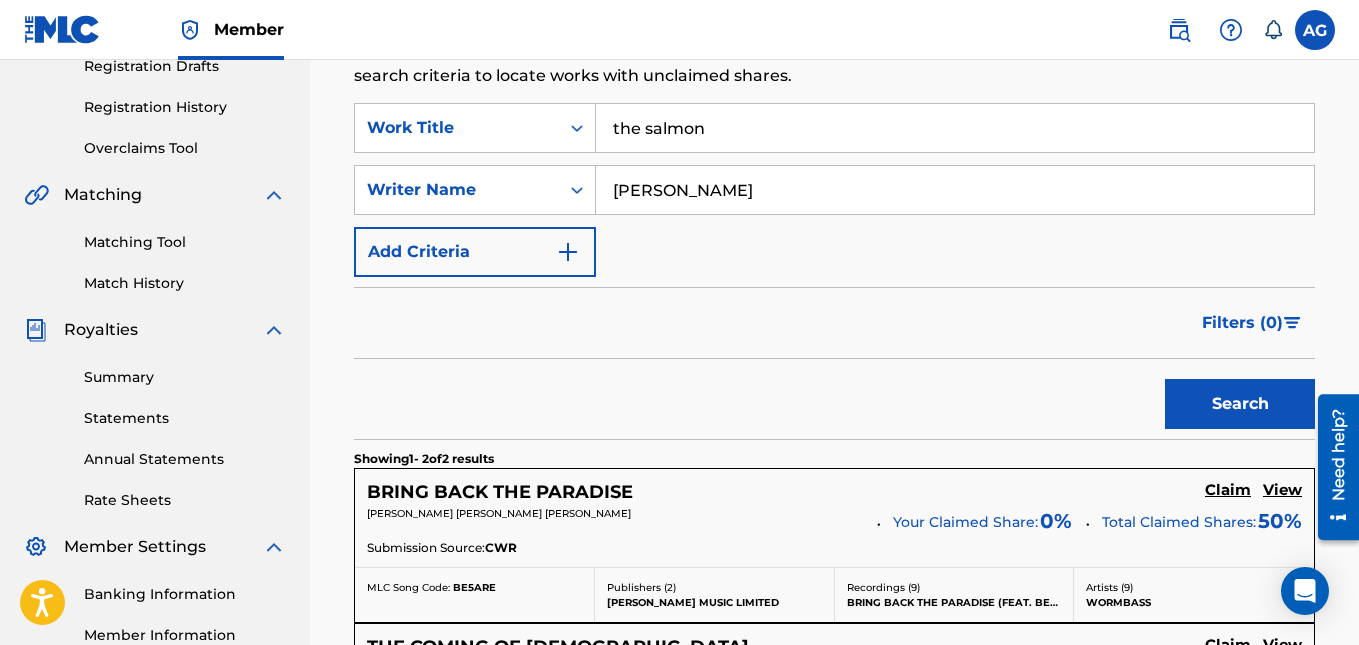 scroll, scrollTop: 697, scrollLeft: 0, axis: vertical 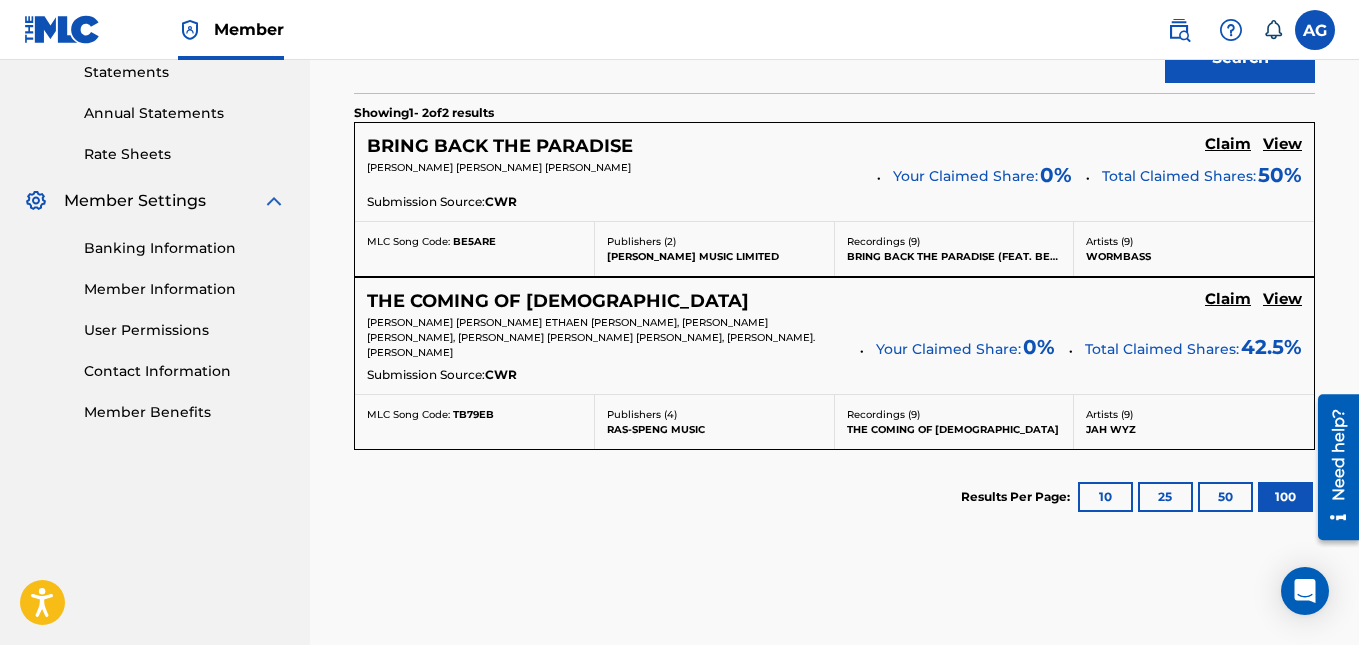 click on "View" at bounding box center [1282, 299] 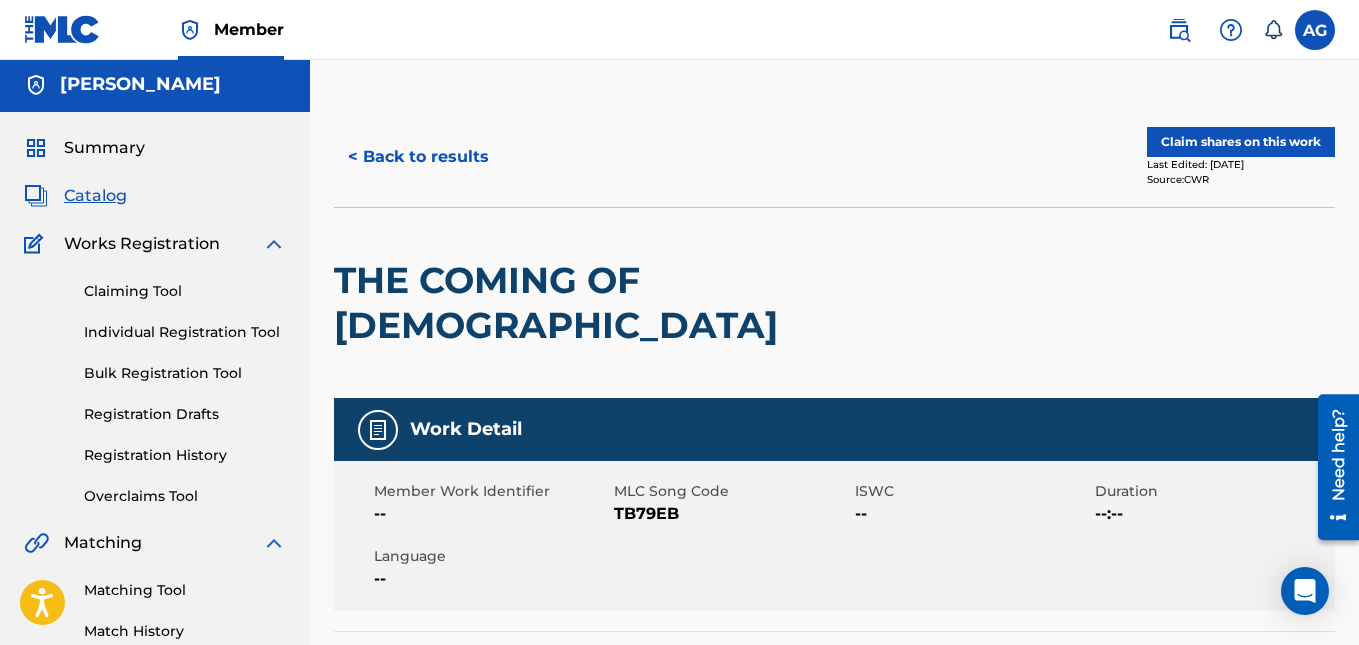 scroll, scrollTop: 0, scrollLeft: 0, axis: both 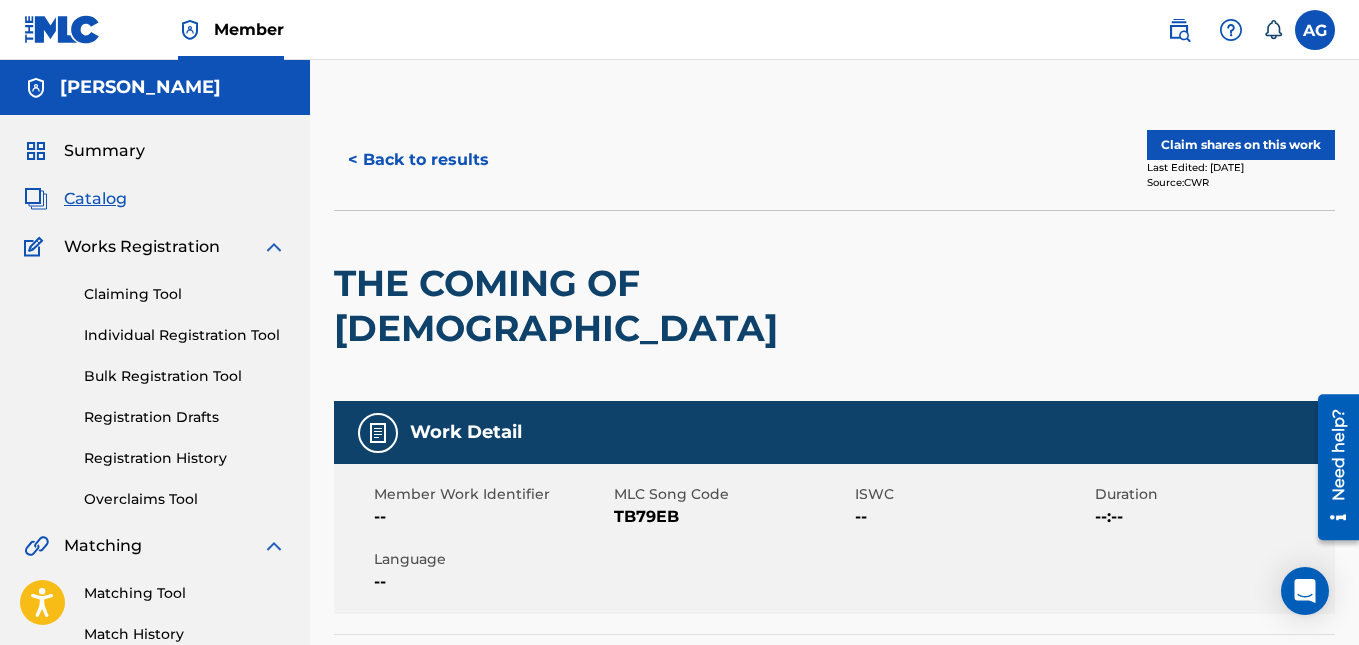 click on "< Back to results" at bounding box center (418, 160) 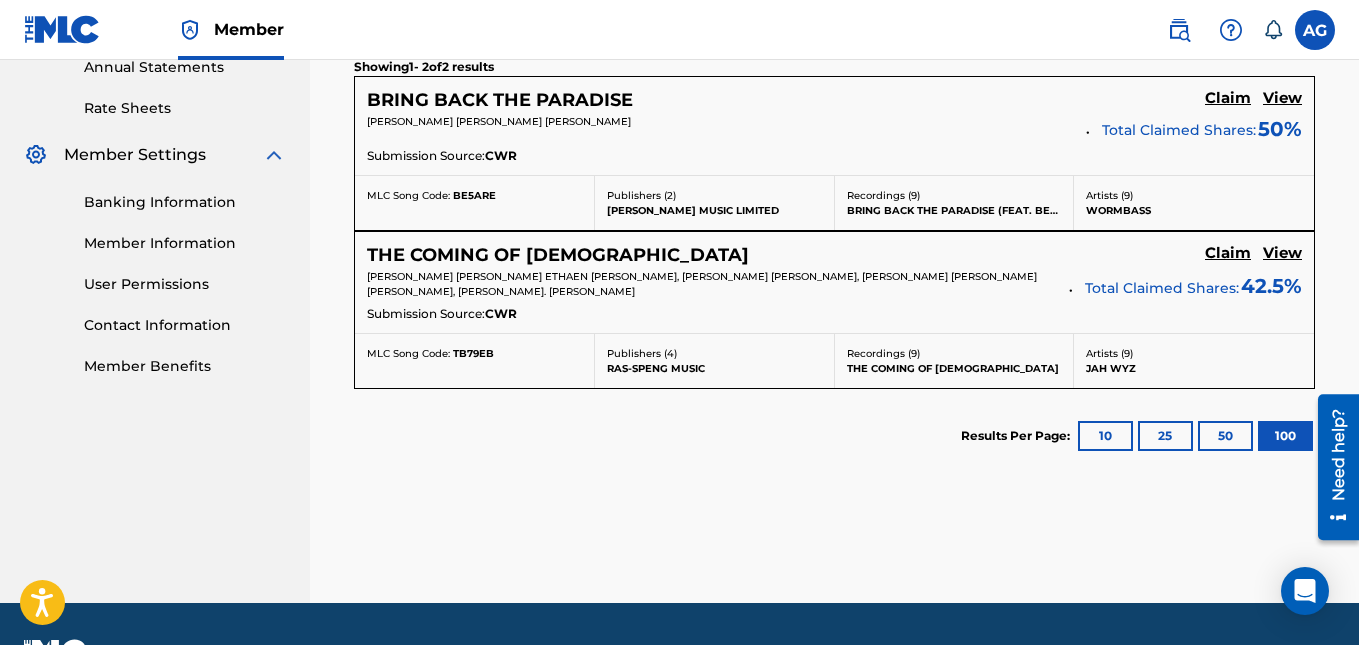 scroll, scrollTop: 797, scrollLeft: 0, axis: vertical 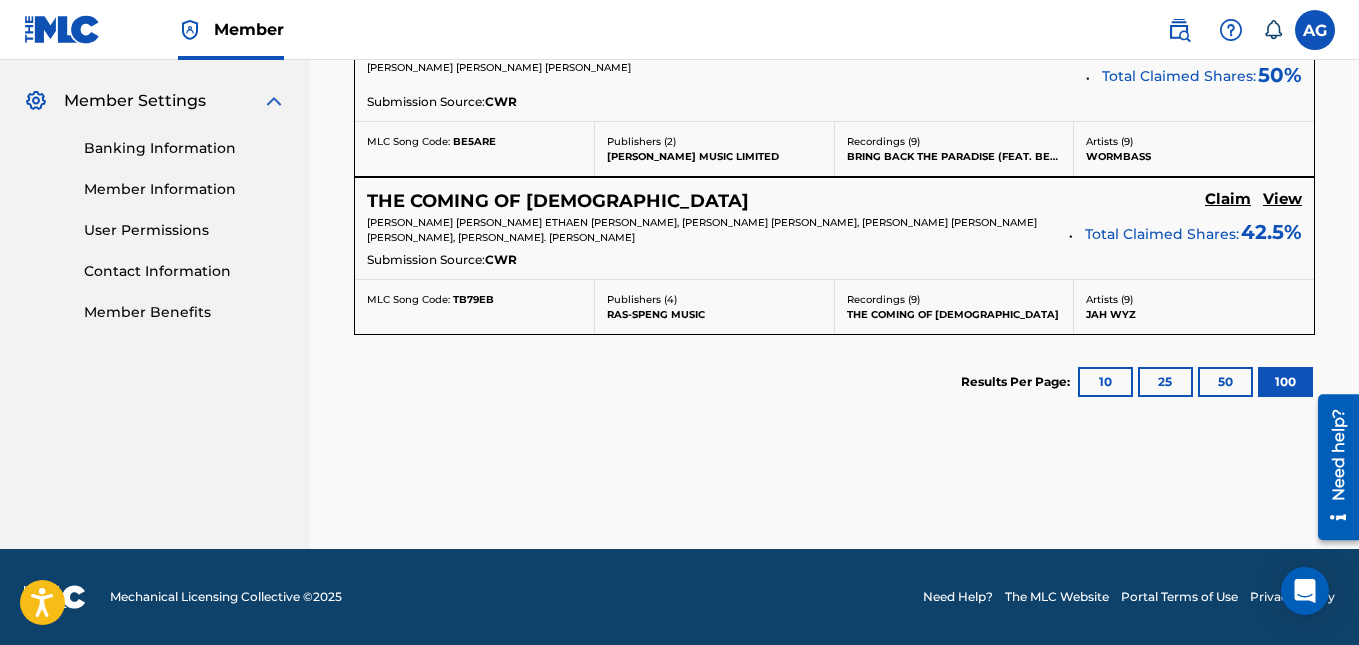 click on "10" at bounding box center [1105, 382] 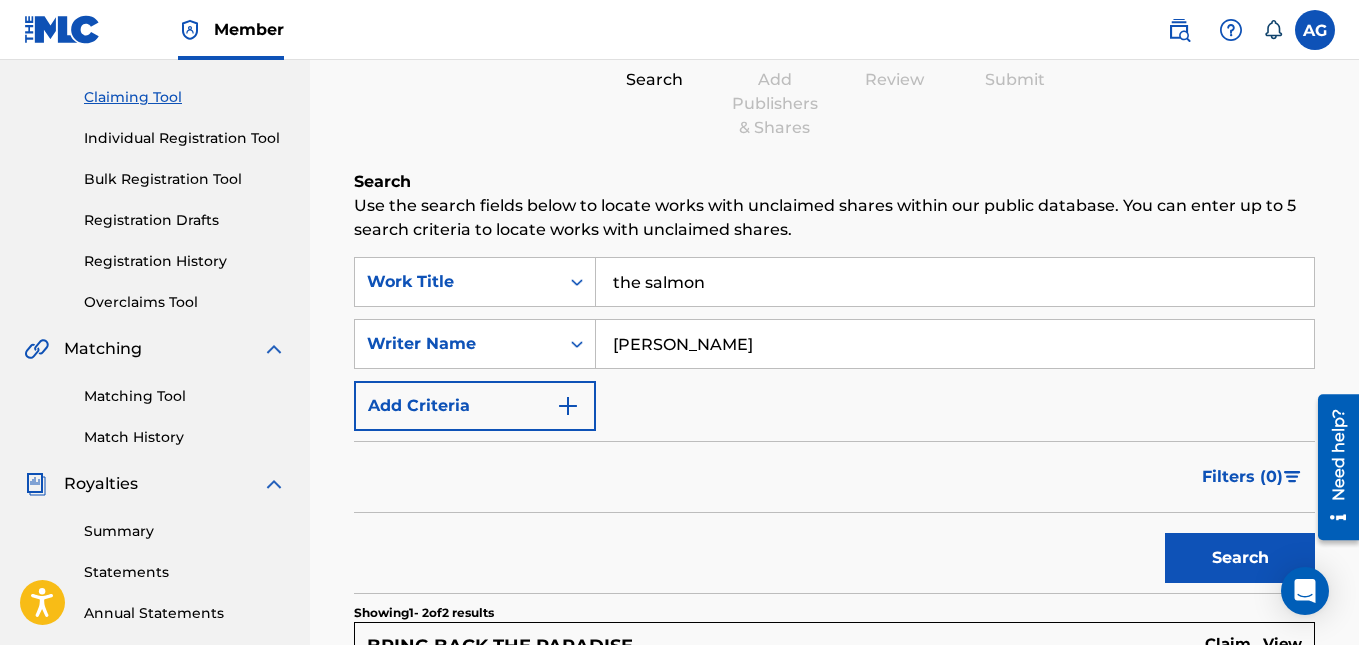 scroll, scrollTop: 97, scrollLeft: 0, axis: vertical 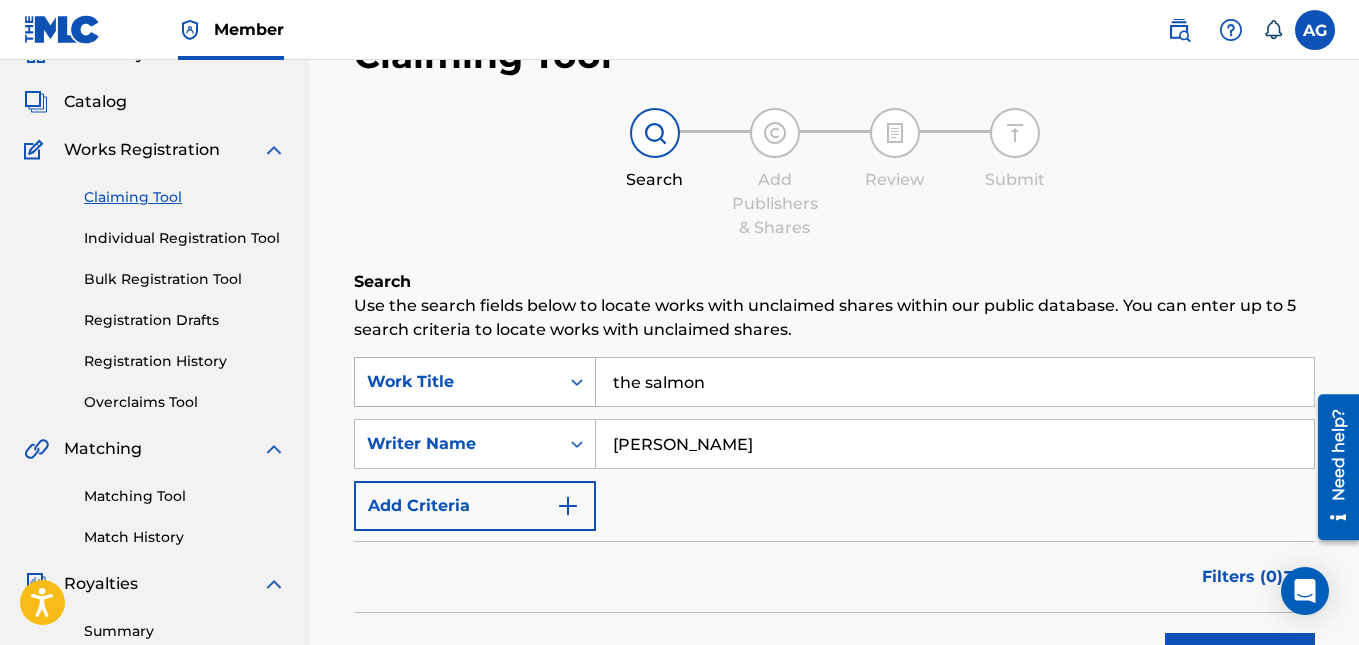 click on "Work Title" at bounding box center [475, 382] 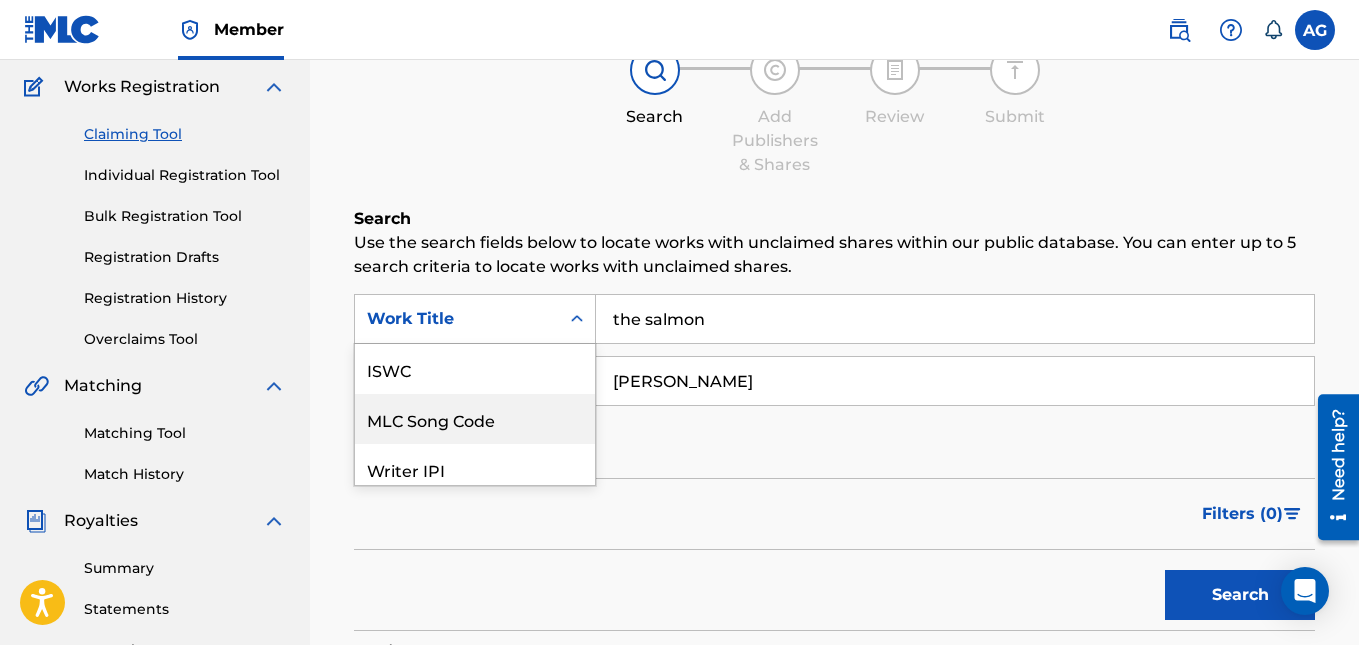 scroll, scrollTop: 50, scrollLeft: 0, axis: vertical 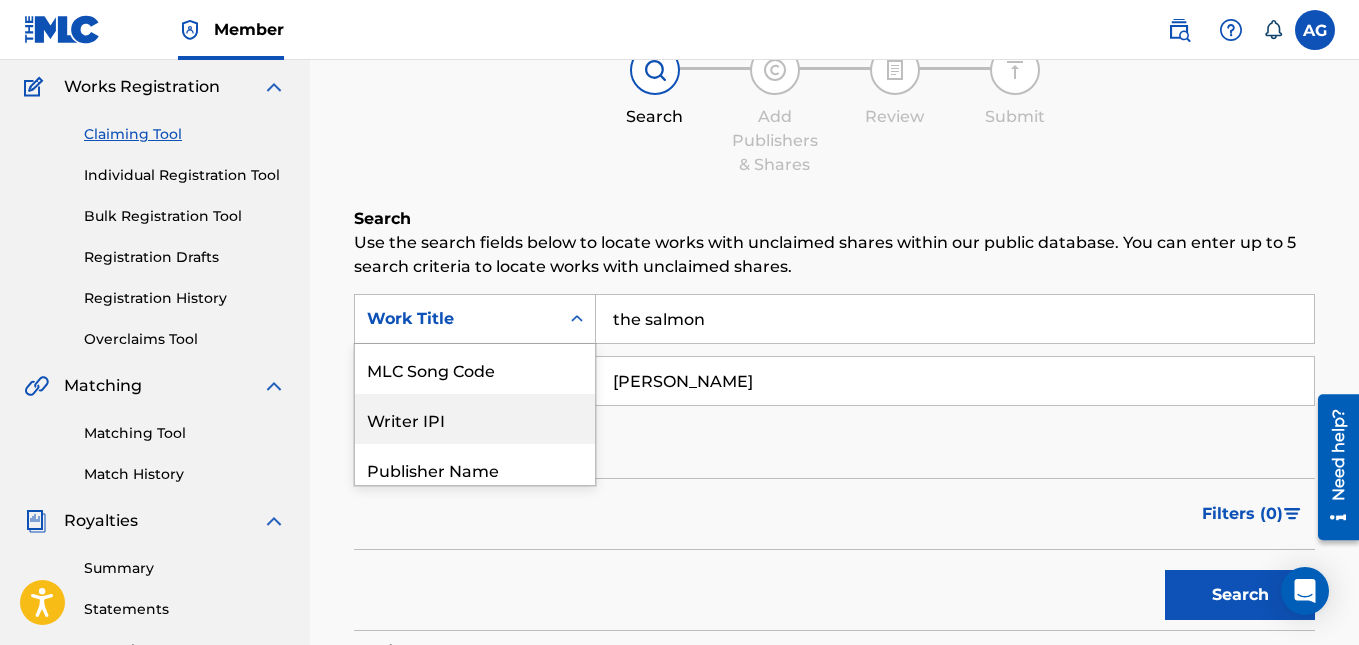 click on "SearchWithCriteria8a866b72-0950-4382-9fb9-1e93f8a021ed 7 results available. Use Up and Down to choose options, press Enter to select the currently focused option, press Escape to exit the menu, press Tab to select the option and exit the menu. Work Title ISWC MLC Song Code Writer IPI Publisher Name Publisher IPI MLC Publisher Number Work Title the salmon SearchWithCriteriacba4980f-fd2e-49e4-a4e2-18104f729fd0 Writer Name delroy nevin Add Criteria" at bounding box center (834, 381) 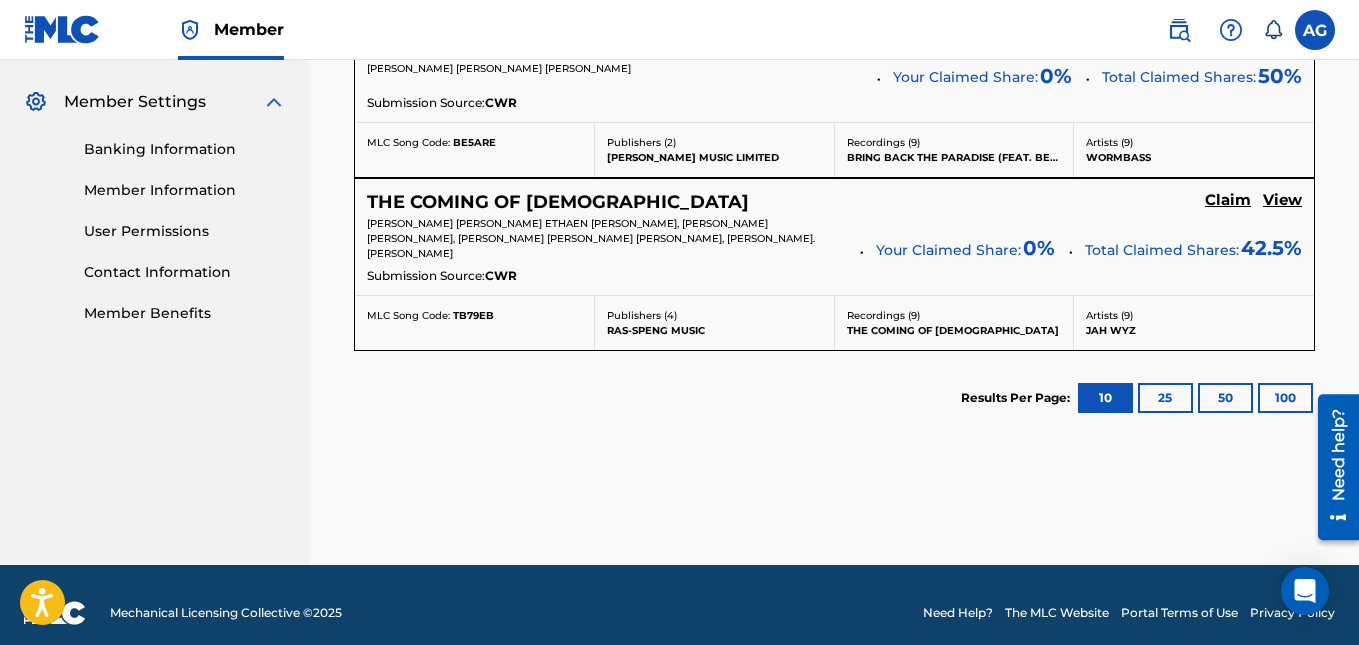 scroll, scrollTop: 797, scrollLeft: 0, axis: vertical 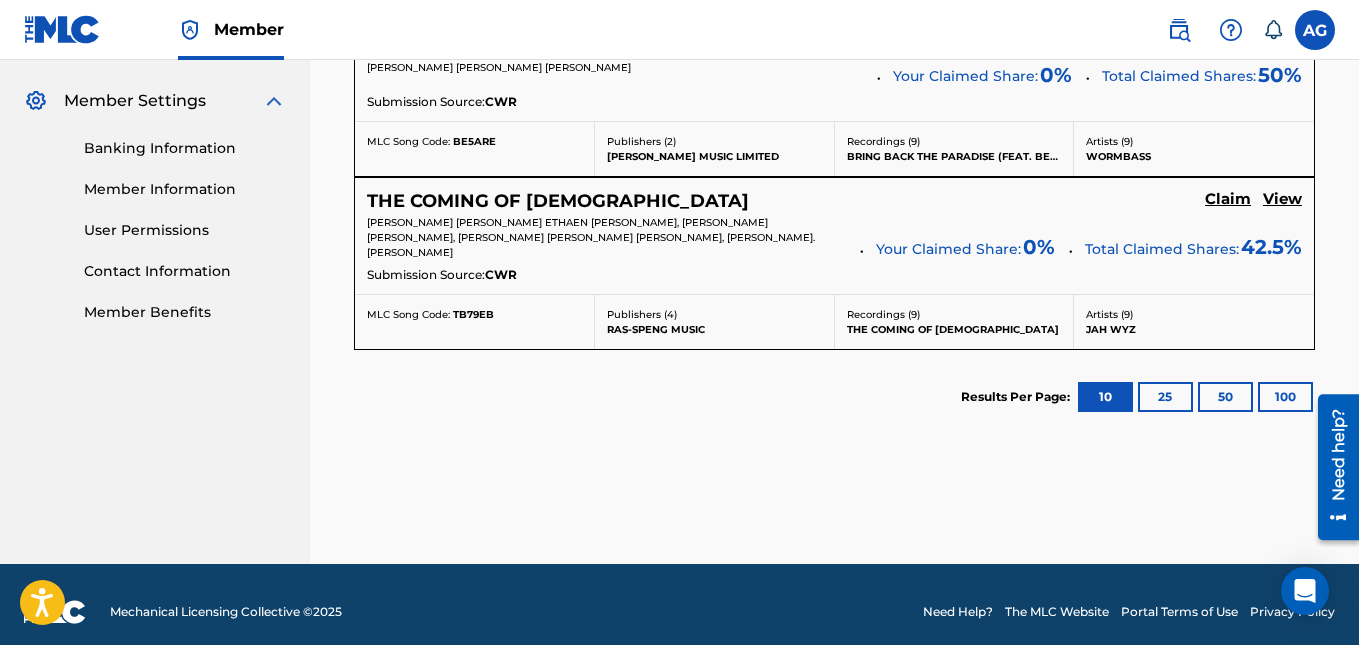 click on "View" at bounding box center (1282, 199) 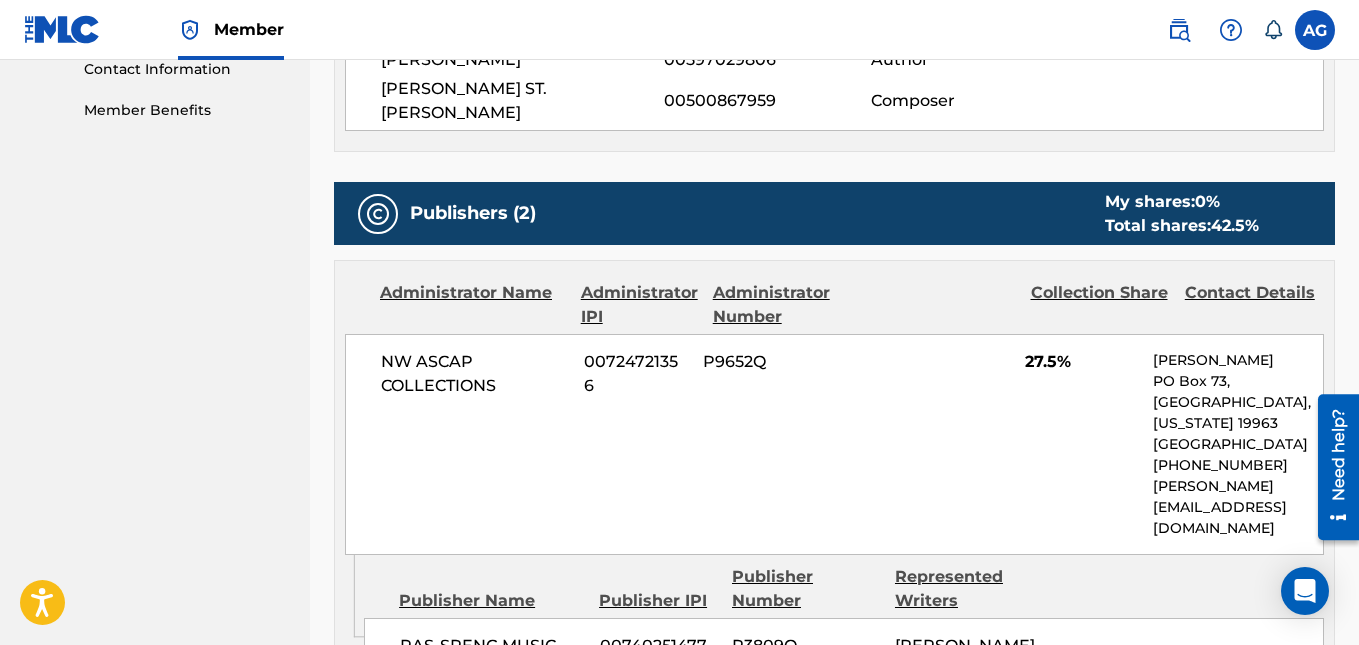 scroll, scrollTop: 1000, scrollLeft: 0, axis: vertical 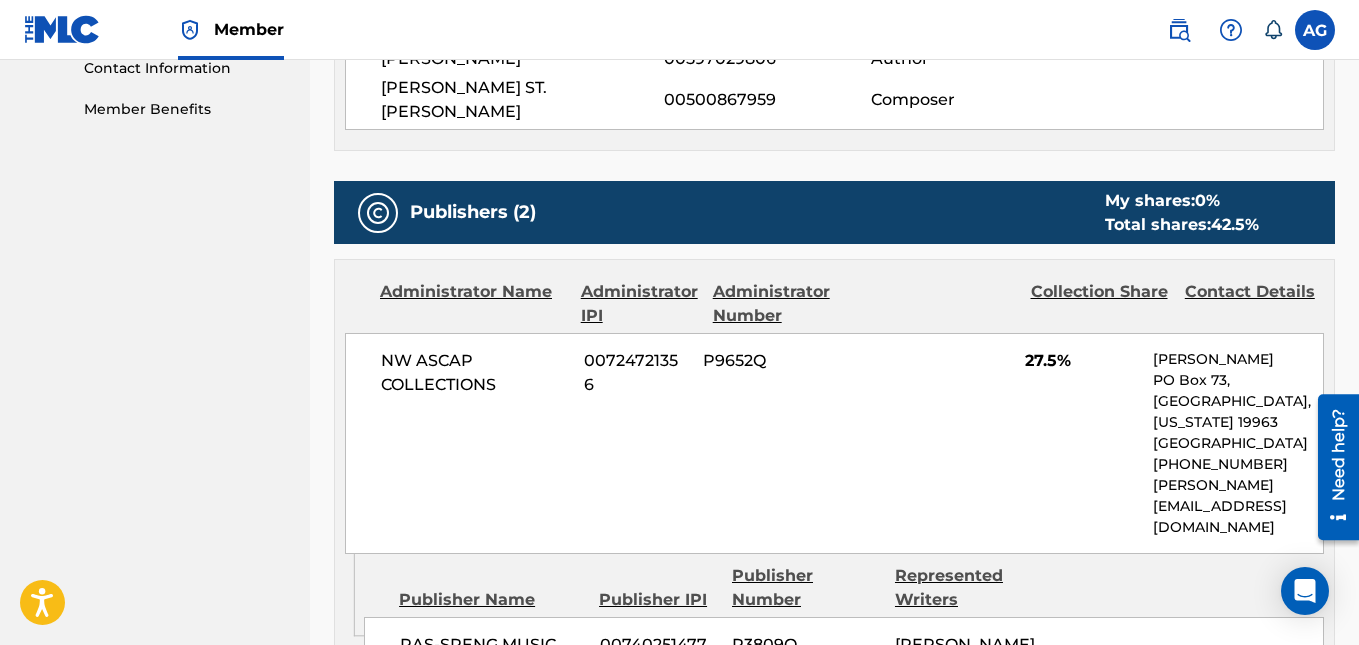 click on "Contact Details" at bounding box center [1254, 304] 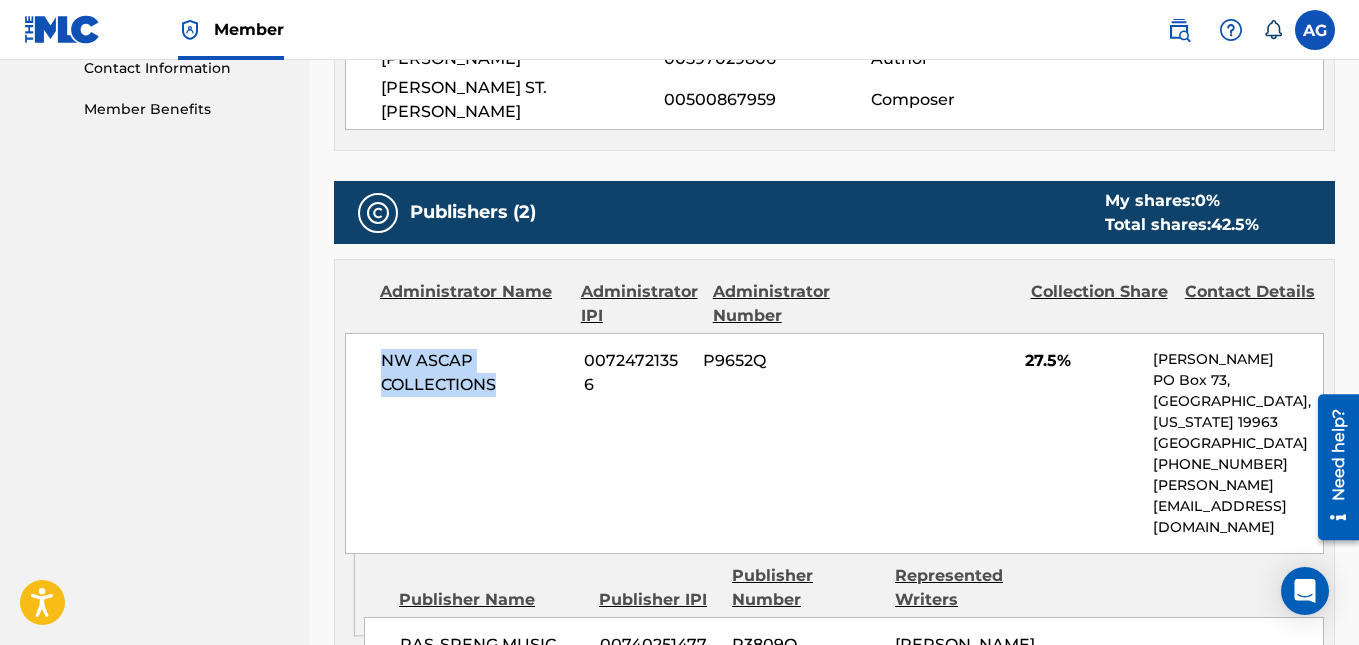 drag, startPoint x: 505, startPoint y: 300, endPoint x: 441, endPoint y: 259, distance: 76.00658 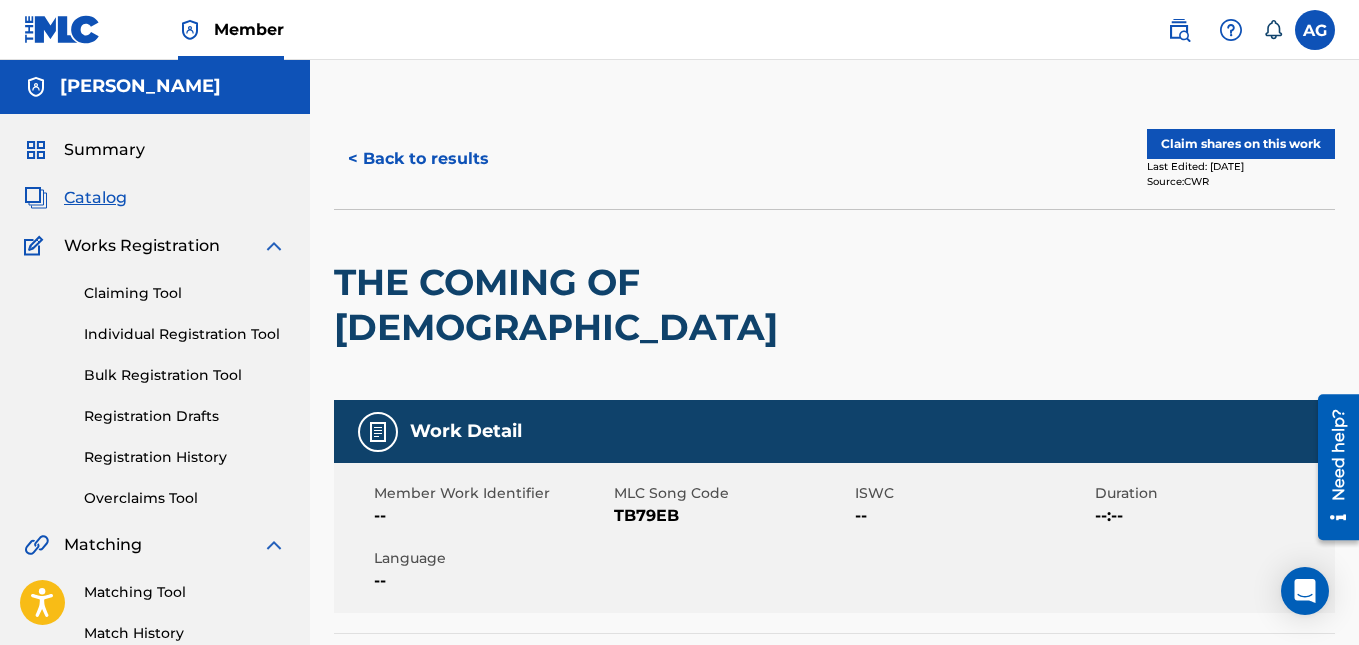 scroll, scrollTop: 0, scrollLeft: 0, axis: both 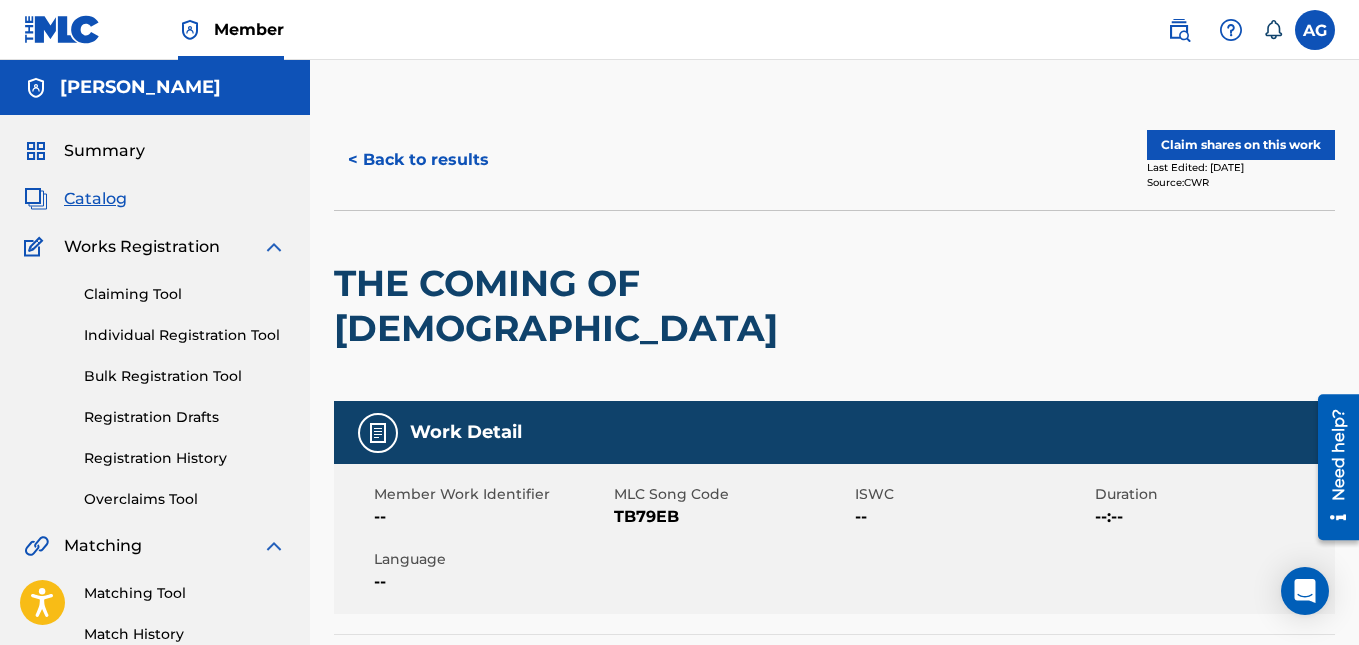 click on "< Back to results" at bounding box center (418, 160) 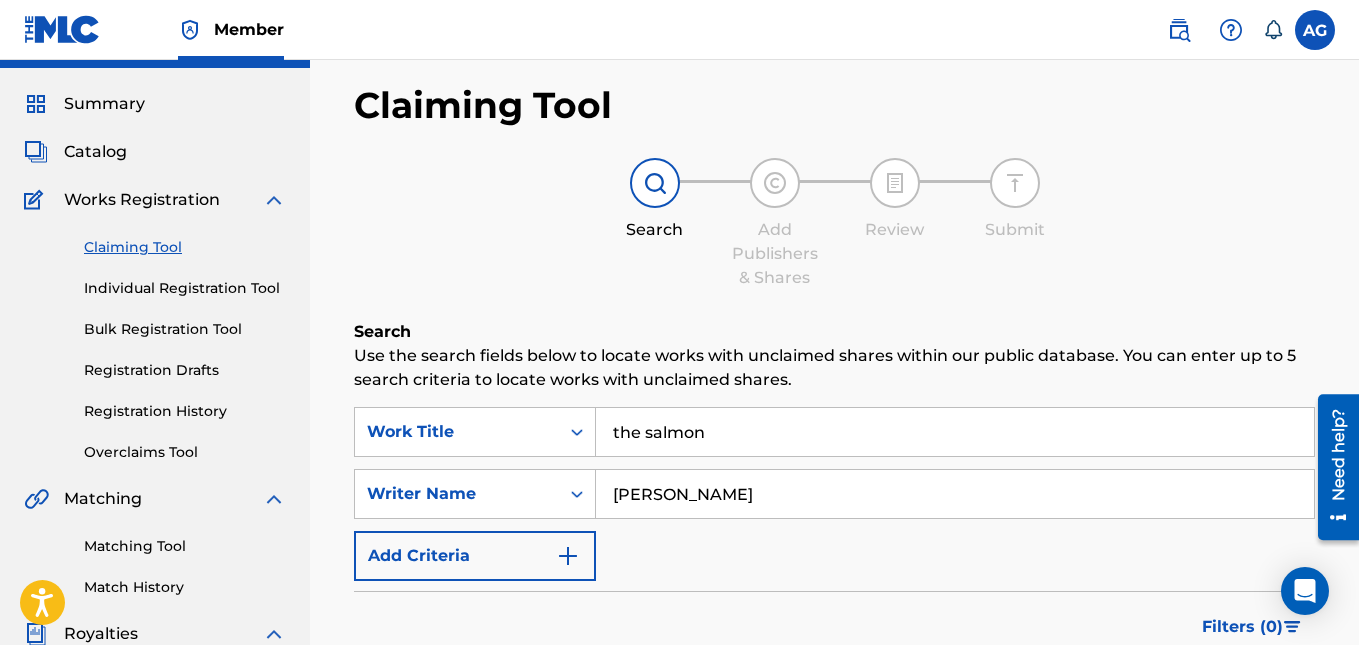 scroll, scrollTop: 0, scrollLeft: 0, axis: both 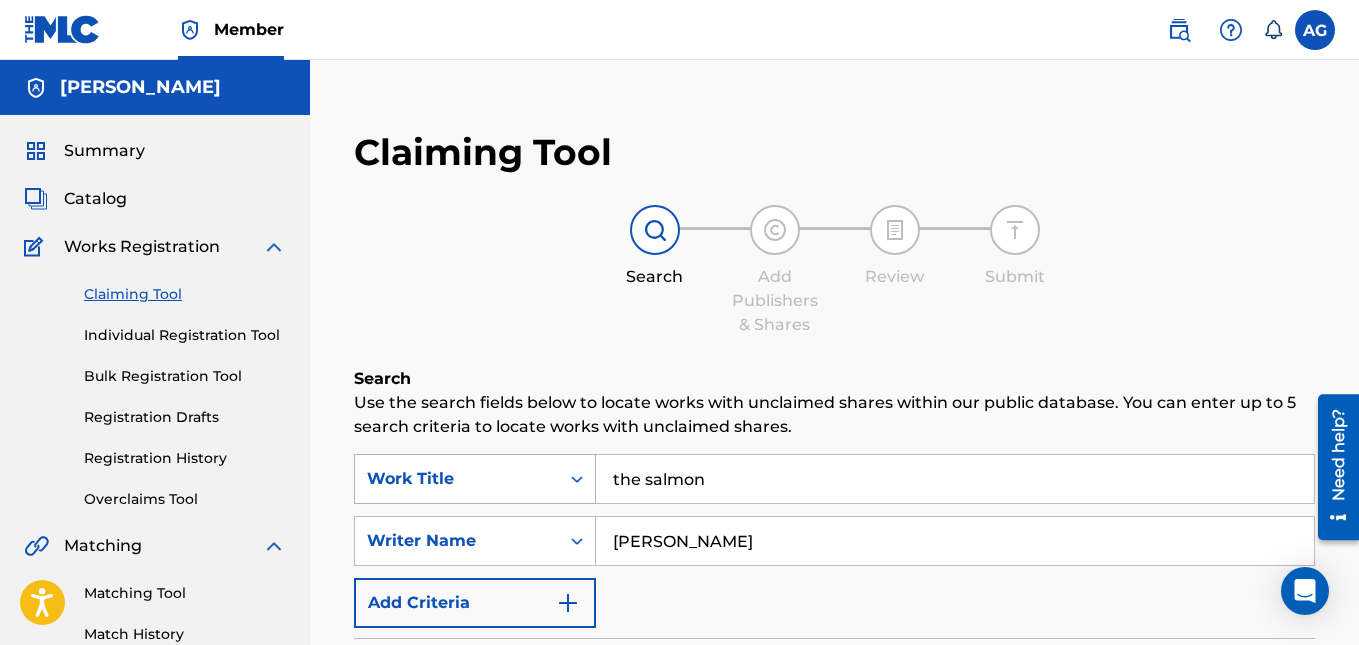 click on "Work Title" at bounding box center (475, 479) 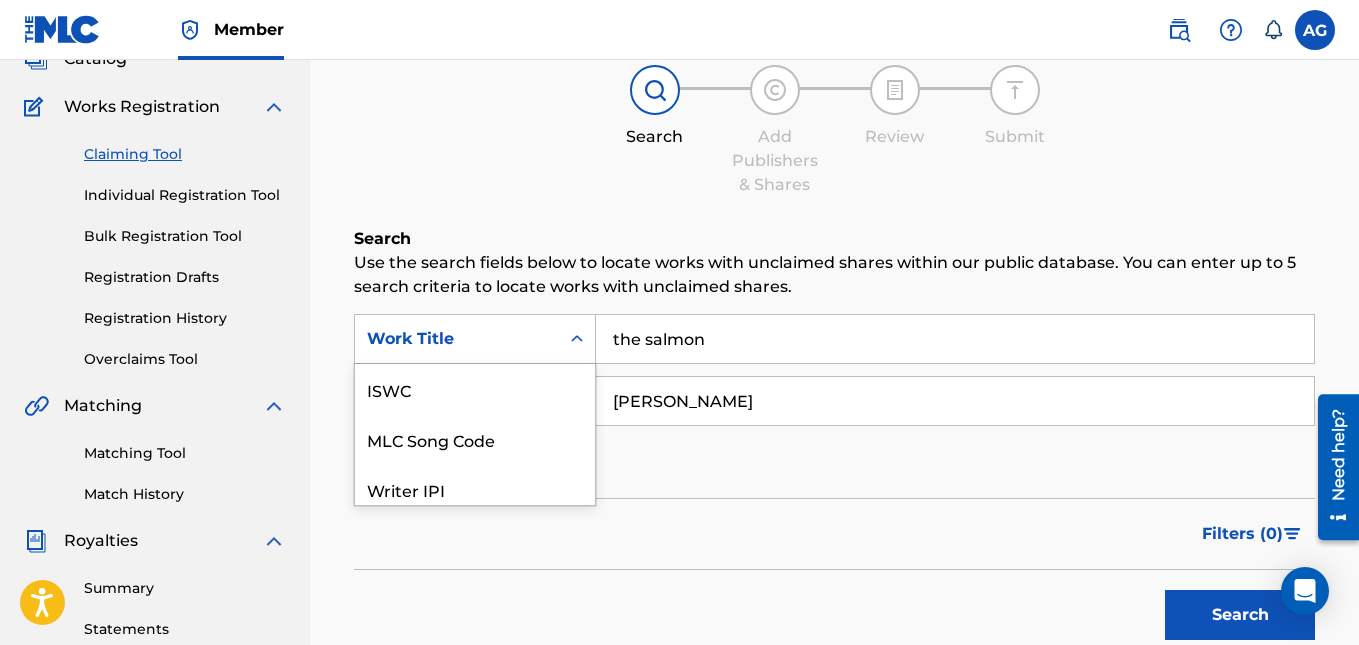 scroll, scrollTop: 160, scrollLeft: 0, axis: vertical 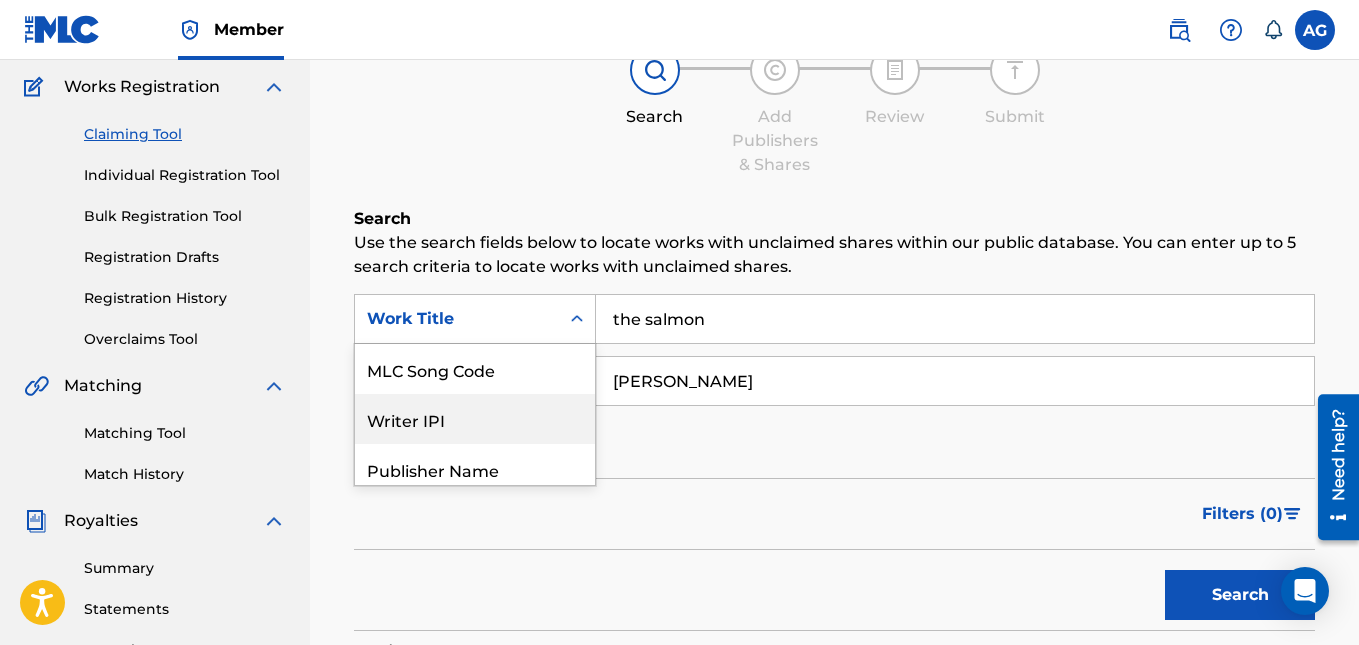 click on "Writer IPI" at bounding box center (475, 419) 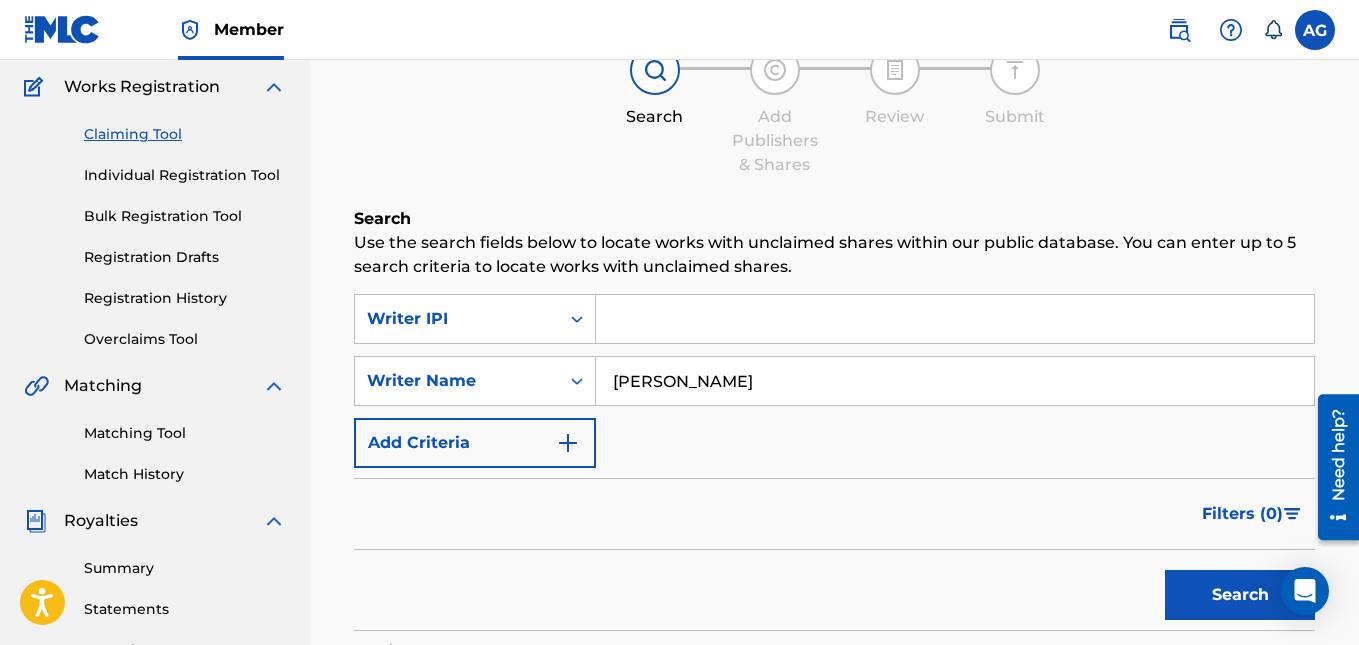 click at bounding box center (955, 319) 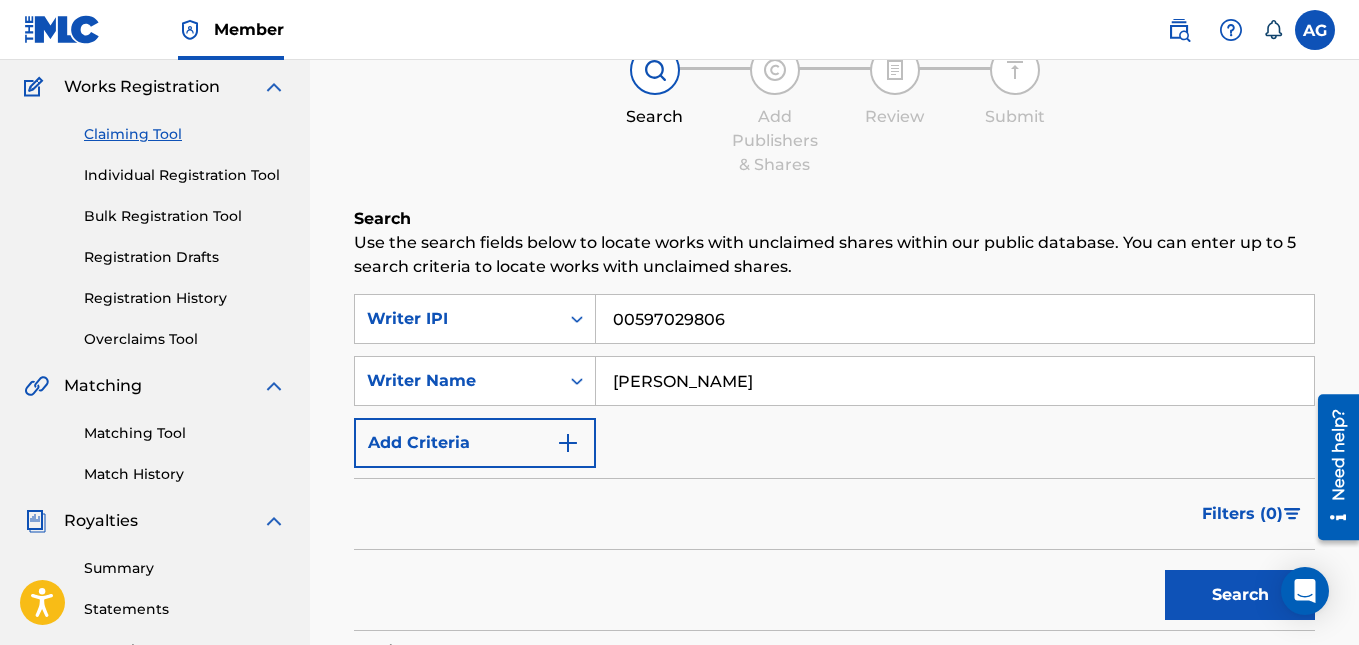 click on "Search" at bounding box center (1240, 595) 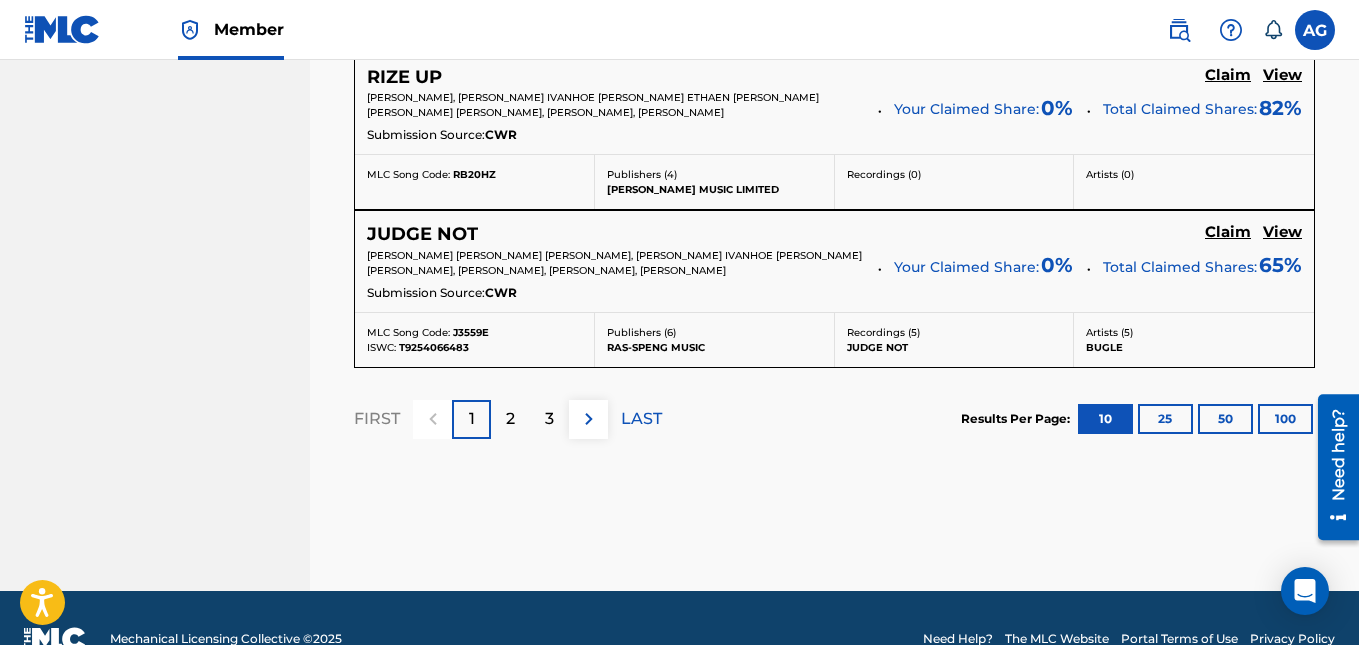 scroll, scrollTop: 2060, scrollLeft: 0, axis: vertical 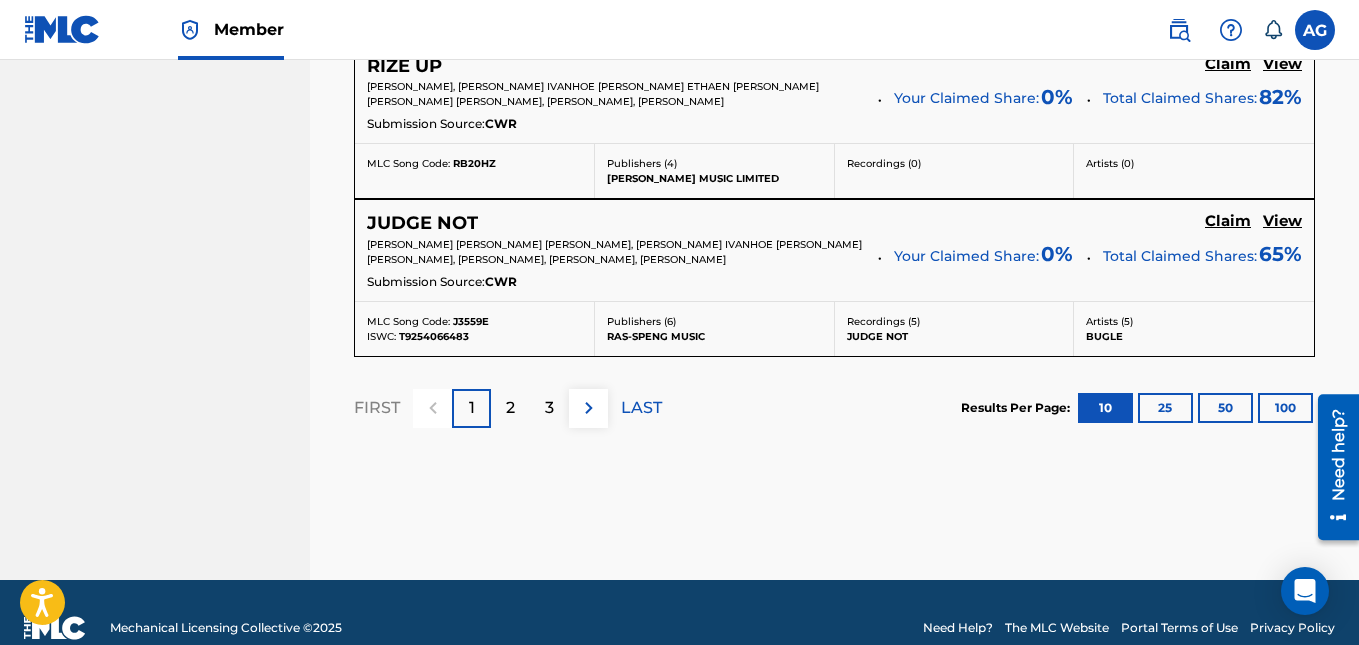 click on "100" at bounding box center (1285, 408) 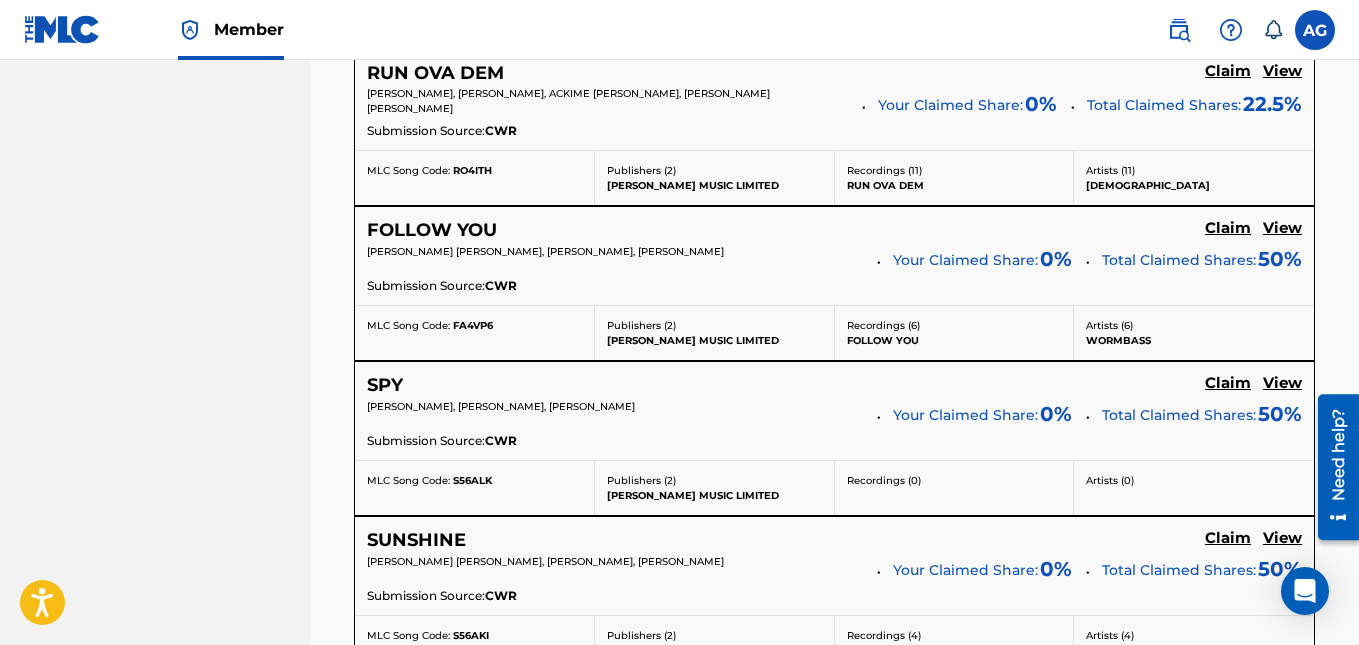 scroll, scrollTop: 6995, scrollLeft: 0, axis: vertical 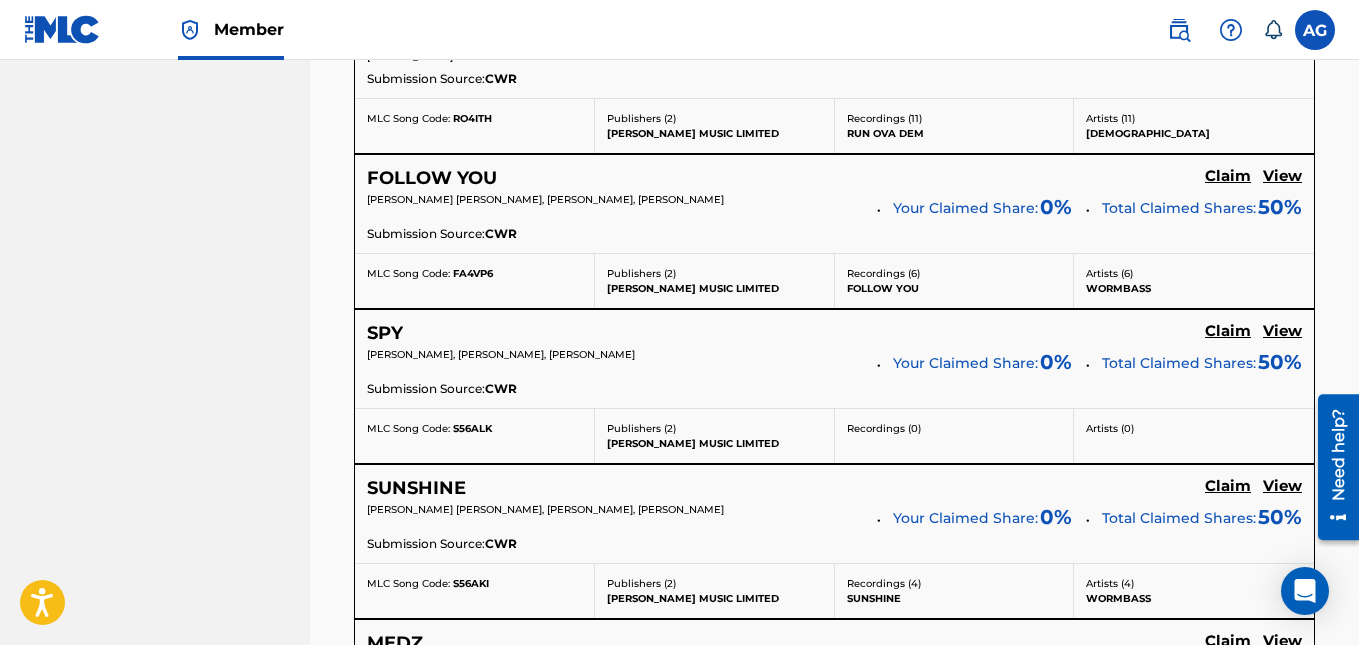 click on "View" at bounding box center (1282, 176) 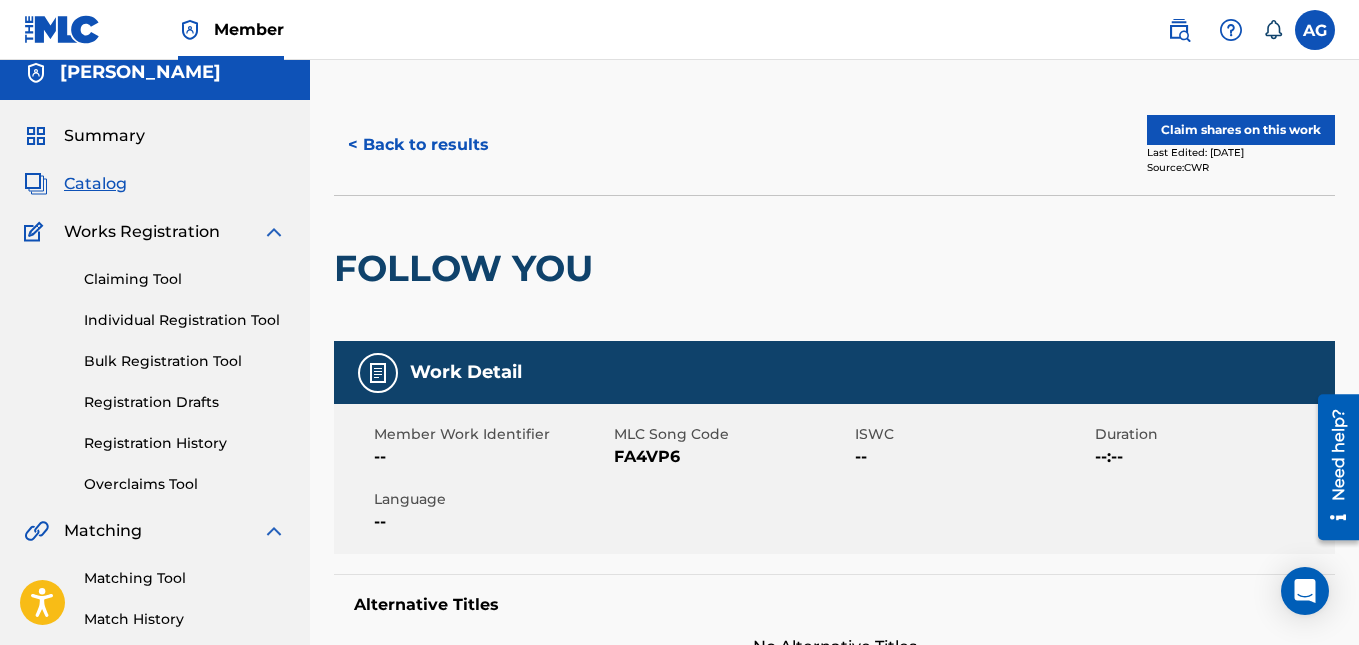scroll, scrollTop: 0, scrollLeft: 0, axis: both 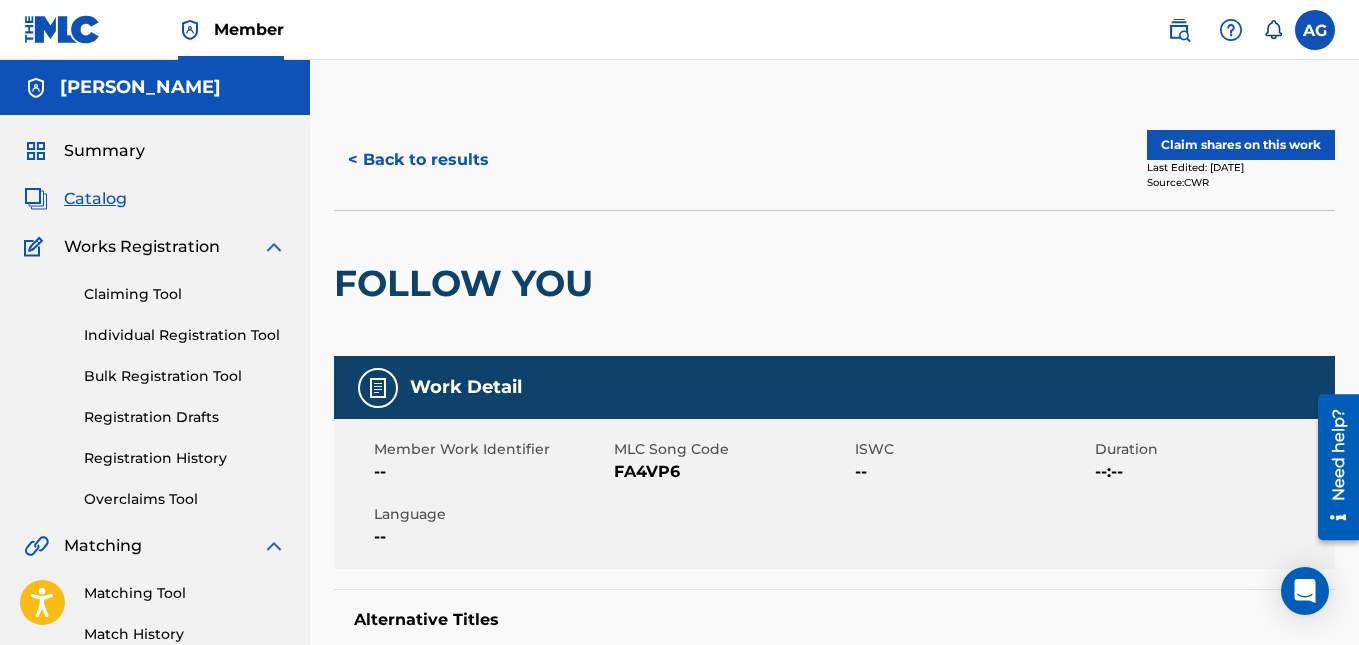 click on "< Back to results" at bounding box center [418, 160] 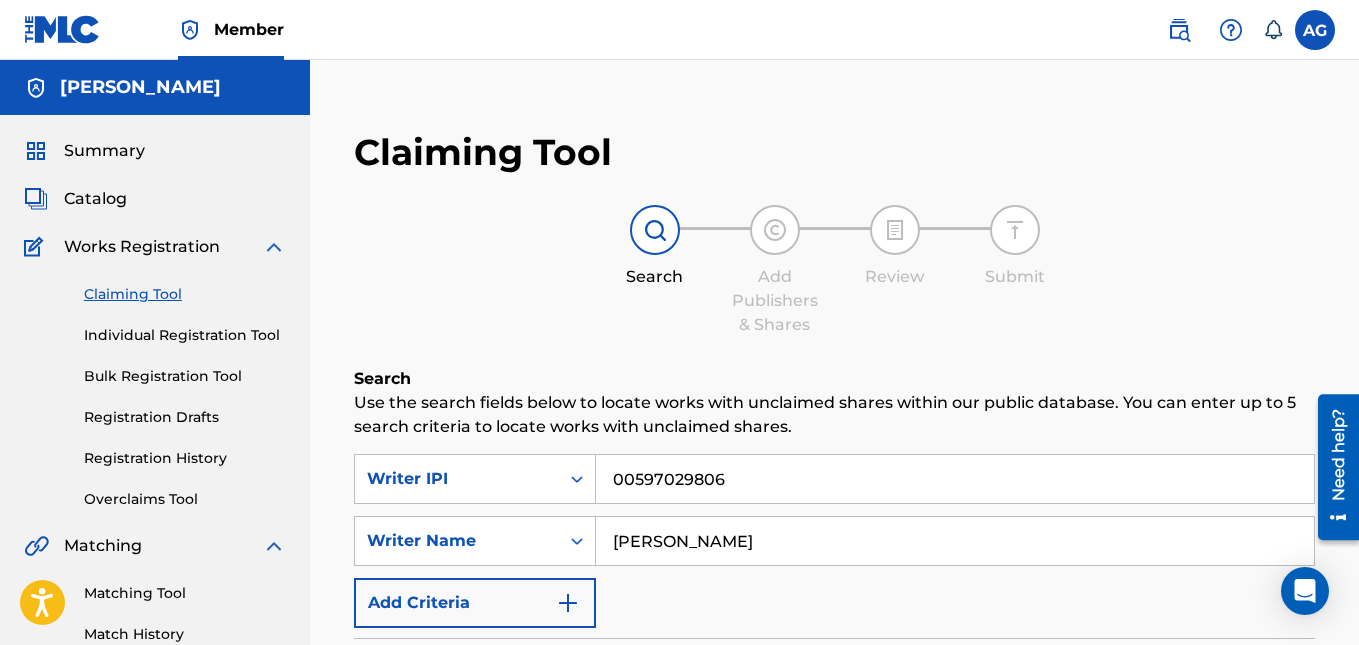 scroll, scrollTop: 6995, scrollLeft: 0, axis: vertical 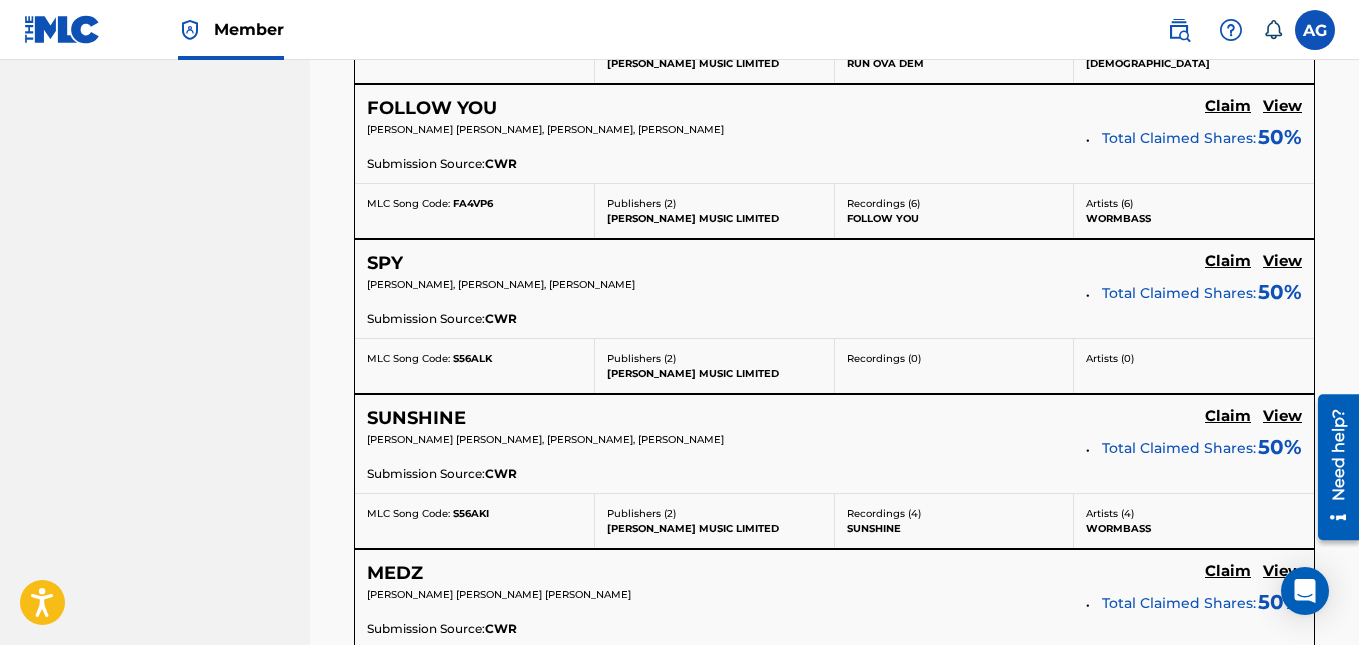 click on "FOLLOW YOU" at bounding box center [432, 108] 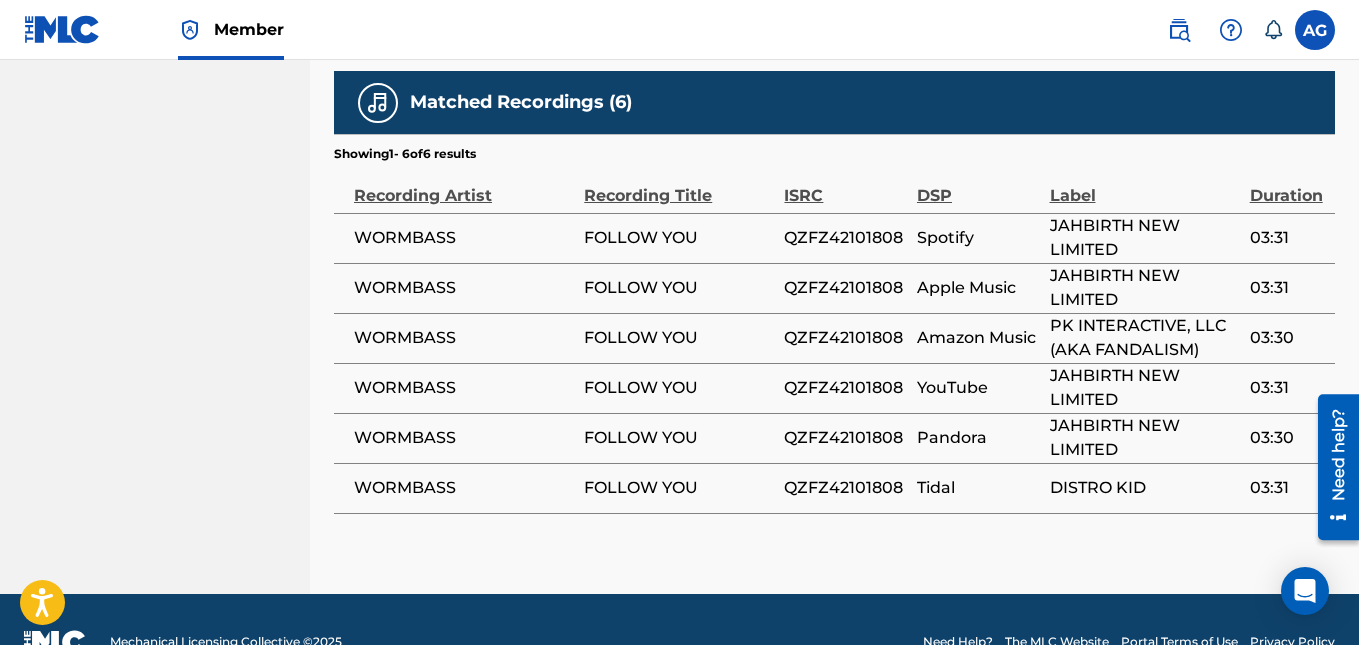 scroll, scrollTop: 1514, scrollLeft: 0, axis: vertical 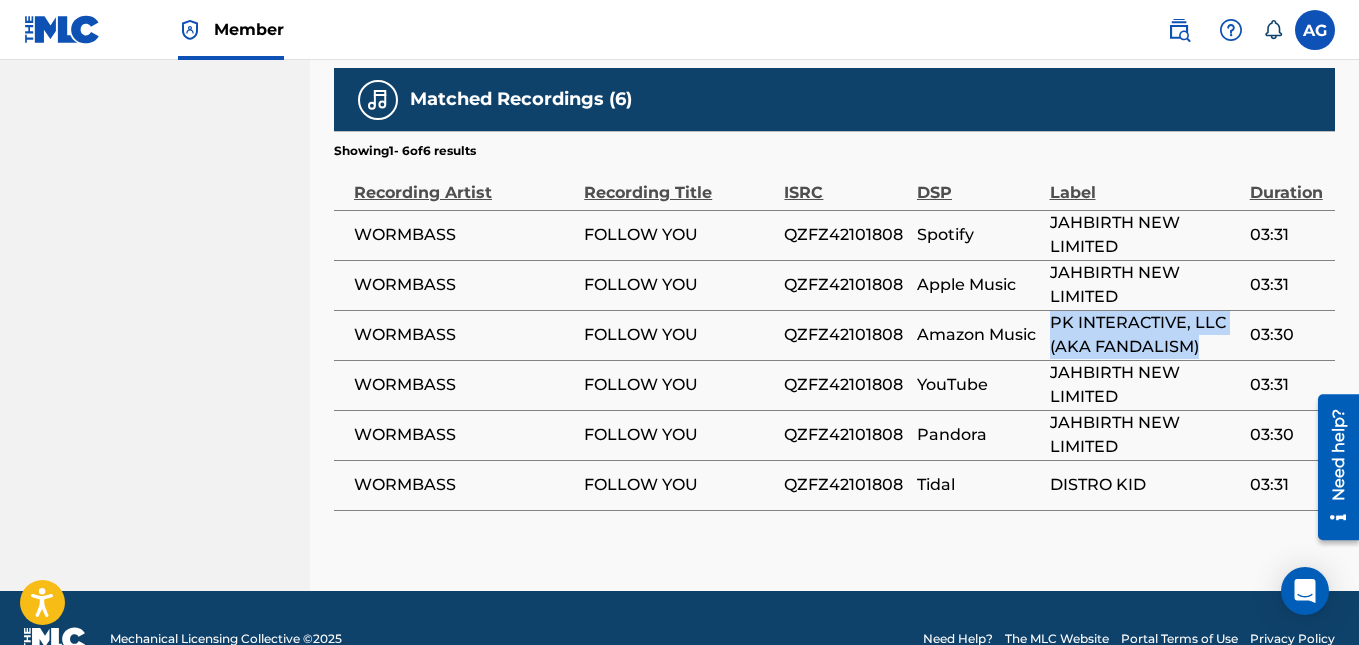 drag, startPoint x: 1201, startPoint y: 306, endPoint x: 1048, endPoint y: 282, distance: 154.87091 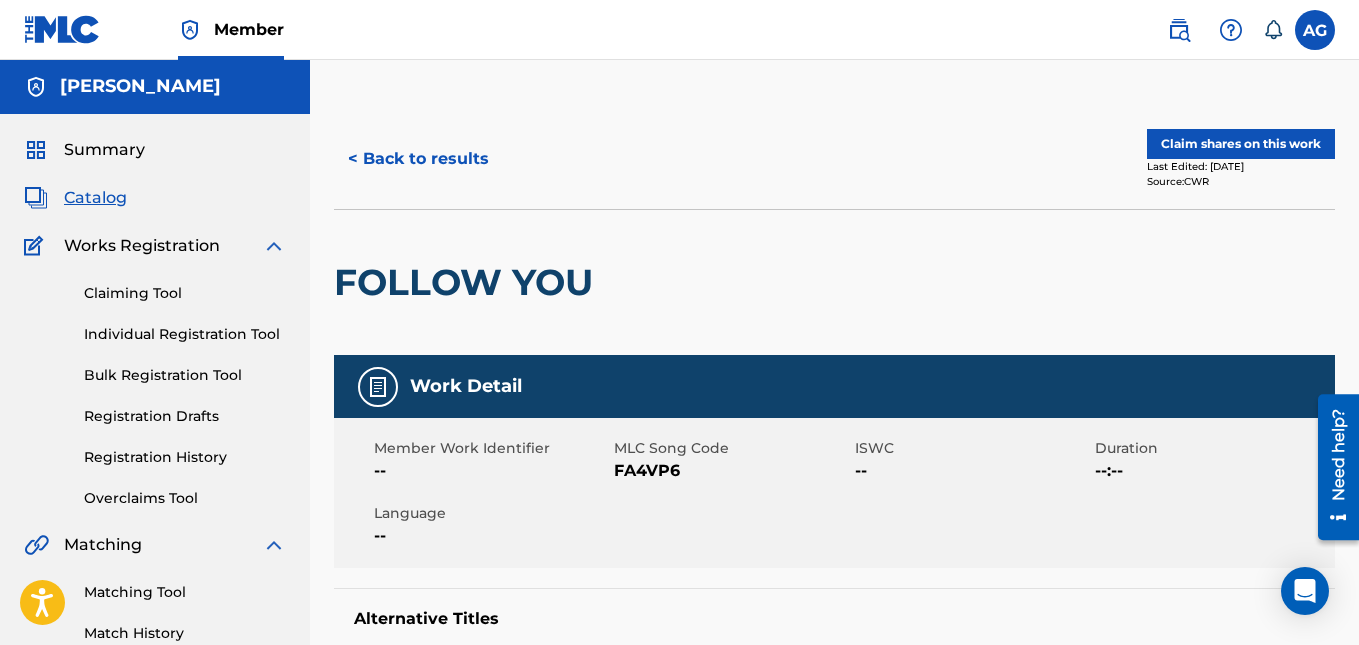 scroll, scrollTop: 0, scrollLeft: 0, axis: both 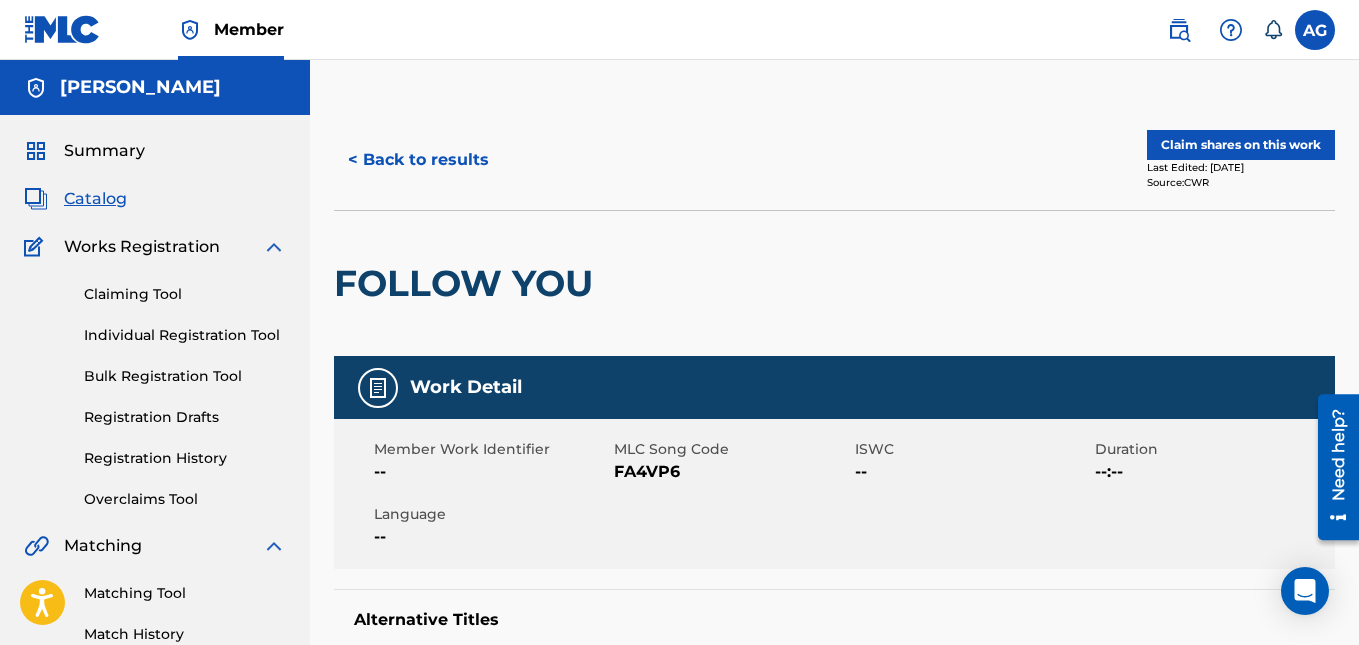 click on "< Back to results" at bounding box center (418, 160) 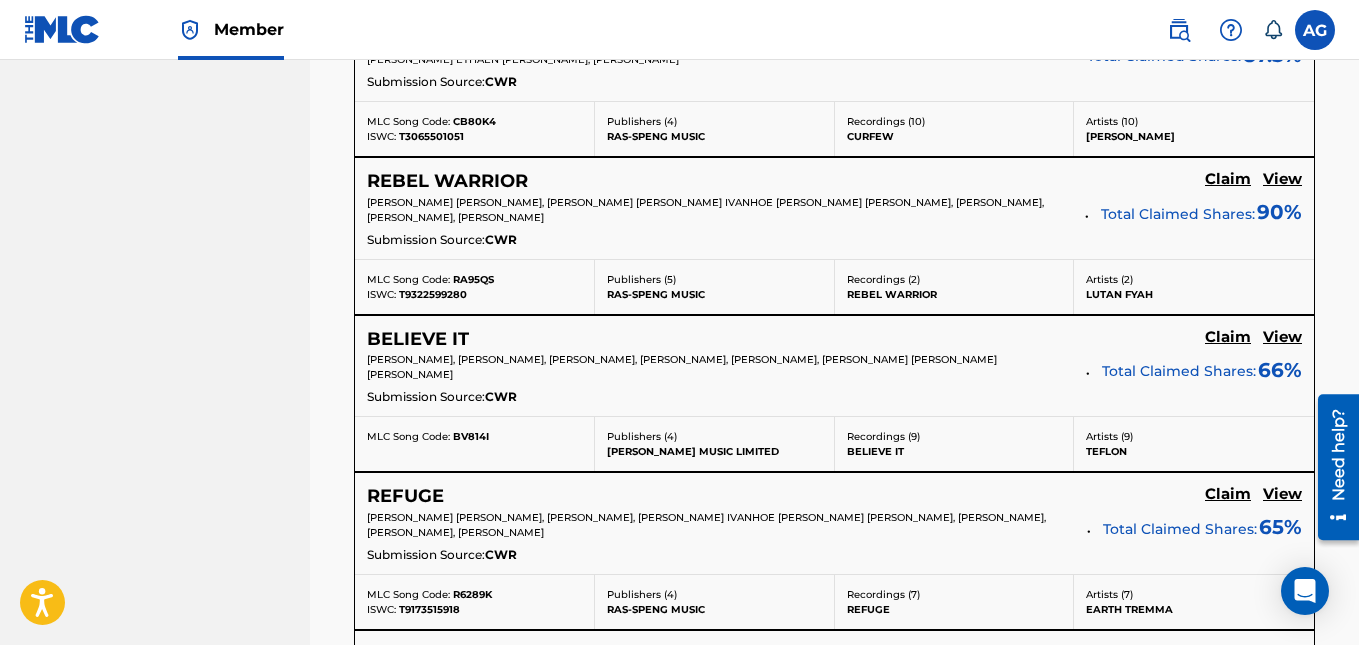 scroll, scrollTop: 9395, scrollLeft: 0, axis: vertical 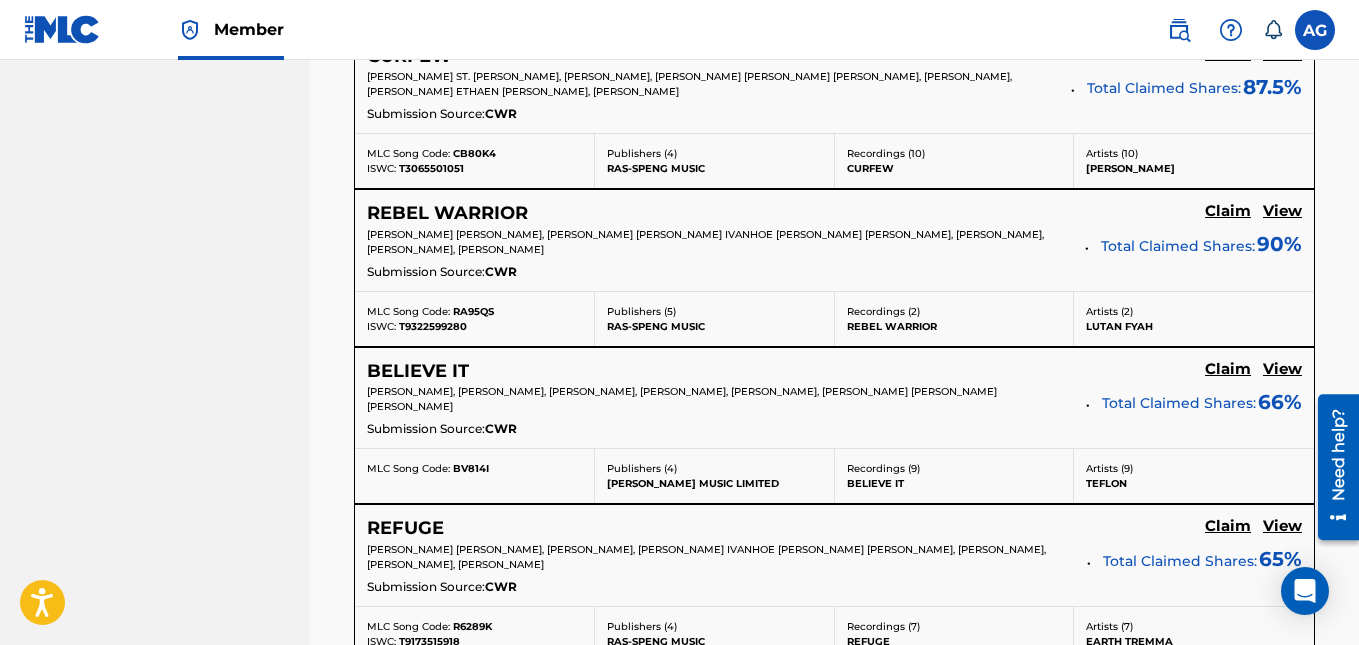 click on "View" at bounding box center (1282, 211) 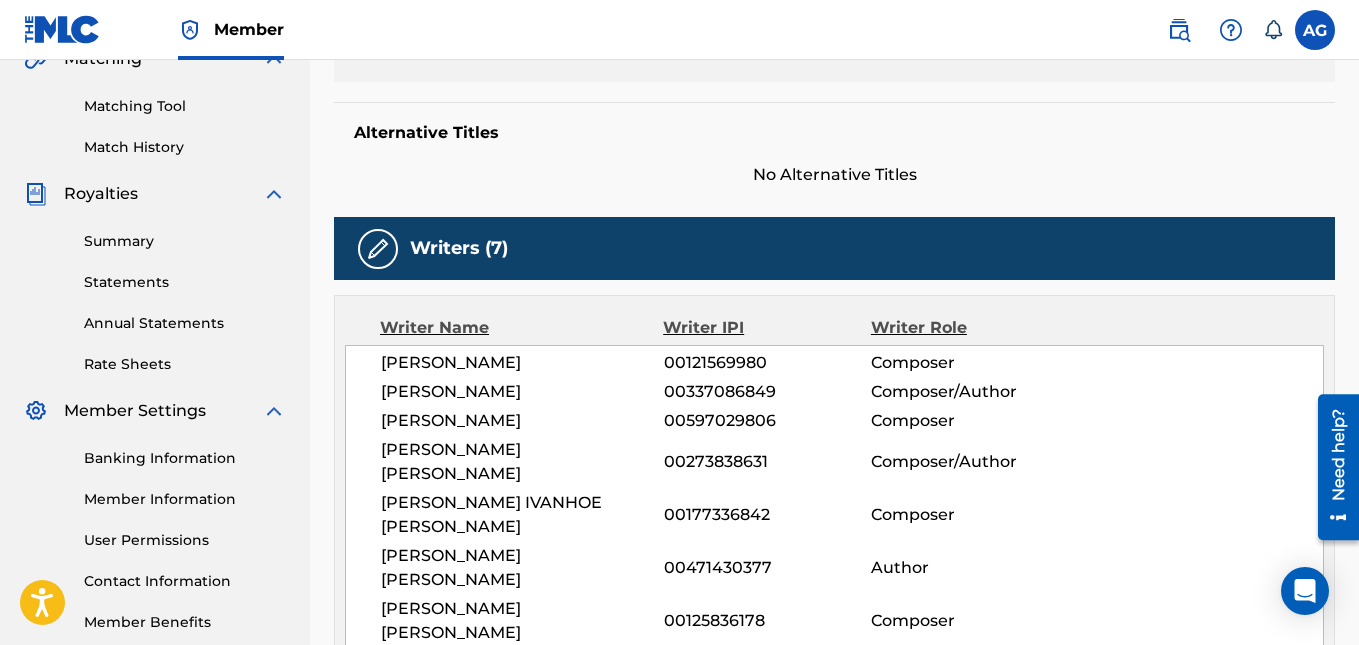scroll, scrollTop: 600, scrollLeft: 0, axis: vertical 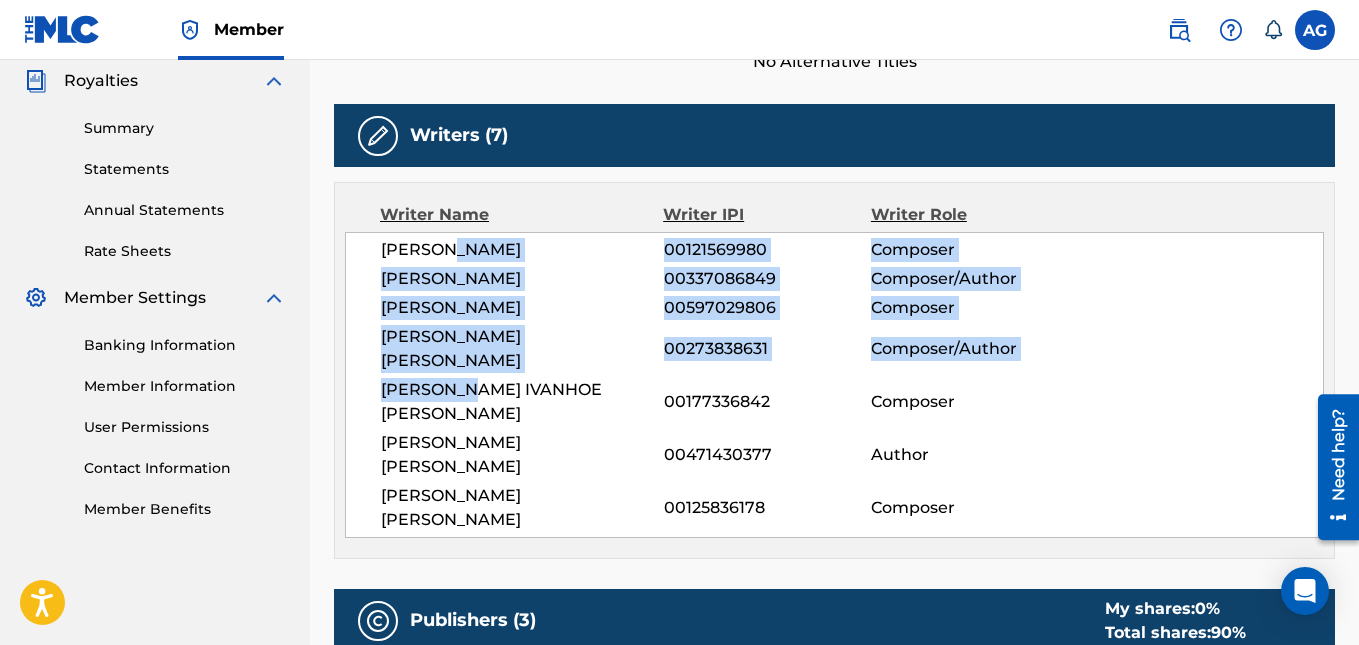 drag, startPoint x: 451, startPoint y: 247, endPoint x: 473, endPoint y: 377, distance: 131.8484 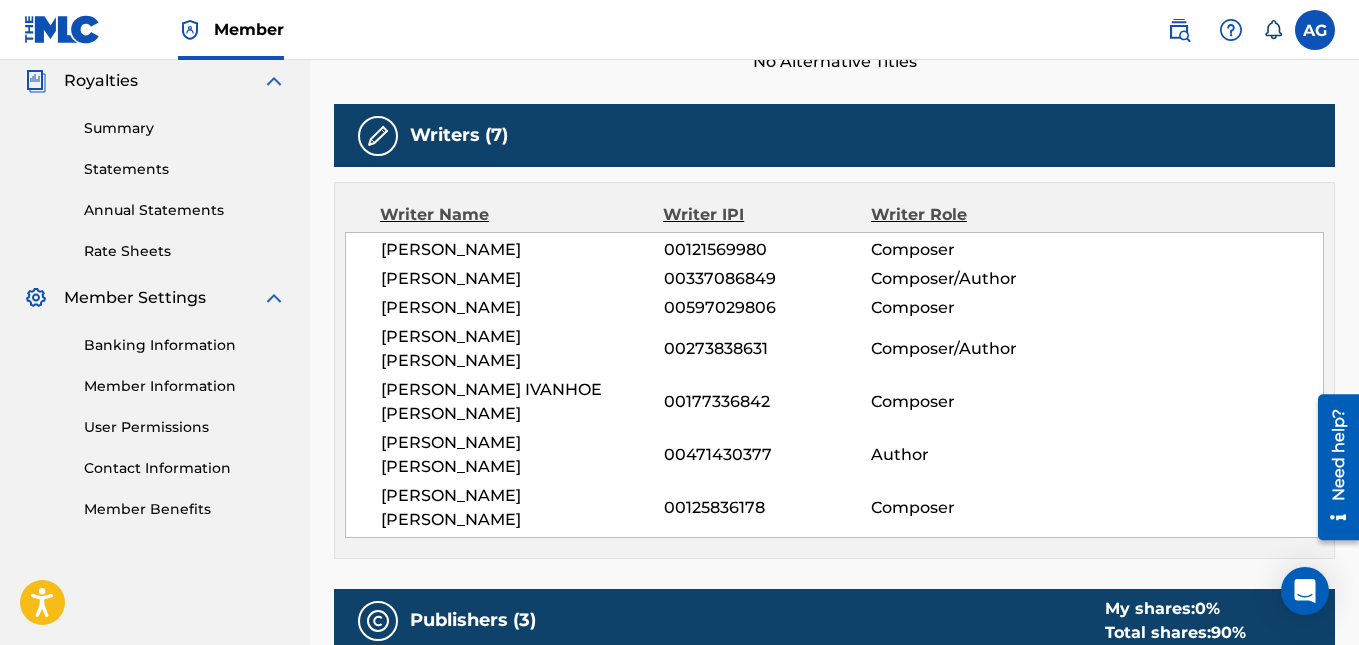 click on "SLY DUNBAR 00121569980 Composer SHAYNE MACAULEY GREEN 00337086849 Composer/Author DELROY GEORGE NEVIN 00597029806 Composer DALTON ANTHONY BROWNE 00273838631 Composer/Author DEAN IVANHOE FRASER 00177336842 Composer MARTIN ANTHONY LITCHMAN 00471430377 Author ROBERT BERNARD LYN 00125836178 Composer" at bounding box center [834, 385] 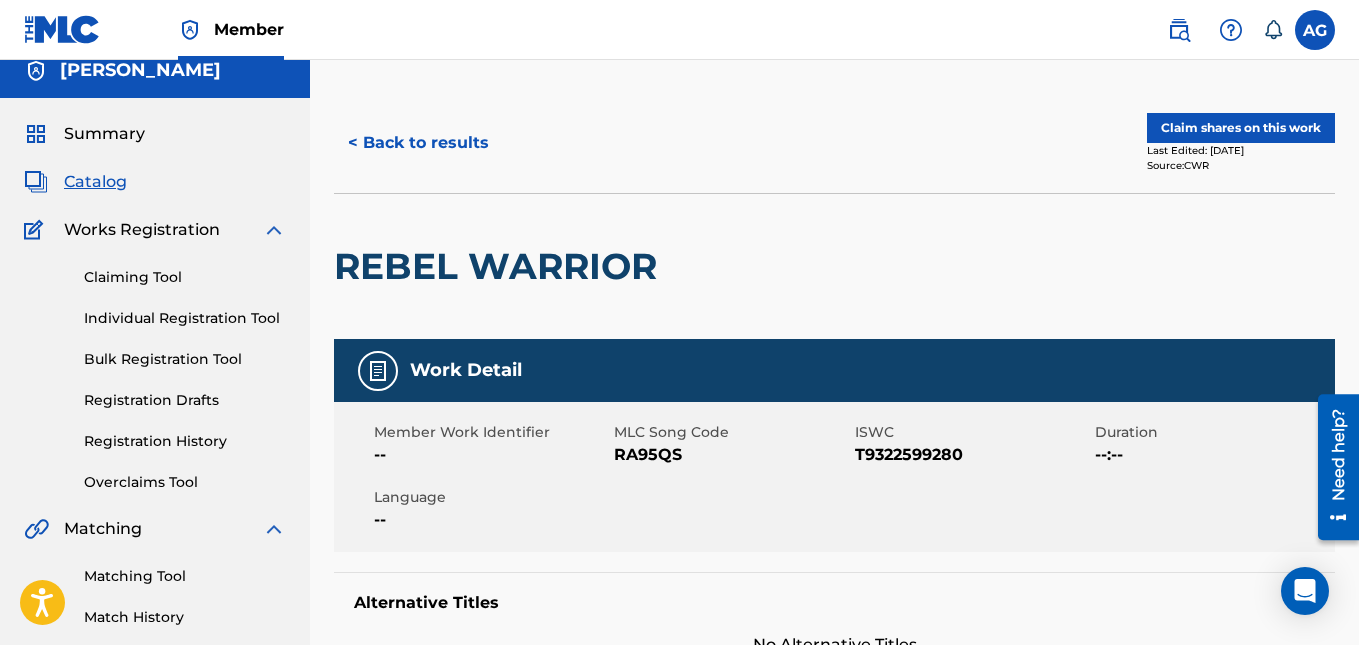 scroll, scrollTop: 0, scrollLeft: 0, axis: both 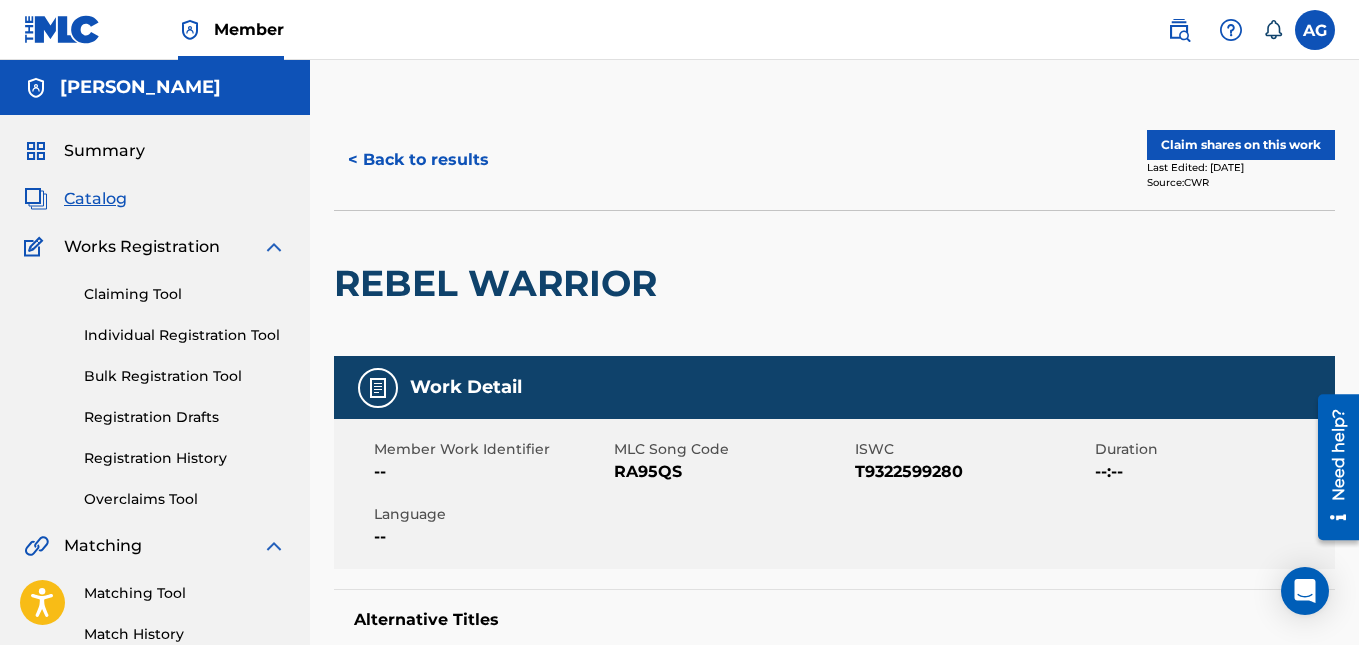 click on "< Back to results" at bounding box center (418, 160) 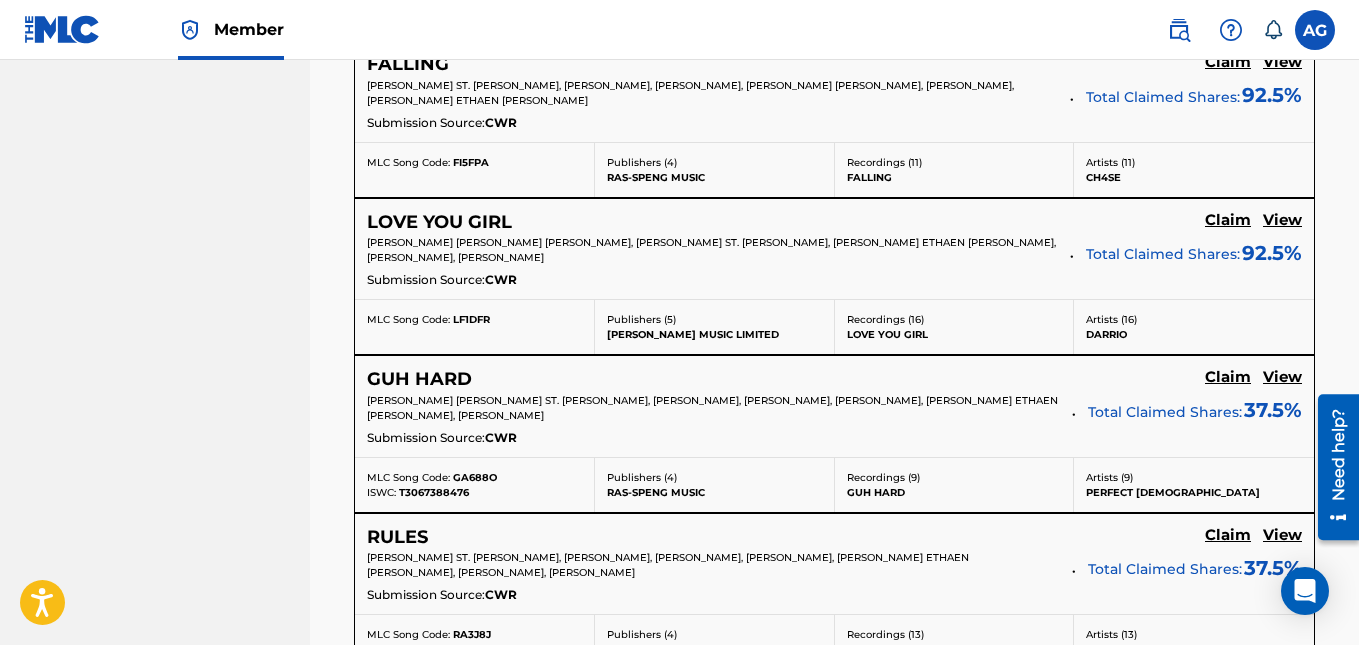 scroll, scrollTop: 8564, scrollLeft: 0, axis: vertical 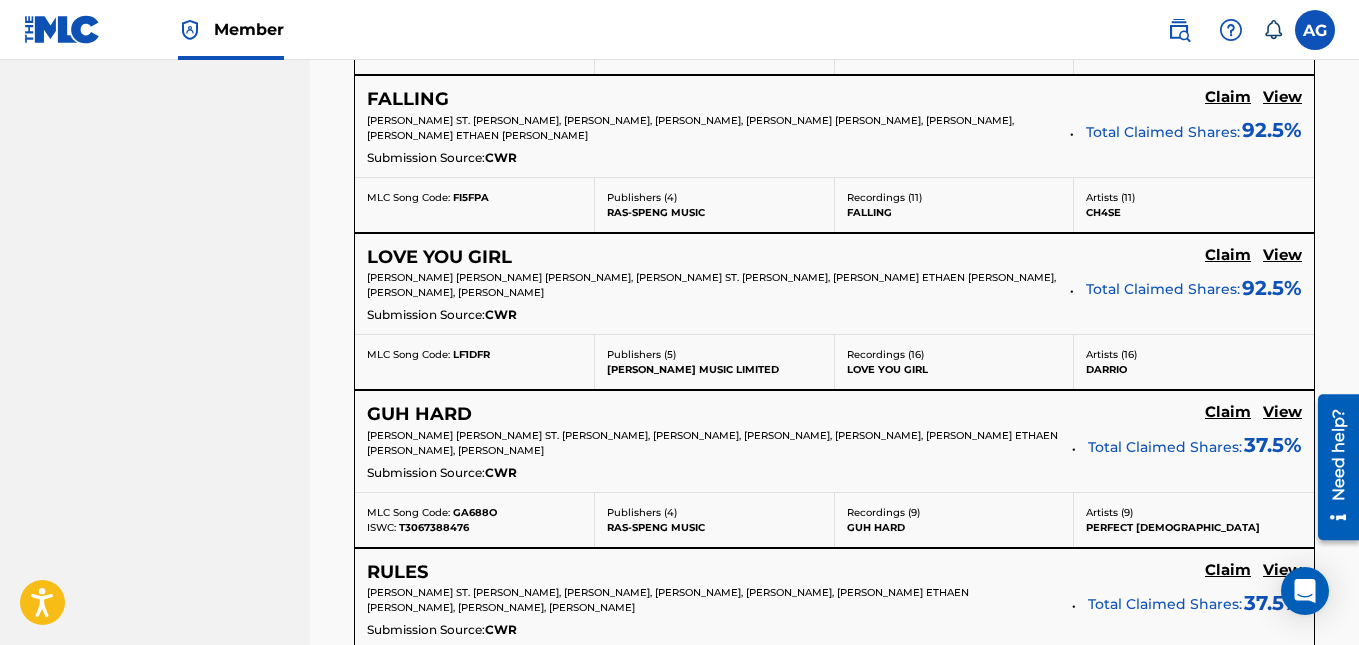 click on "LOVE YOU GIRL" at bounding box center (439, 257) 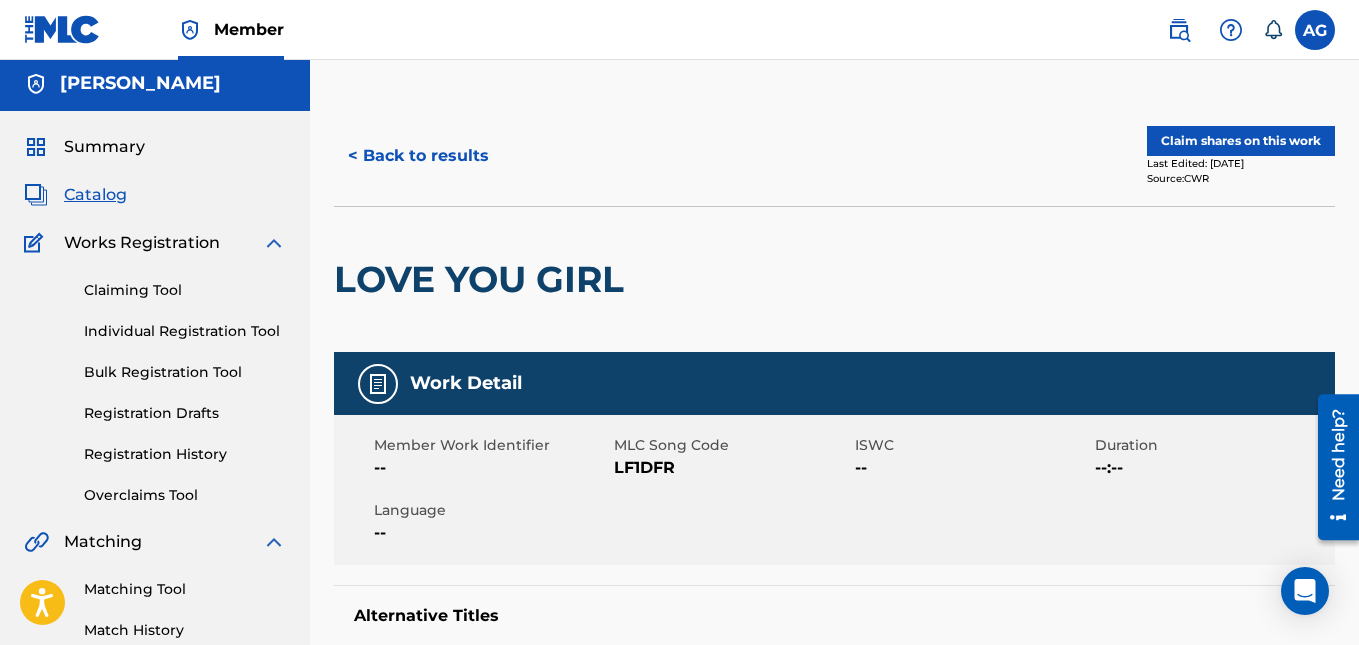 scroll, scrollTop: 0, scrollLeft: 0, axis: both 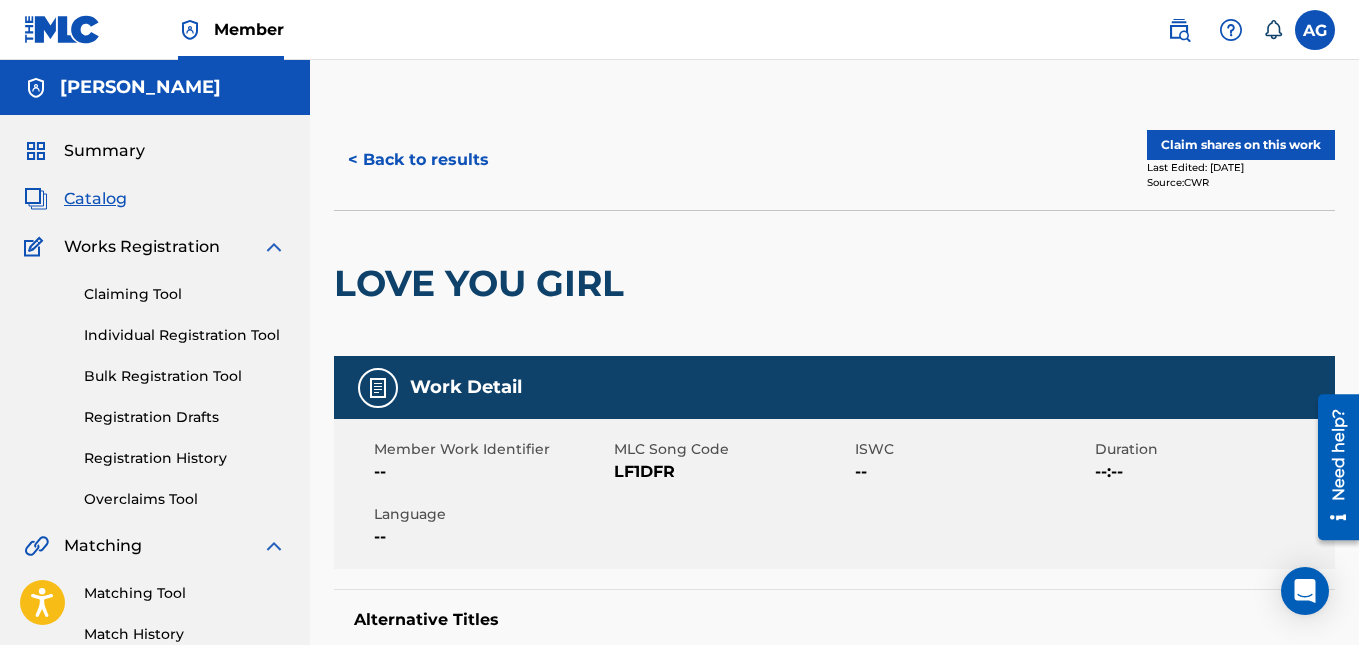 click on "< Back to results" at bounding box center [418, 160] 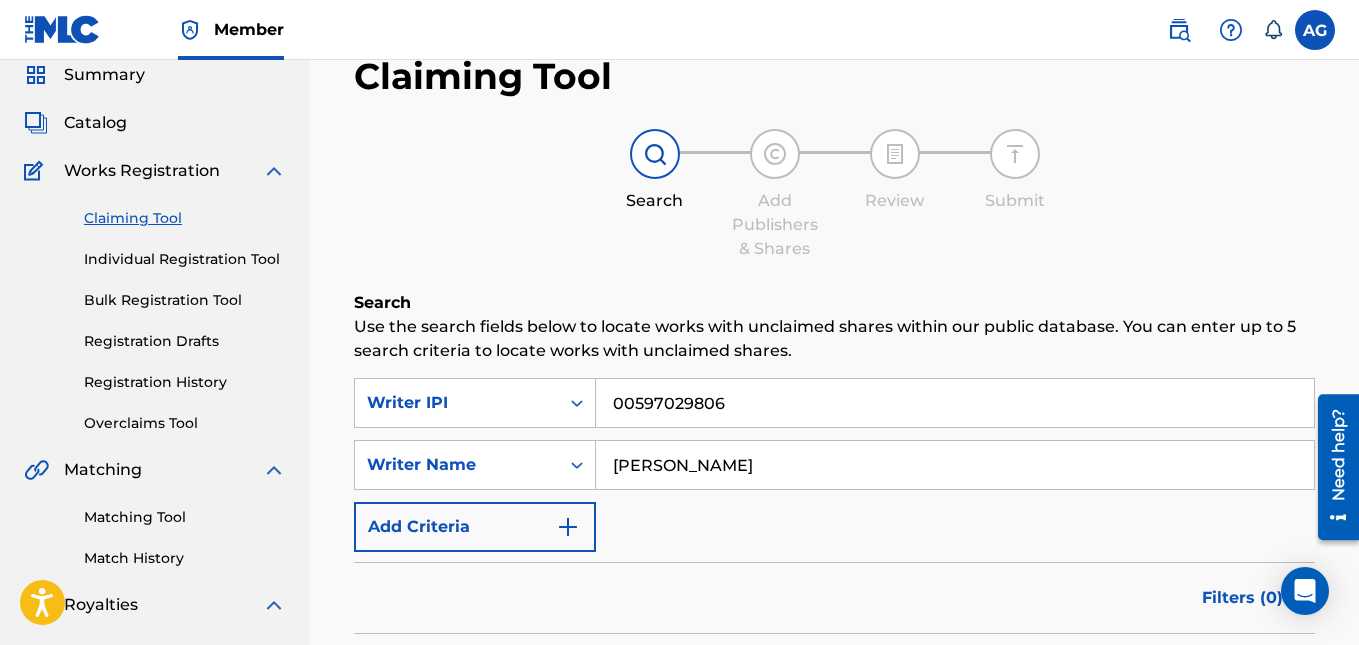 scroll, scrollTop: 300, scrollLeft: 0, axis: vertical 